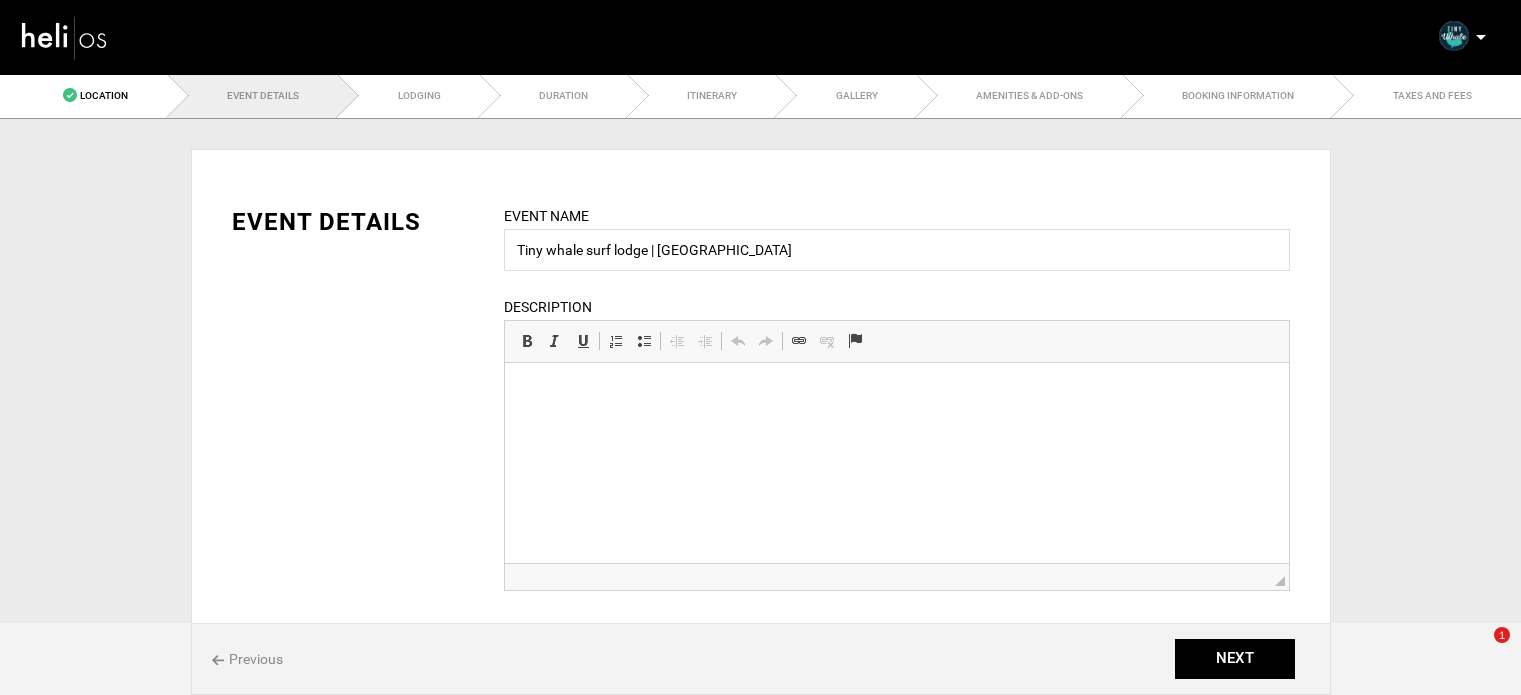 scroll, scrollTop: 0, scrollLeft: 0, axis: both 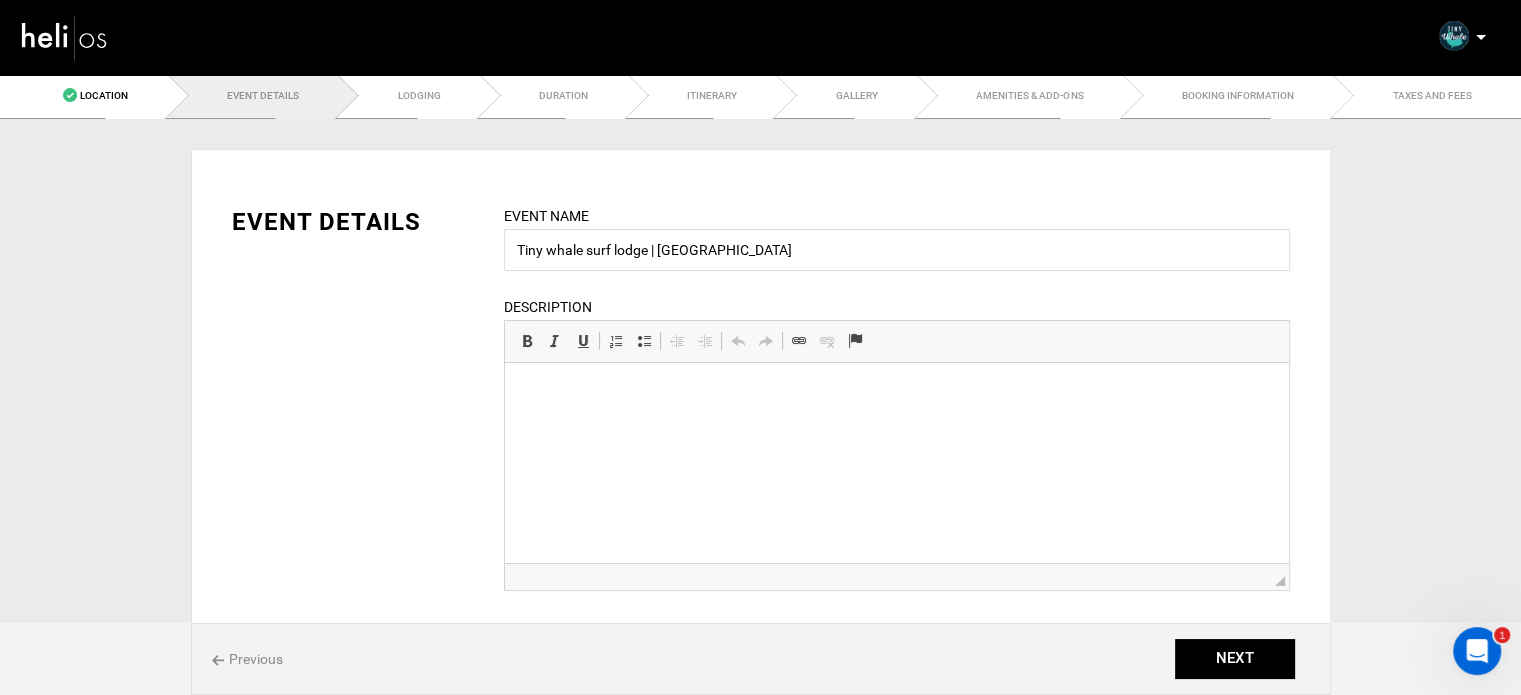 click at bounding box center [896, 393] 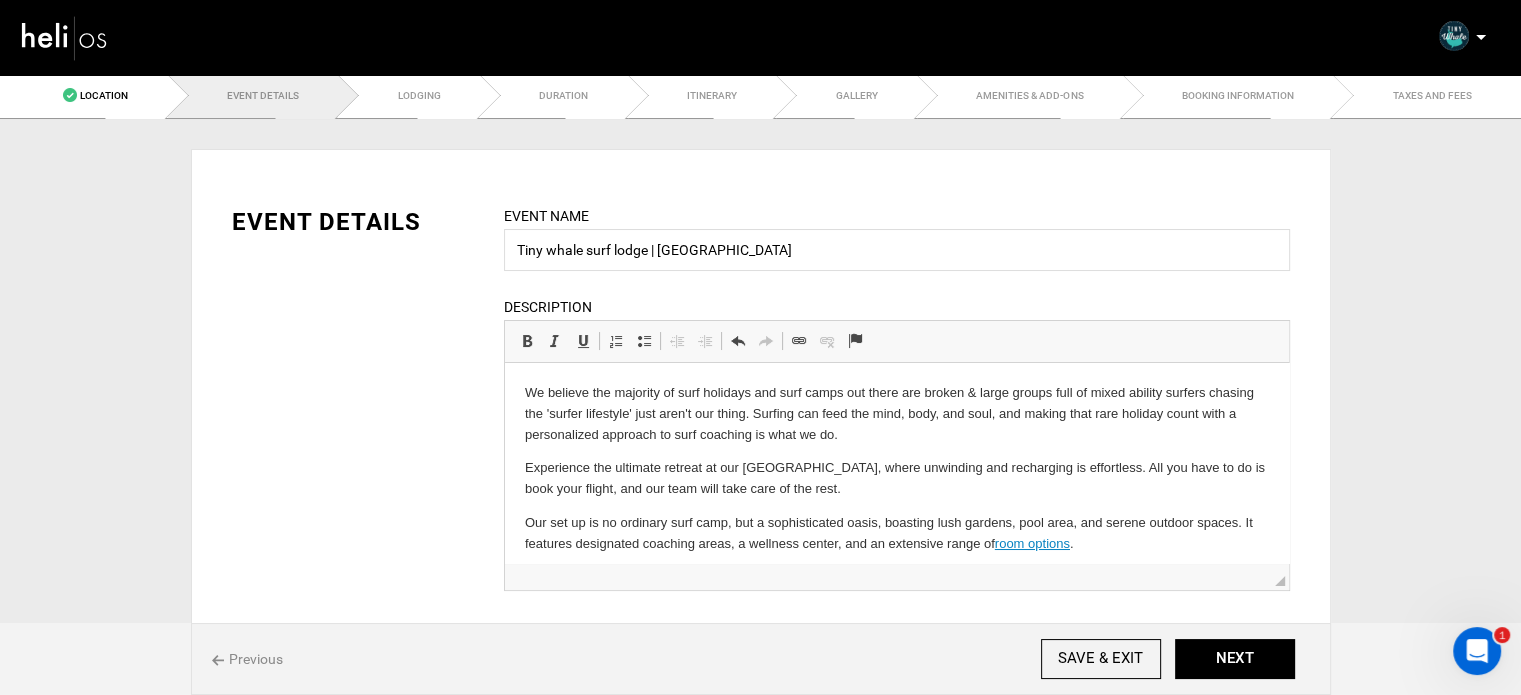 scroll, scrollTop: 42, scrollLeft: 0, axis: vertical 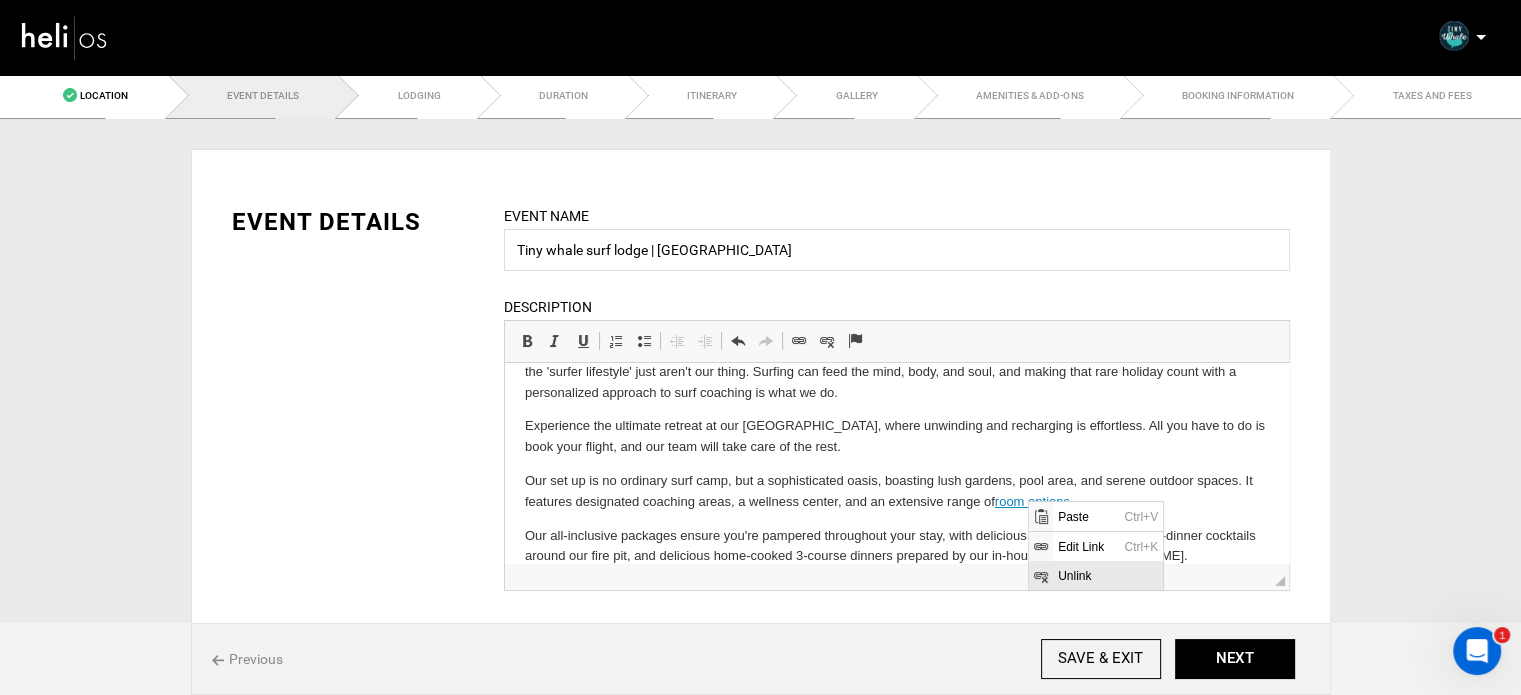 click at bounding box center (1041, 575) 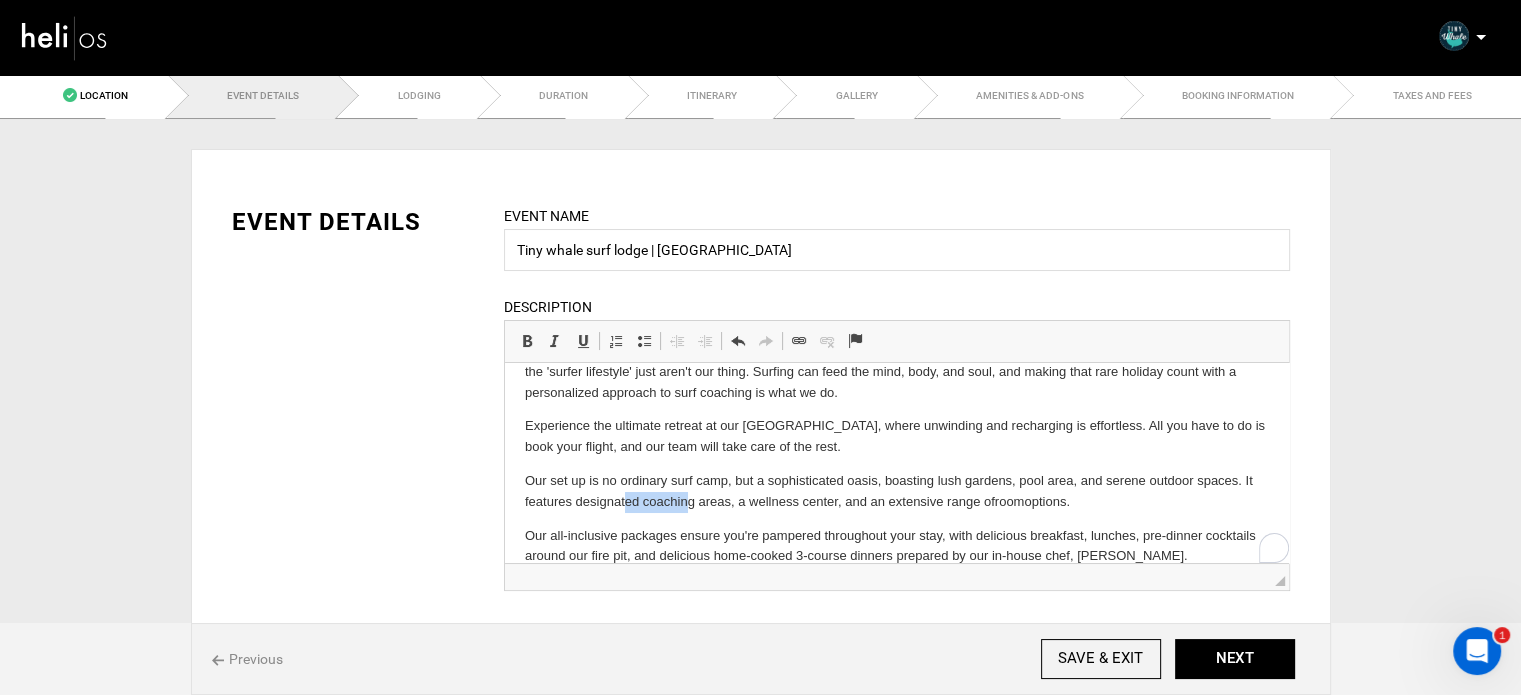 scroll, scrollTop: 42, scrollLeft: 0, axis: vertical 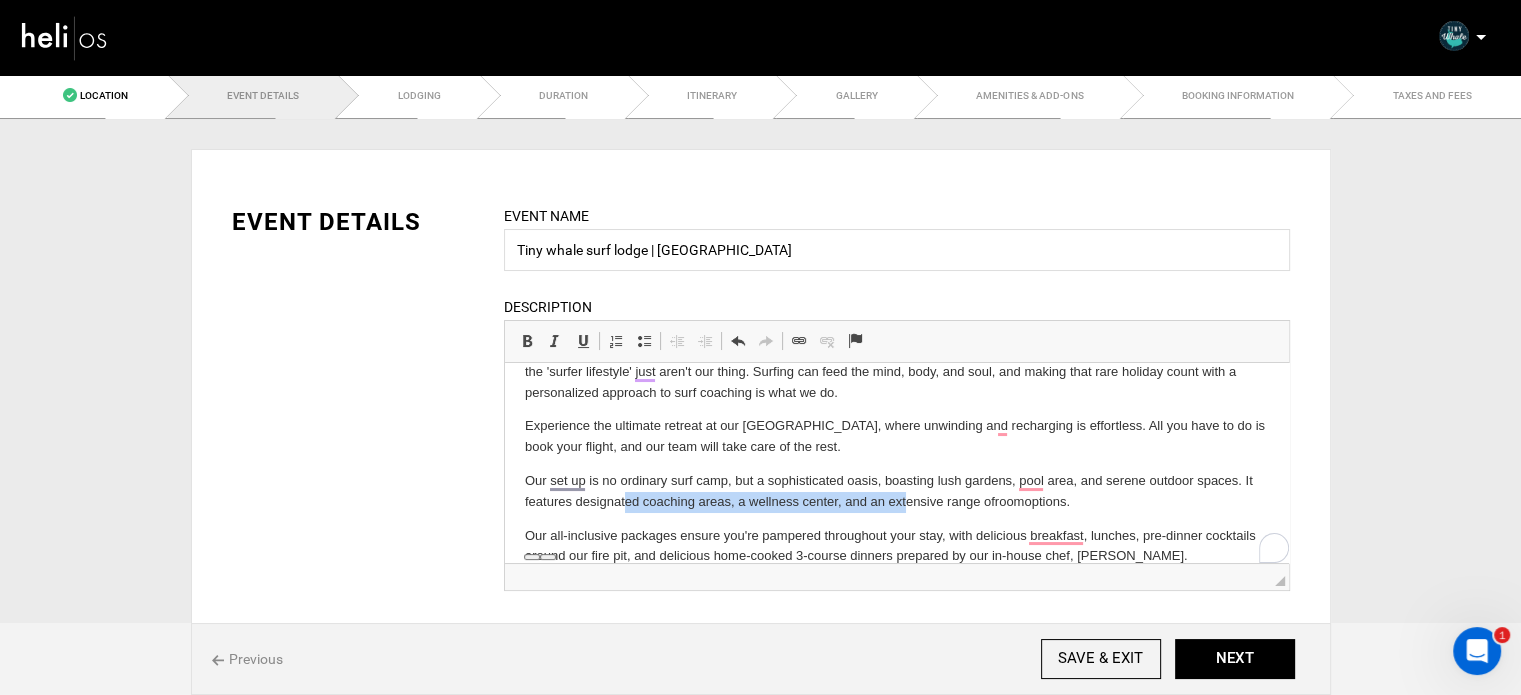 drag, startPoint x: 643, startPoint y: 508, endPoint x: 907, endPoint y: 503, distance: 264.04733 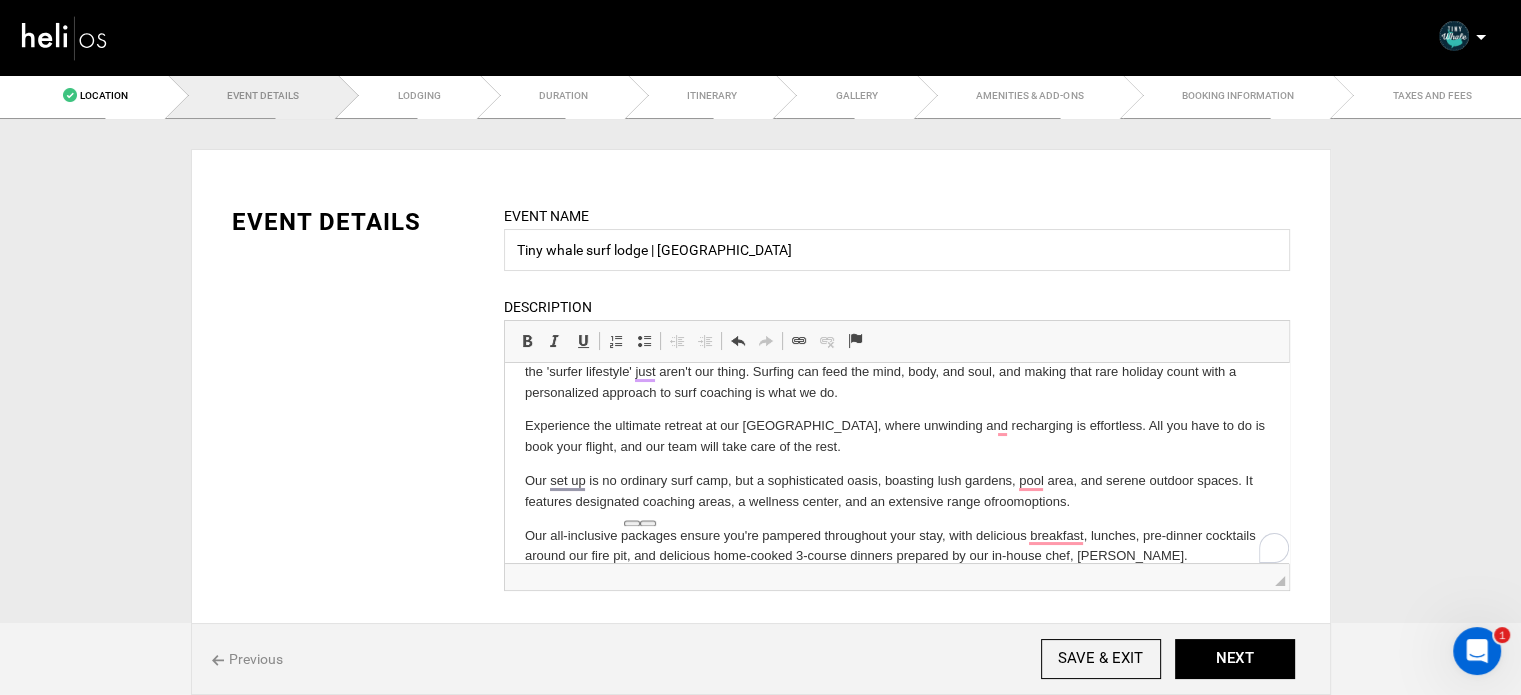 click on "Our set up is no ordinary surf camp, but a sophisticated oasis, boasting lush gardens, pool area, and serene outdoor spaces. It features designated coaching areas, a wellness center, and an extensive range of  room  options ." at bounding box center [896, 492] 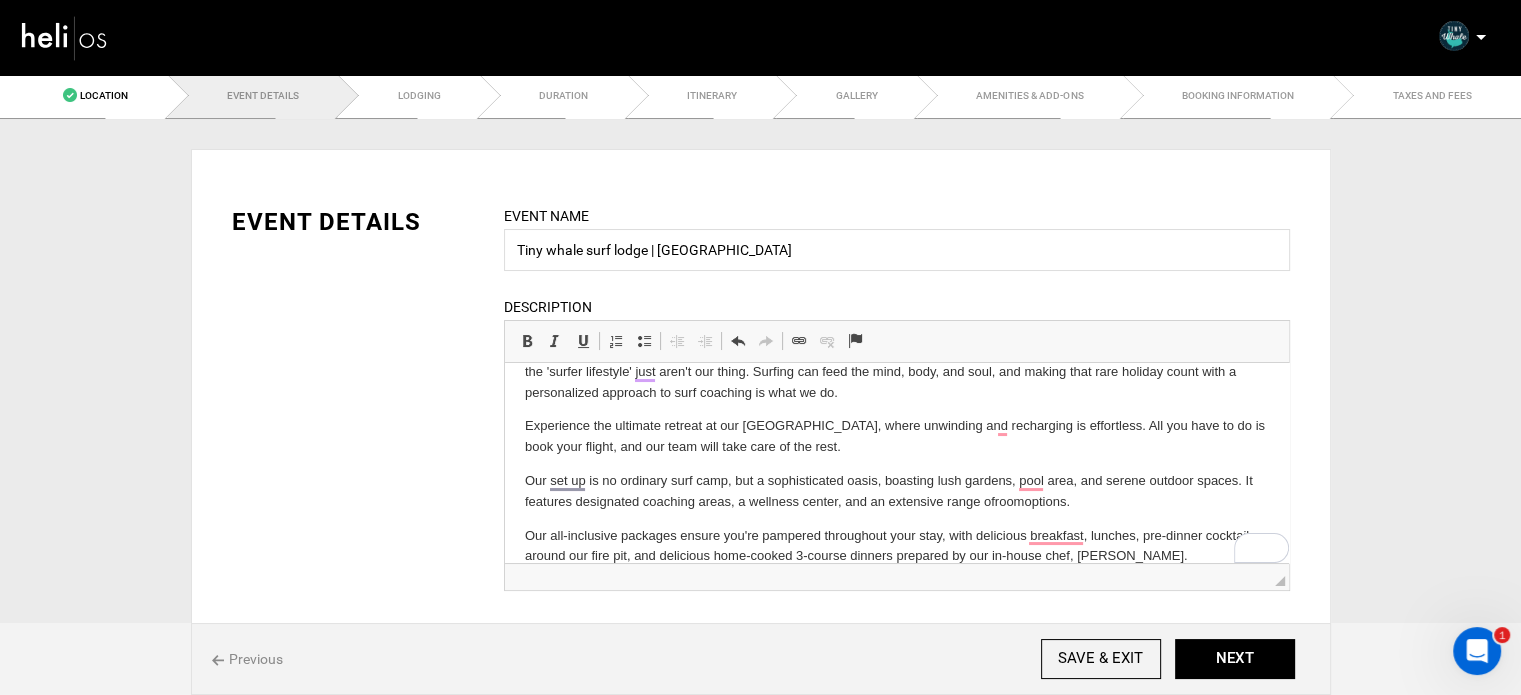 scroll, scrollTop: 66, scrollLeft: 0, axis: vertical 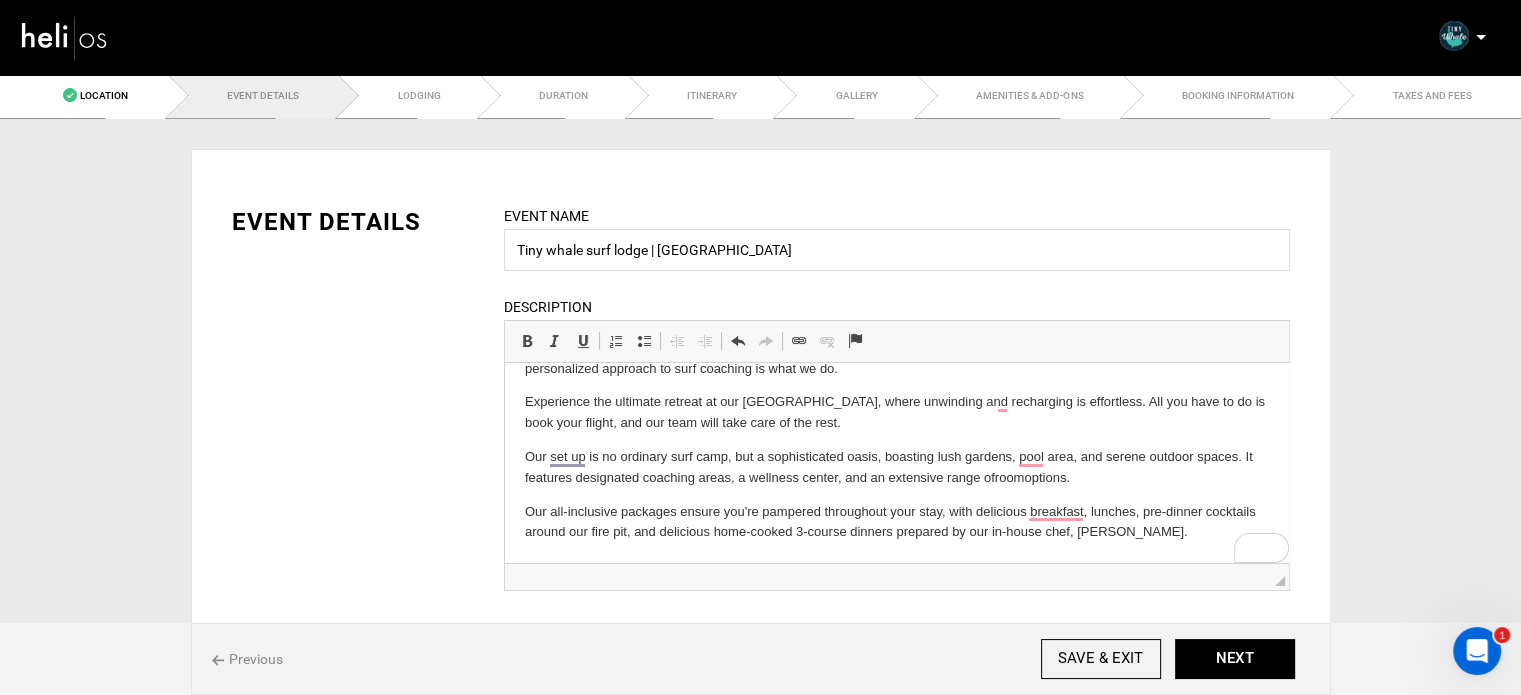 click on "Our all-inclusive packages ensure you're pampered throughout your stay, with delicious breakfast, lunches, pre-dinner cocktails around our fire pit, and delicious home-cooked 3-course dinners prepared by our in-house chef, Pablo." at bounding box center (896, 523) 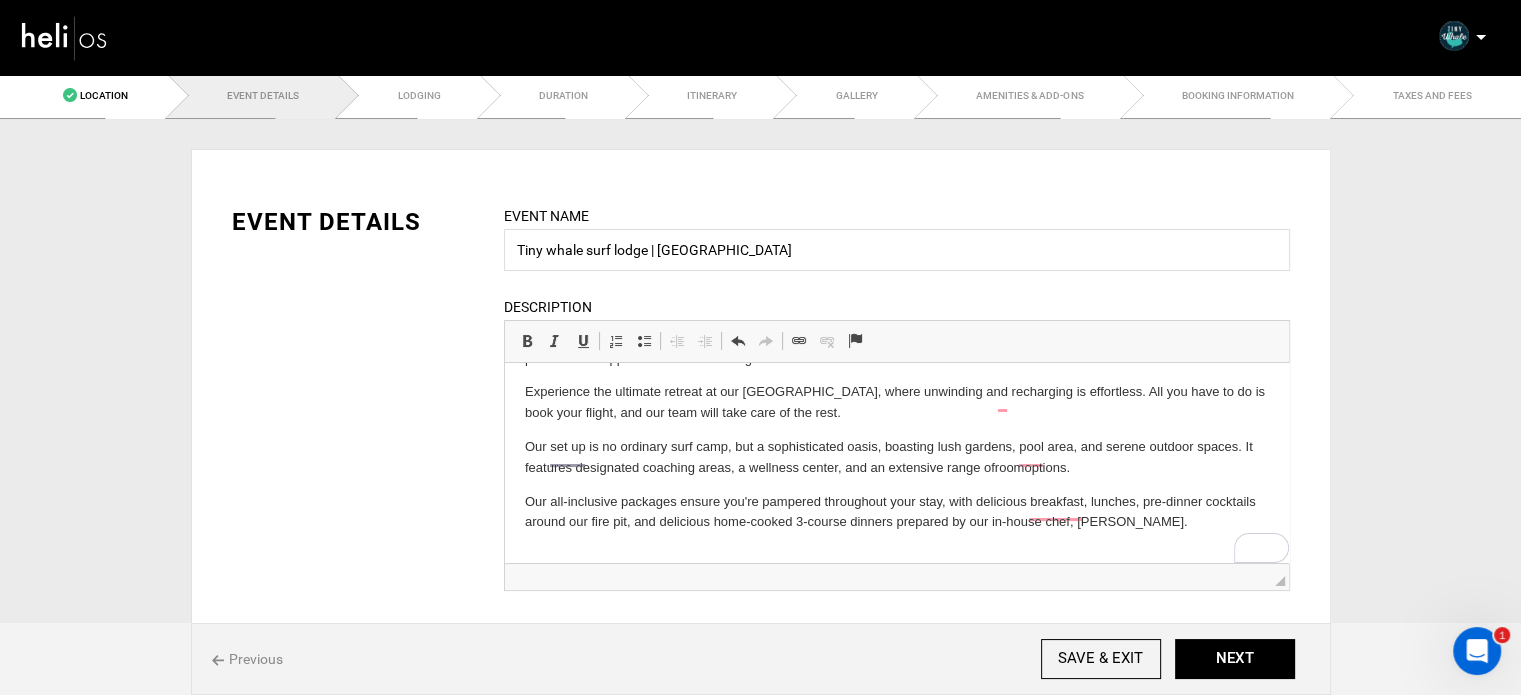 scroll, scrollTop: 76, scrollLeft: 0, axis: vertical 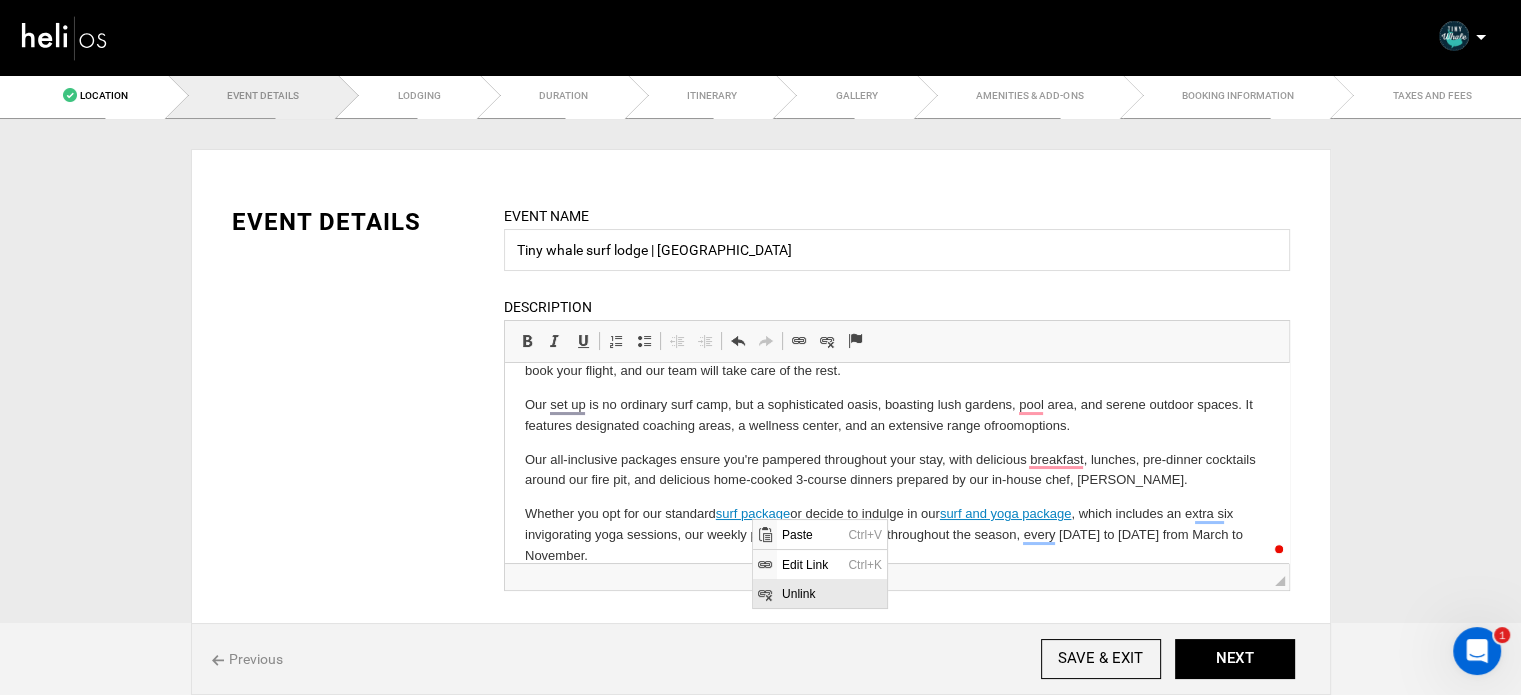 drag, startPoint x: 800, startPoint y: 591, endPoint x: 1709, endPoint y: 1091, distance: 1037.4397 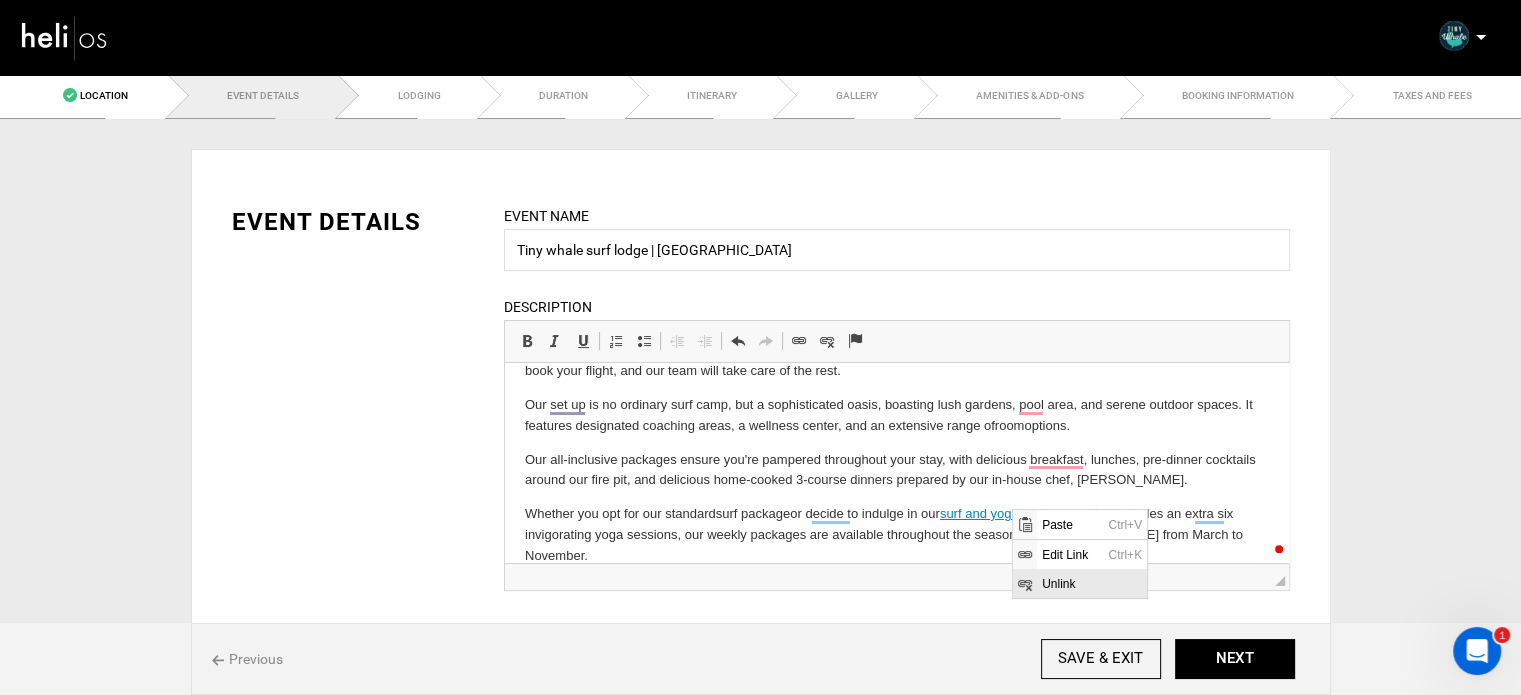 click on "Unlink" at bounding box center (1092, 583) 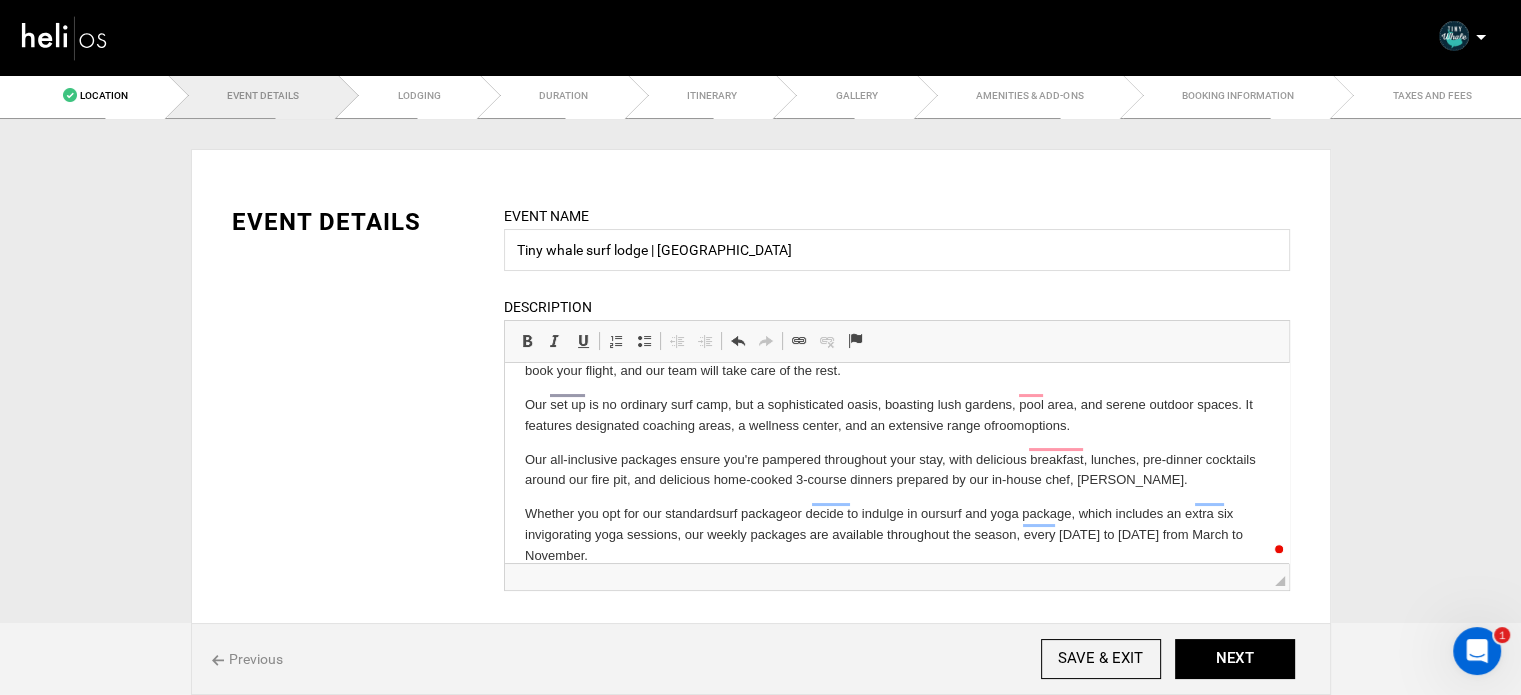 scroll, scrollTop: 141, scrollLeft: 0, axis: vertical 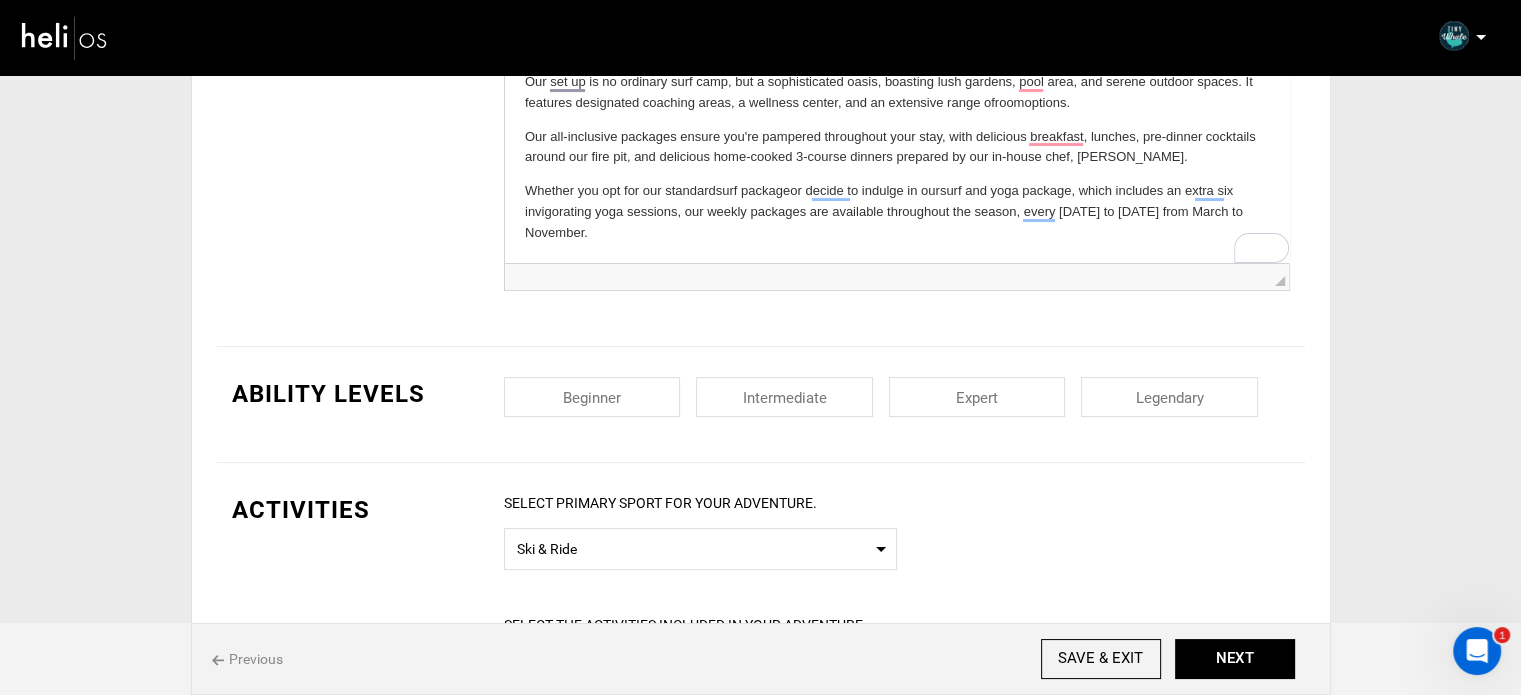 click at bounding box center [592, 397] 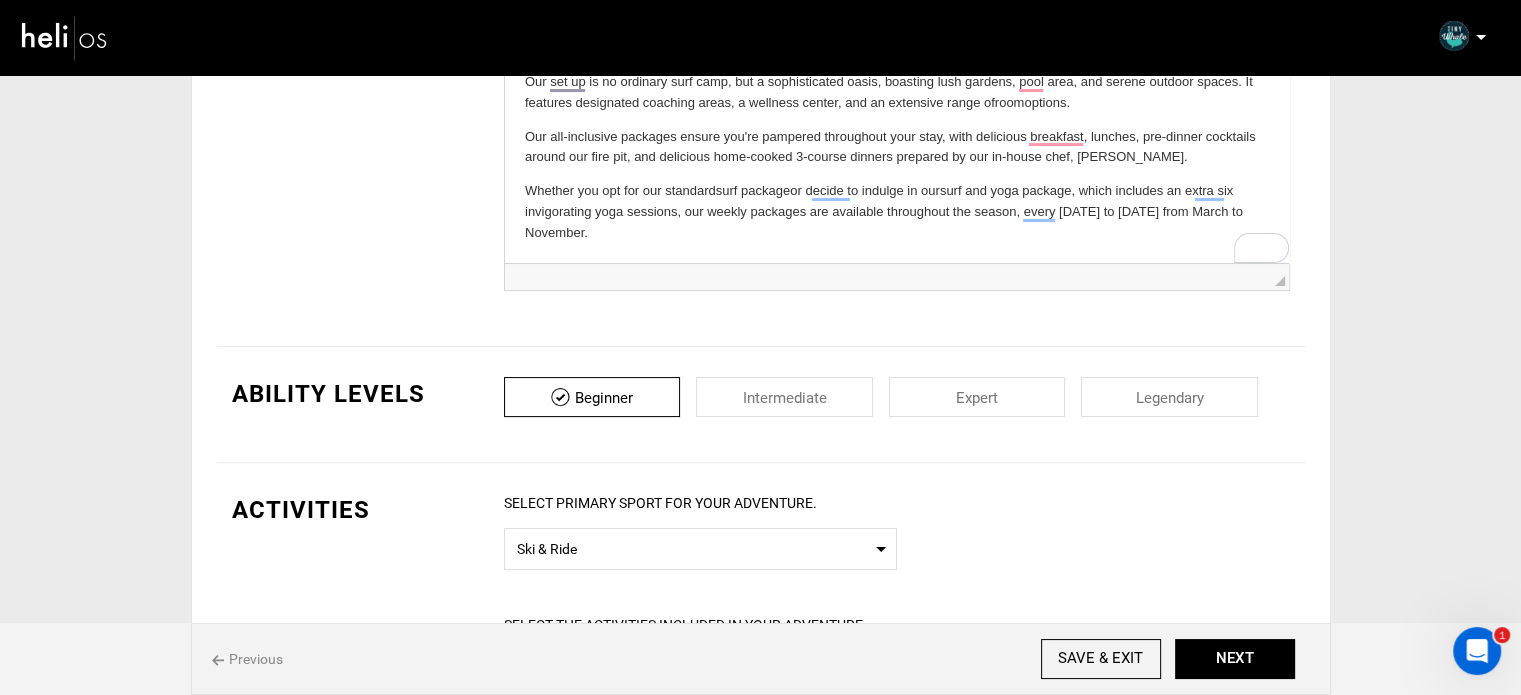 click at bounding box center [784, 397] 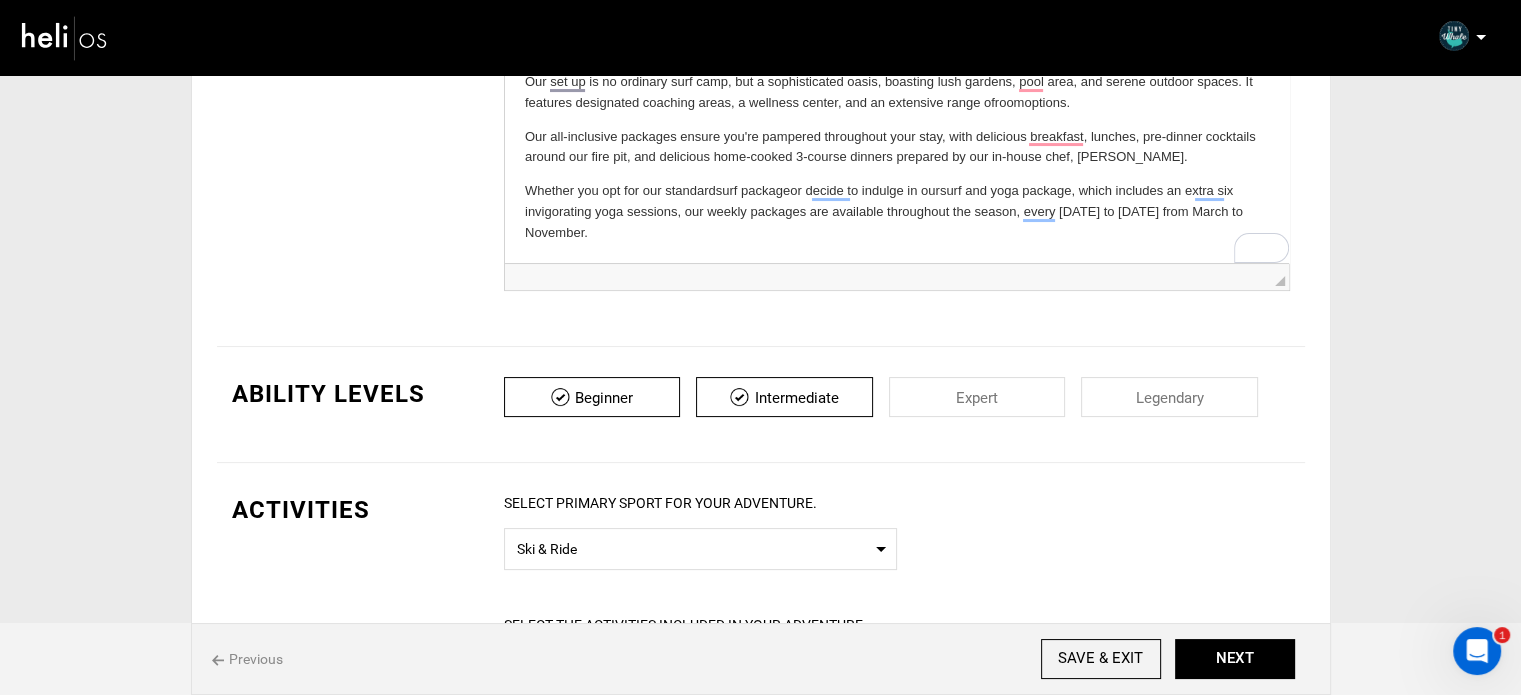 drag, startPoint x: 971, startPoint y: 391, endPoint x: 1113, endPoint y: 391, distance: 142 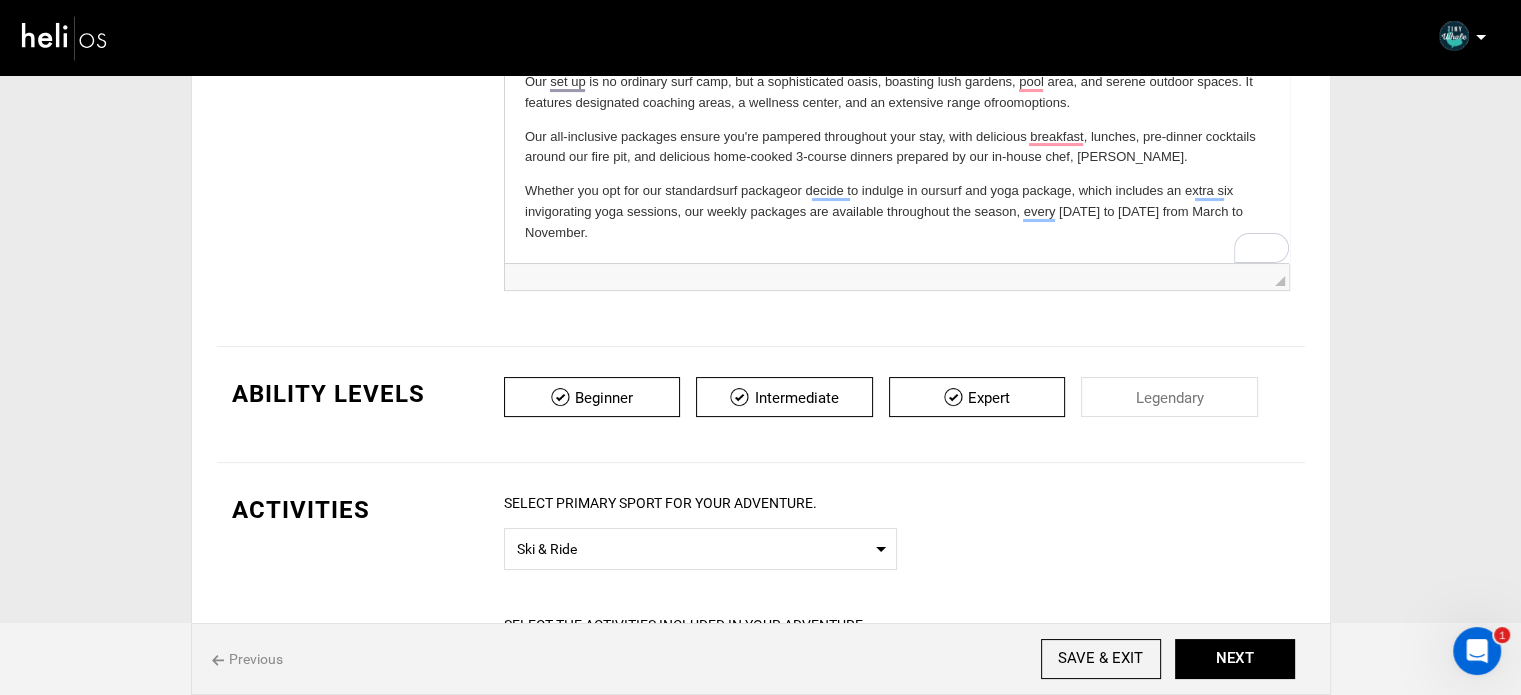 click at bounding box center [1169, 397] 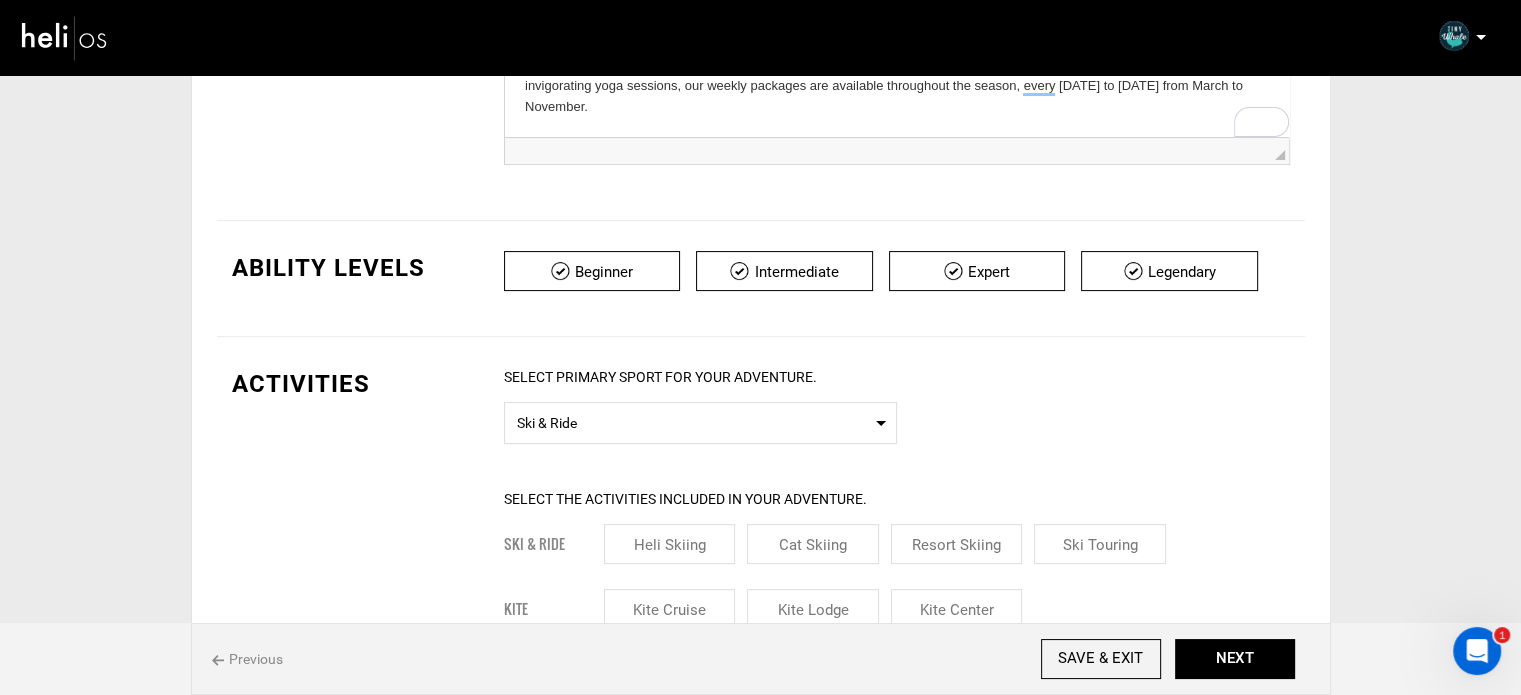 scroll, scrollTop: 500, scrollLeft: 0, axis: vertical 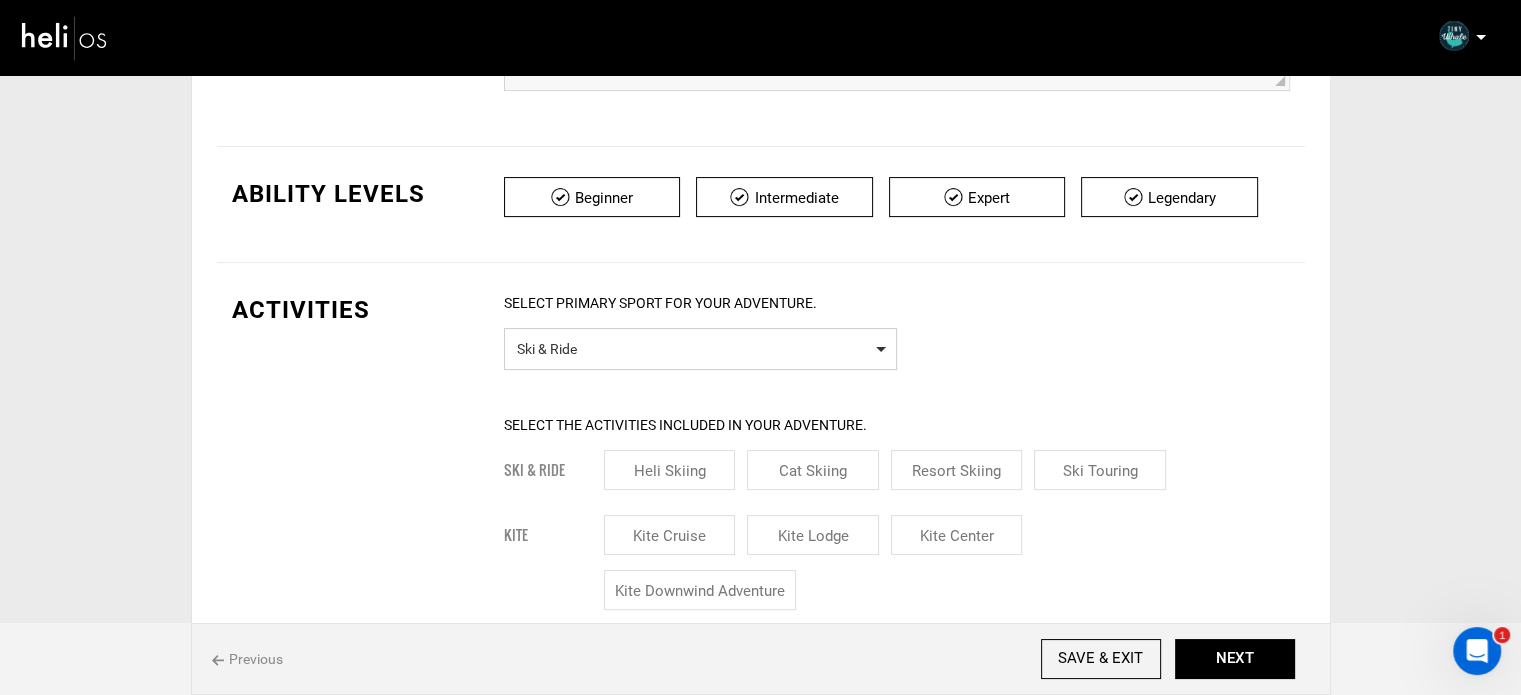 click on "Ski & Ride" at bounding box center [700, 346] 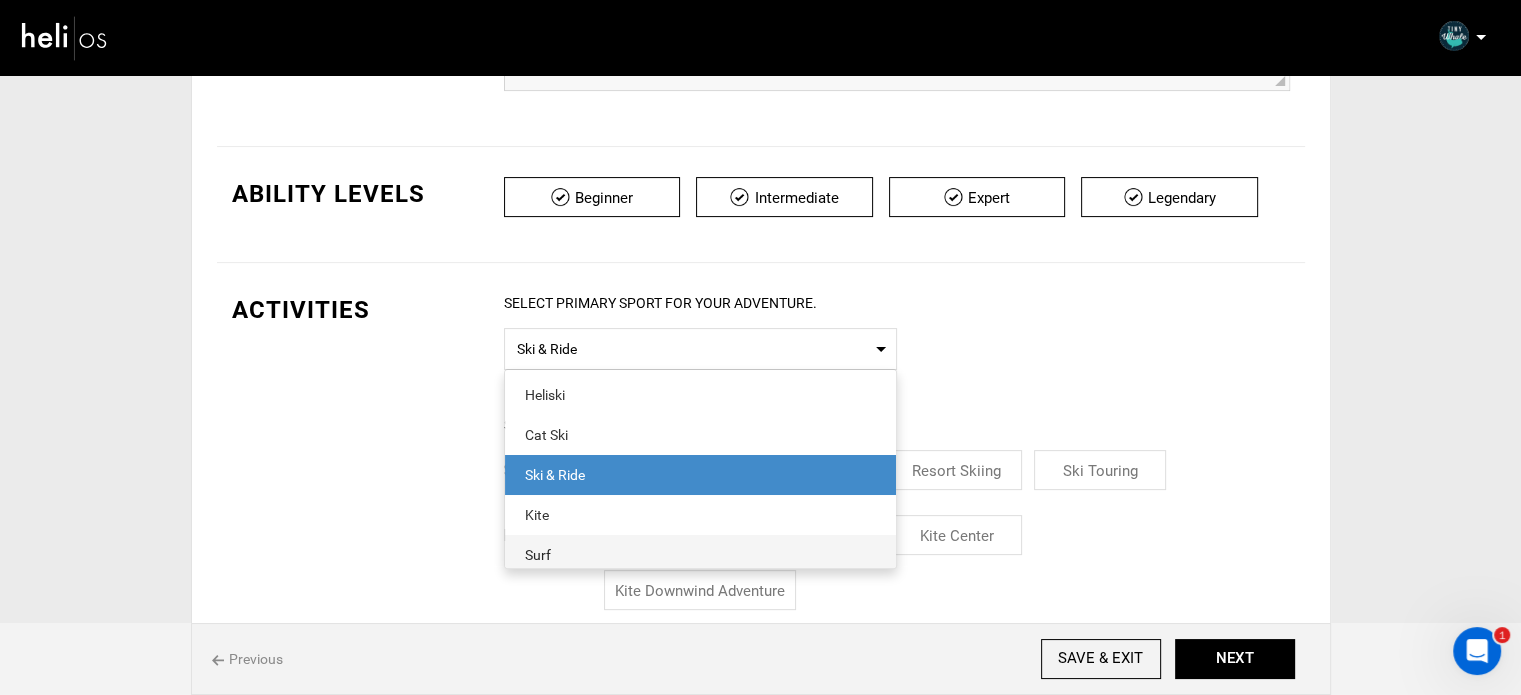 click on "Surf" at bounding box center (700, 555) 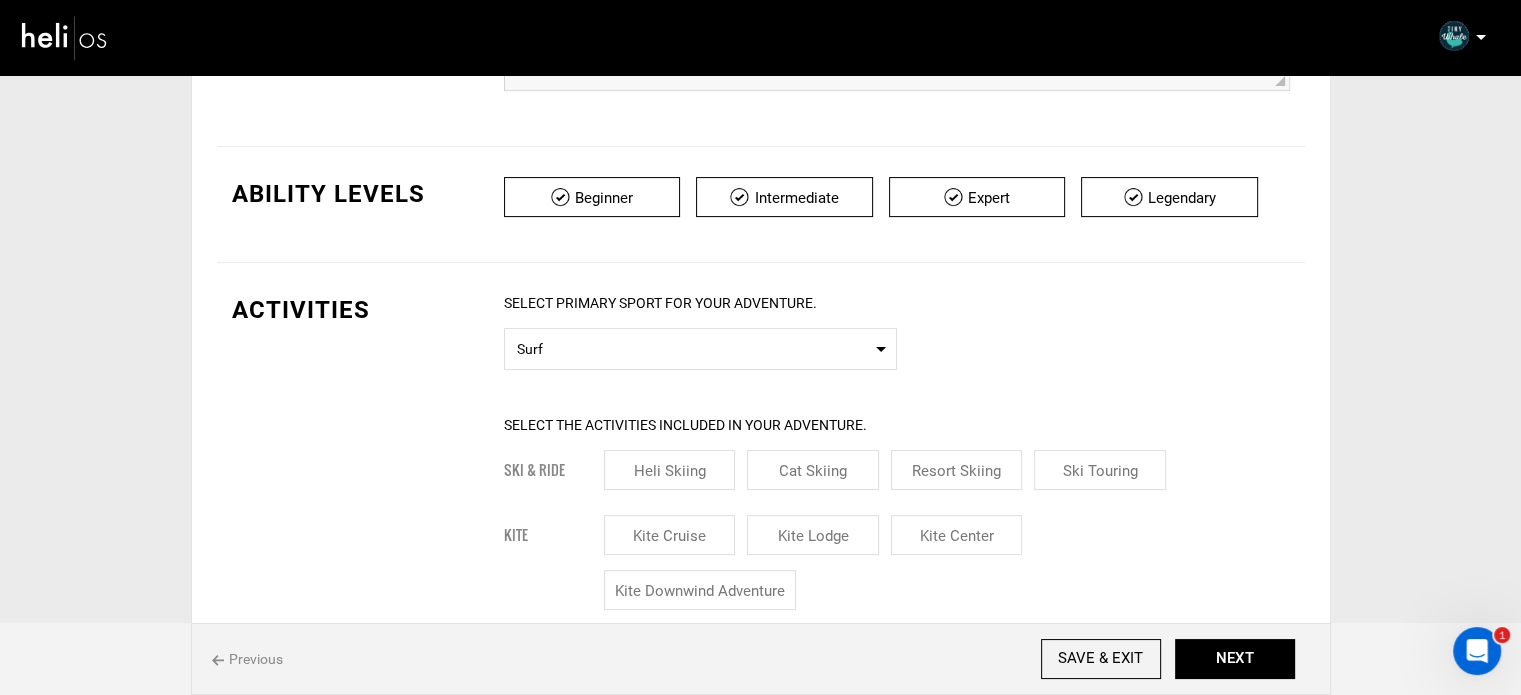 scroll, scrollTop: 700, scrollLeft: 0, axis: vertical 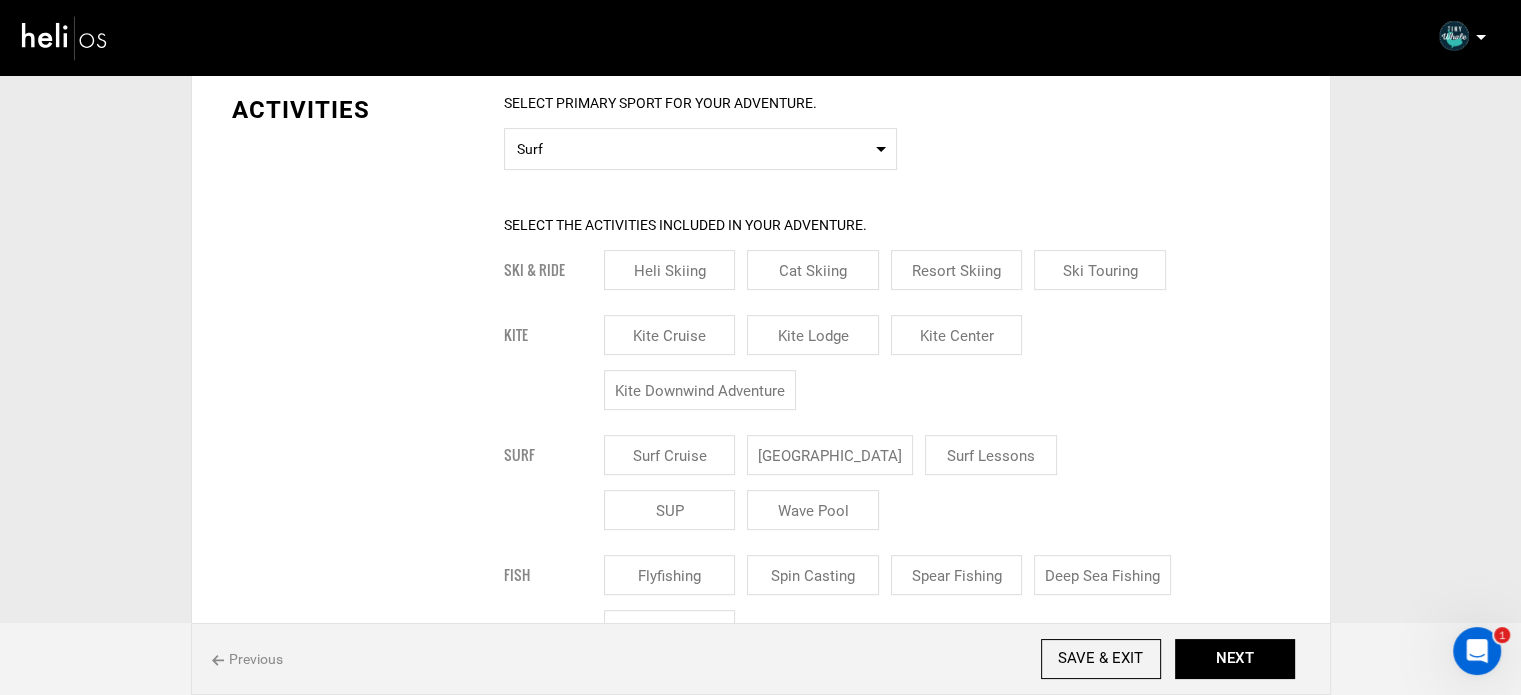 drag, startPoint x: 824, startPoint y: 460, endPoint x: 918, endPoint y: 454, distance: 94.19129 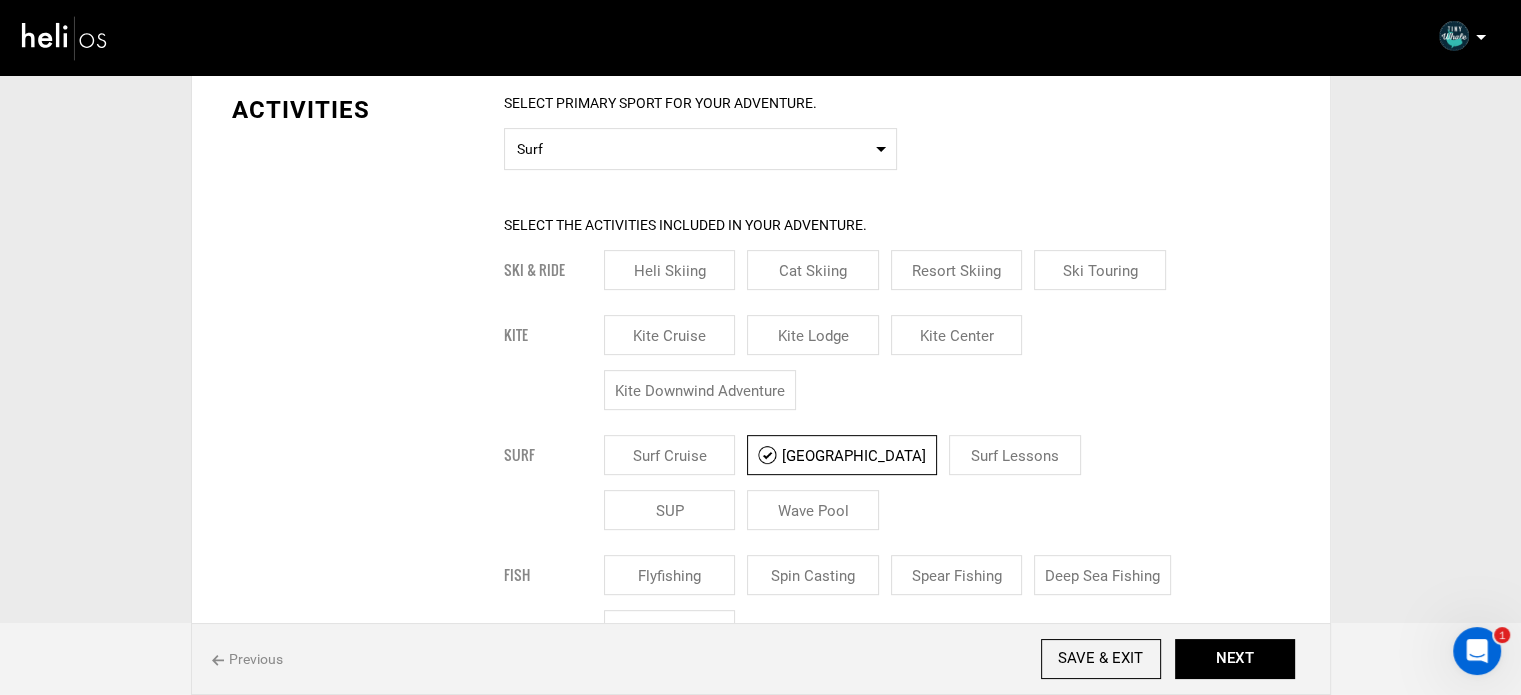 click on "Surf Lessons" at bounding box center [1015, 455] 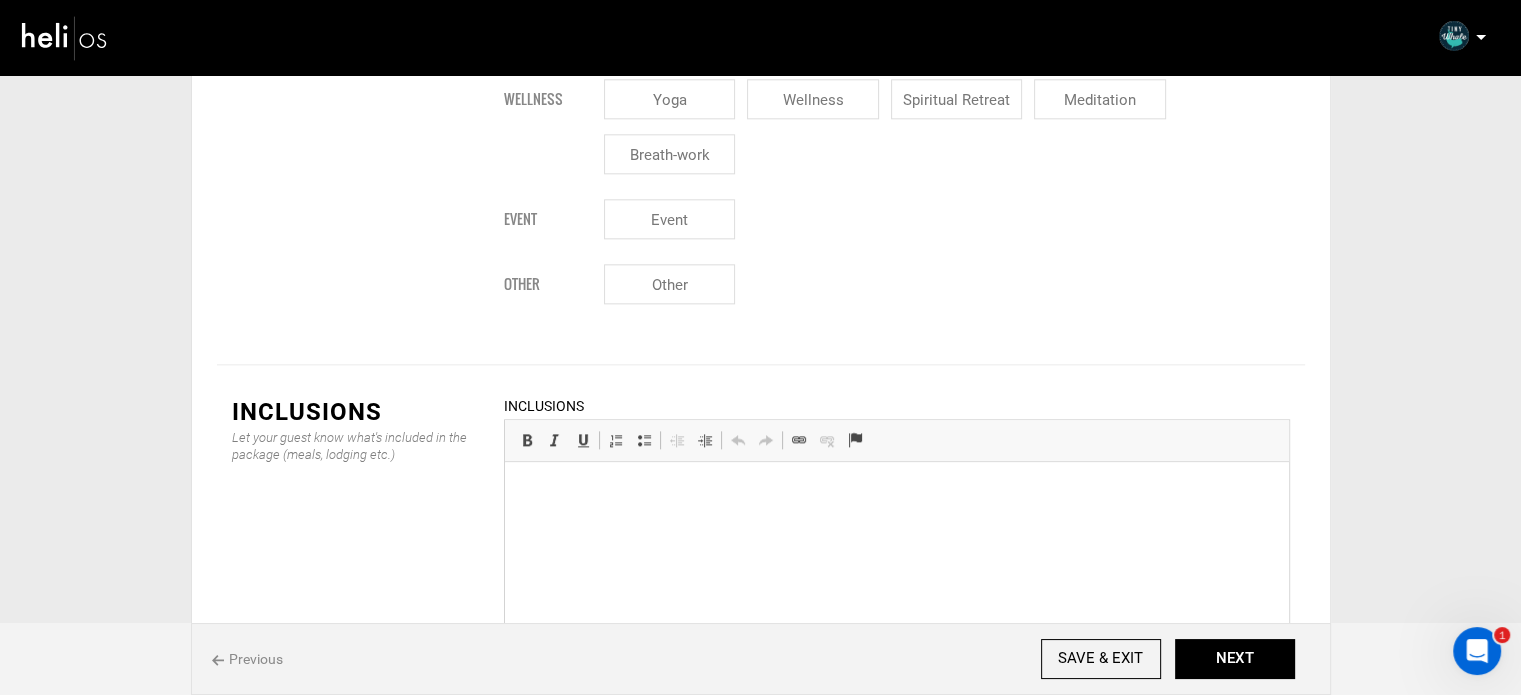 scroll, scrollTop: 2400, scrollLeft: 0, axis: vertical 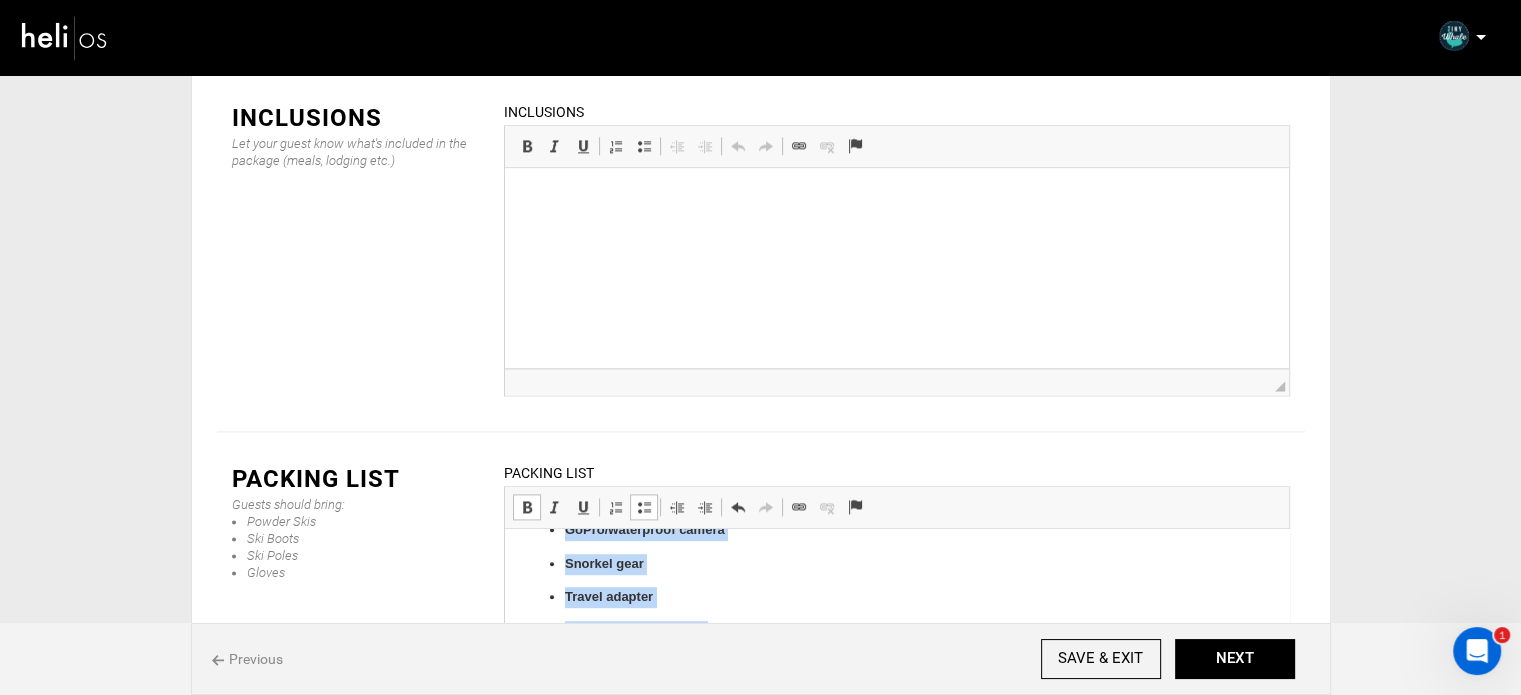 drag, startPoint x: 559, startPoint y: 648, endPoint x: 782, endPoint y: 715, distance: 232.8476 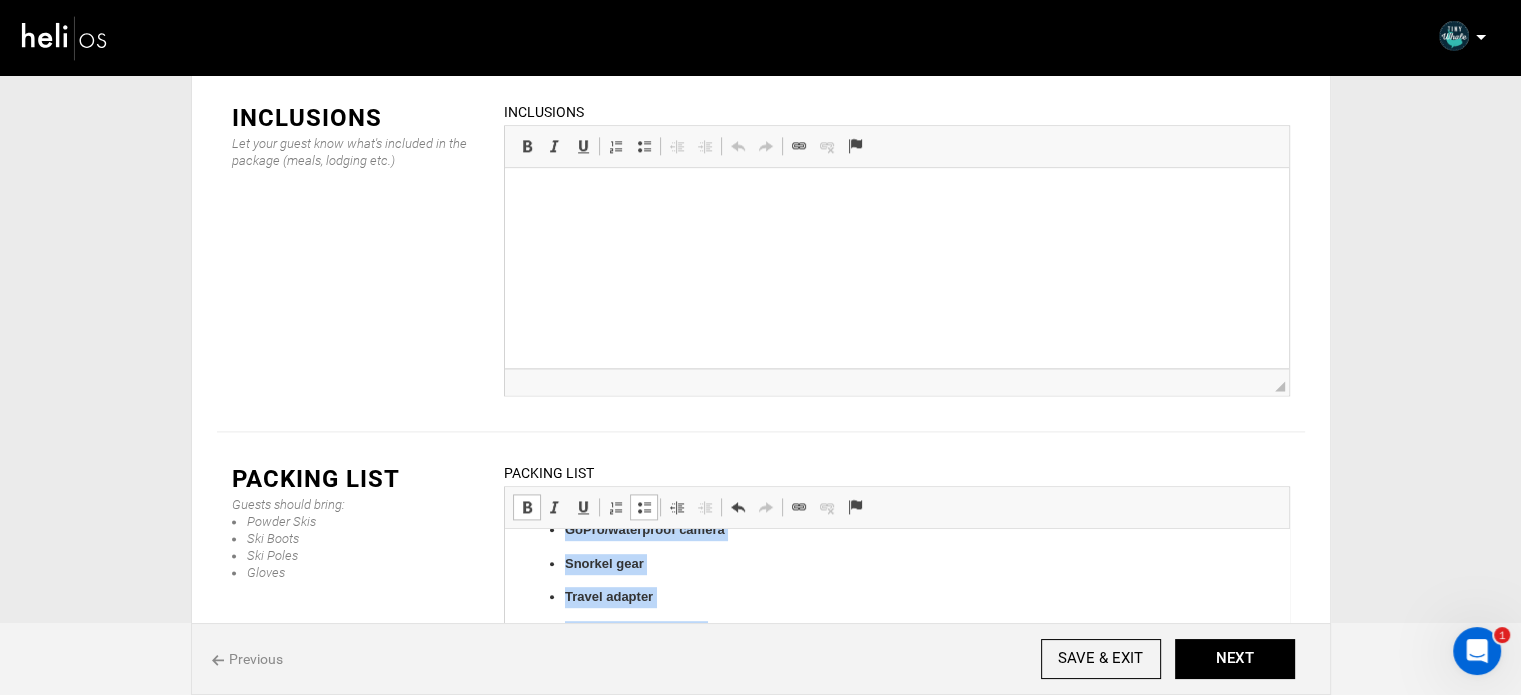click at bounding box center (527, 507) 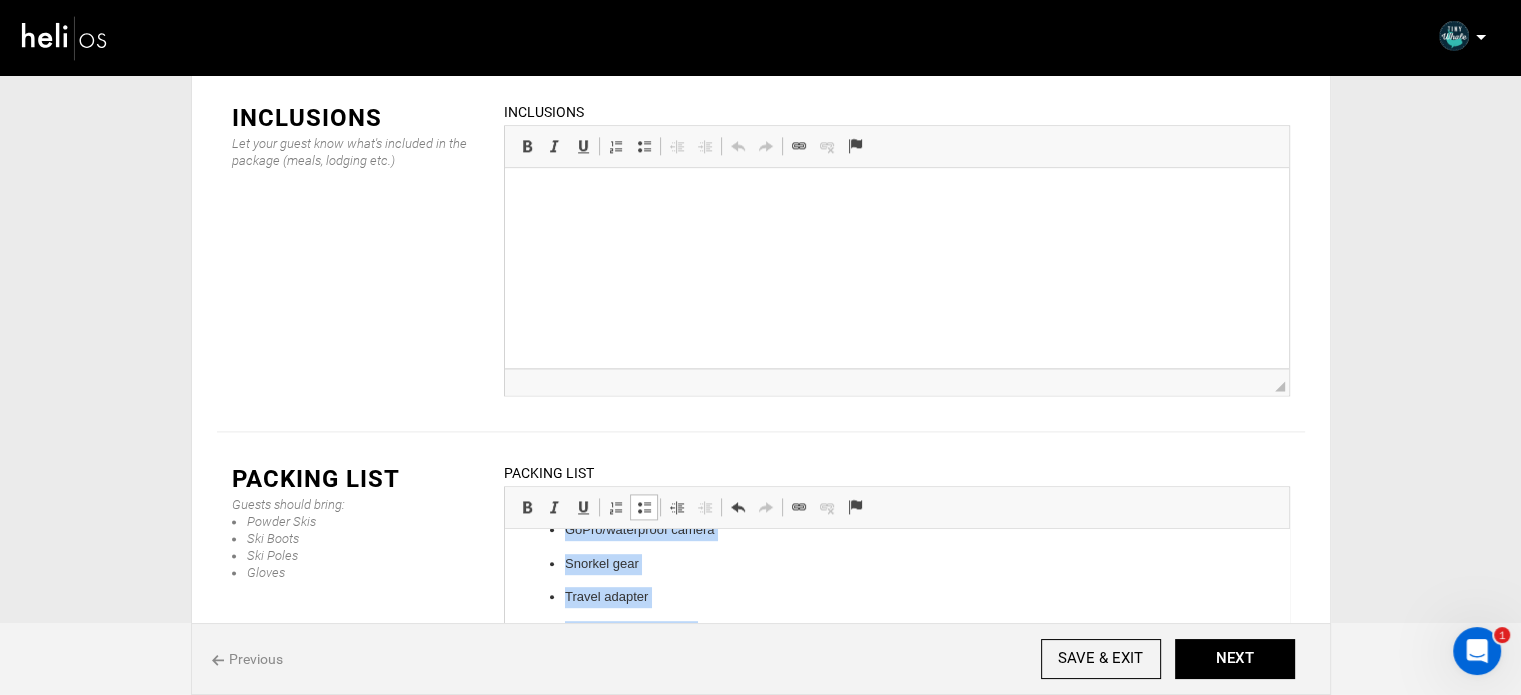 click at bounding box center [644, 507] 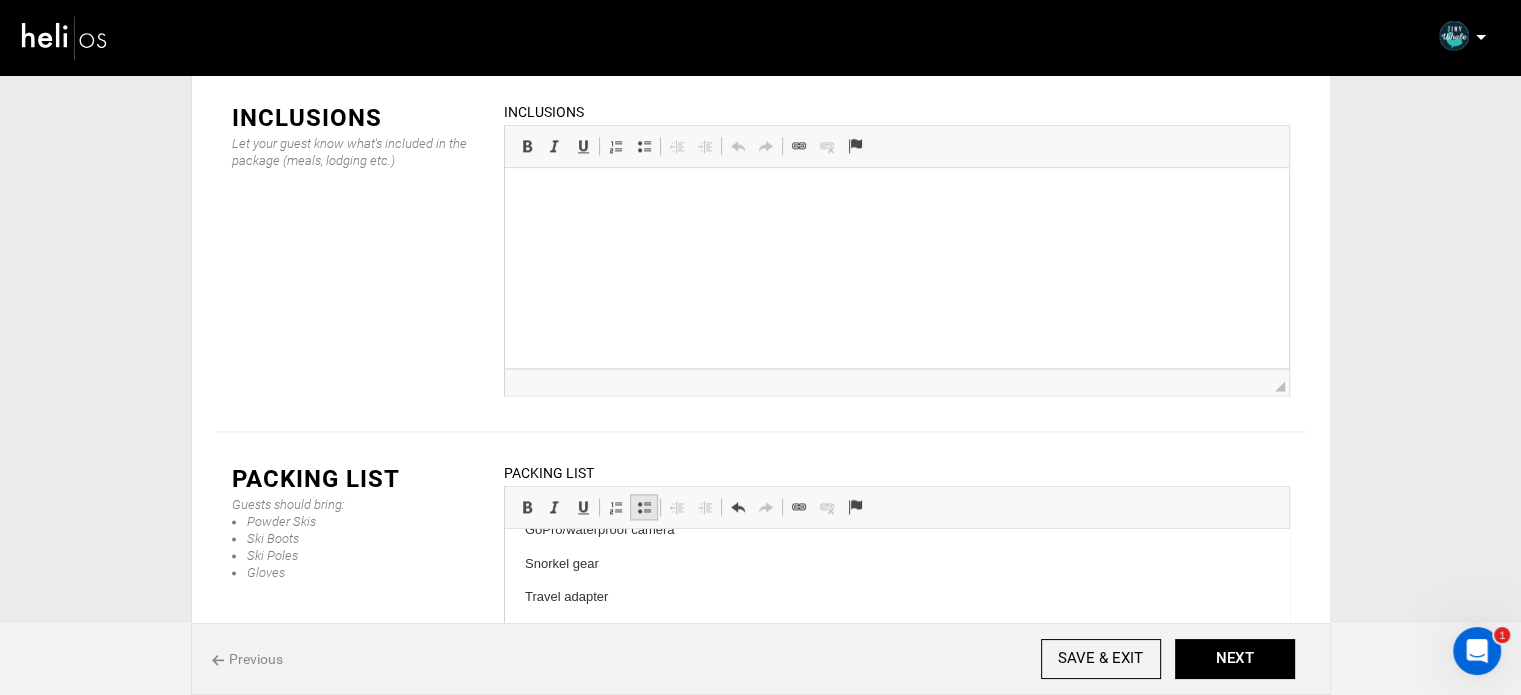 click at bounding box center [644, 507] 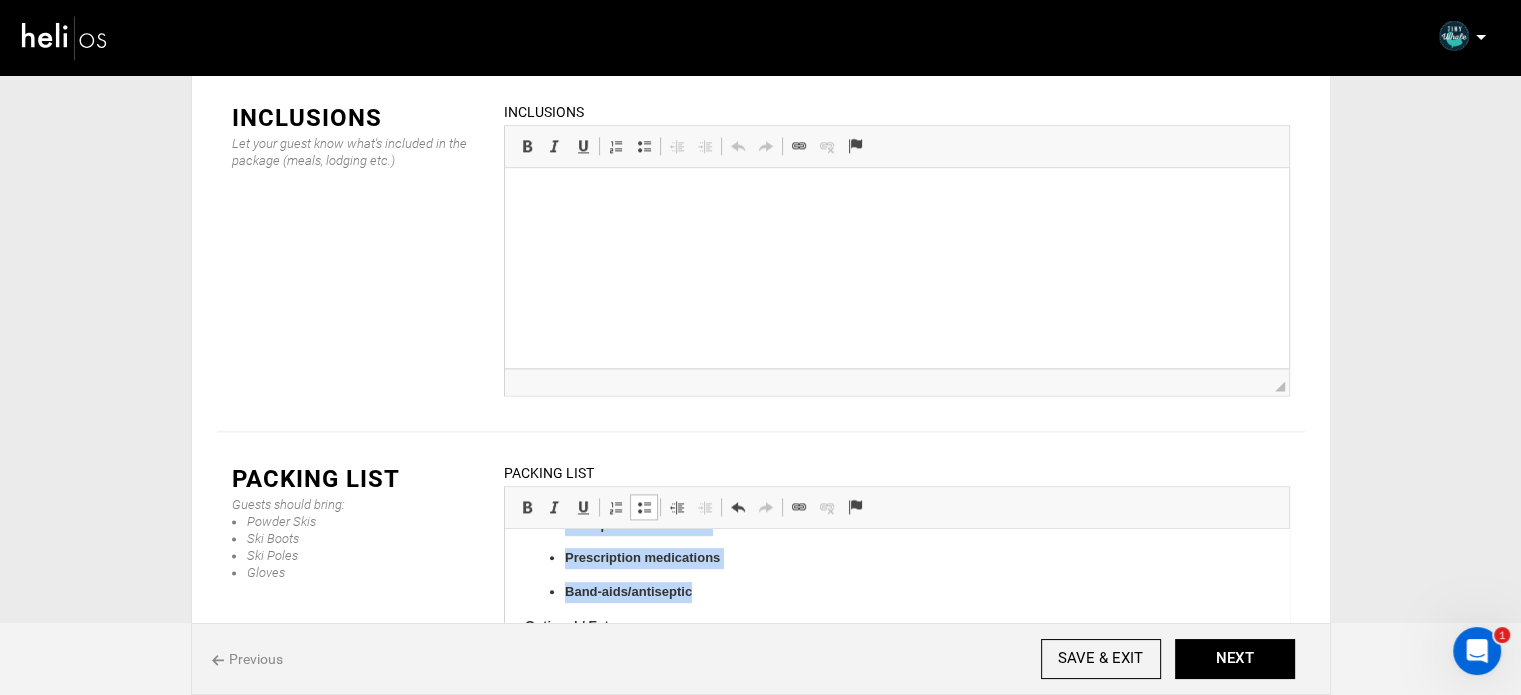 scroll, scrollTop: 1204, scrollLeft: 0, axis: vertical 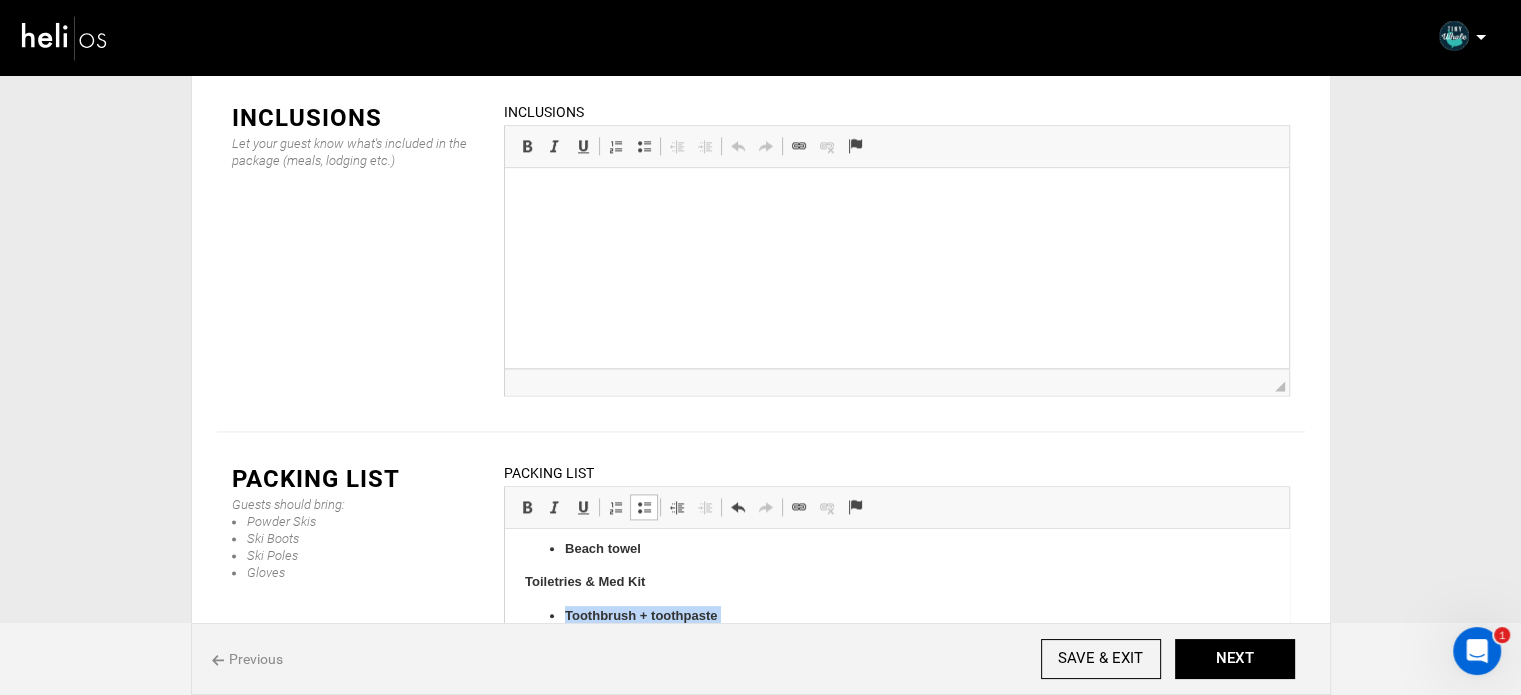 drag, startPoint x: 703, startPoint y: 620, endPoint x: 544, endPoint y: 564, distance: 168.57343 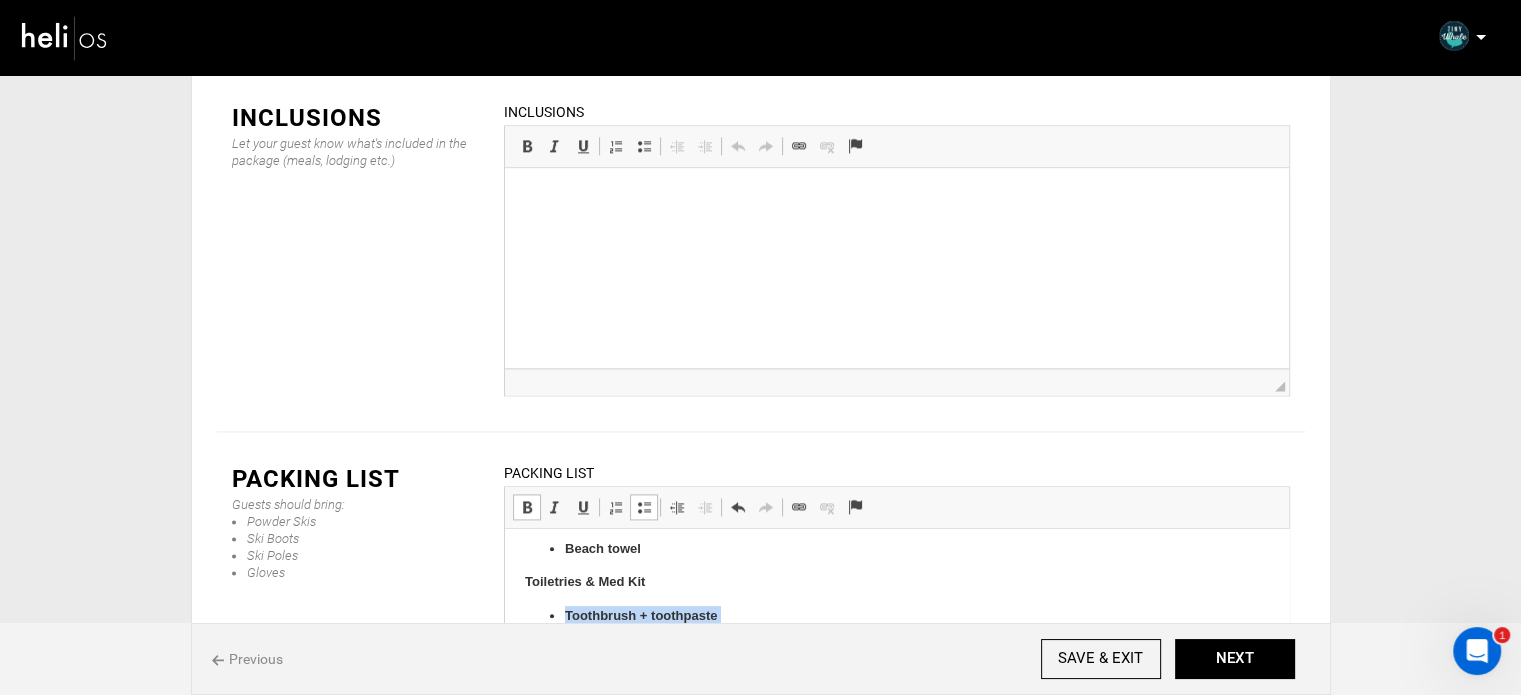 click at bounding box center [527, 507] 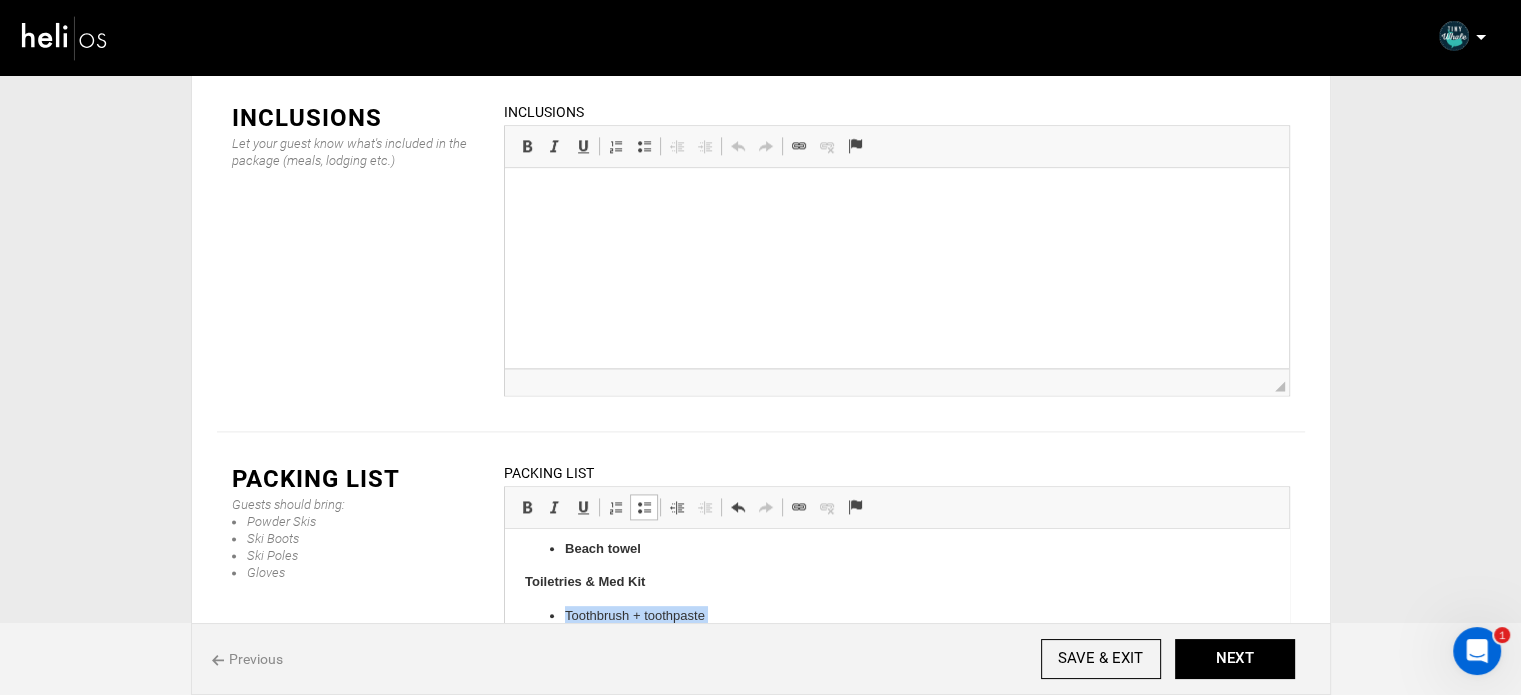 click at bounding box center [644, 507] 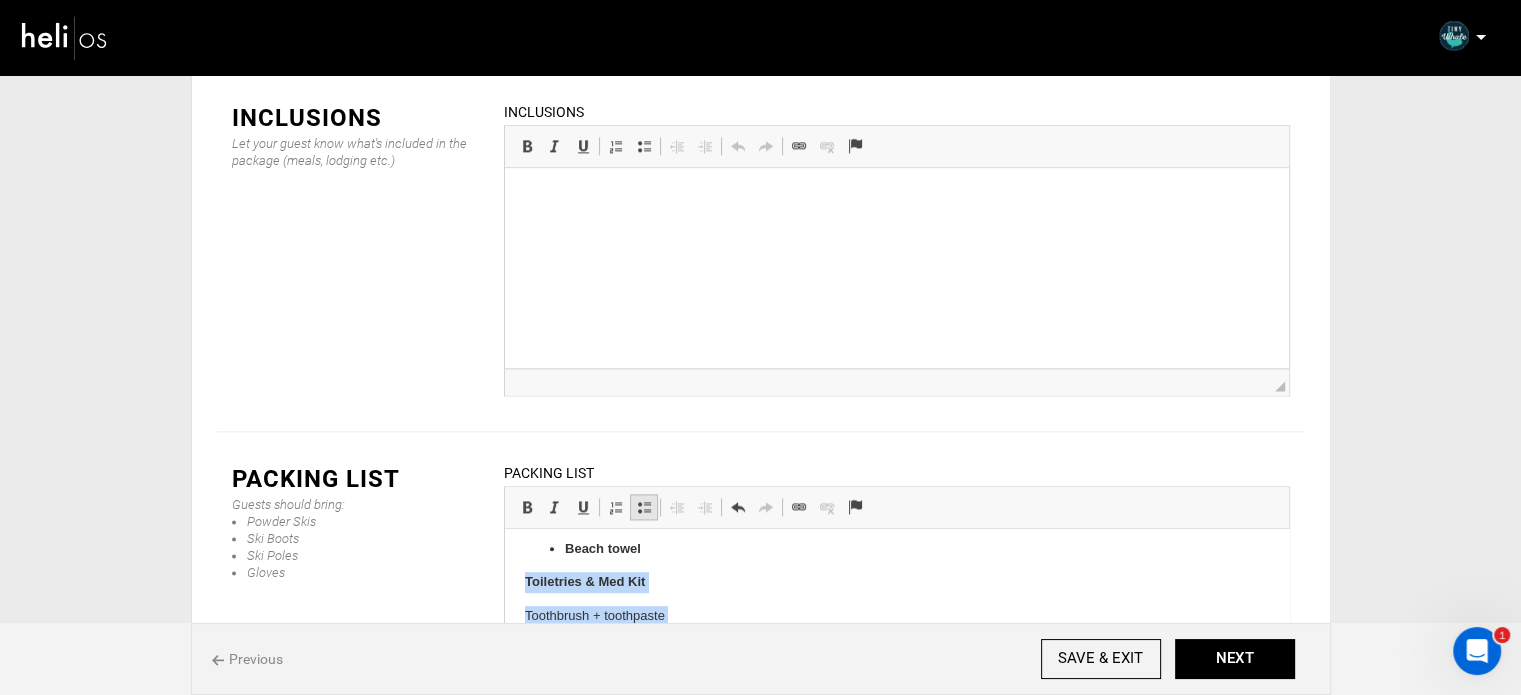 click at bounding box center [644, 507] 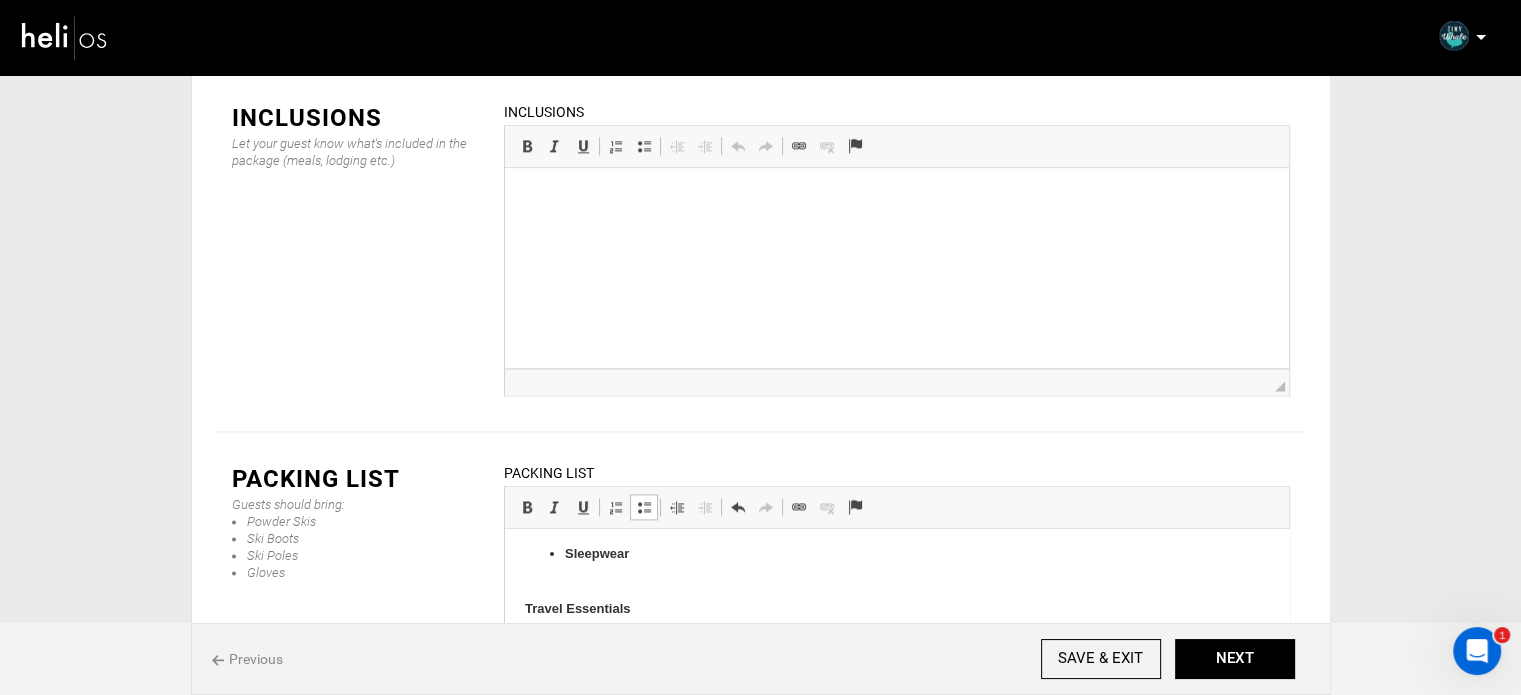 scroll, scrollTop: 899, scrollLeft: 0, axis: vertical 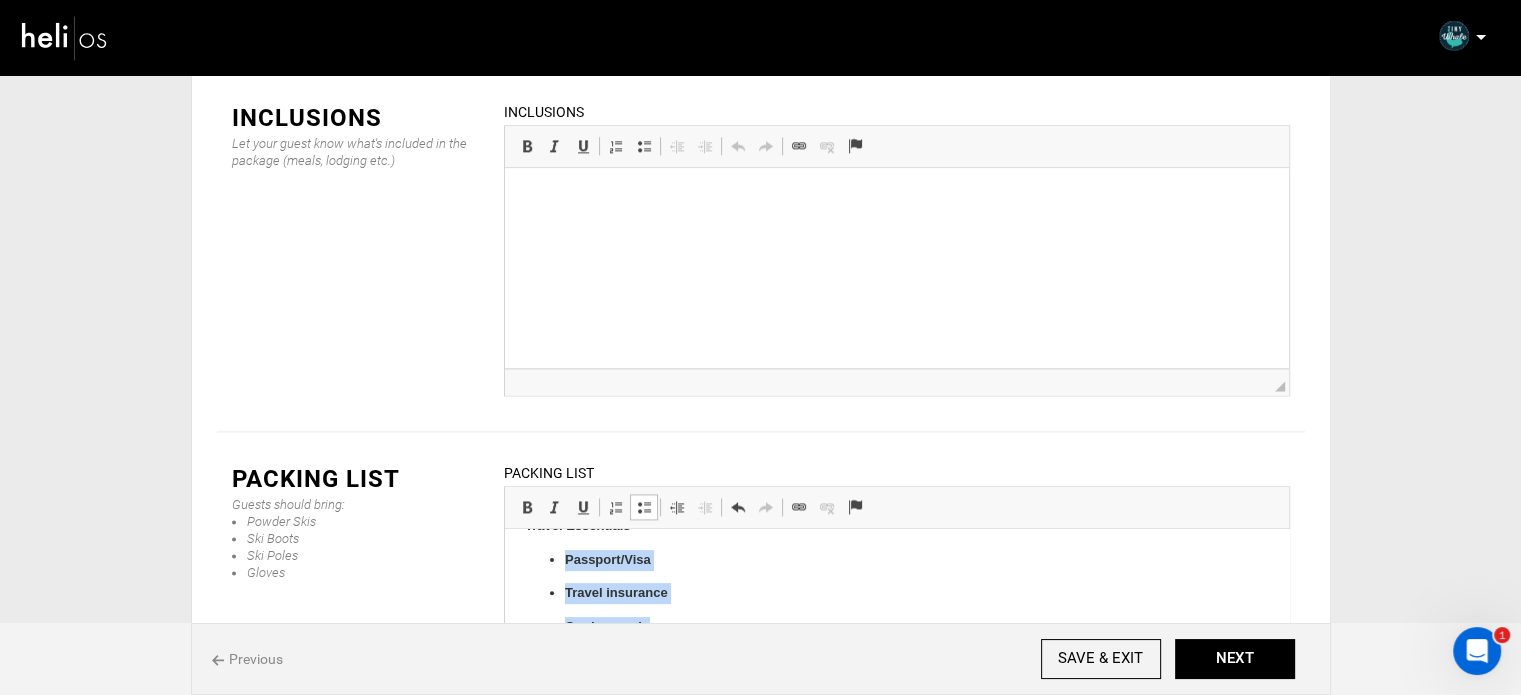 drag, startPoint x: 655, startPoint y: 554, endPoint x: 553, endPoint y: 568, distance: 102.9563 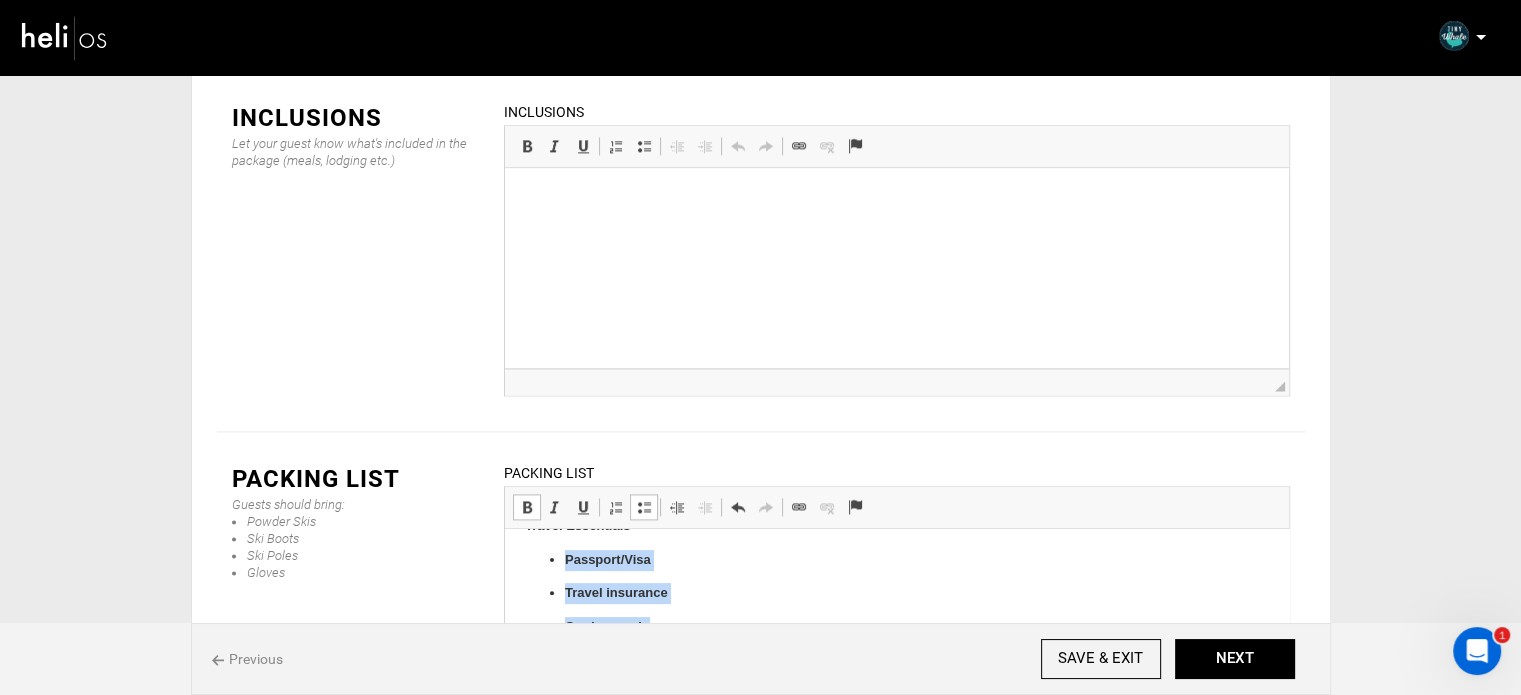click at bounding box center (644, 507) 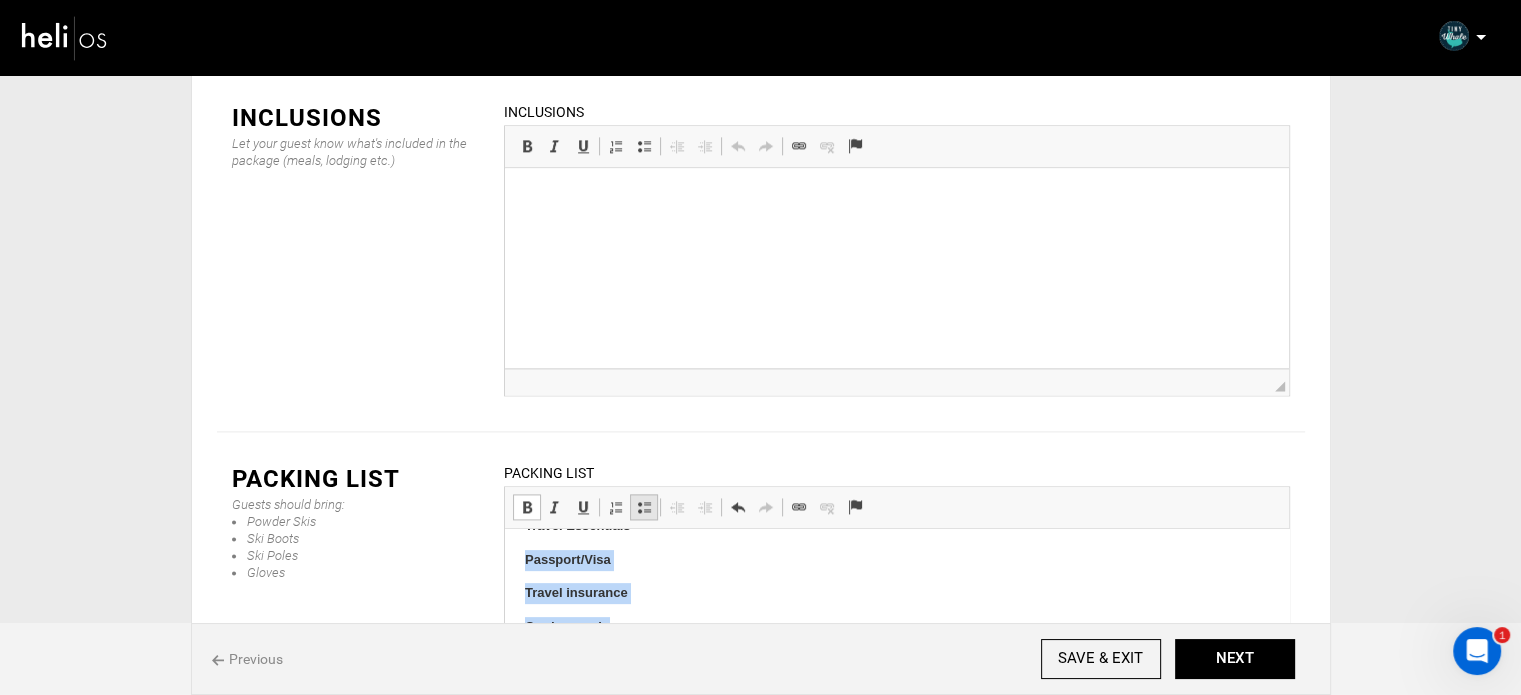 click at bounding box center (644, 507) 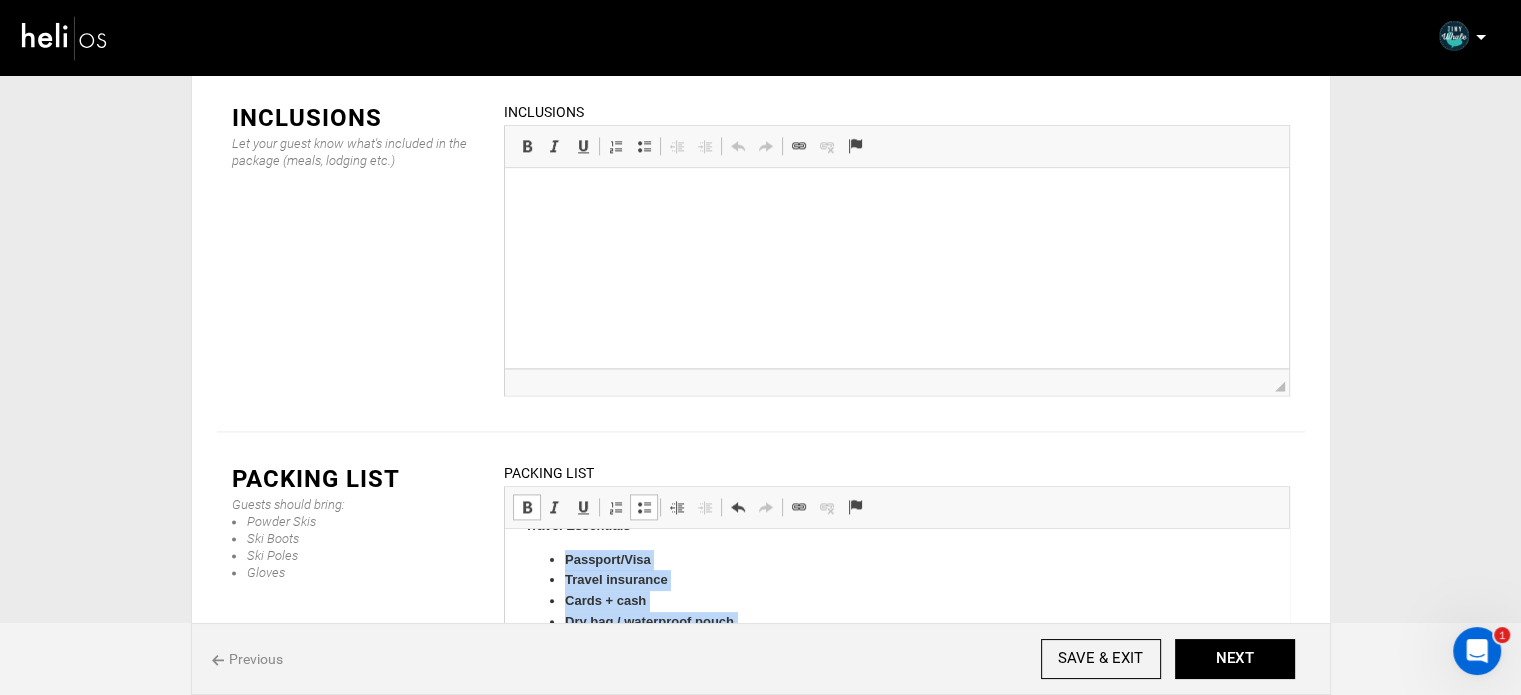drag, startPoint x: 528, startPoint y: 334, endPoint x: 79, endPoint y: 87, distance: 512.4549 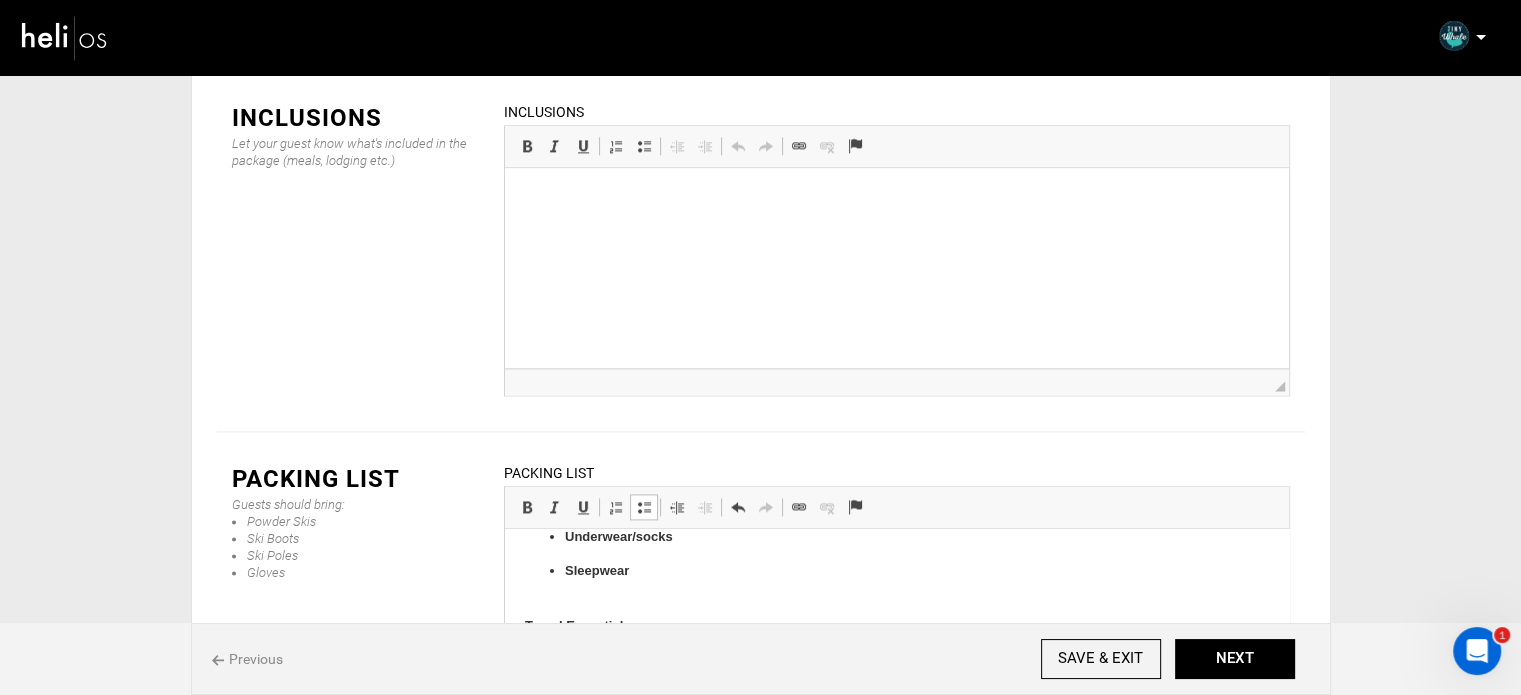 click on "Sleepwear" at bounding box center [896, 582] 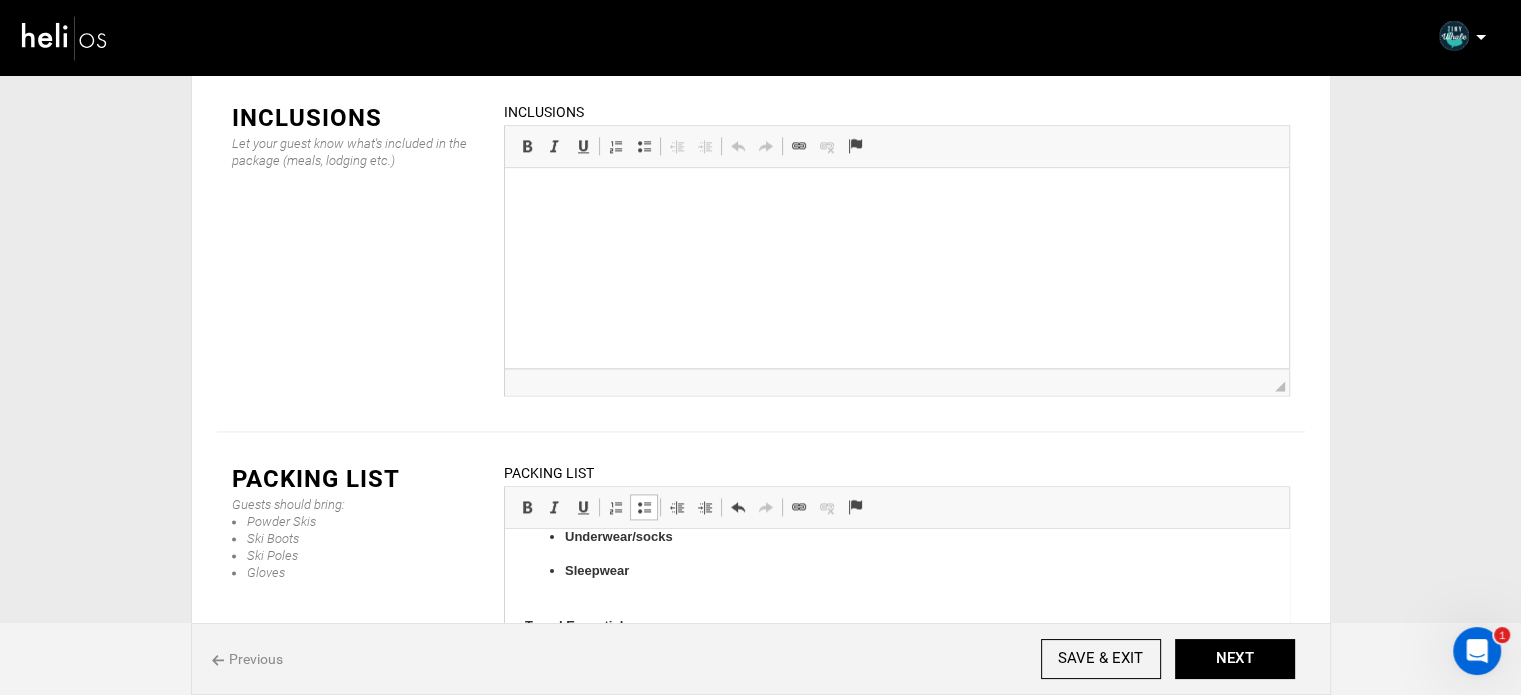 type 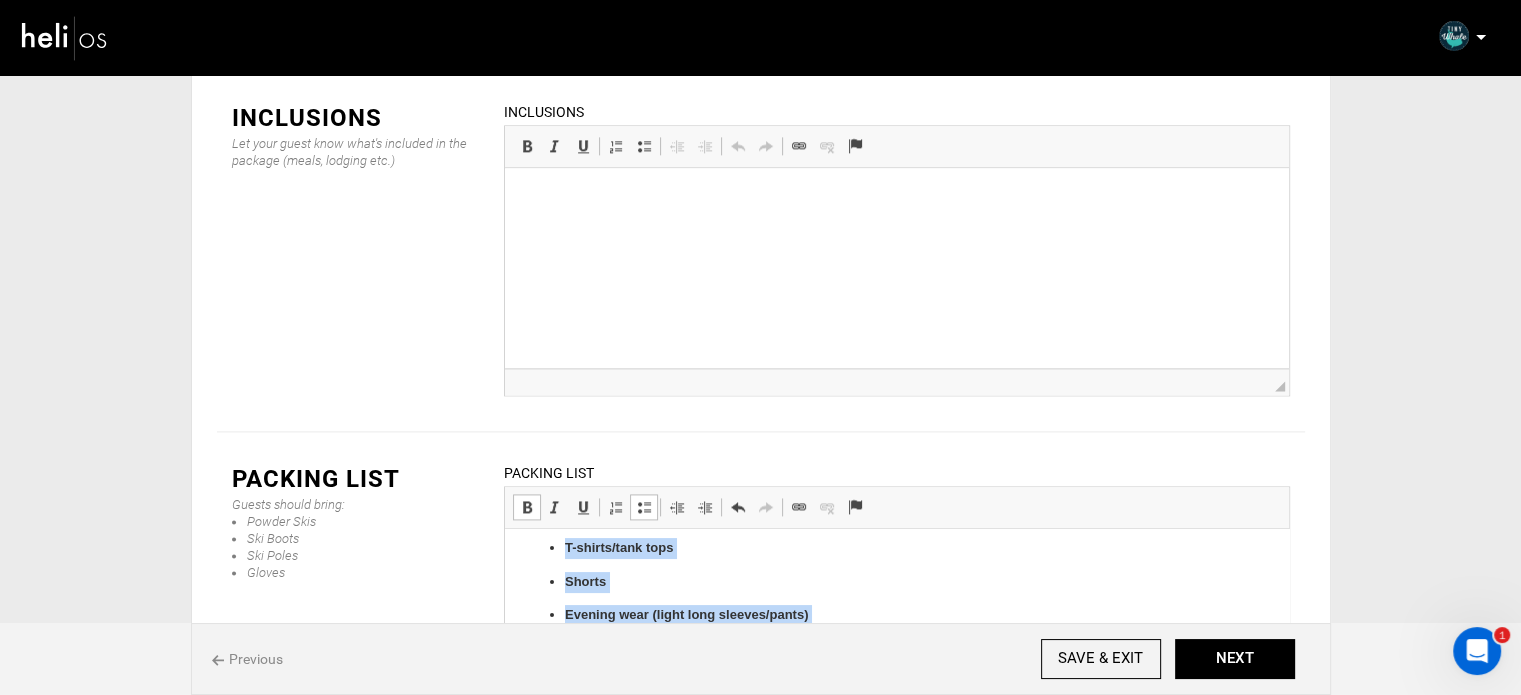 scroll, scrollTop: 458, scrollLeft: 0, axis: vertical 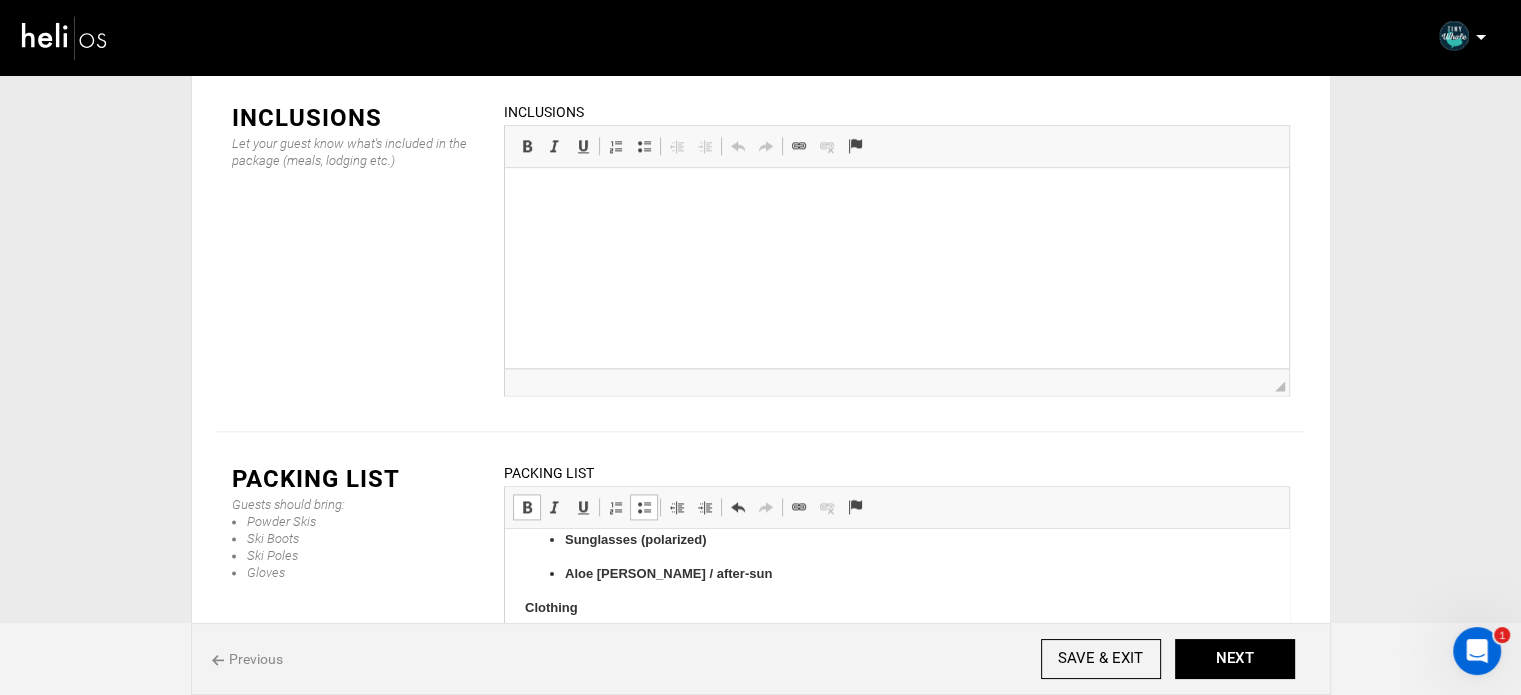 drag, startPoint x: 639, startPoint y: 577, endPoint x: 540, endPoint y: 548, distance: 103.16007 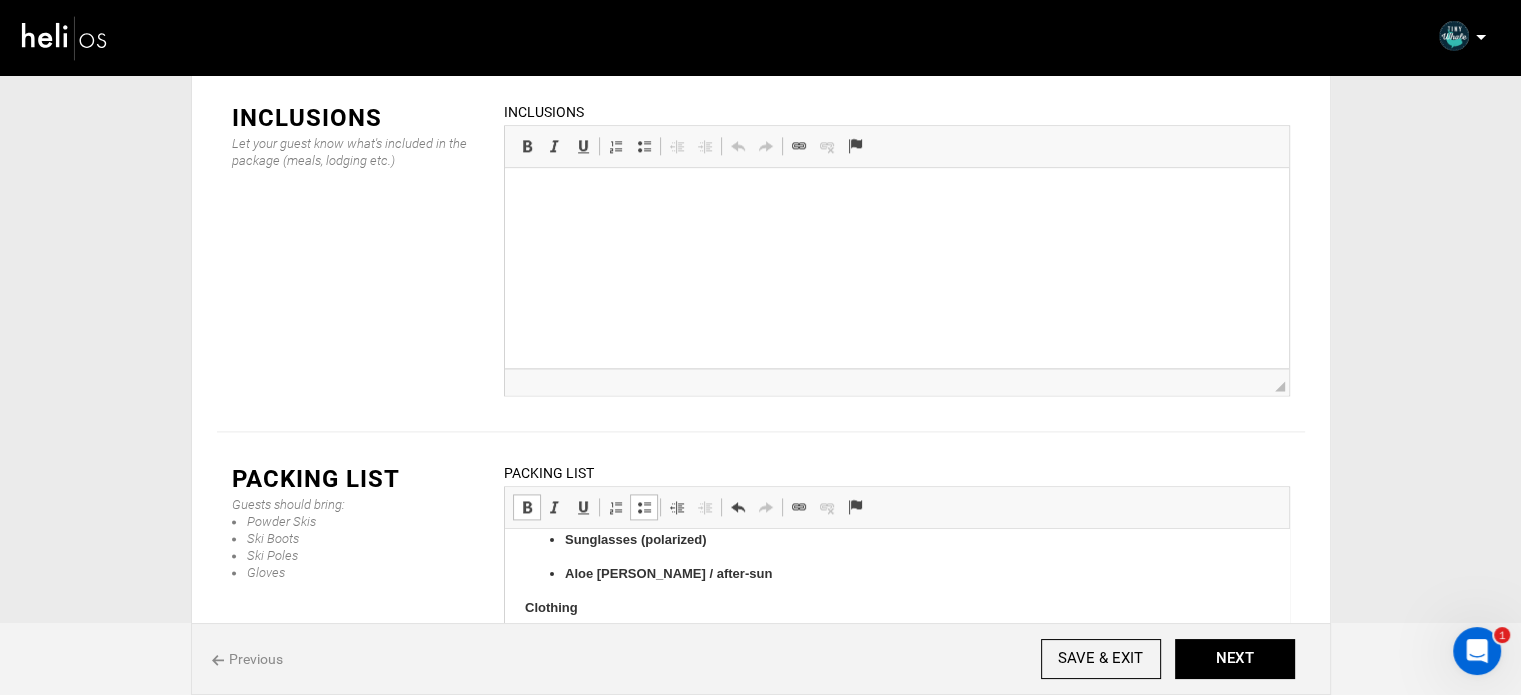 click at bounding box center (527, 507) 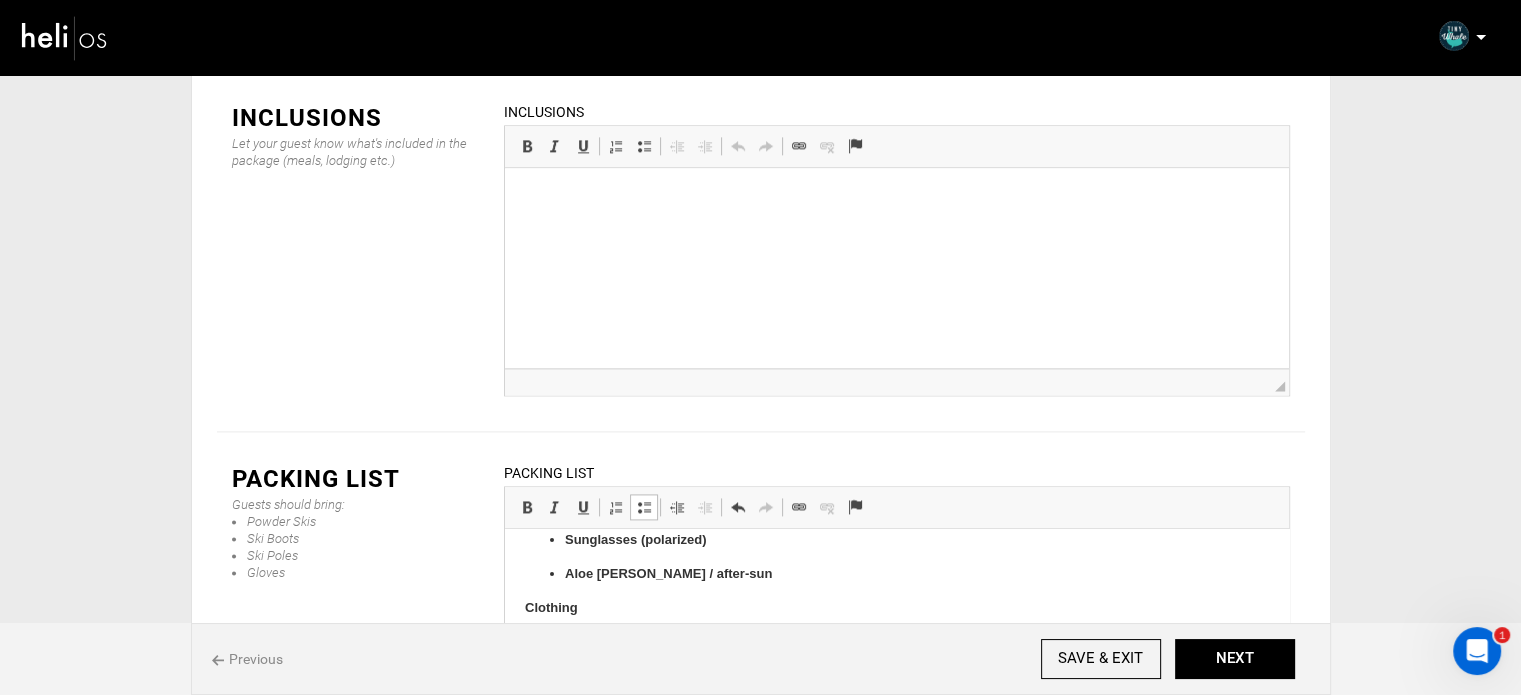 click on "Insert/Remove Bulleted List" at bounding box center (644, 507) 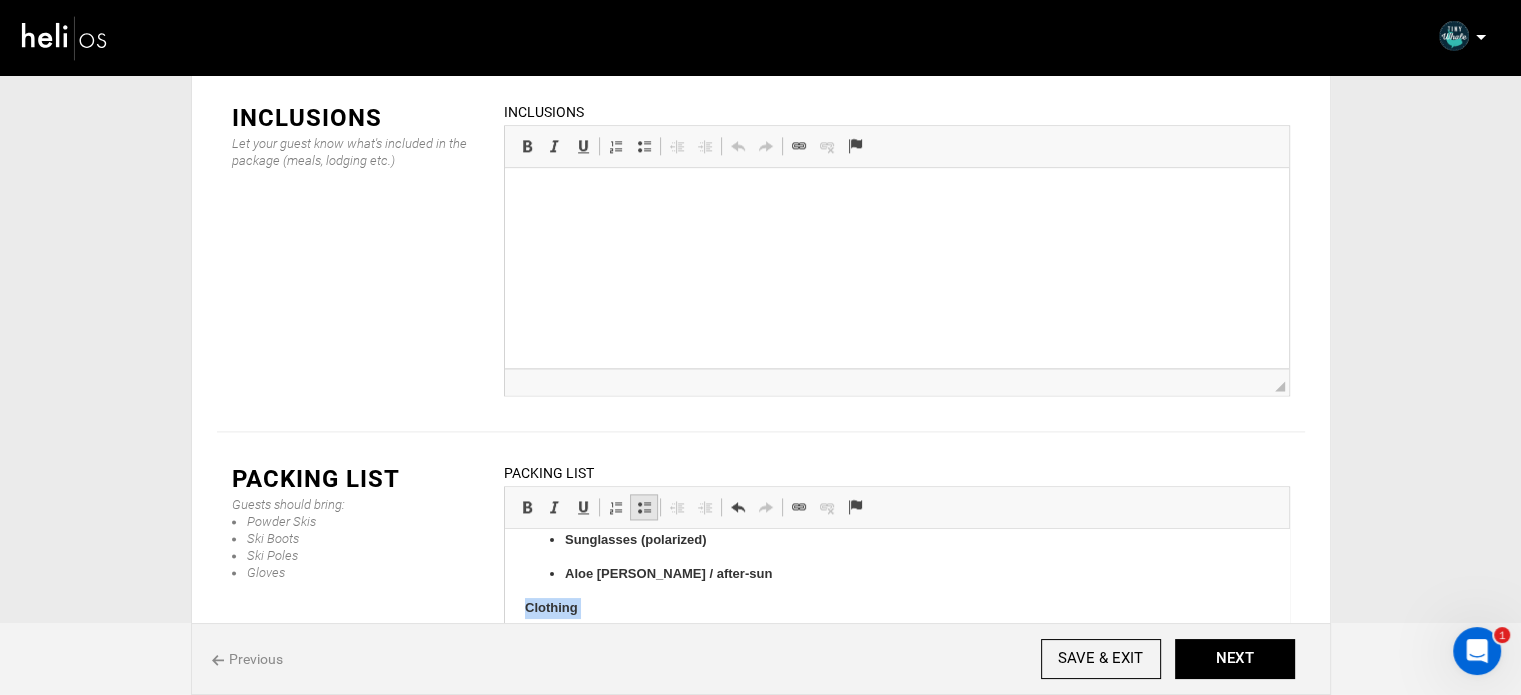click on "Insert/Remove Bulleted List" at bounding box center (644, 507) 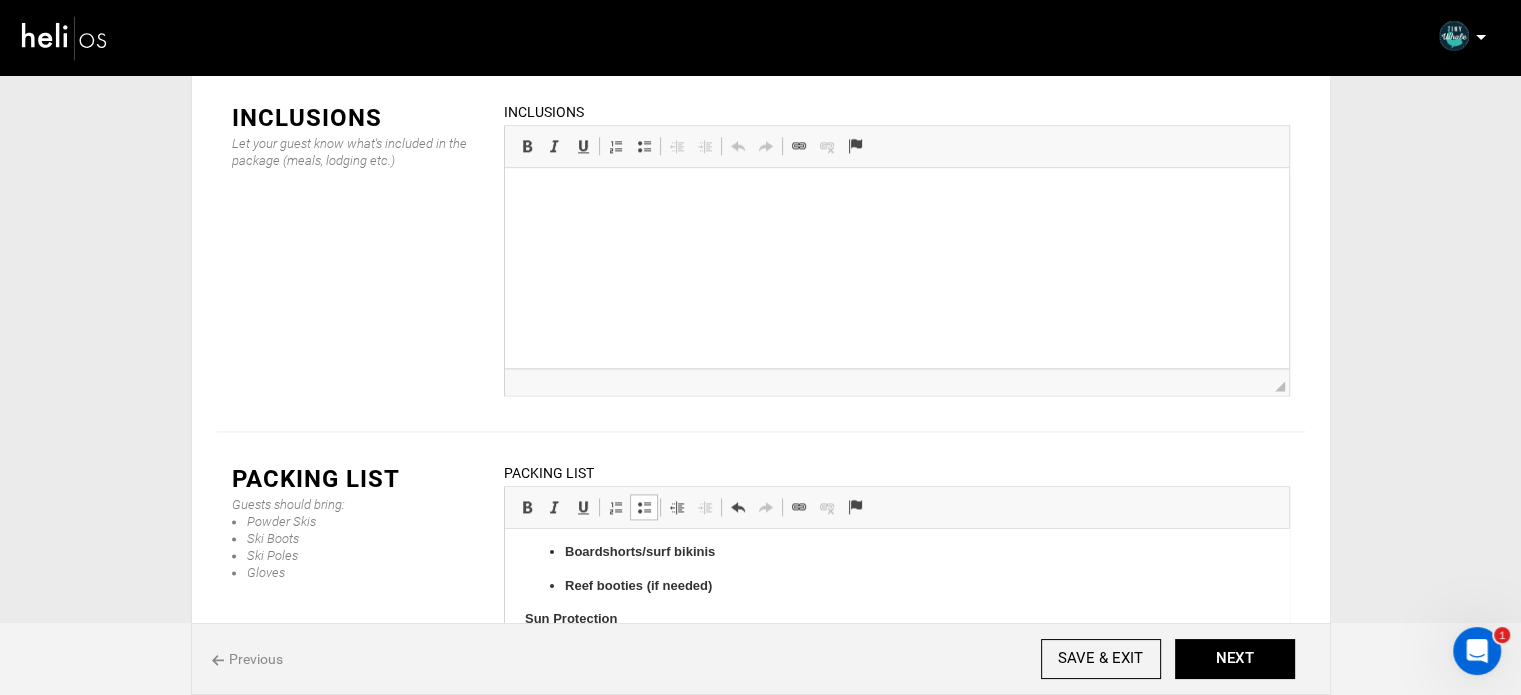 scroll, scrollTop: 319, scrollLeft: 0, axis: vertical 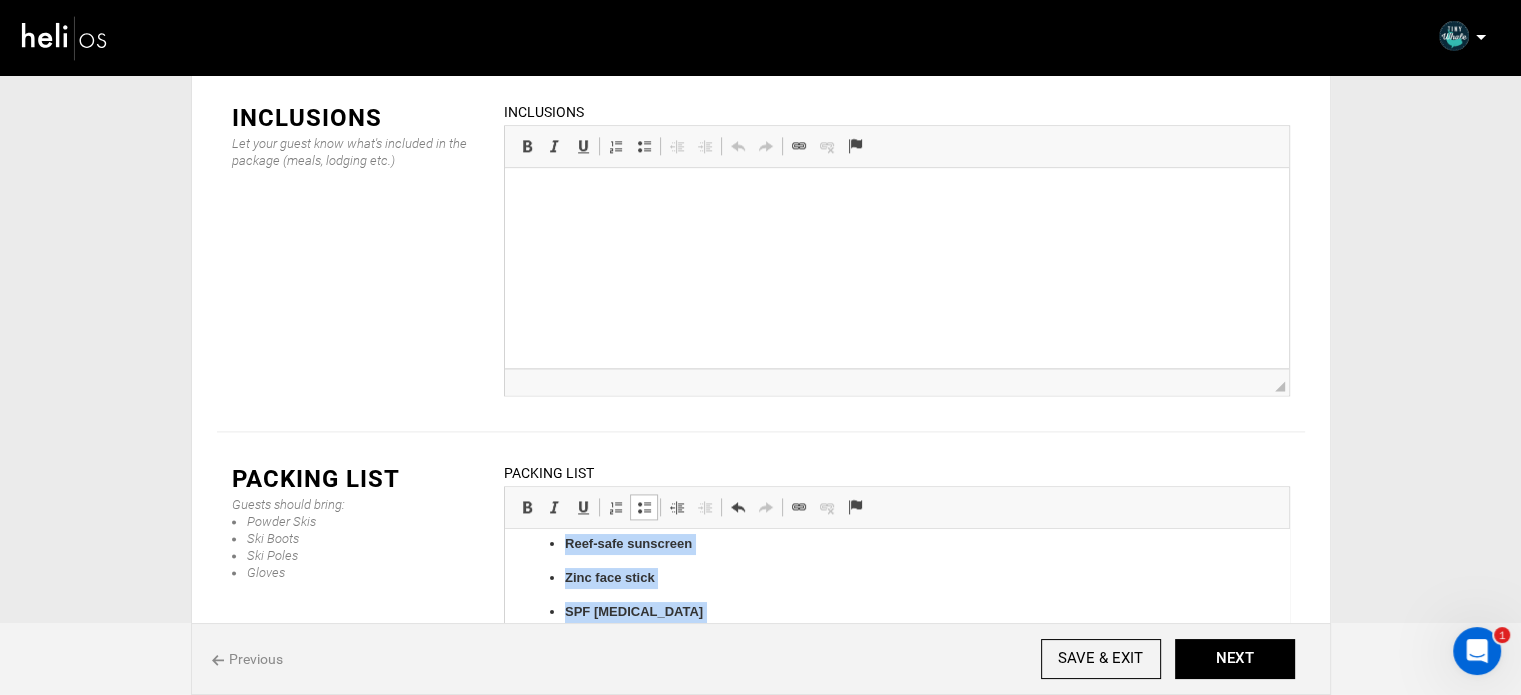 drag, startPoint x: 668, startPoint y: 564, endPoint x: 552, endPoint y: 549, distance: 116.965805 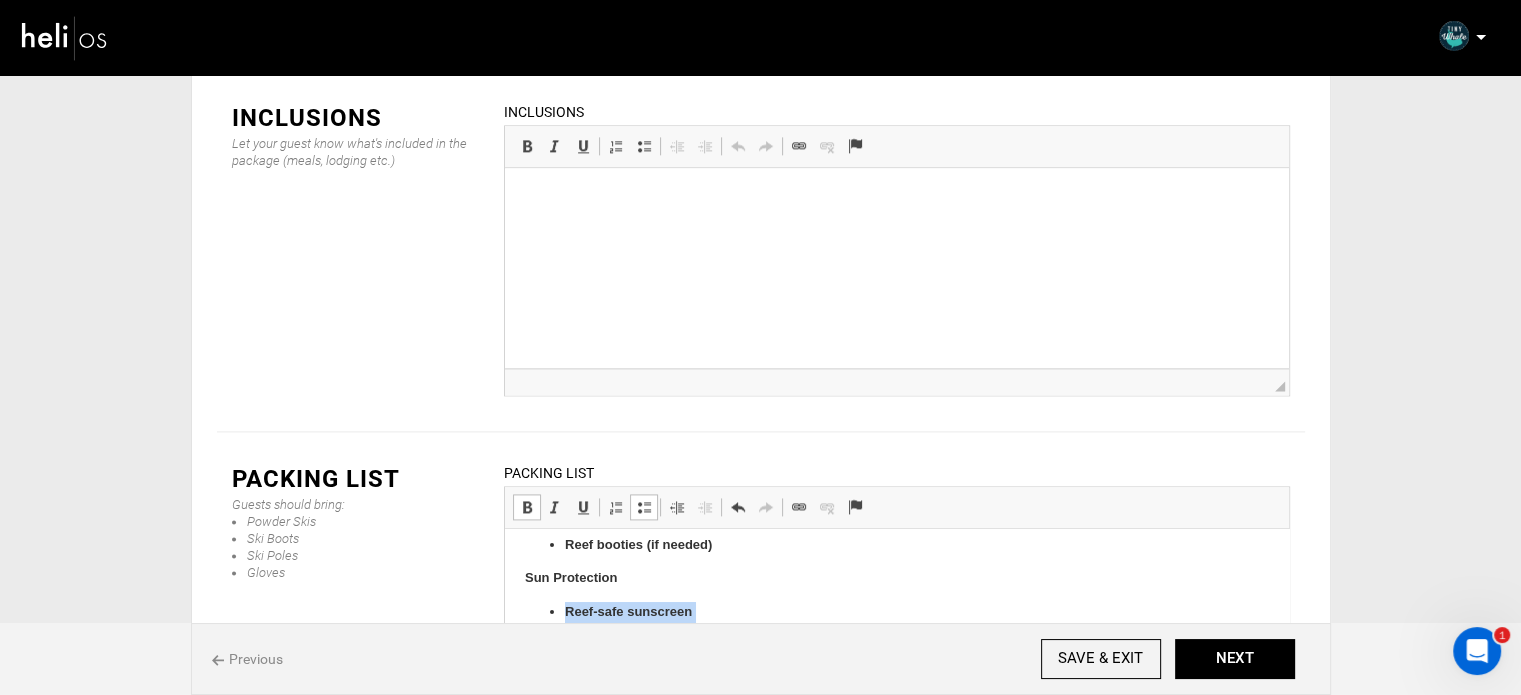 scroll, scrollTop: 219, scrollLeft: 0, axis: vertical 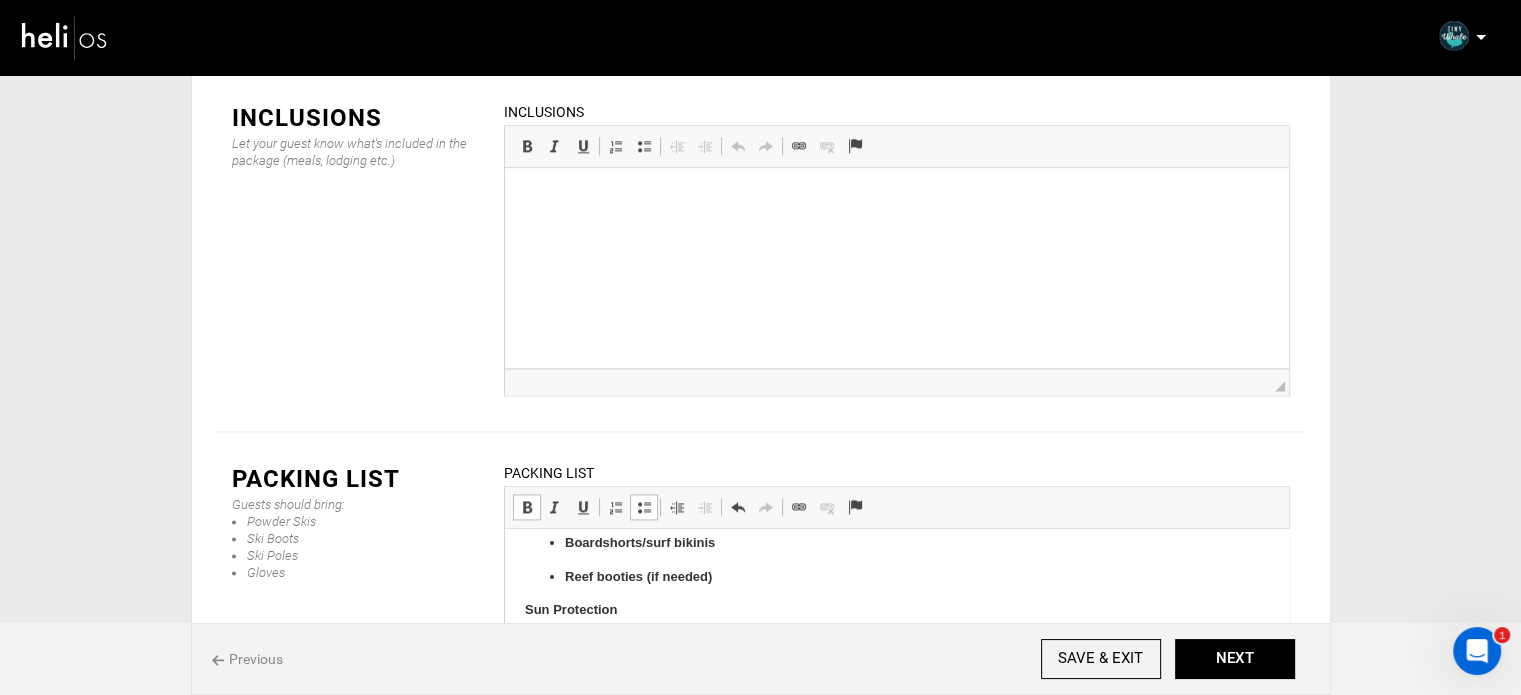 click at bounding box center [527, 507] 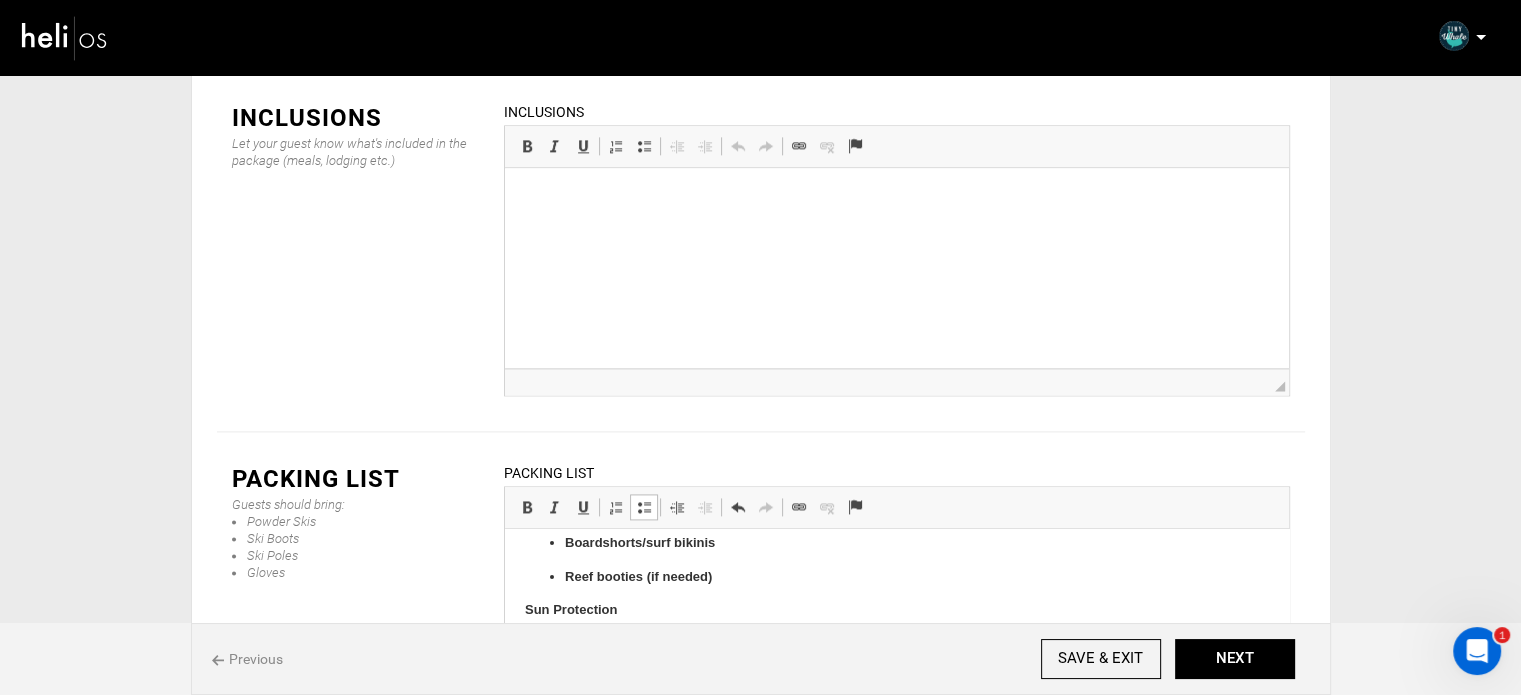 click on "Insert/Remove Bulleted List" at bounding box center (644, 507) 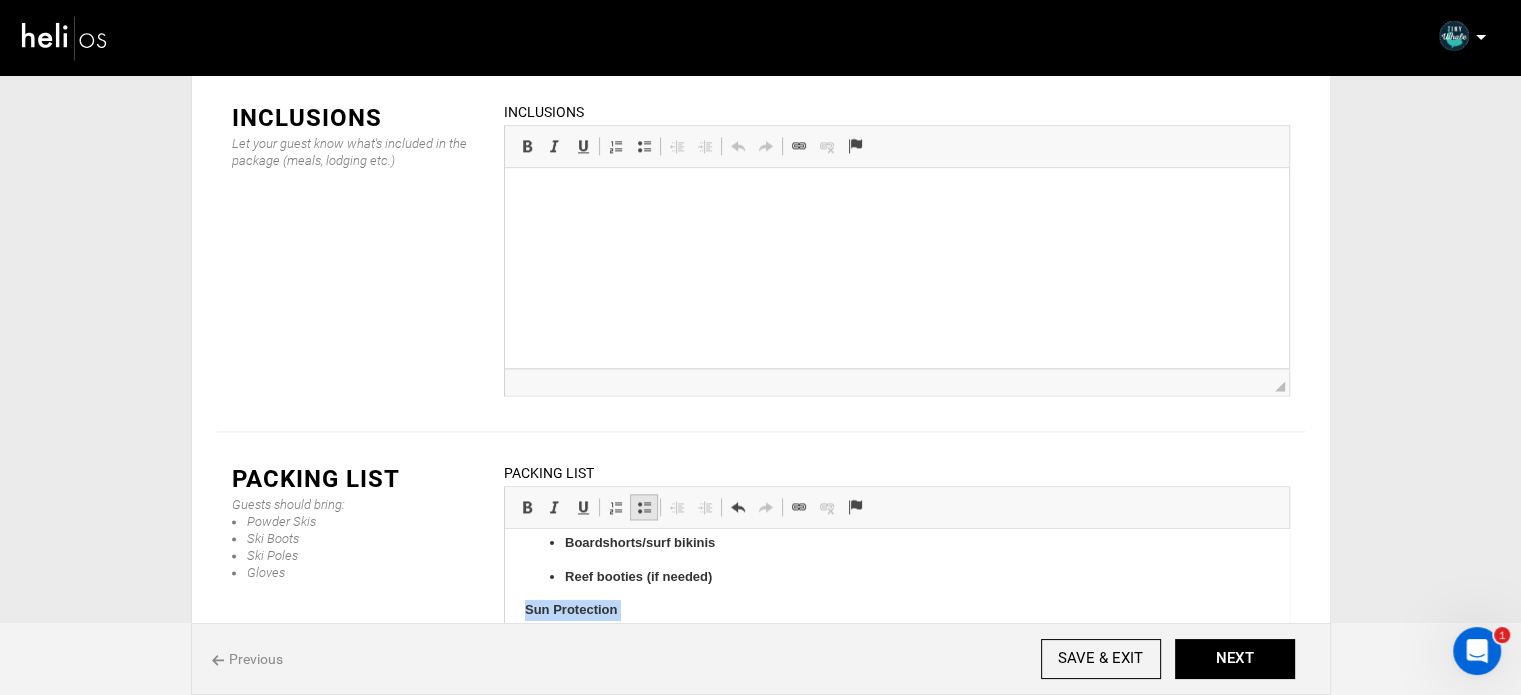 click on "Insert/Remove Bulleted List" at bounding box center (644, 507) 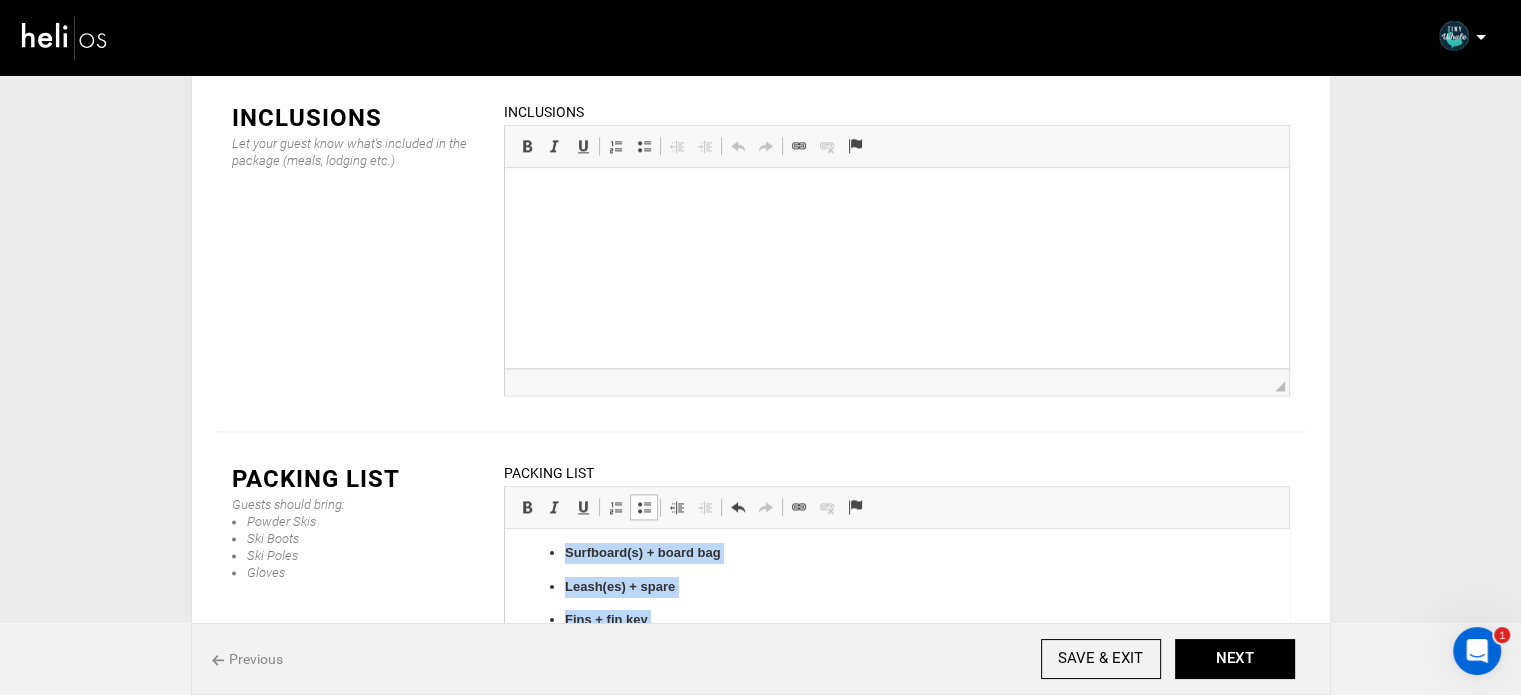 scroll, scrollTop: 0, scrollLeft: 0, axis: both 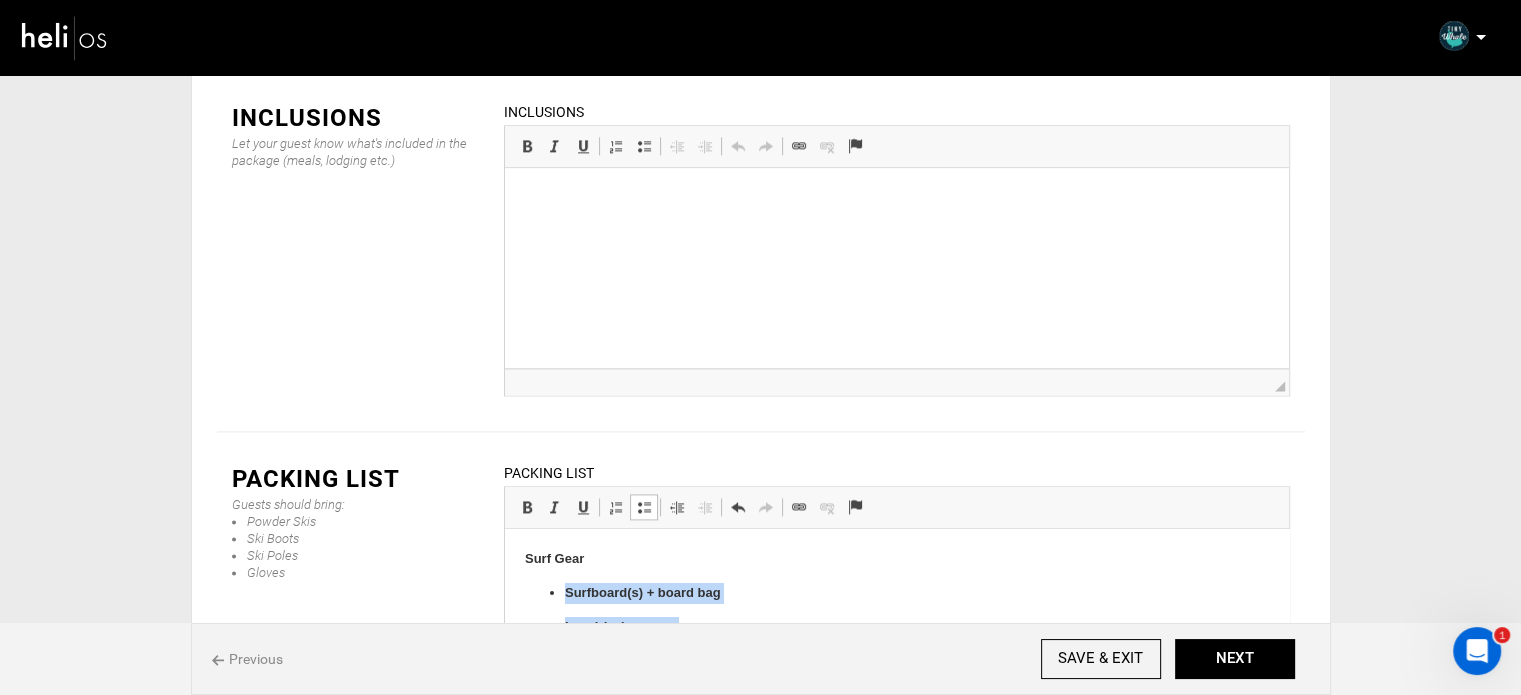 drag, startPoint x: 713, startPoint y: 572, endPoint x: 534, endPoint y: 537, distance: 182.3897 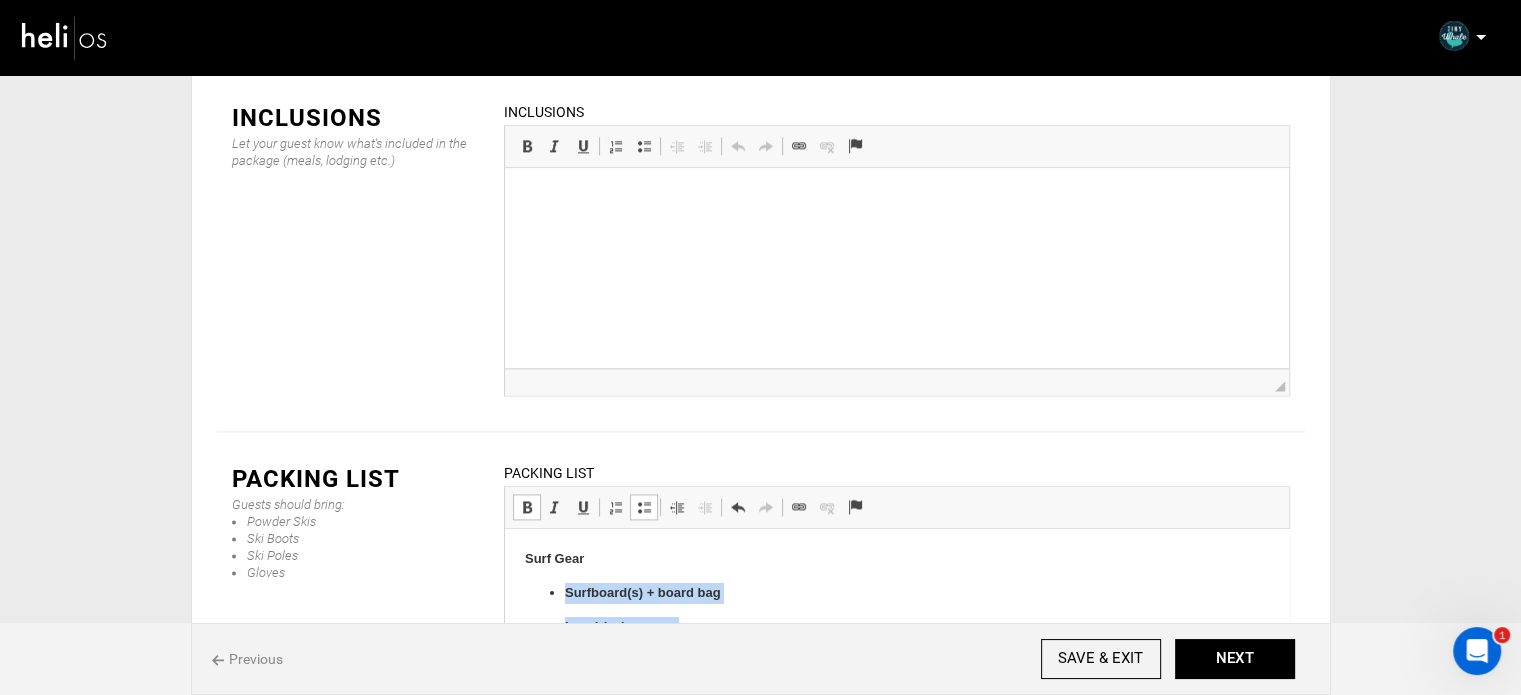 click on "Bold Keyboard shortcut Ctrl+B" at bounding box center [527, 507] 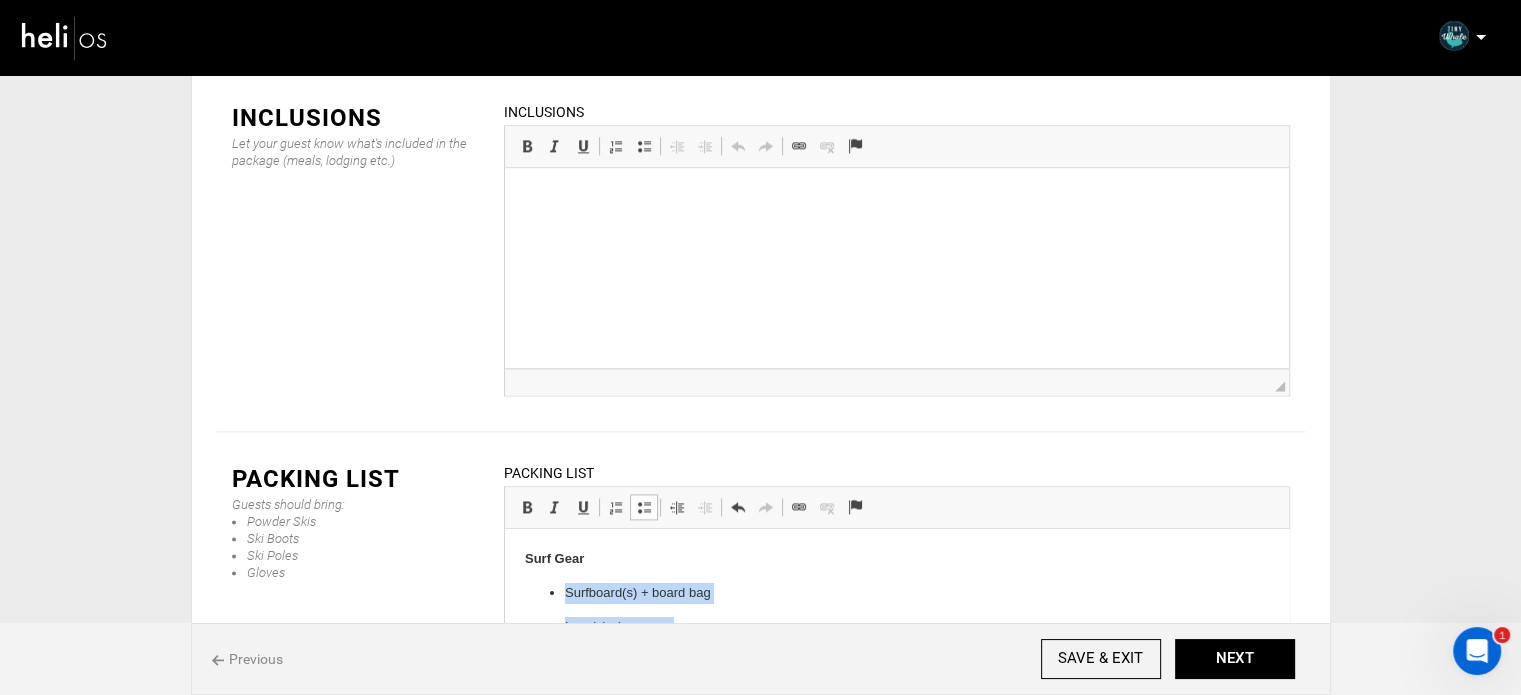 click on "Insert/Remove Bulleted List" at bounding box center (644, 507) 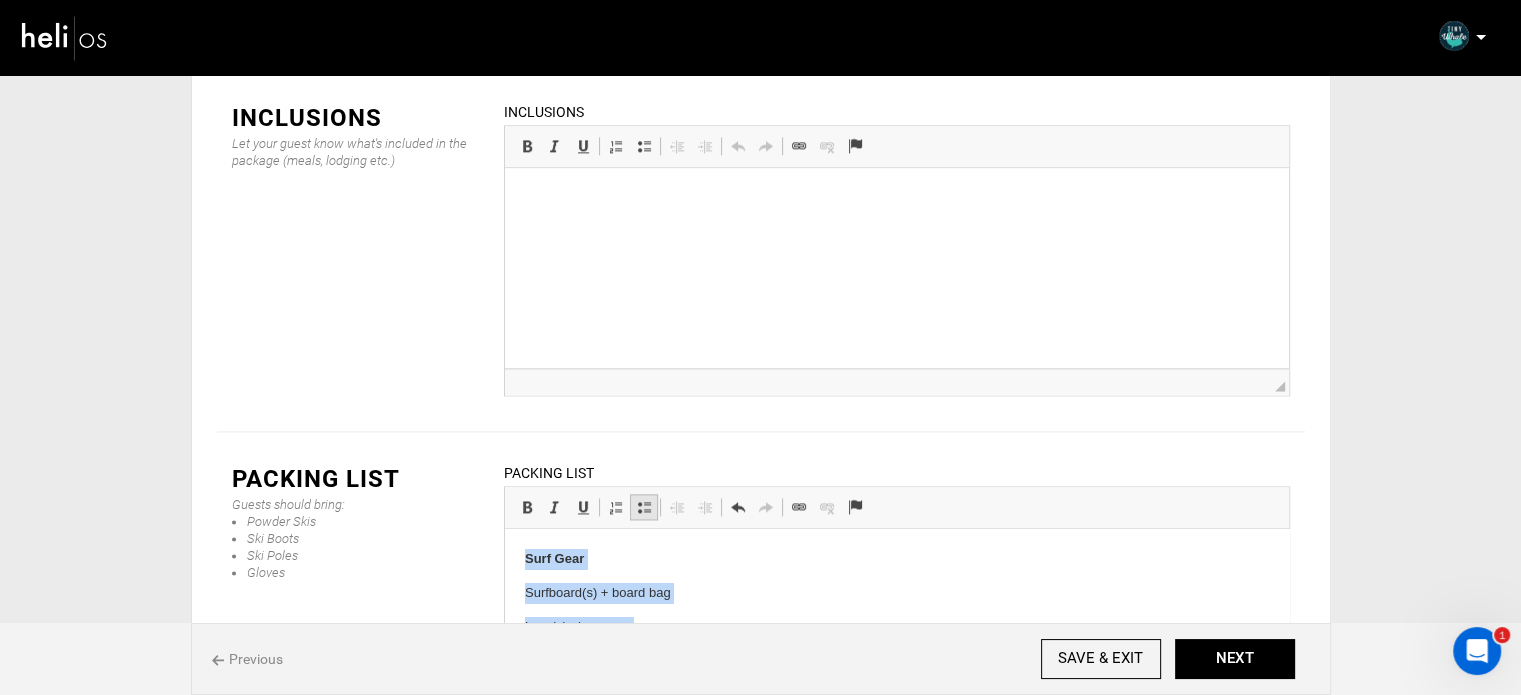 click on "Insert/Remove Bulleted List" at bounding box center (644, 507) 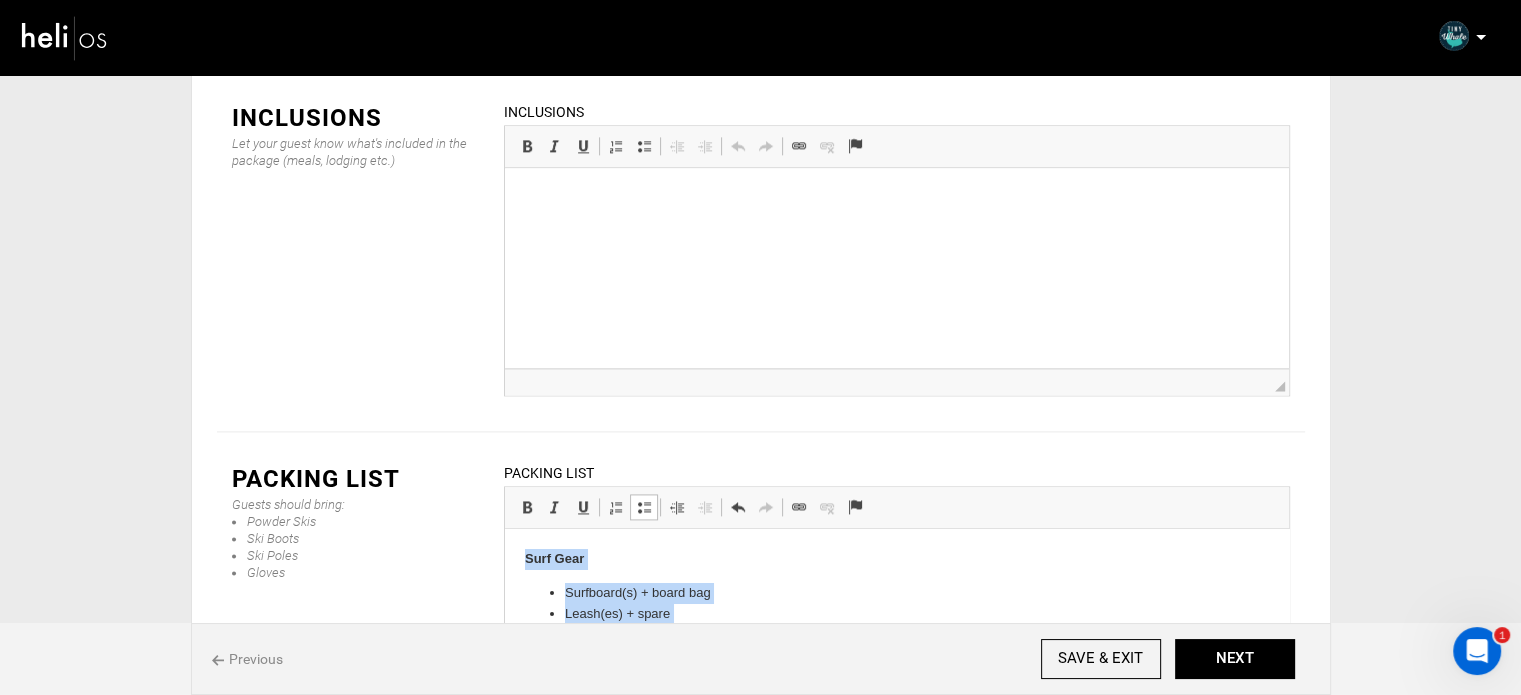 click on "Surfboard(s) + board bag" at bounding box center [896, 593] 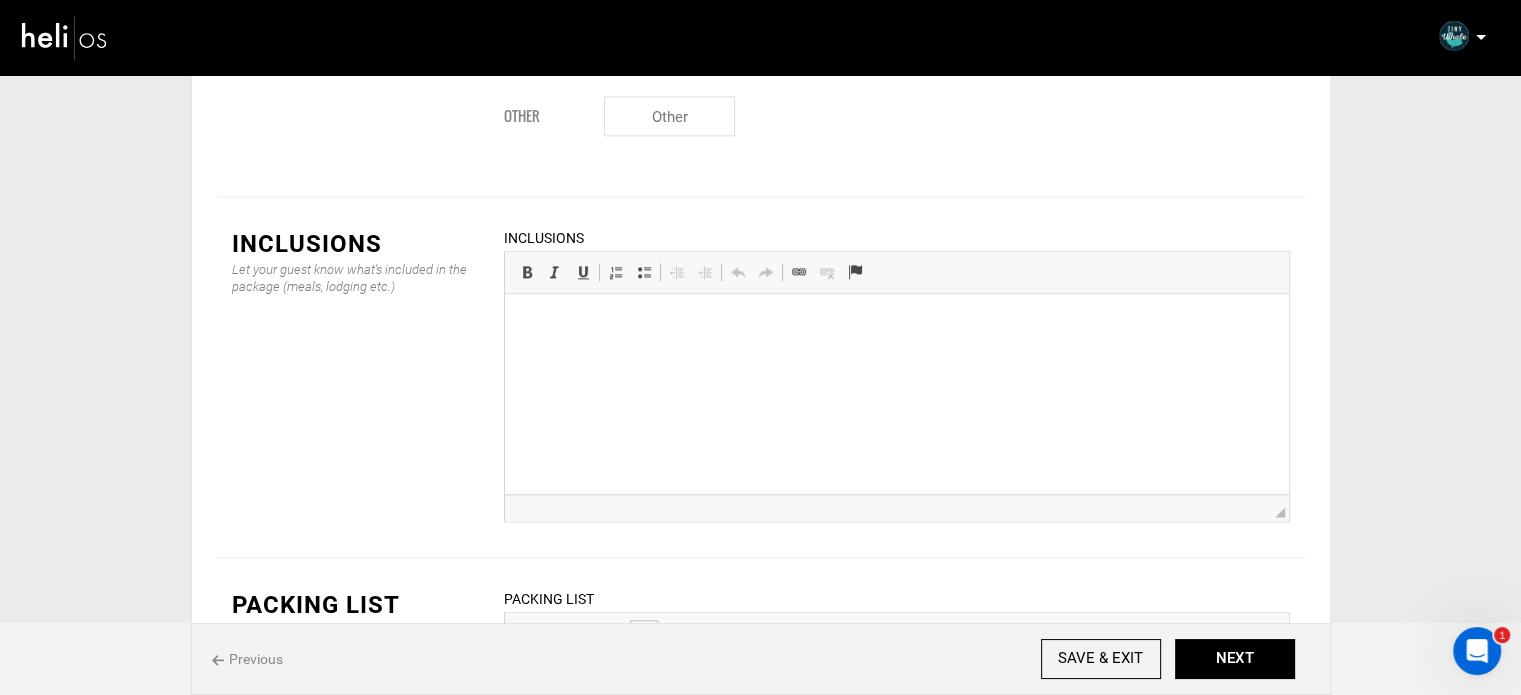 scroll, scrollTop: 2345, scrollLeft: 0, axis: vertical 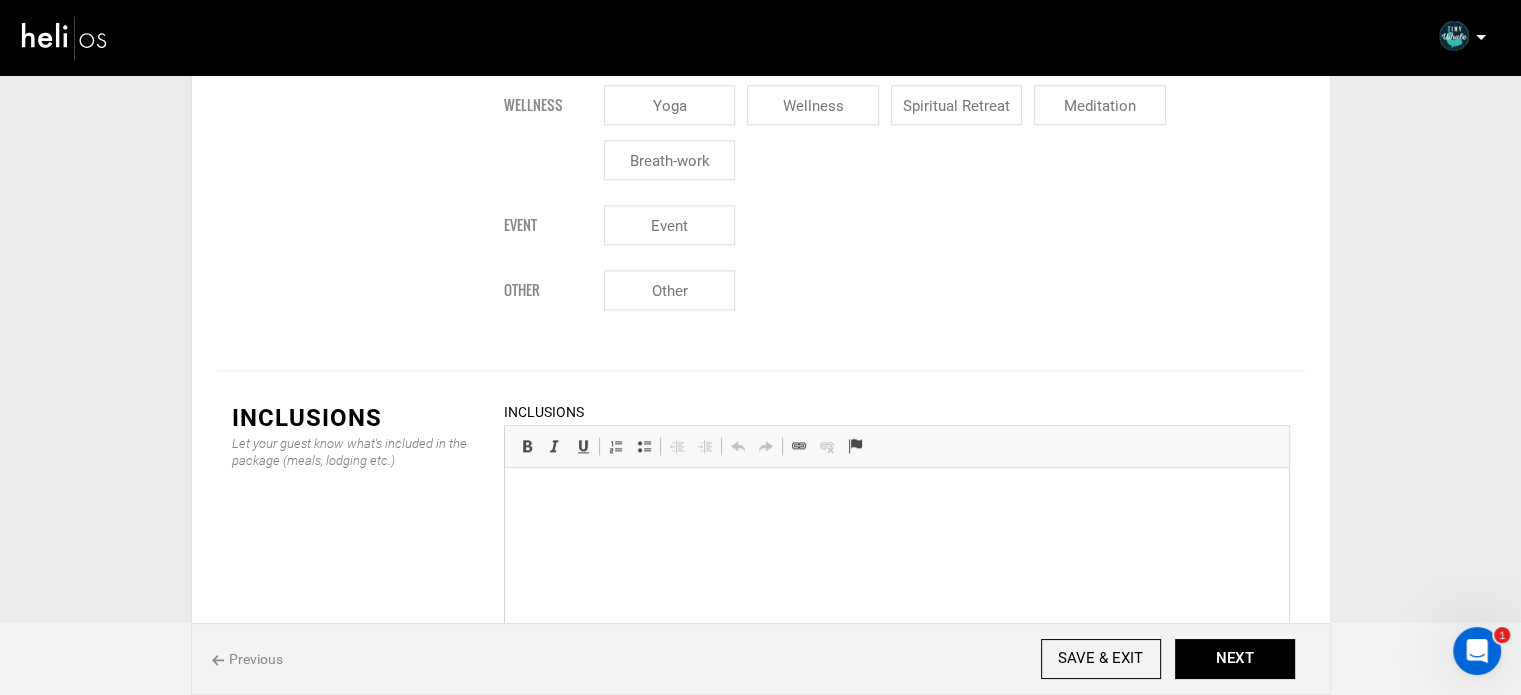 click at bounding box center (896, 498) 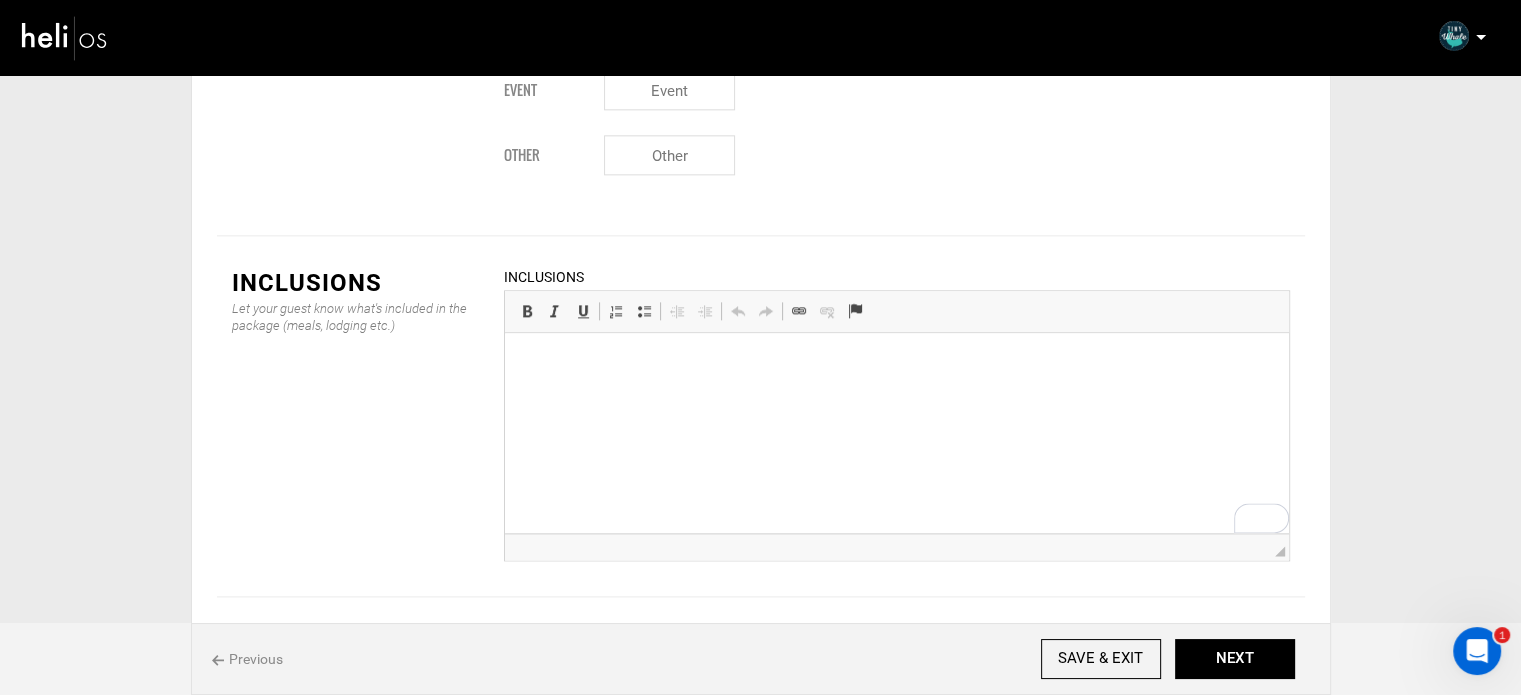 scroll, scrollTop: 2445, scrollLeft: 0, axis: vertical 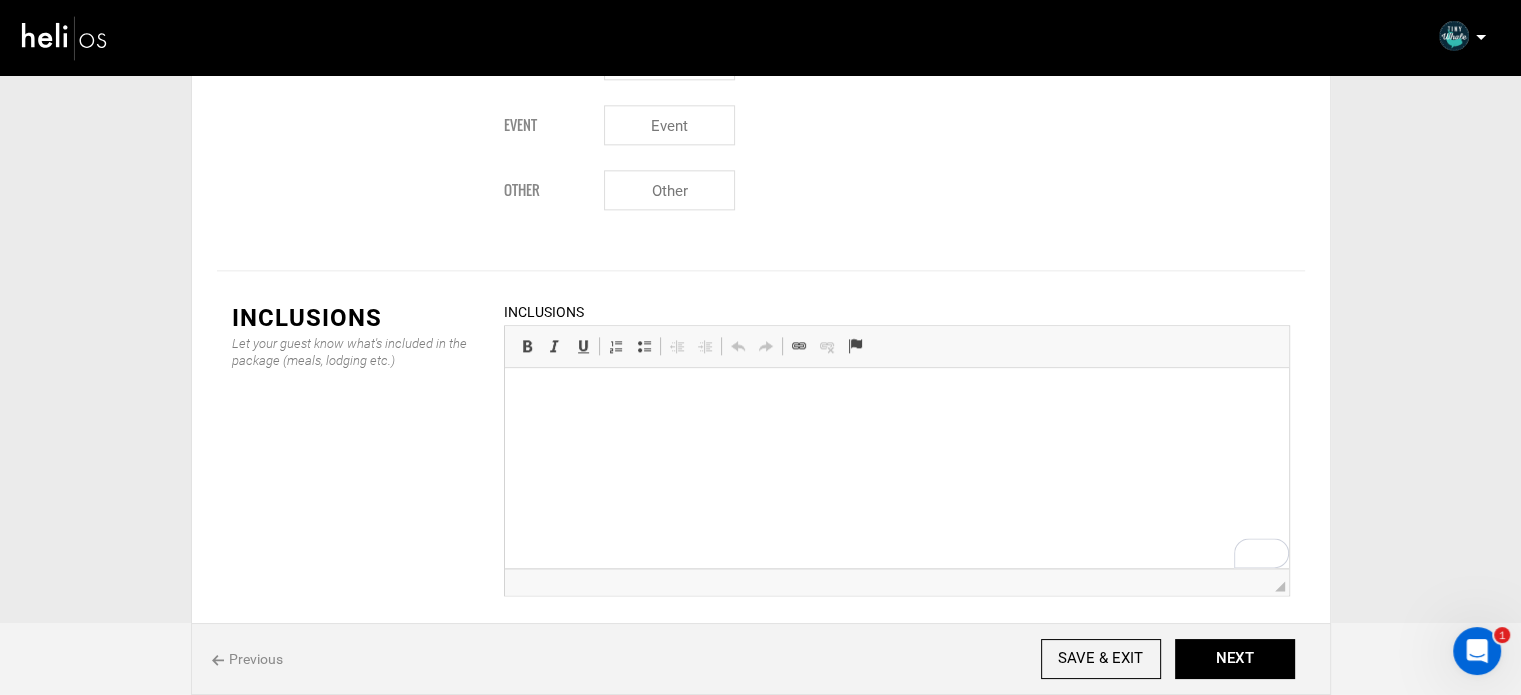 click at bounding box center [896, 398] 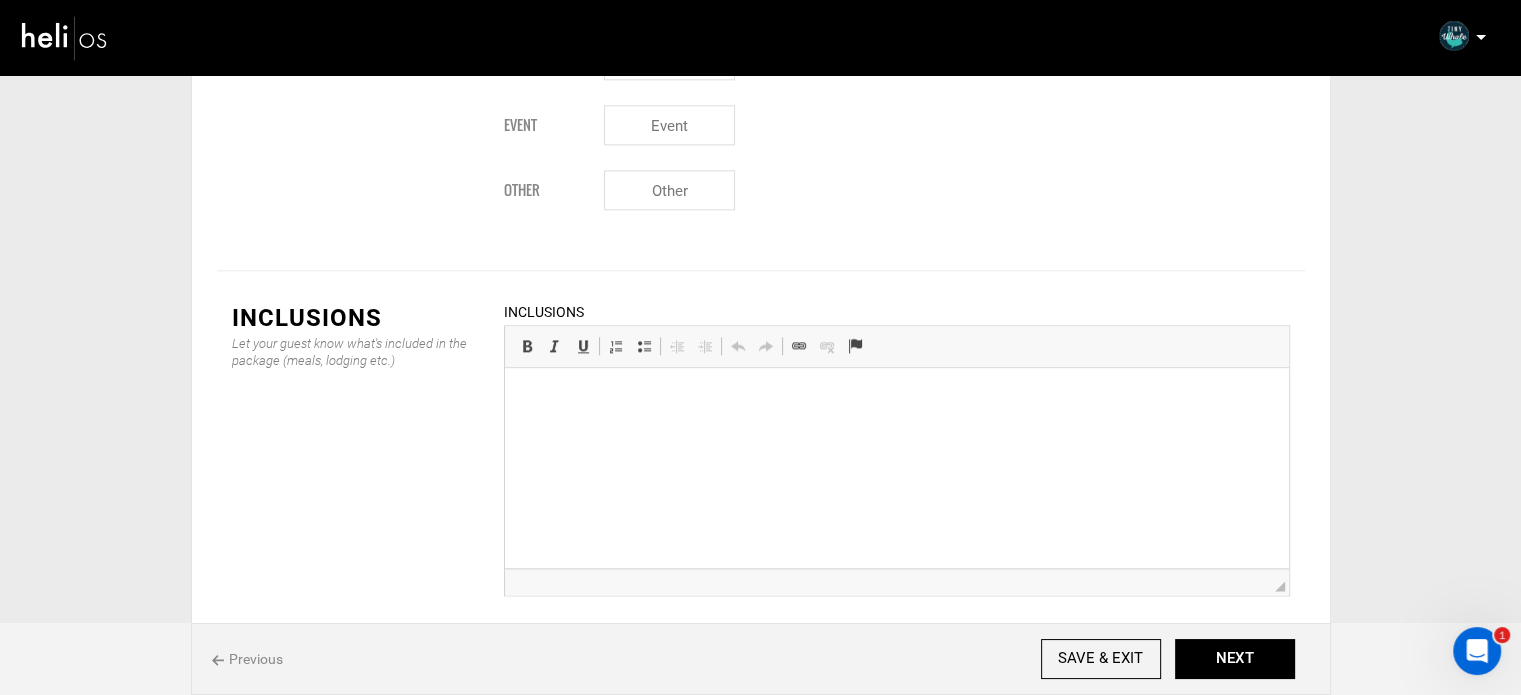 click at bounding box center (896, 398) 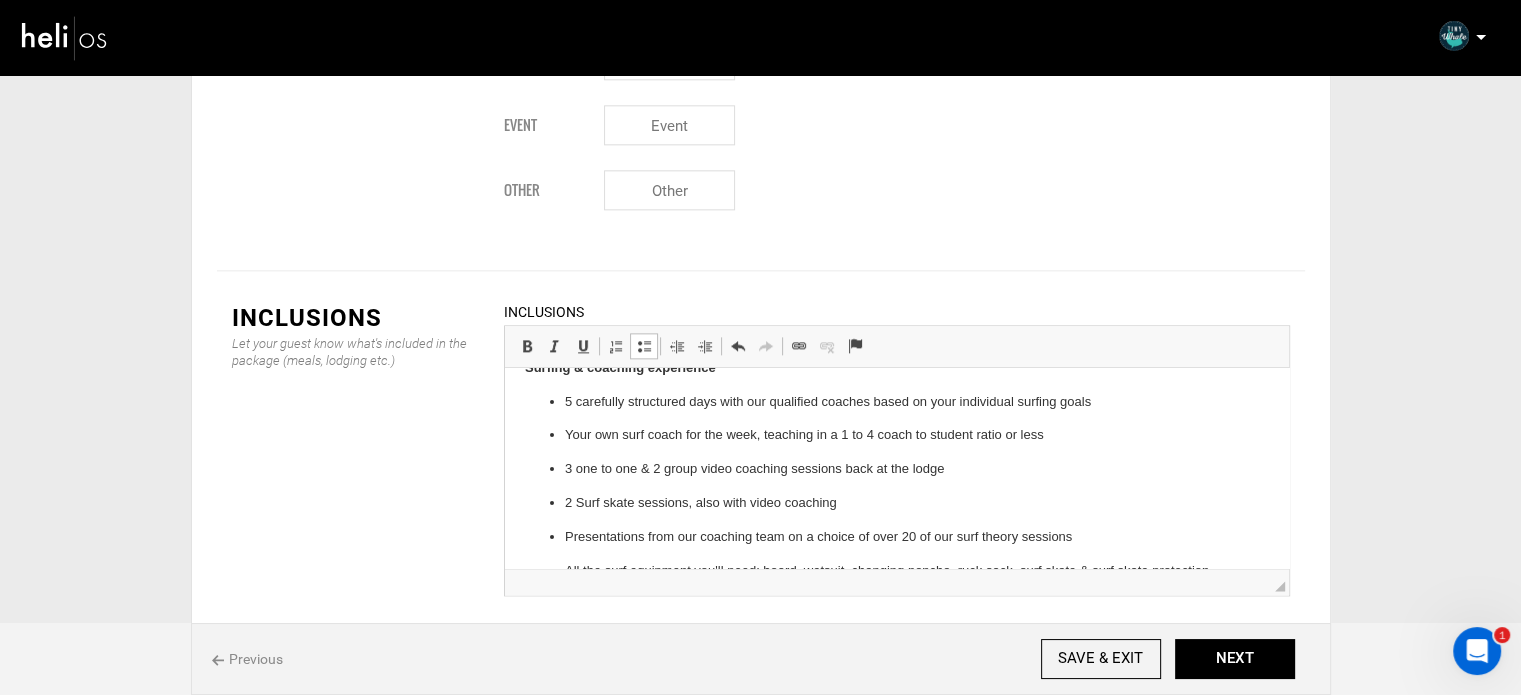 scroll, scrollTop: 0, scrollLeft: 0, axis: both 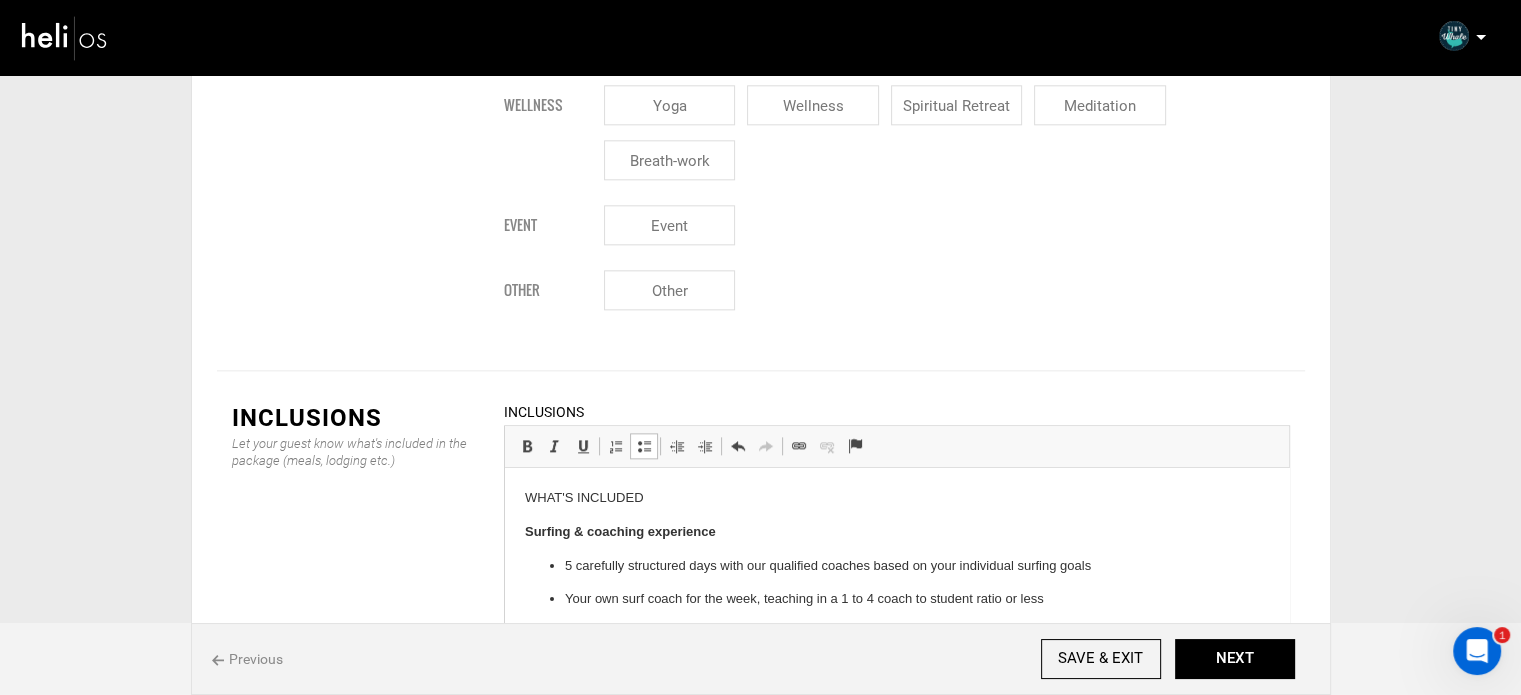 click on "WHAT'S INCLUDED" at bounding box center (896, 498) 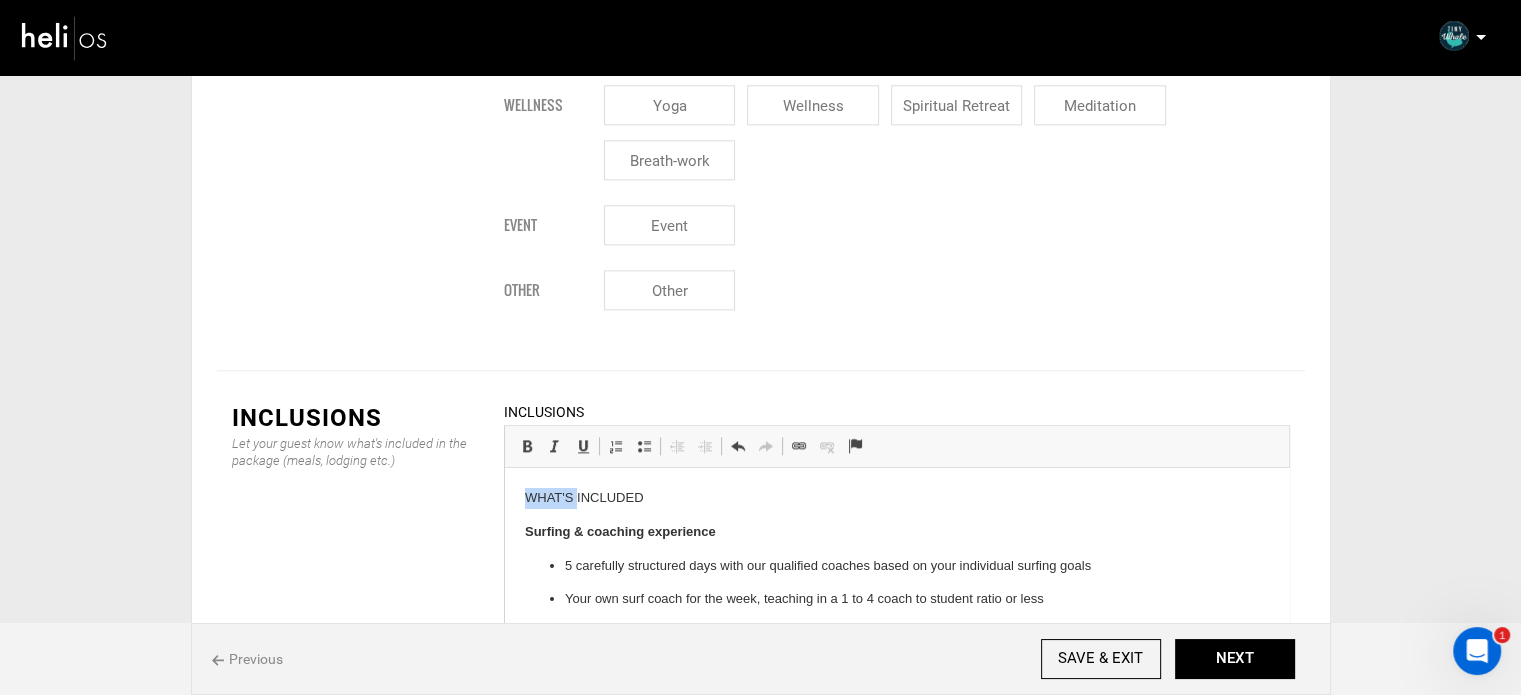 click on "WHAT'S INCLUDED" at bounding box center (896, 498) 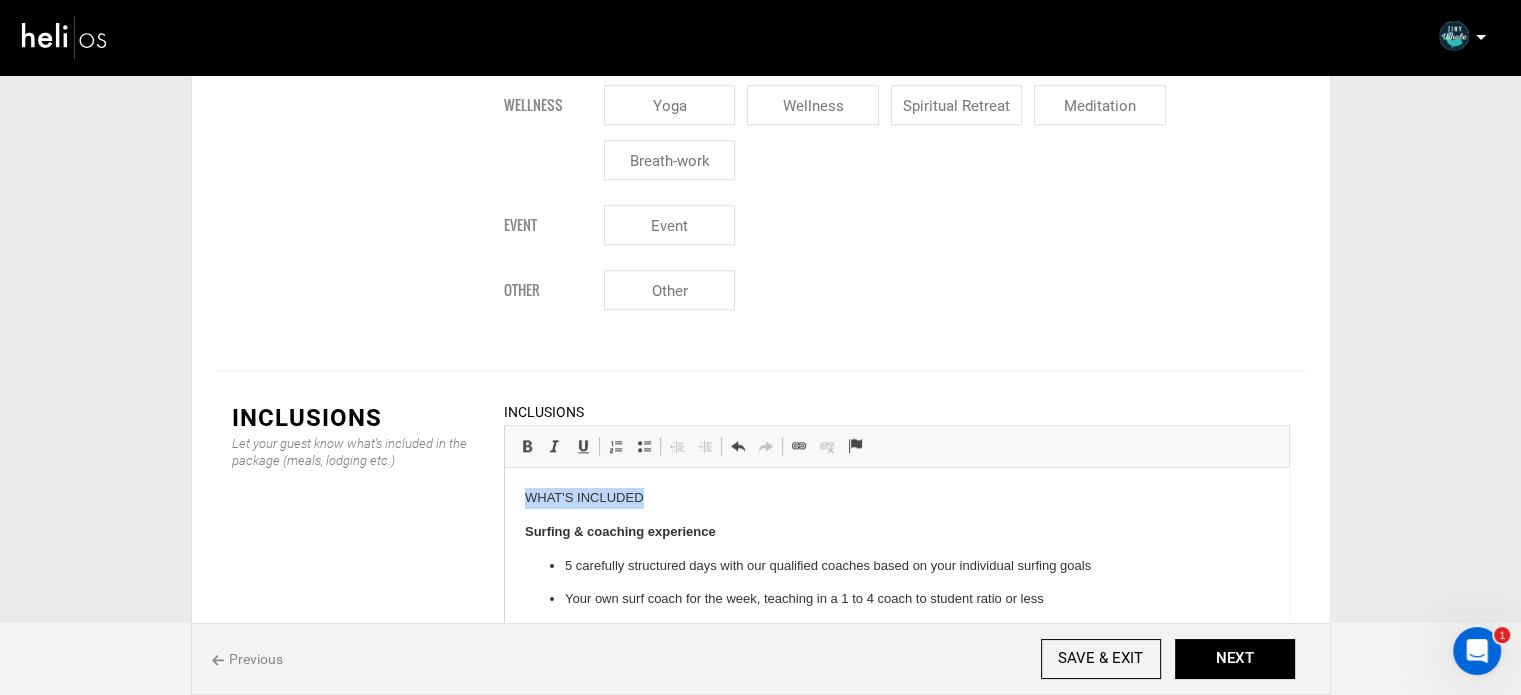 click on "WHAT'S INCLUDED" at bounding box center [896, 498] 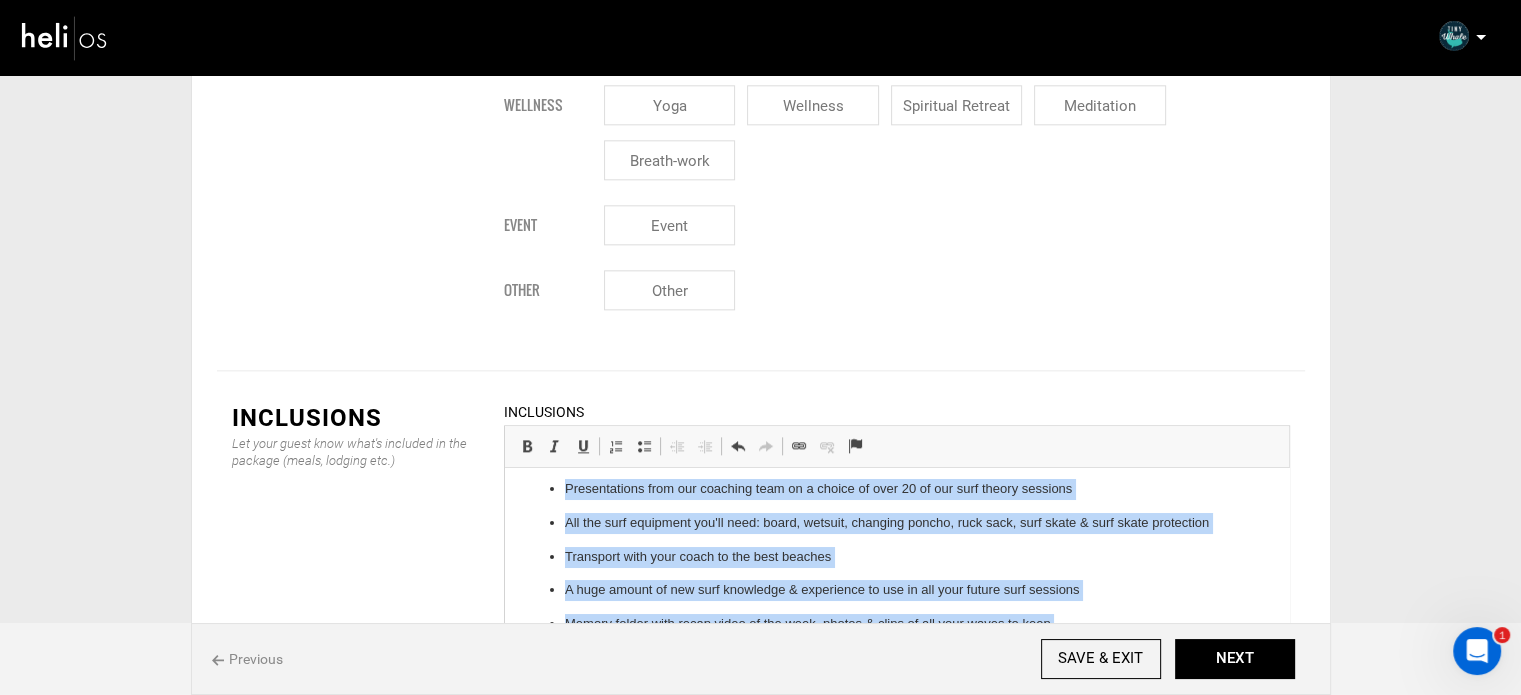 scroll, scrollTop: 191, scrollLeft: 0, axis: vertical 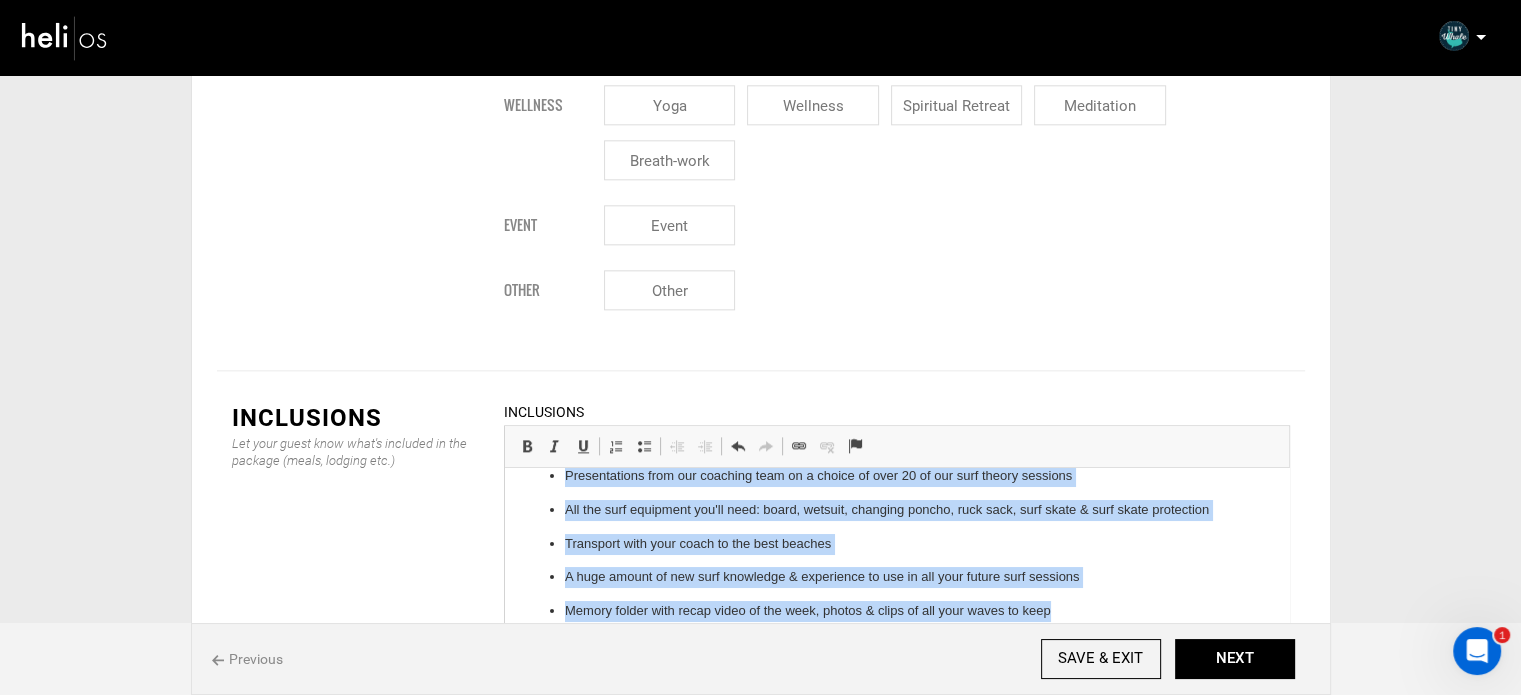 drag, startPoint x: 564, startPoint y: 529, endPoint x: 1059, endPoint y: 615, distance: 502.41516 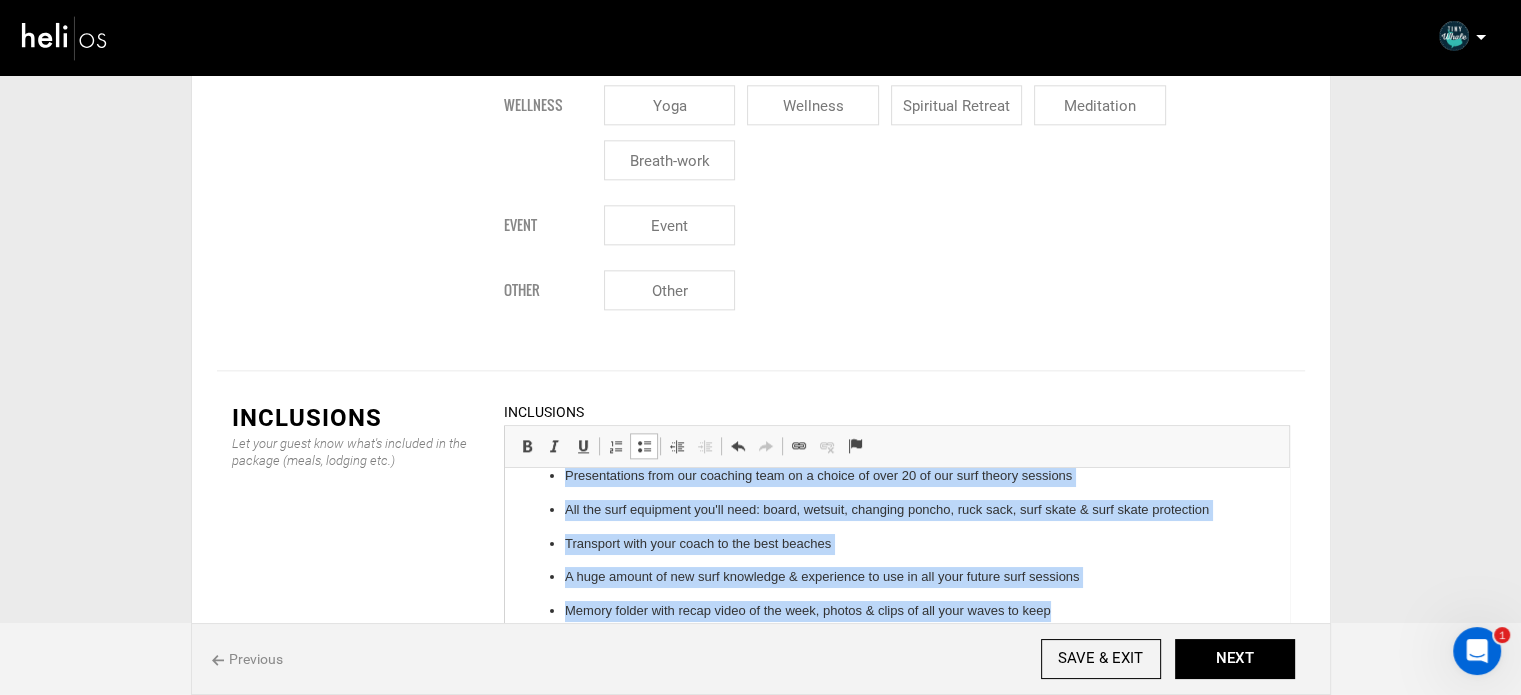 click at bounding box center (644, 446) 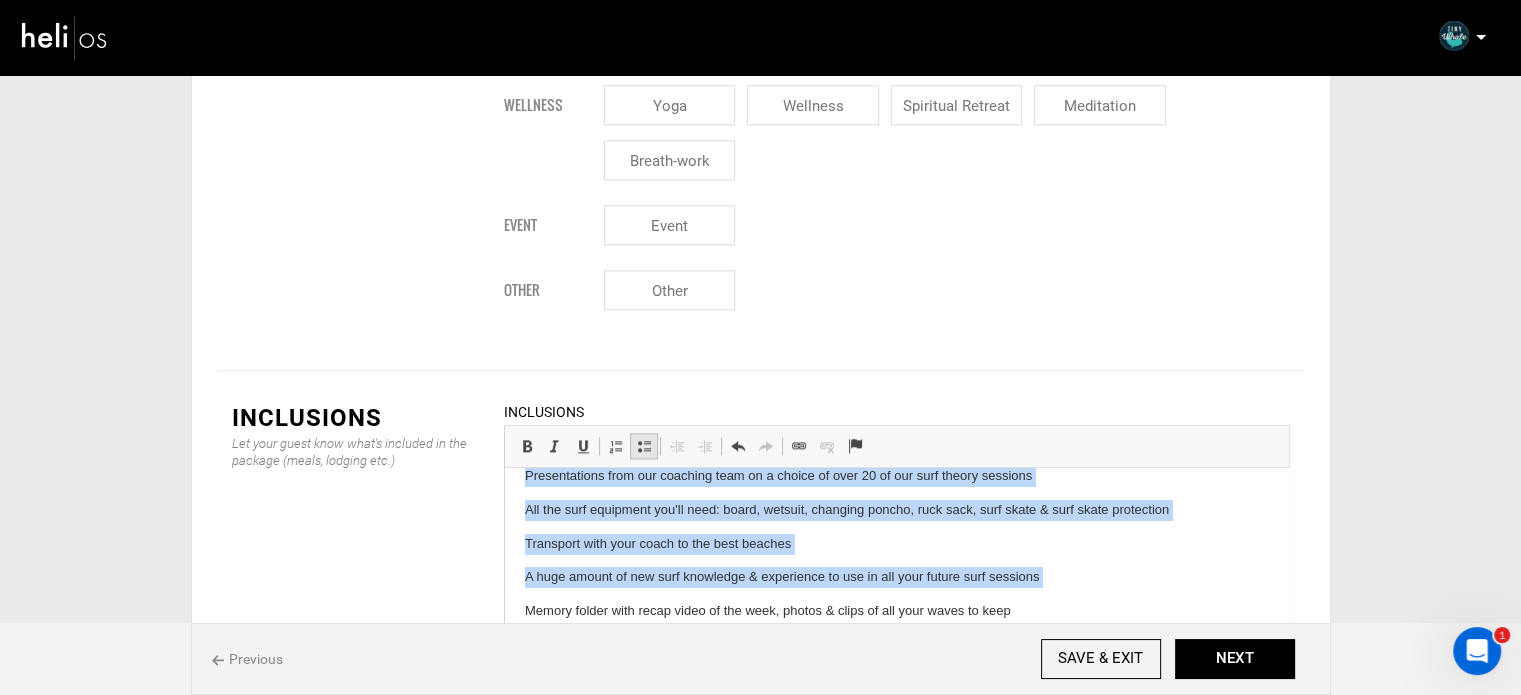 click at bounding box center (644, 446) 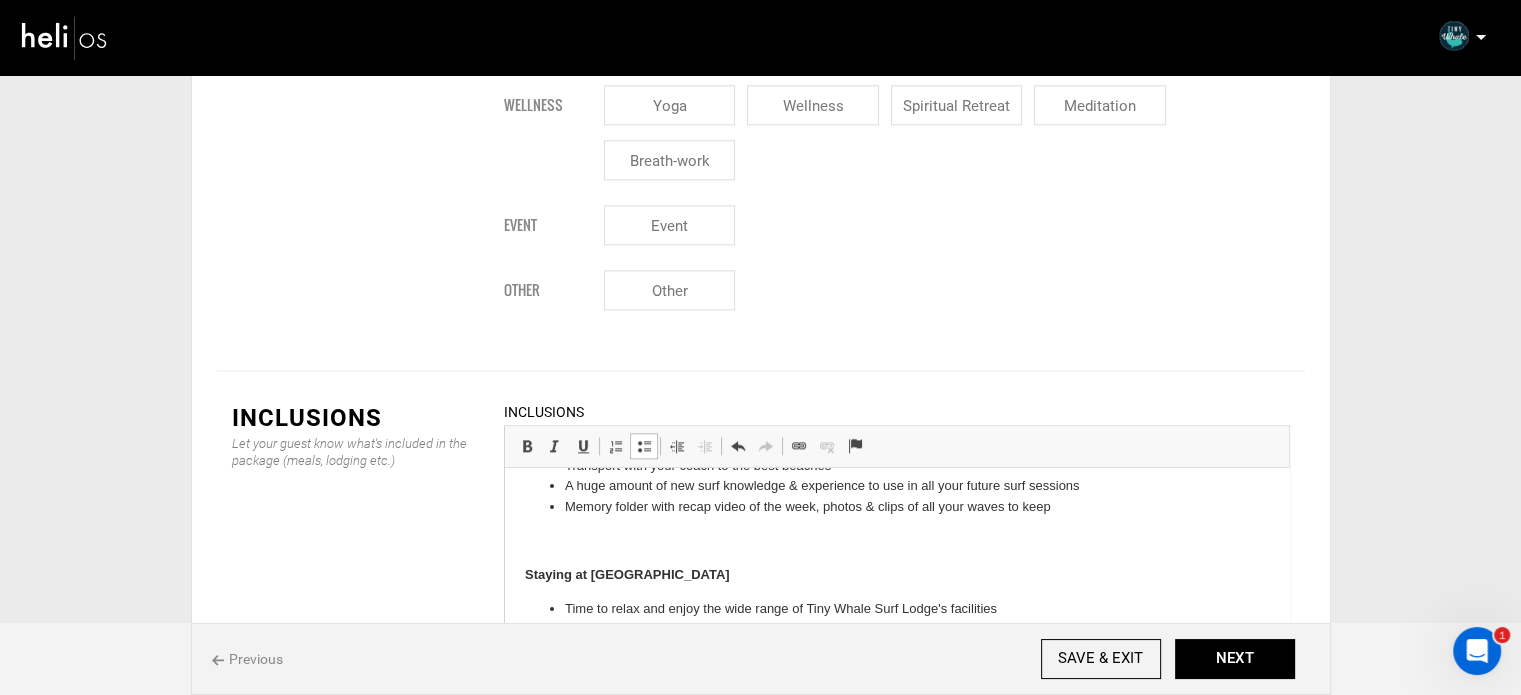 click at bounding box center (896, 541) 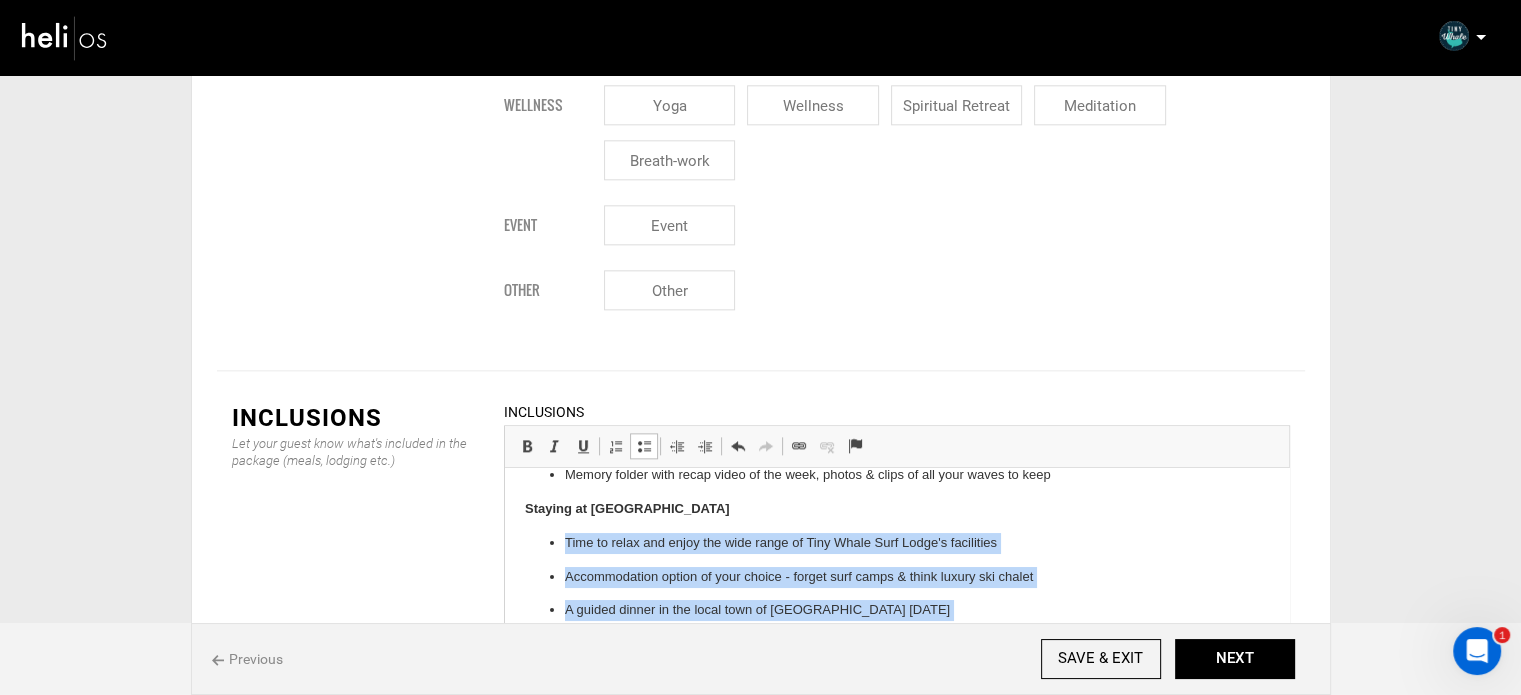 scroll, scrollTop: 264, scrollLeft: 0, axis: vertical 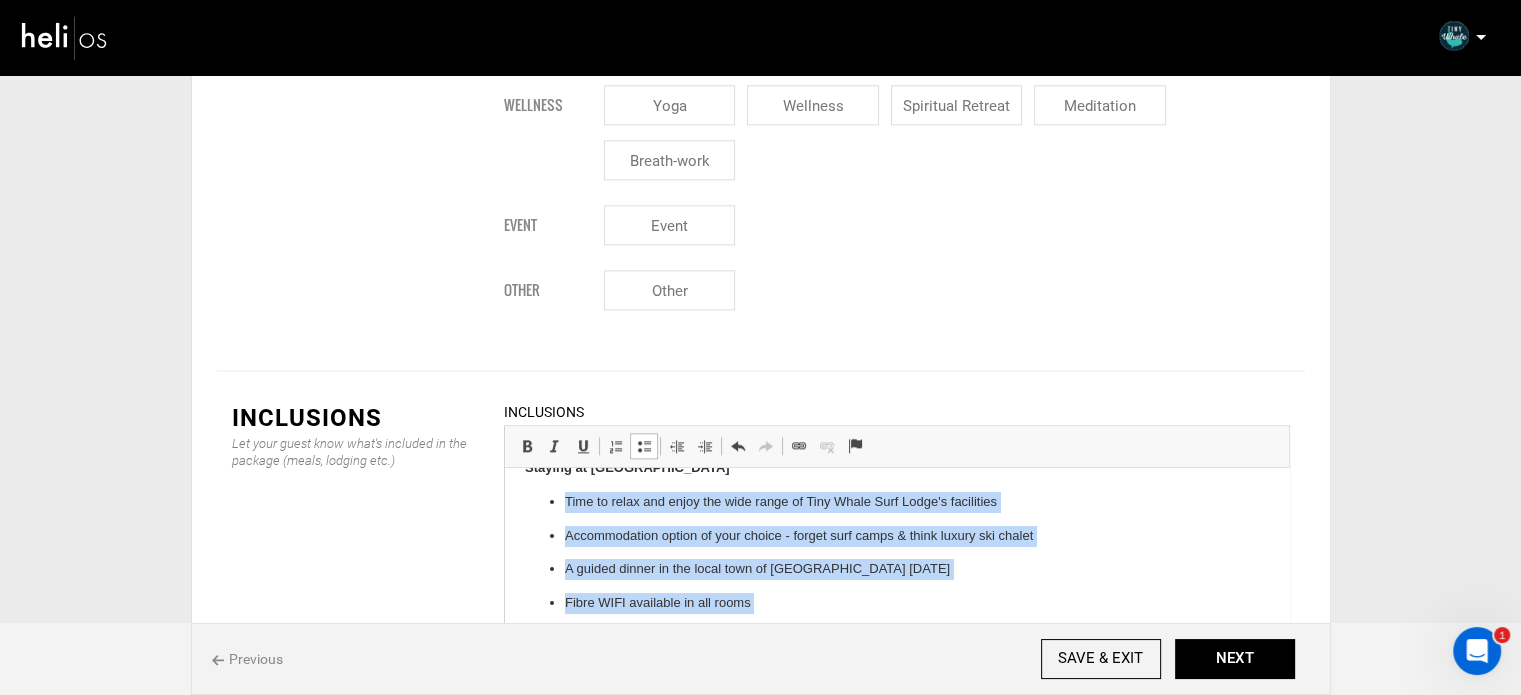 drag, startPoint x: 563, startPoint y: 580, endPoint x: 767, endPoint y: 652, distance: 216.33308 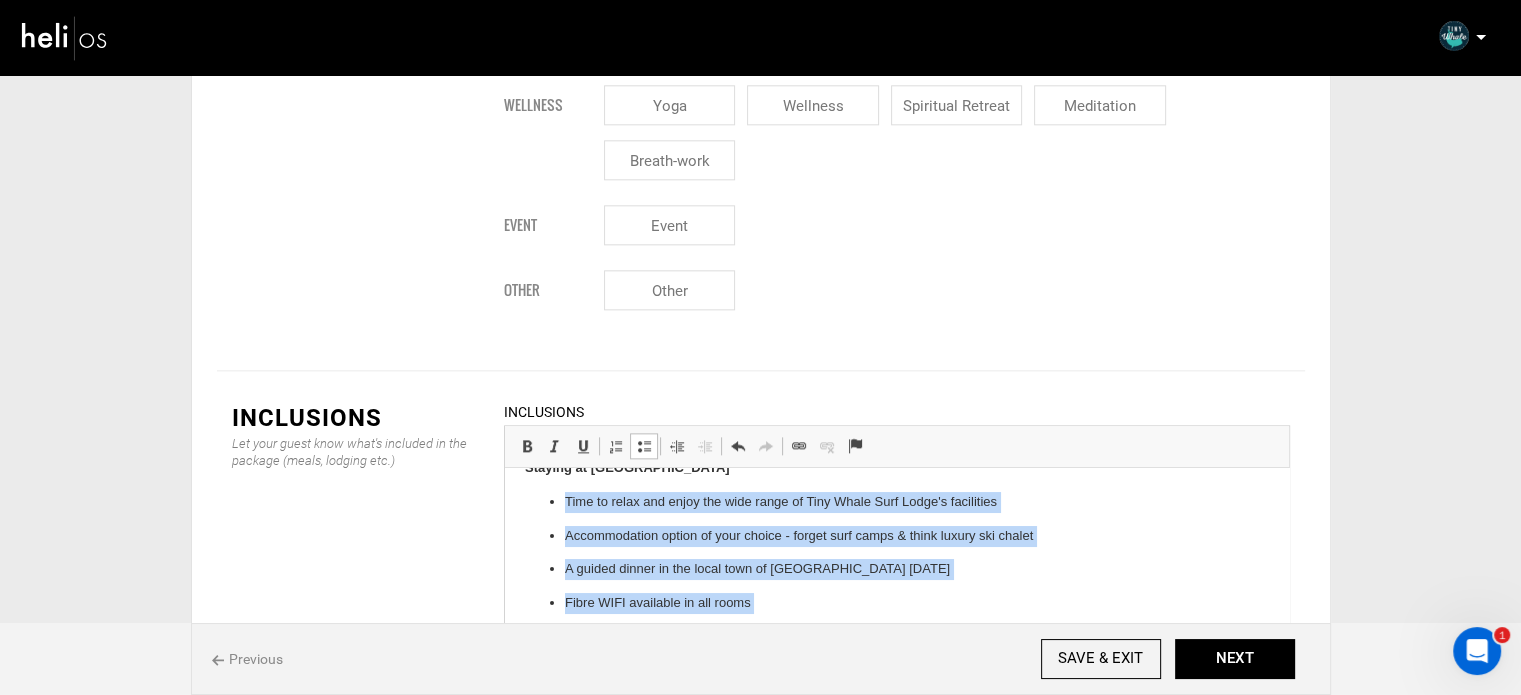 click at bounding box center (644, 446) 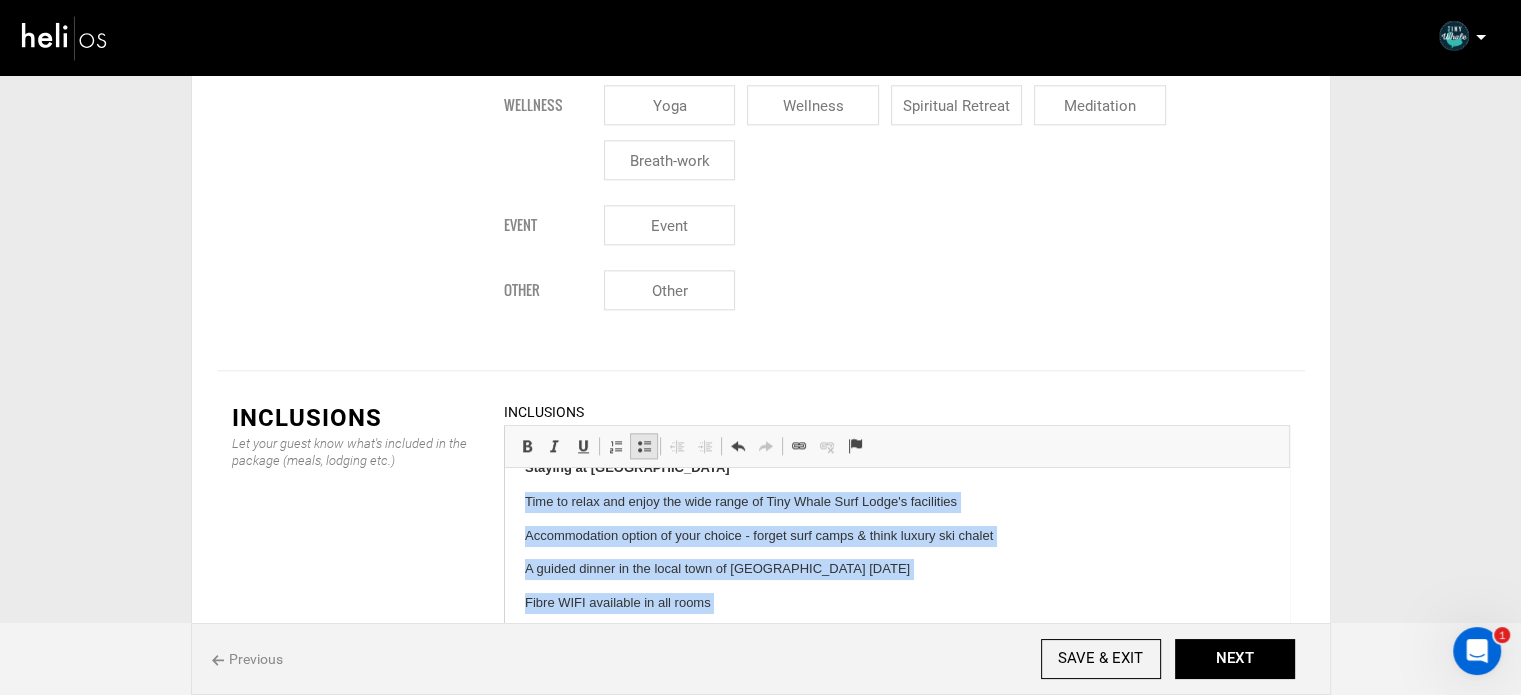 click at bounding box center [644, 446] 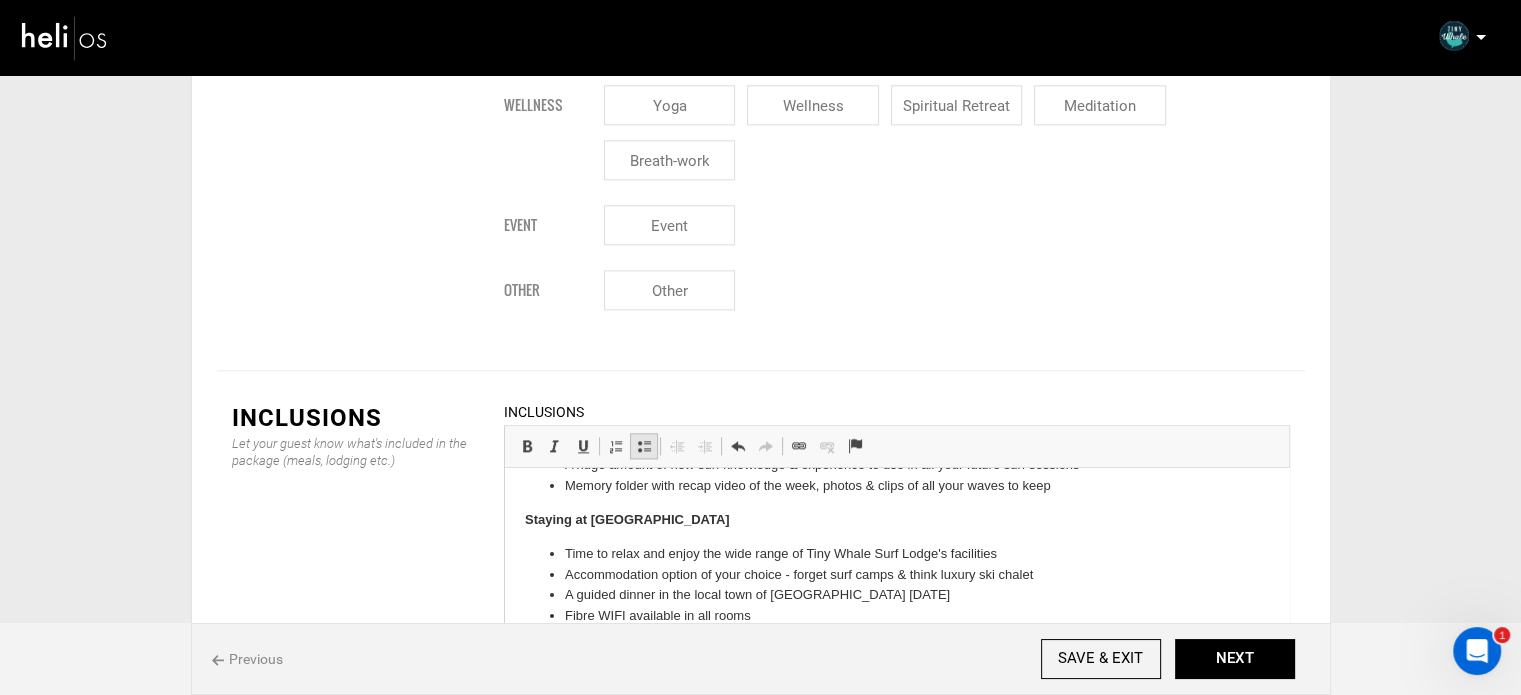 scroll, scrollTop: 212, scrollLeft: 0, axis: vertical 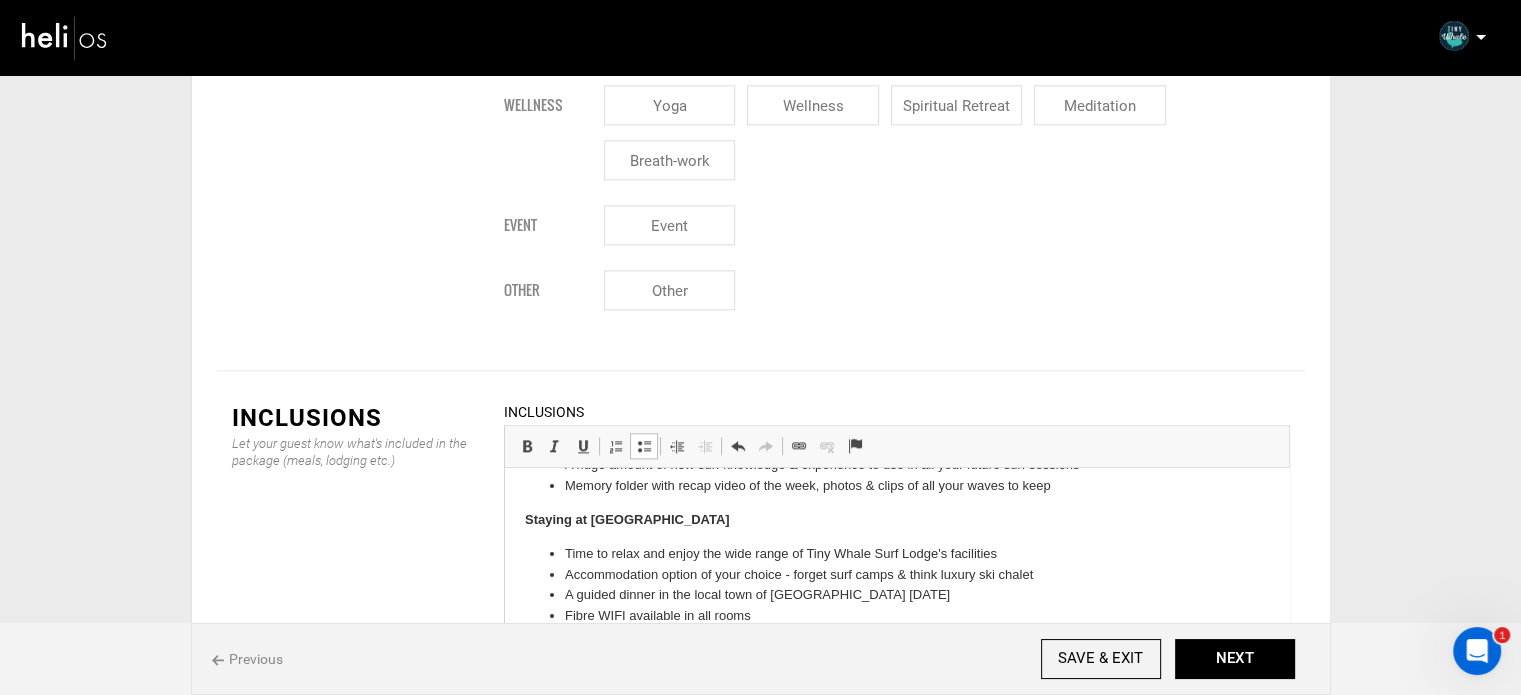 click on "Staying at Tiny Whale Surf Lodge" at bounding box center [896, 520] 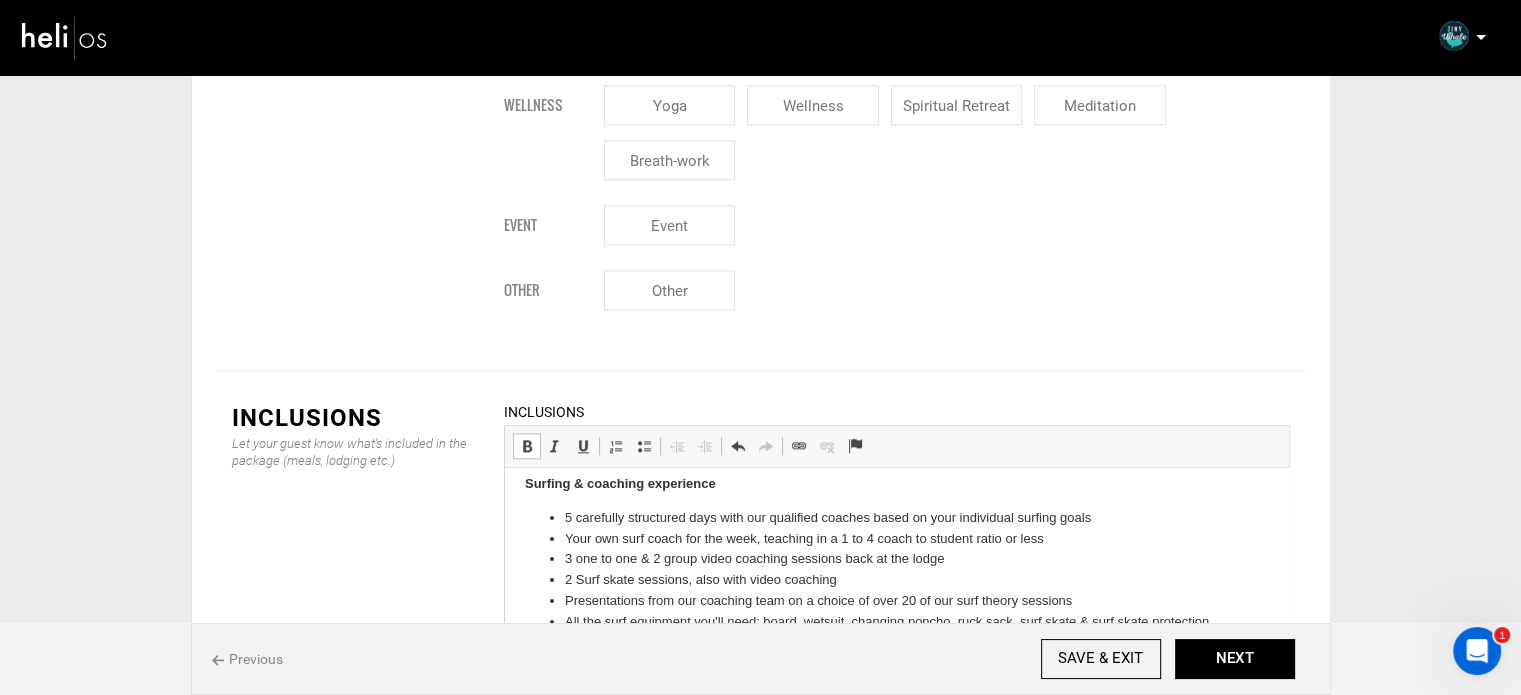 scroll, scrollTop: 0, scrollLeft: 0, axis: both 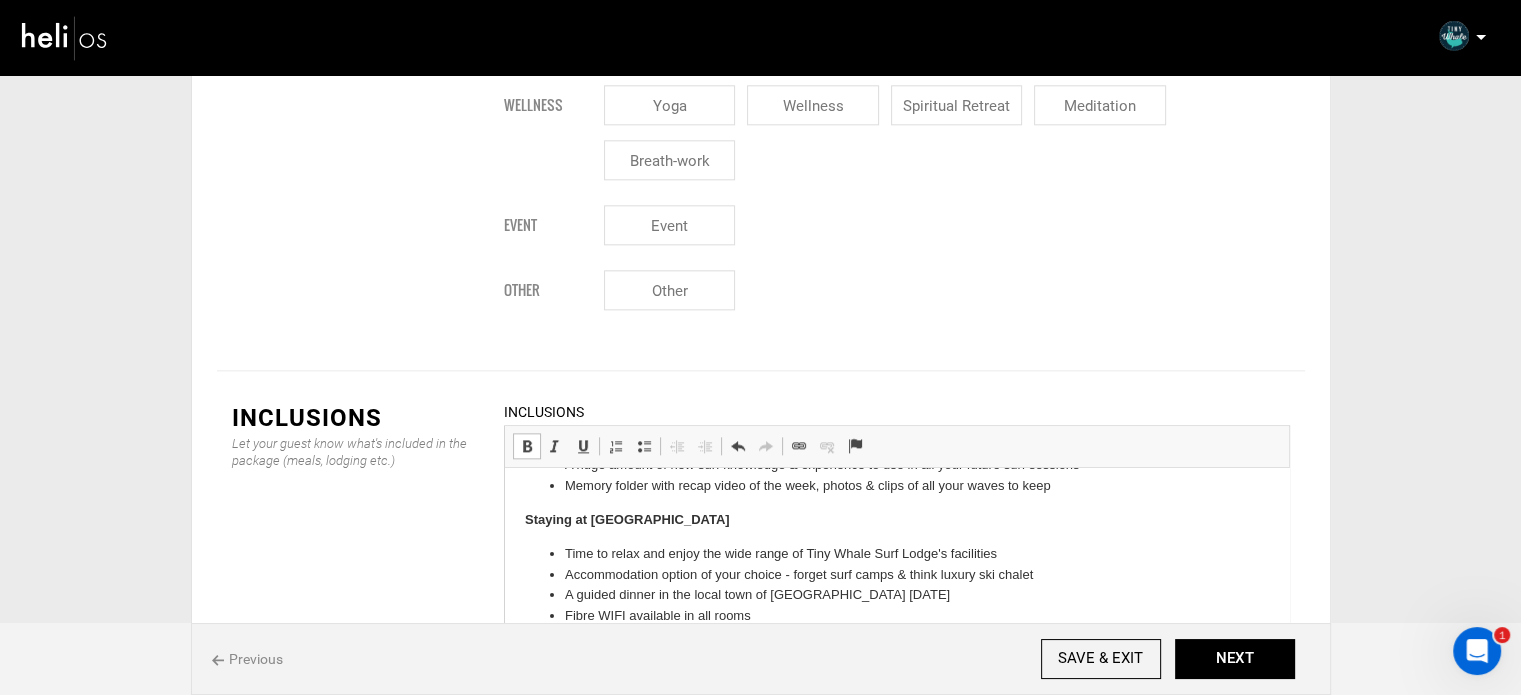 click on "1 surf inspired yoga sessions" at bounding box center [896, 637] 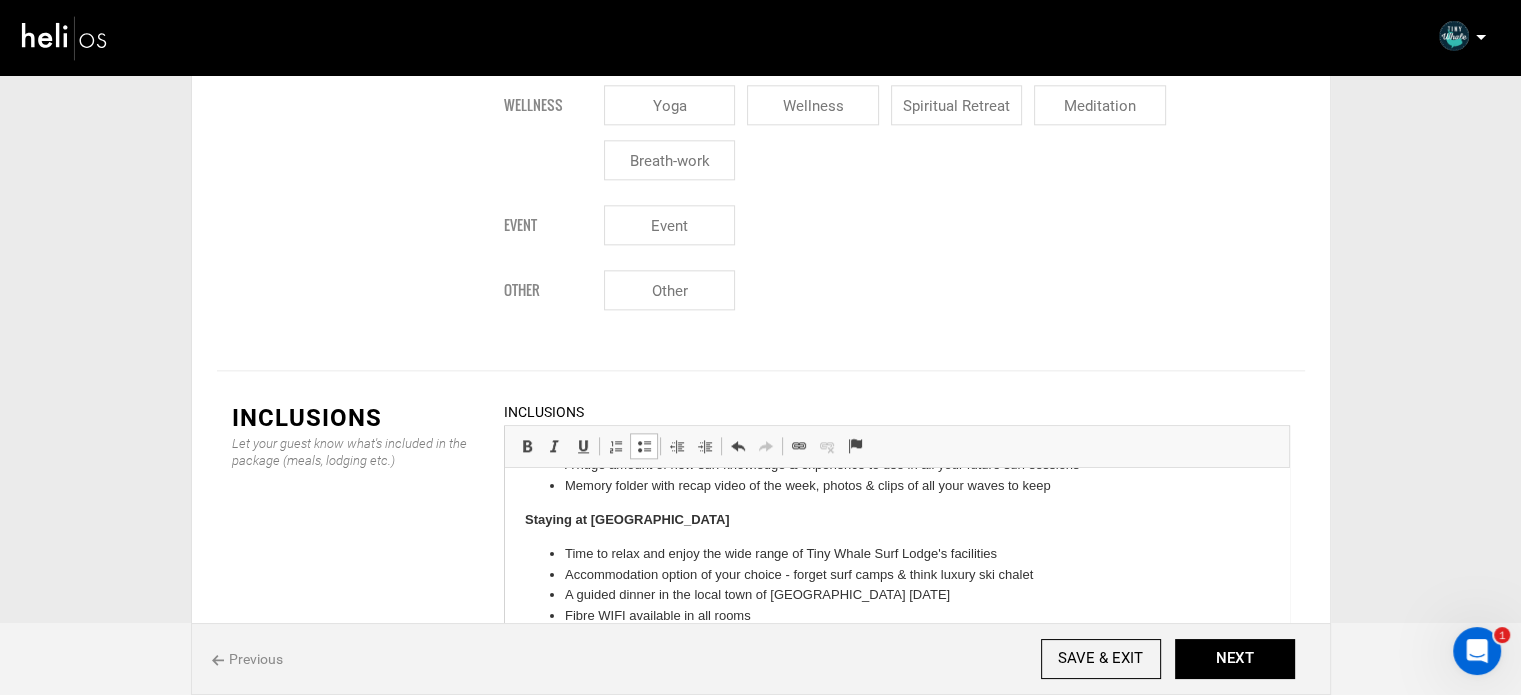 click at bounding box center (644, 446) 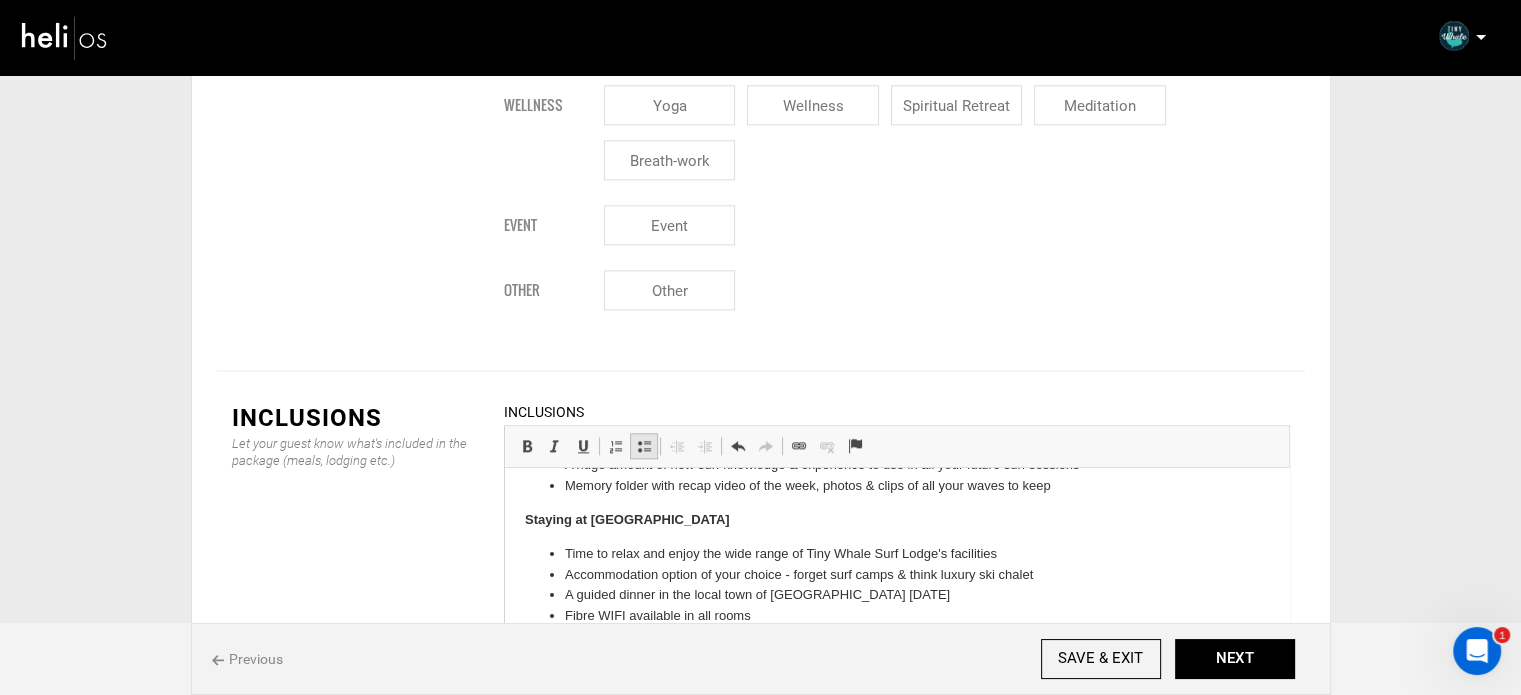 scroll, scrollTop: 601, scrollLeft: 0, axis: vertical 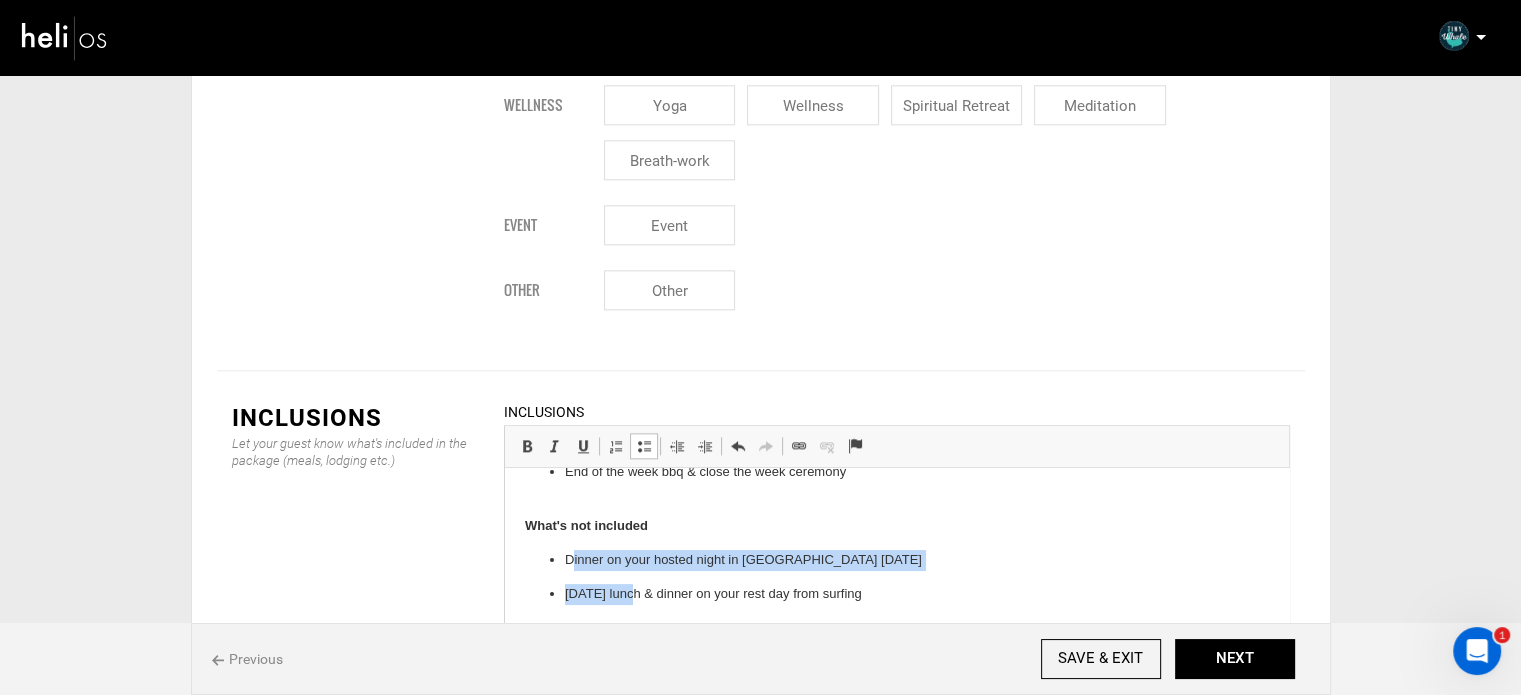 drag, startPoint x: 569, startPoint y: 558, endPoint x: 638, endPoint y: 596, distance: 78.77182 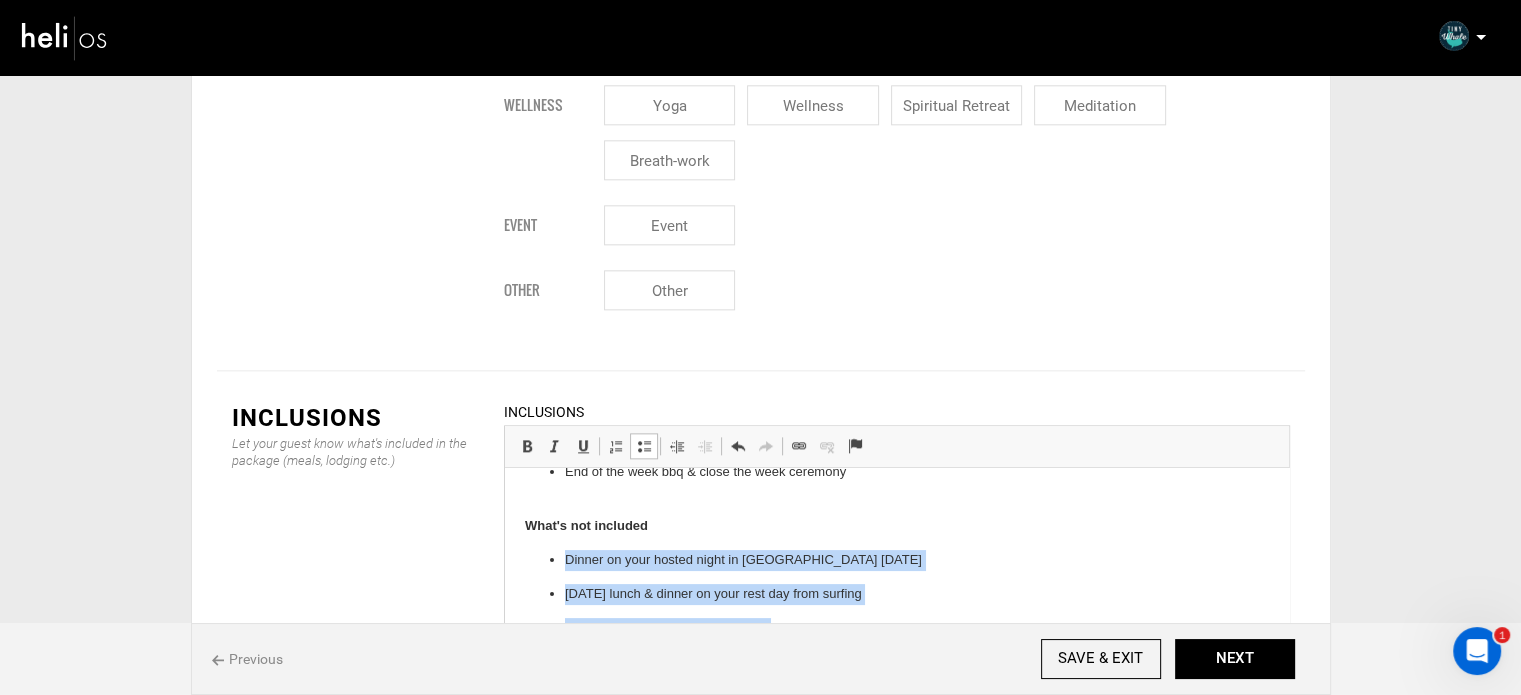 scroll, scrollTop: 625, scrollLeft: 0, axis: vertical 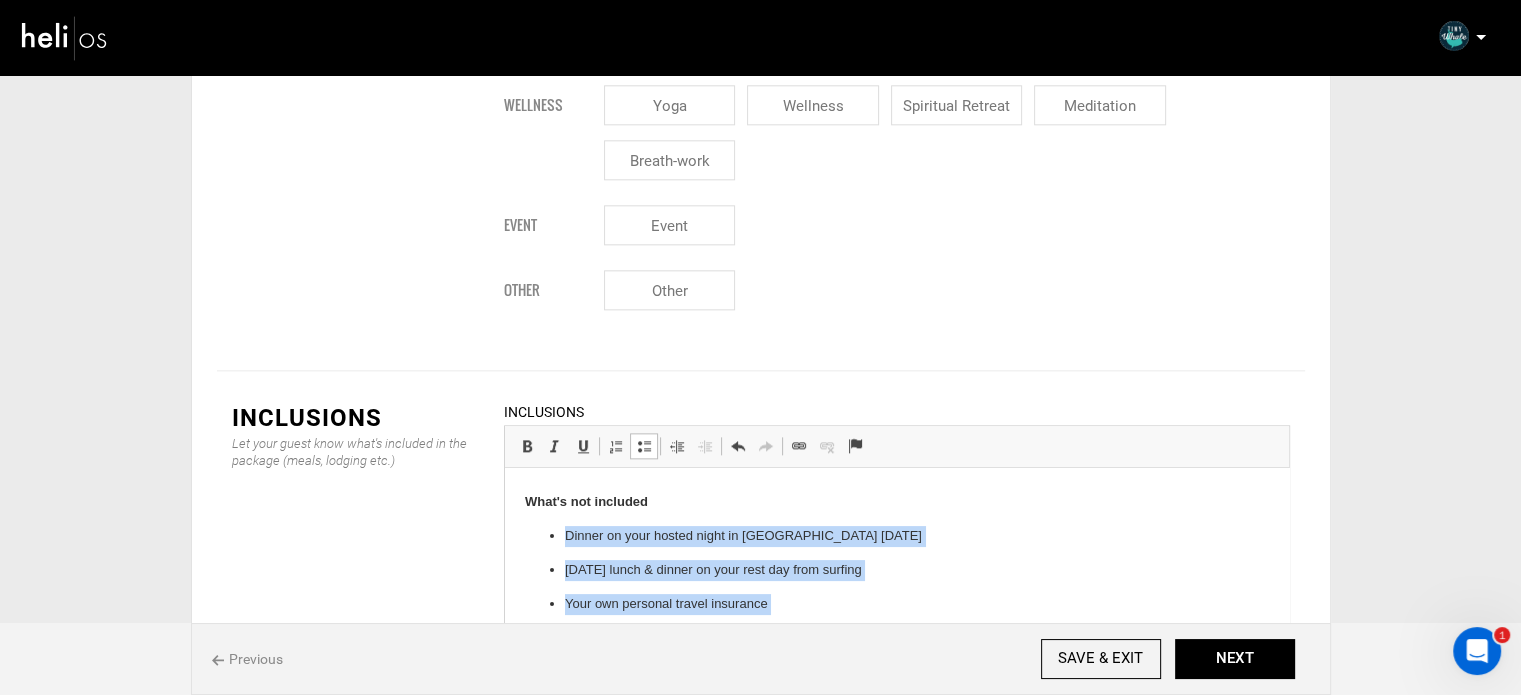 drag, startPoint x: 562, startPoint y: 564, endPoint x: 1531, endPoint y: 974, distance: 1052.1697 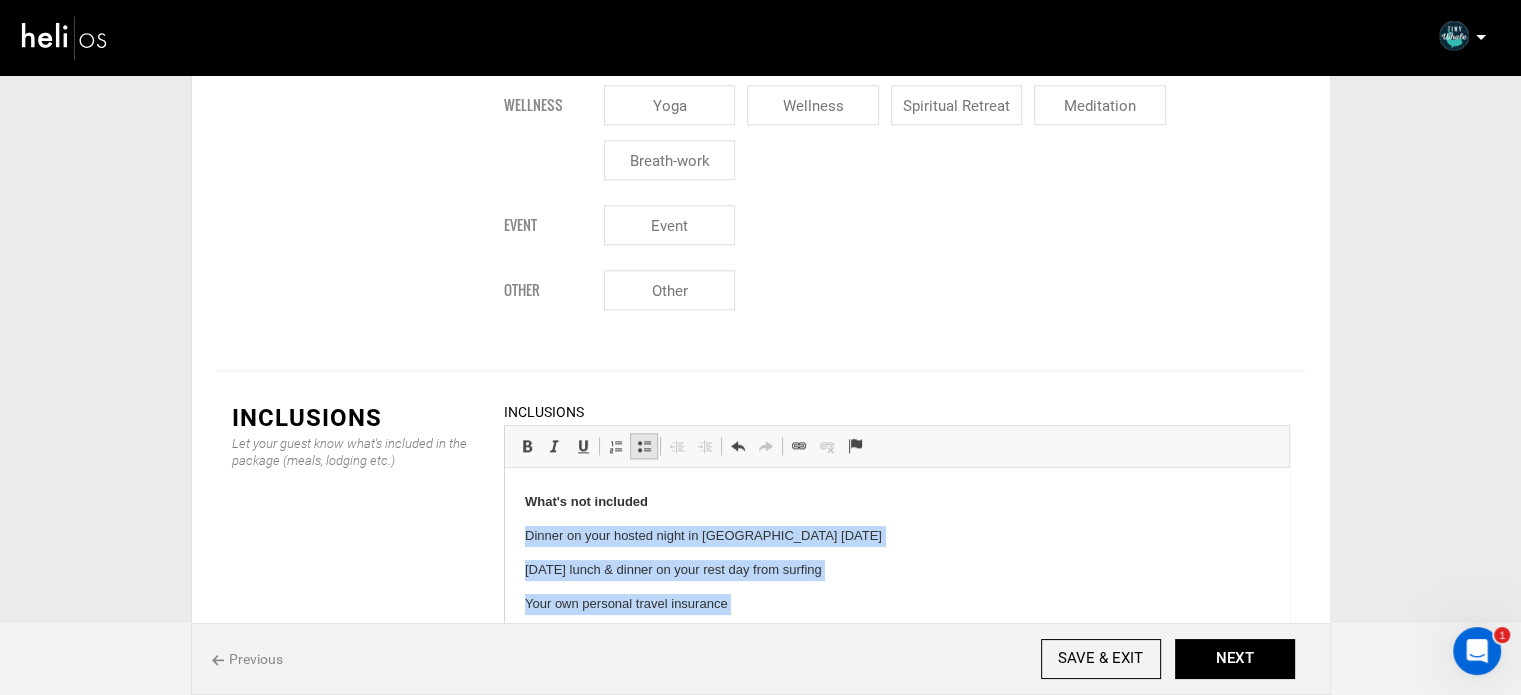 click at bounding box center (644, 446) 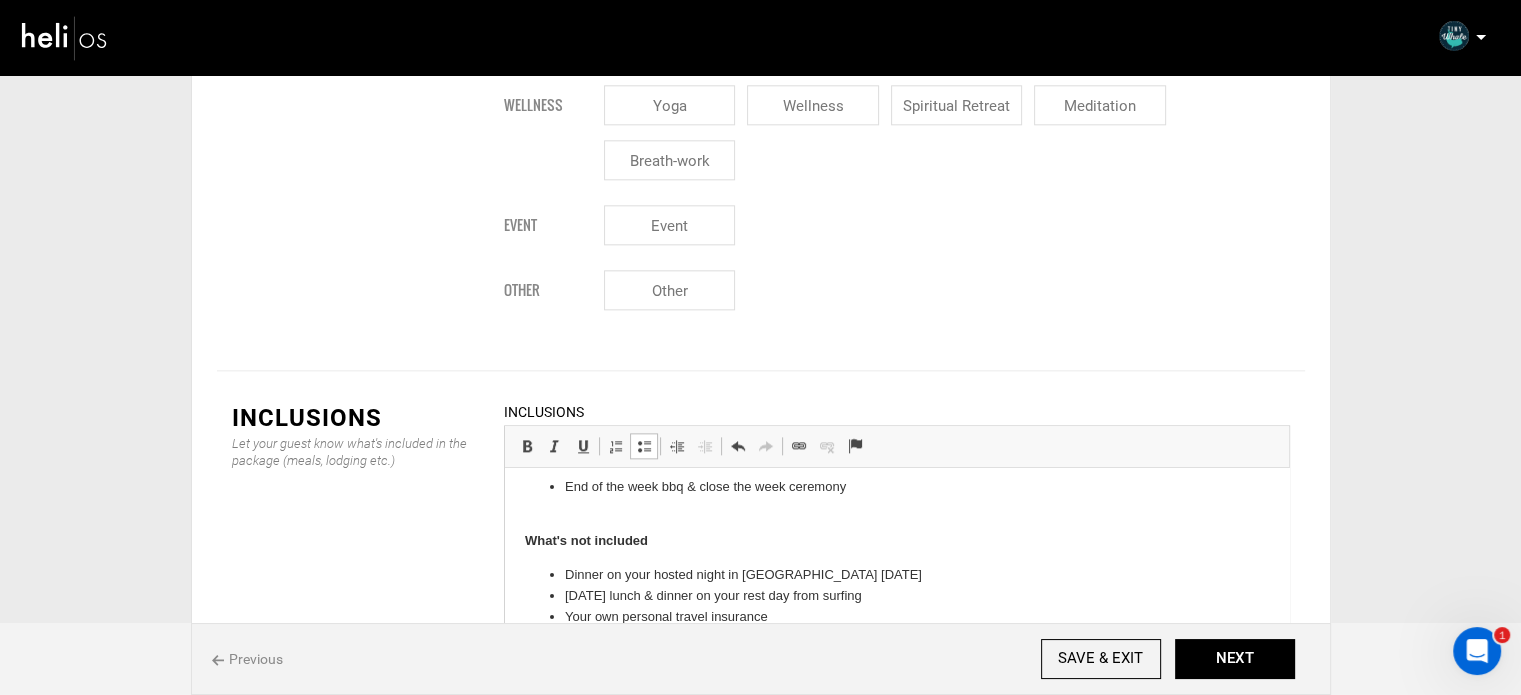 scroll, scrollTop: 486, scrollLeft: 0, axis: vertical 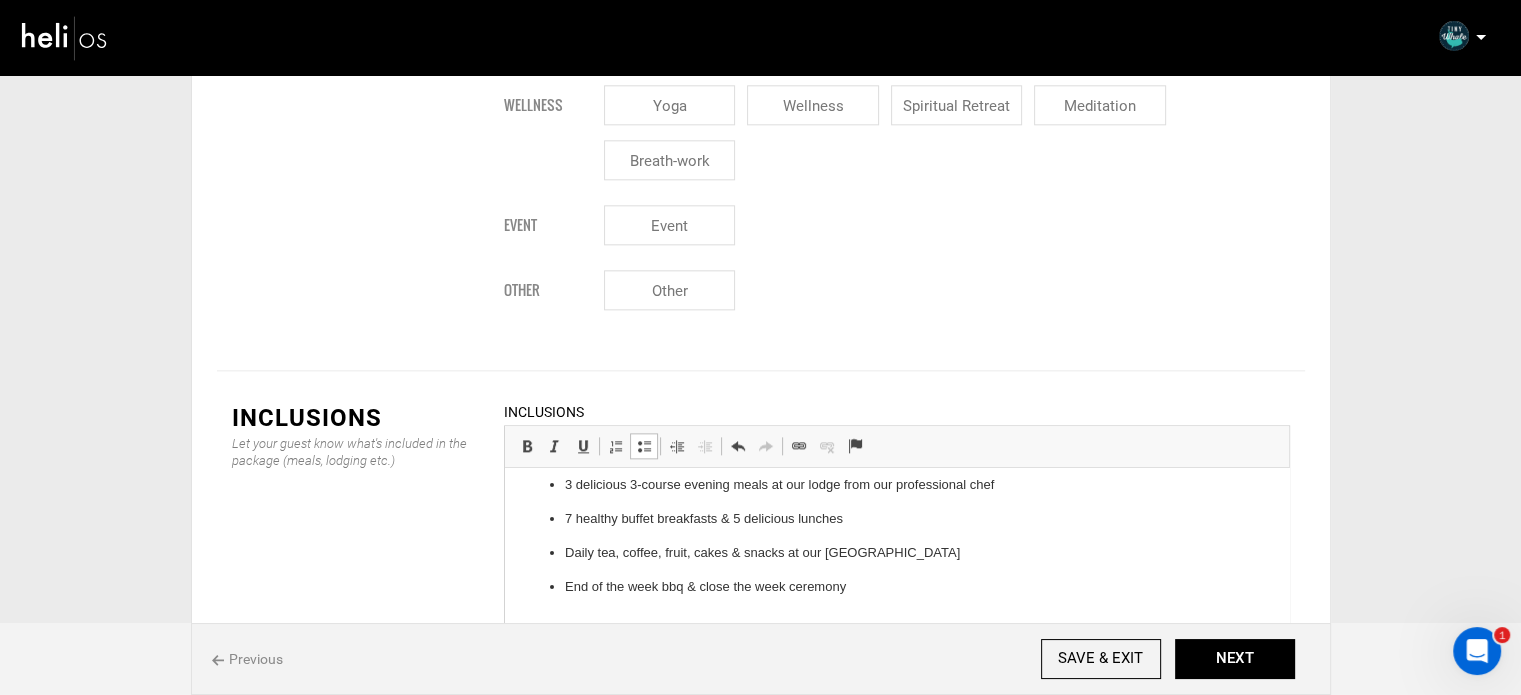 click on "Surfing & coaching experience  5 carefully structured days with our qualified coaches based on your individual surfing goals Your own surf coach for the week, teaching in a 1 to 4 coach to student ratio or less 3 one to one & 2 group video coaching sessions back at the lodge 2 Surf skate sessions, also with video coaching Presentations from our coaching team on a choice of over 20 of our surf theory sessions All the surf equipment you'll need: board, wetsuit, changing poncho, ruck sack, surf skate & surf skate protection Transport with your coach to the best beaches   A huge amount of new surf knowledge & experience to use in all your future surf sessions Memory folder with recap video of the week, photos & clips of all your waves to keep Staying at Tiny Whale Surf Lodge Time to relax and enjoy the wide range of Tiny Whale Surf Lodge's facilities Accommodation option of your choice - forget surf camps & think luxury ski chalet A guided dinner in the local town of Lagos on Tuesday What's not included" at bounding box center (896, 375) 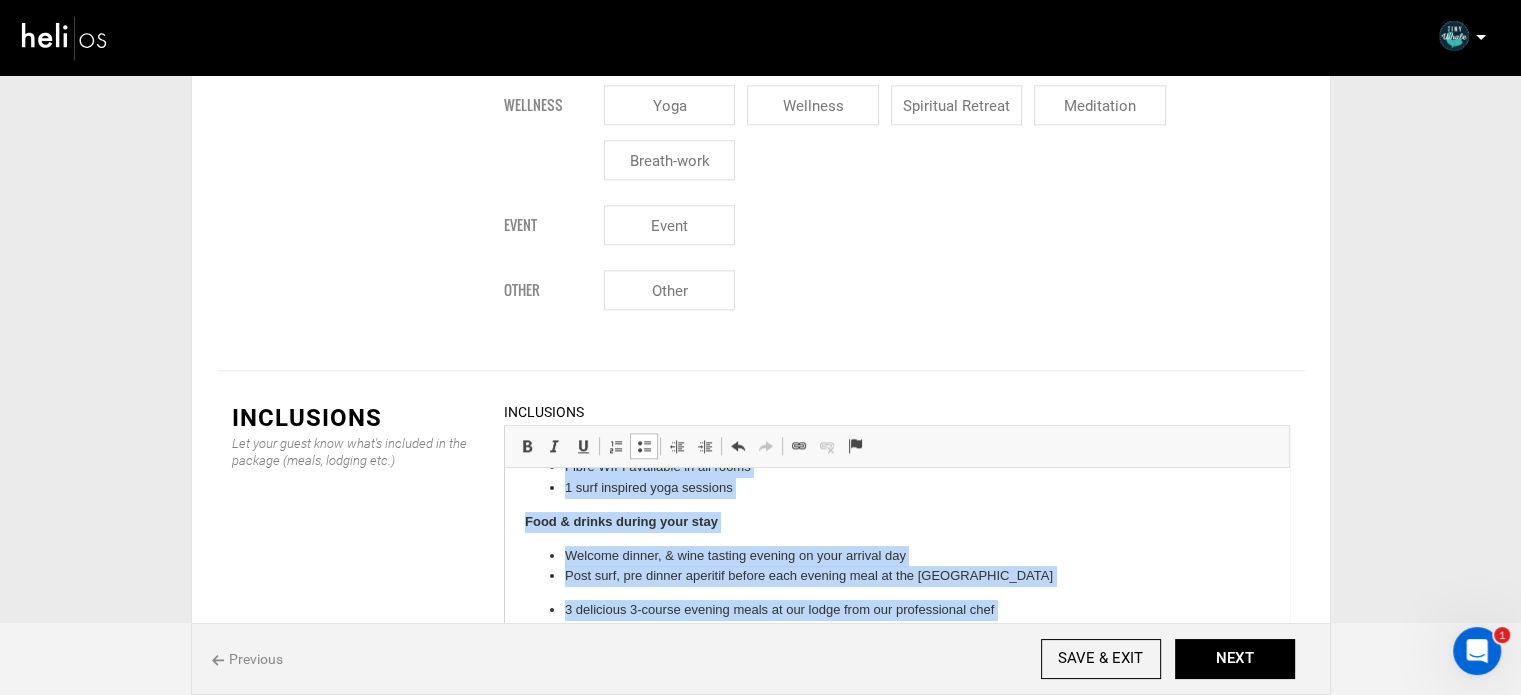 scroll, scrollTop: 280, scrollLeft: 0, axis: vertical 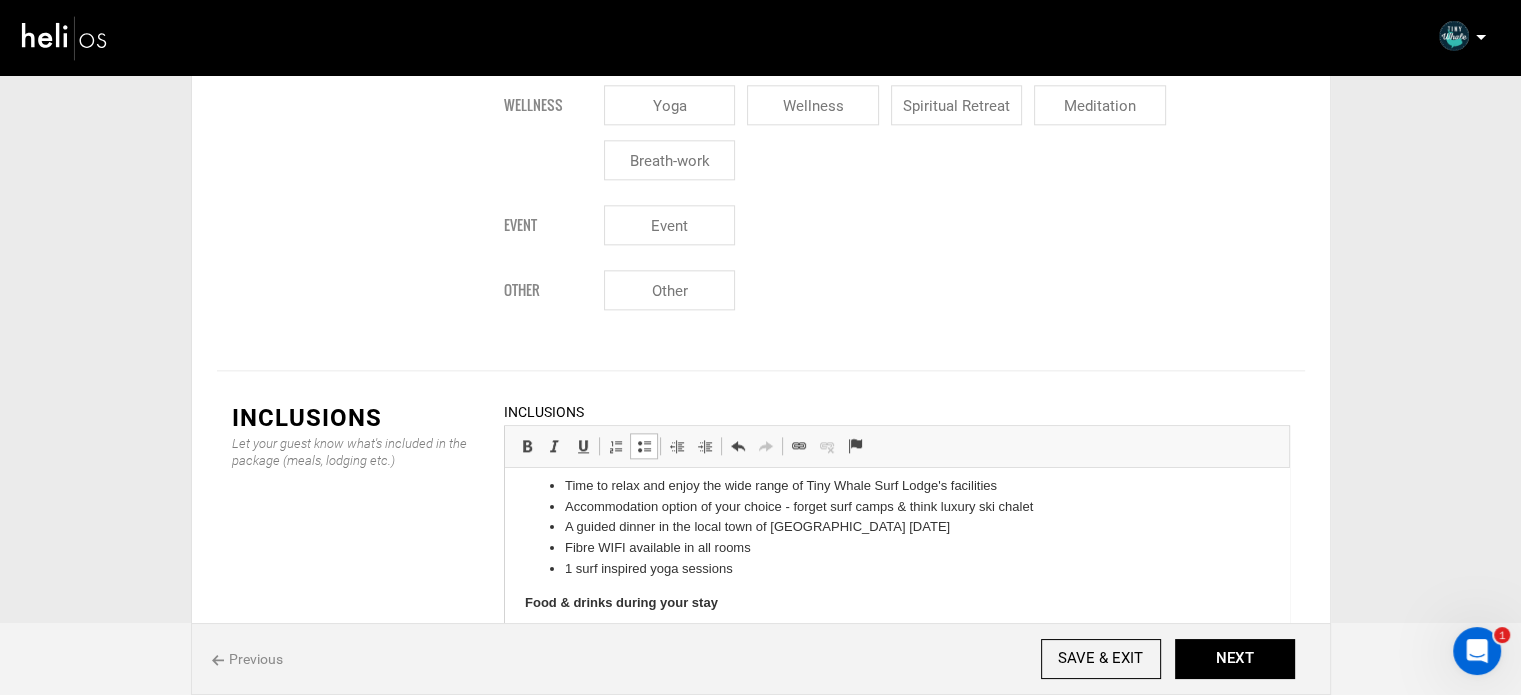 drag, startPoint x: 864, startPoint y: 588, endPoint x: 559, endPoint y: 640, distance: 309.40103 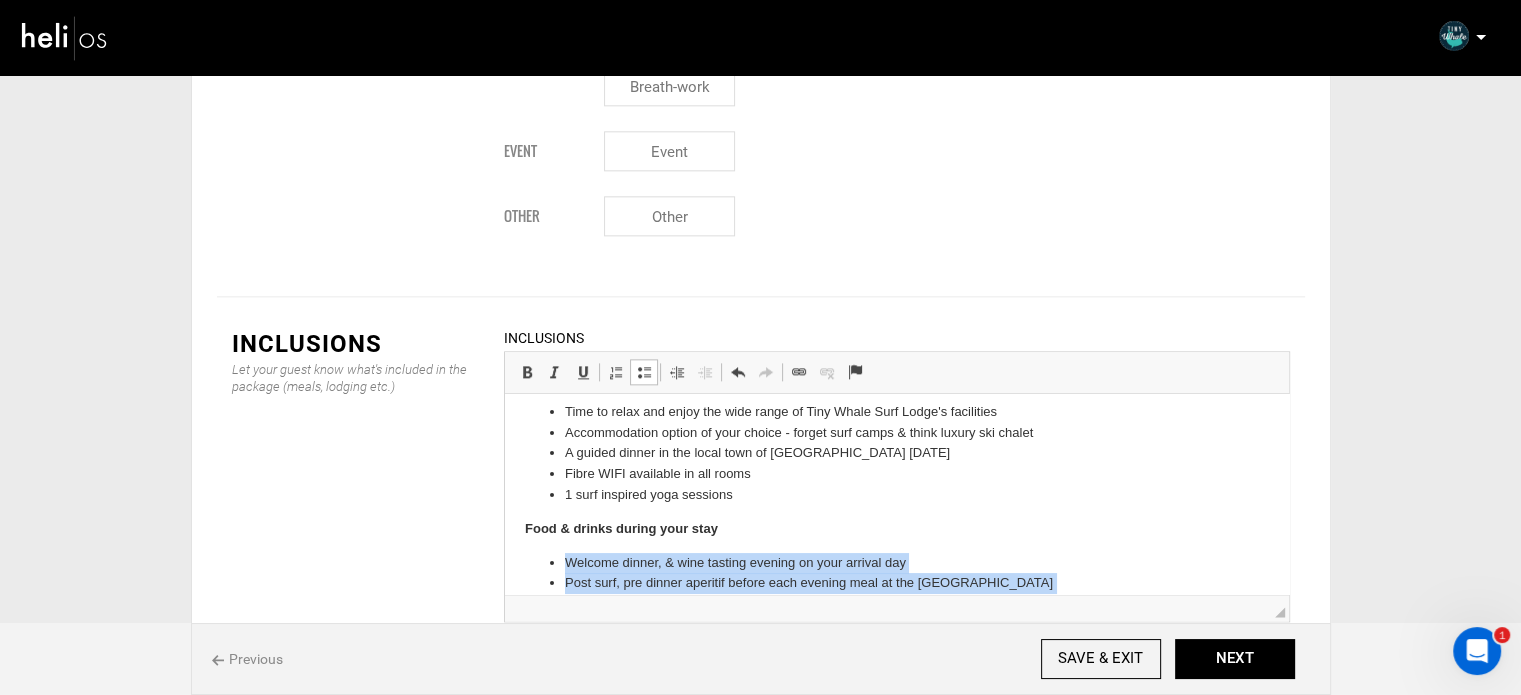 scroll, scrollTop: 2545, scrollLeft: 0, axis: vertical 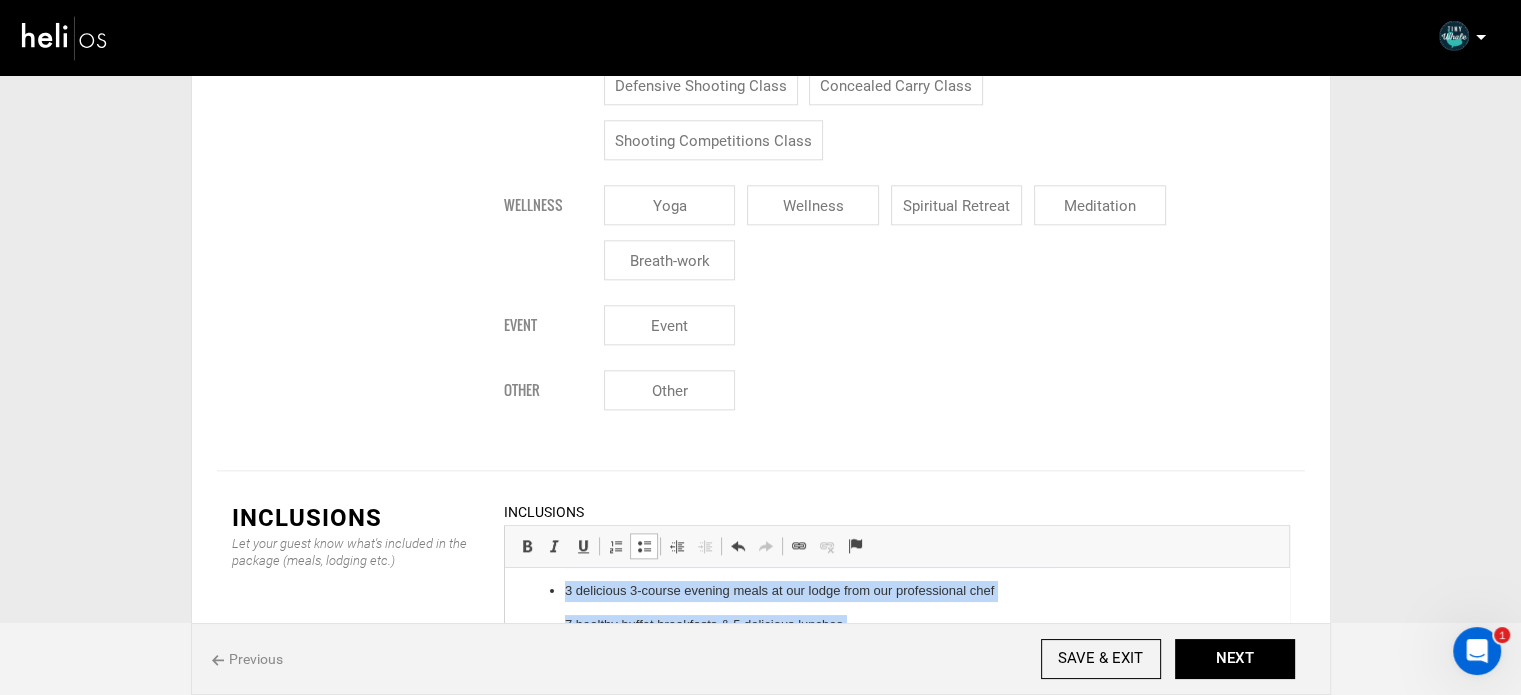 click at bounding box center [644, 546] 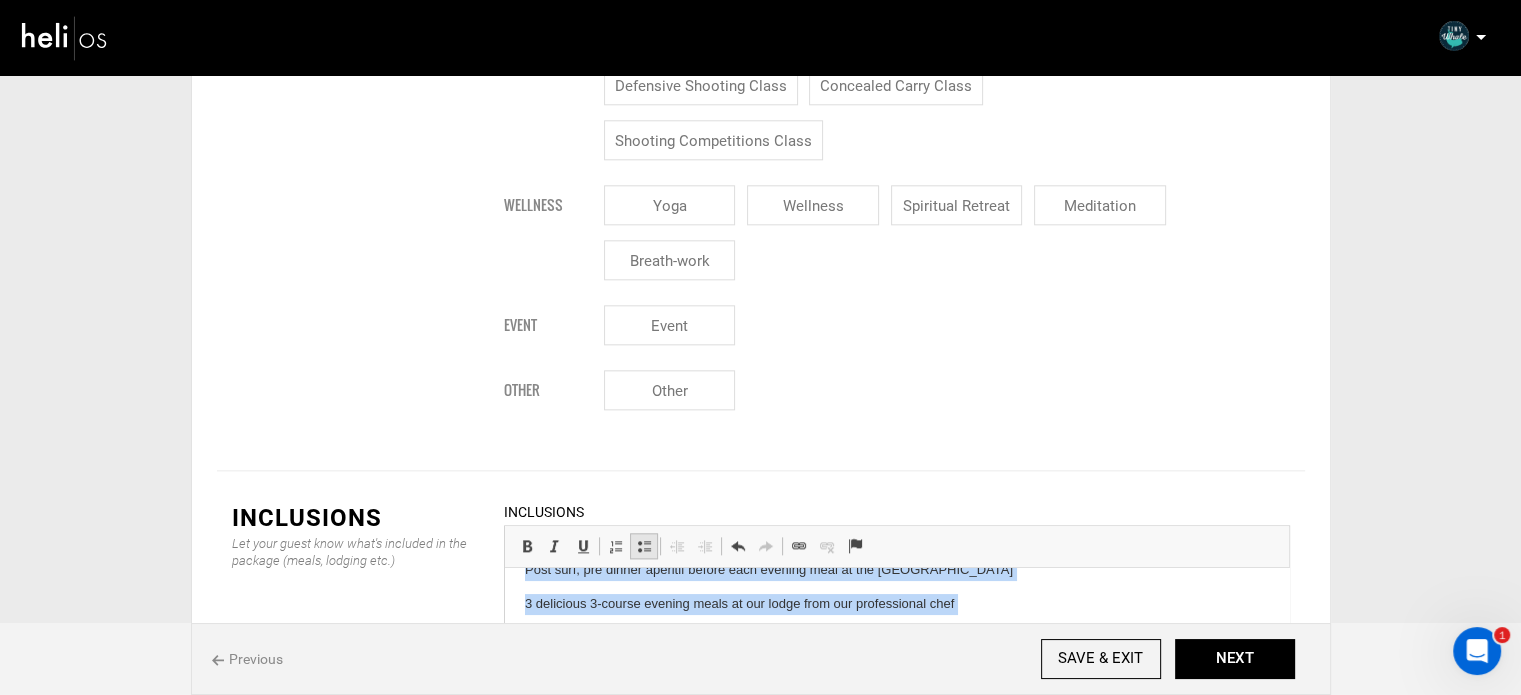 click at bounding box center (644, 546) 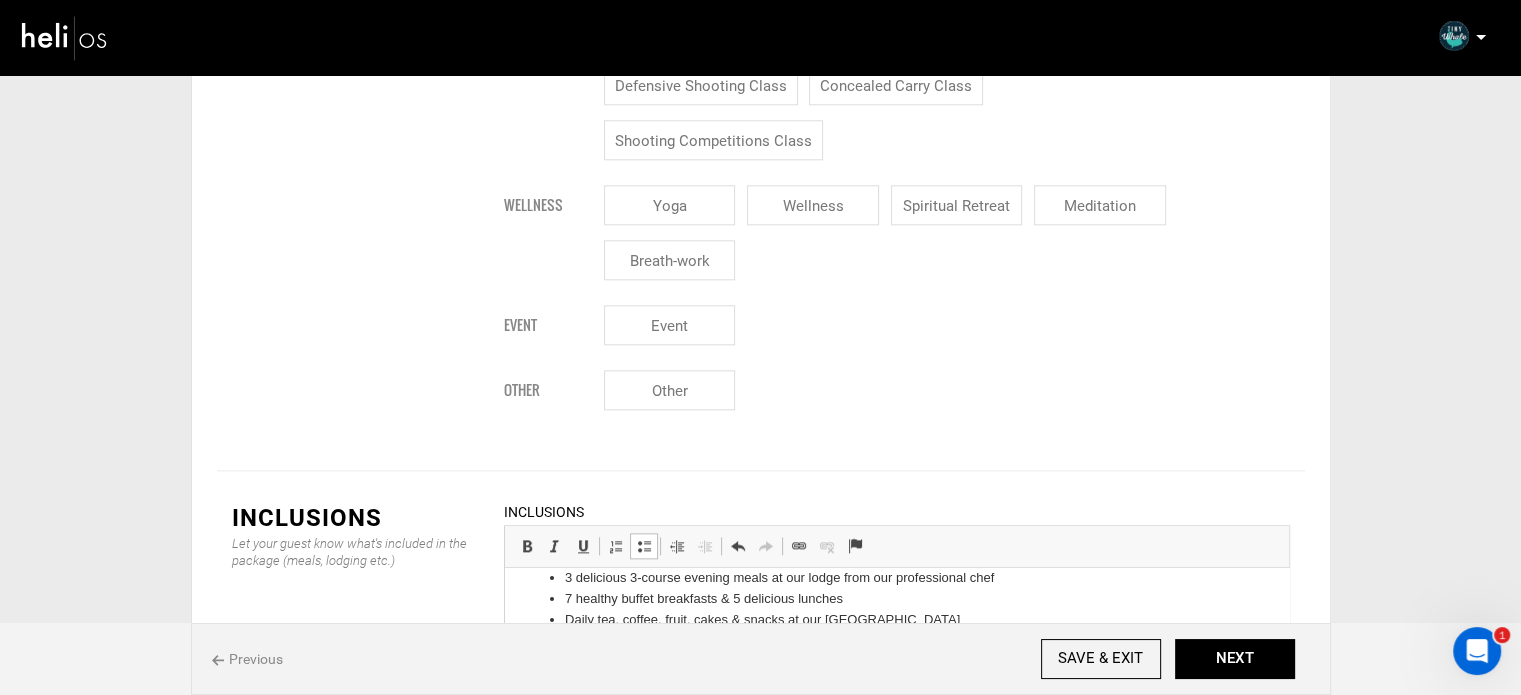 click on "What's not included" at bounding box center (896, 674) 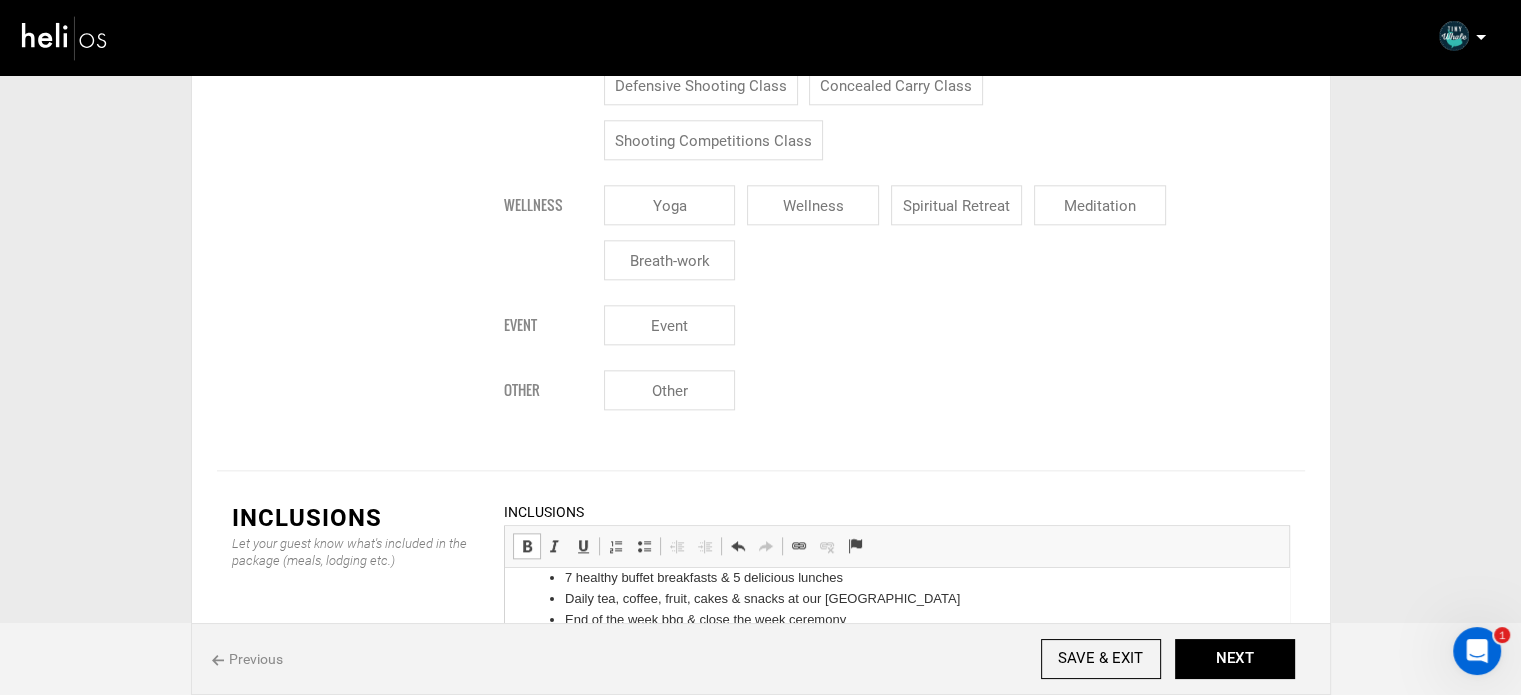 scroll, scrollTop: 513, scrollLeft: 0, axis: vertical 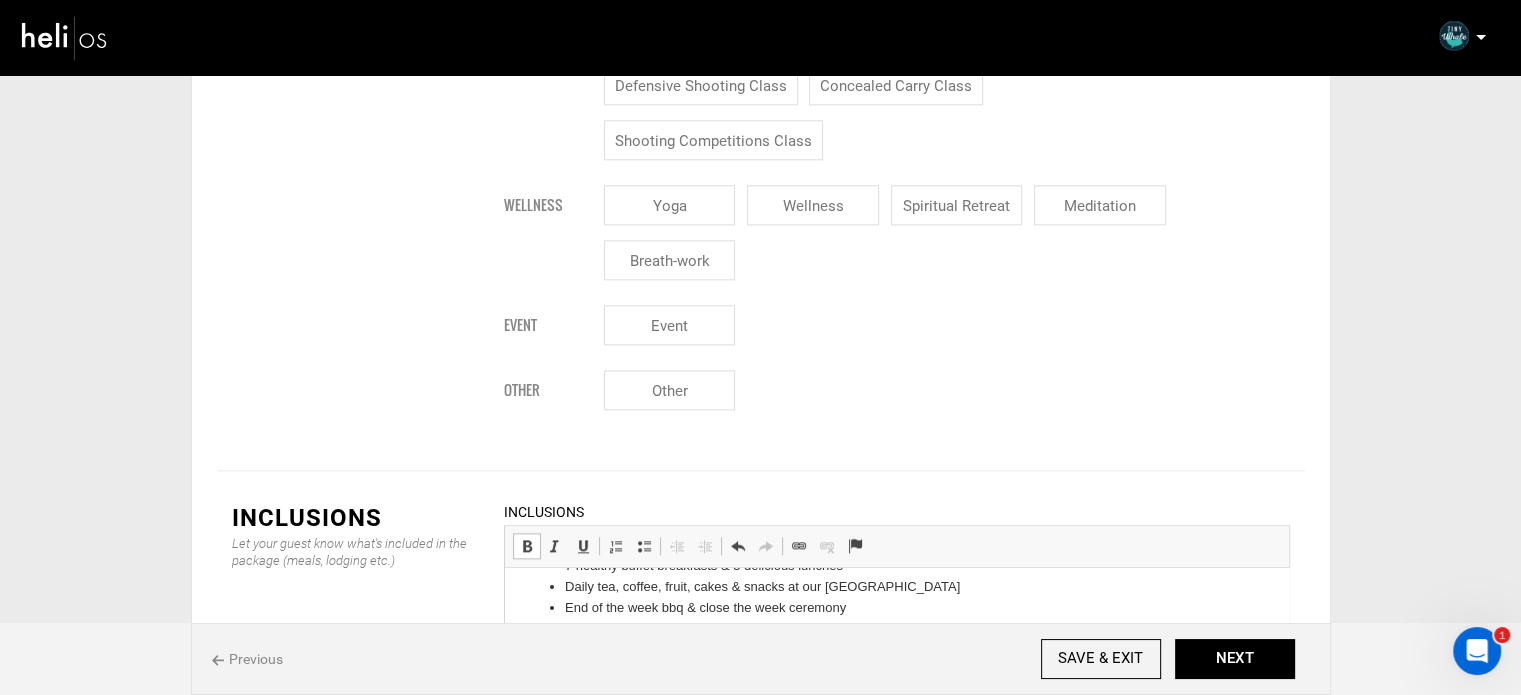 drag, startPoint x: 808, startPoint y: 743, endPoint x: 1020, endPoint y: 744, distance: 212.00237 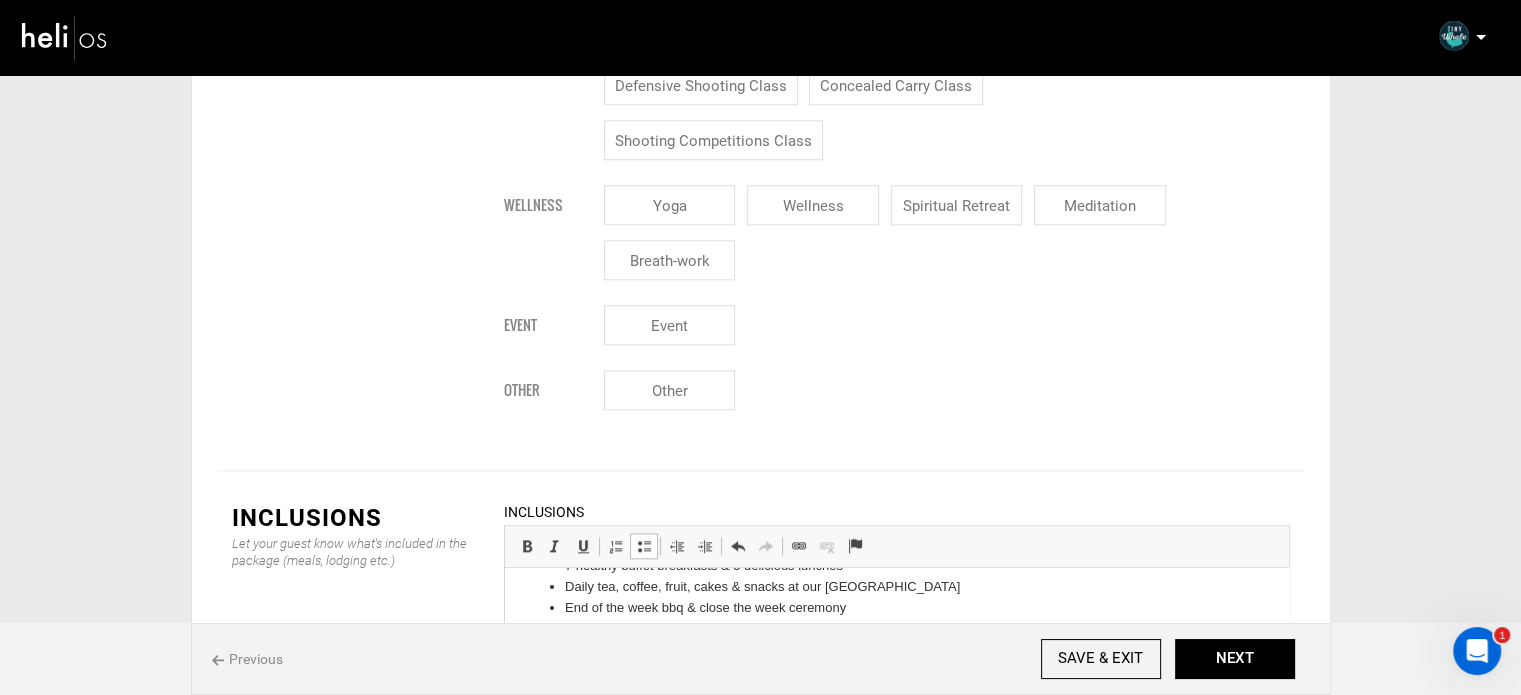 type 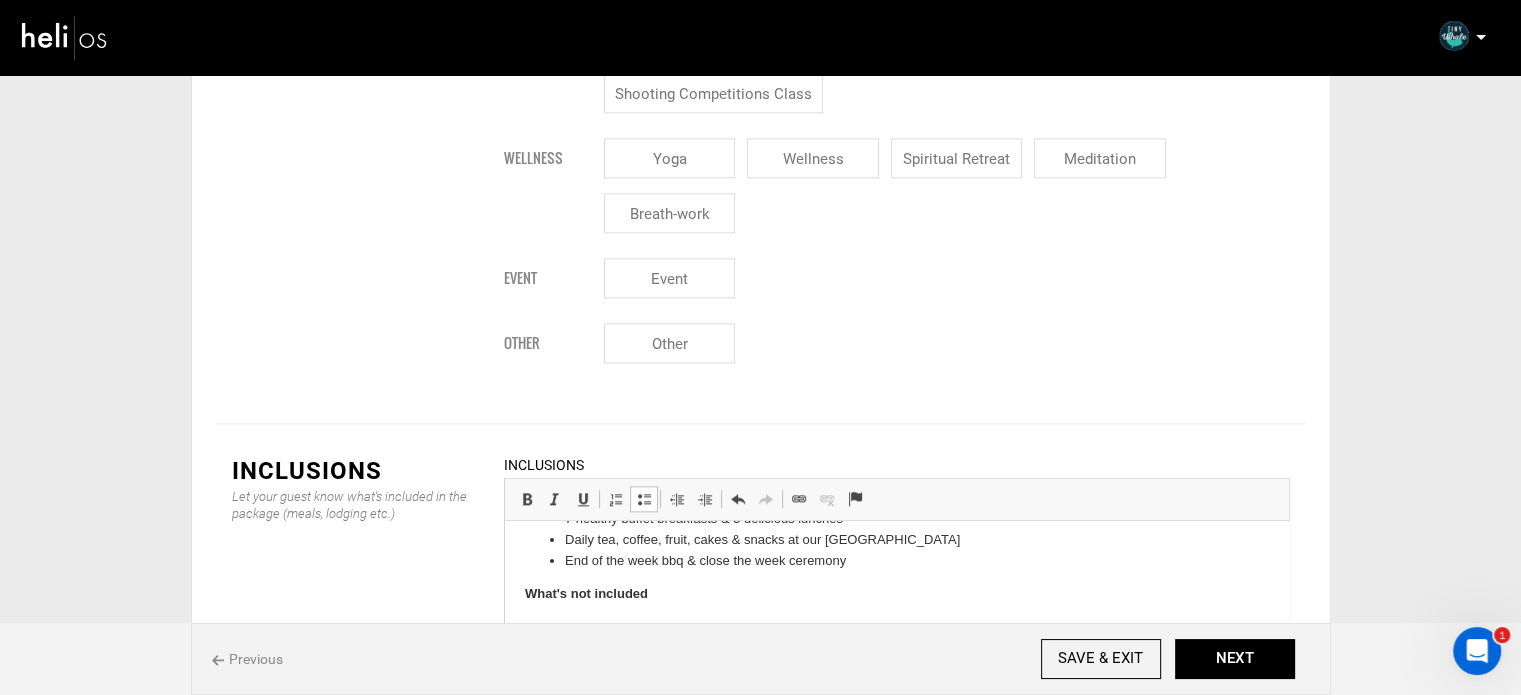 scroll, scrollTop: 2304, scrollLeft: 0, axis: vertical 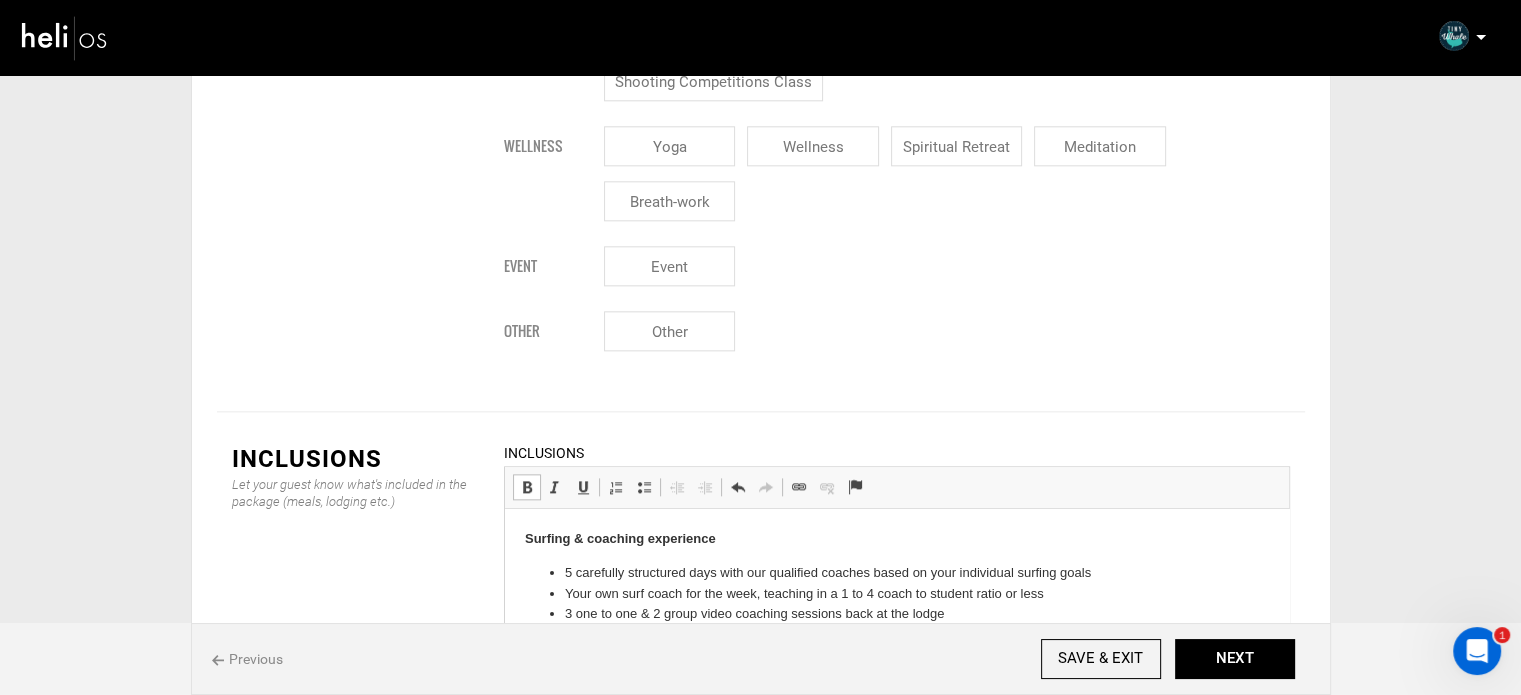 click on "Surfing & coaching experience  5 carefully structured days with our qualified coaches based on your individual surfing goals Your own surf coach for the week, teaching in a 1 to 4 coach to student ratio or less 3 one to one & 2 group video coaching sessions back at the lodge 2 Surf skate sessions, also with video coaching Presentations from our coaching team on a choice of over 20 of our surf theory sessions All the surf equipment you'll need: board, wetsuit, changing poncho, ruck sack, surf skate & surf skate protection Transport with your coach to the best beaches   A huge amount of new surf knowledge & experience to use in all your future surf sessions Memory folder with recap video of the week, photos & clips of all your waves to keep Staying at Tiny Whale Surf Lodge Time to relax and enjoy the wide range of Tiny Whale Surf Lodge's facilities Accommodation option of your choice - forget surf camps & think luxury ski chalet A guided dinner in the local town of Lagos on Tuesday What's not included" at bounding box center (896, 865) 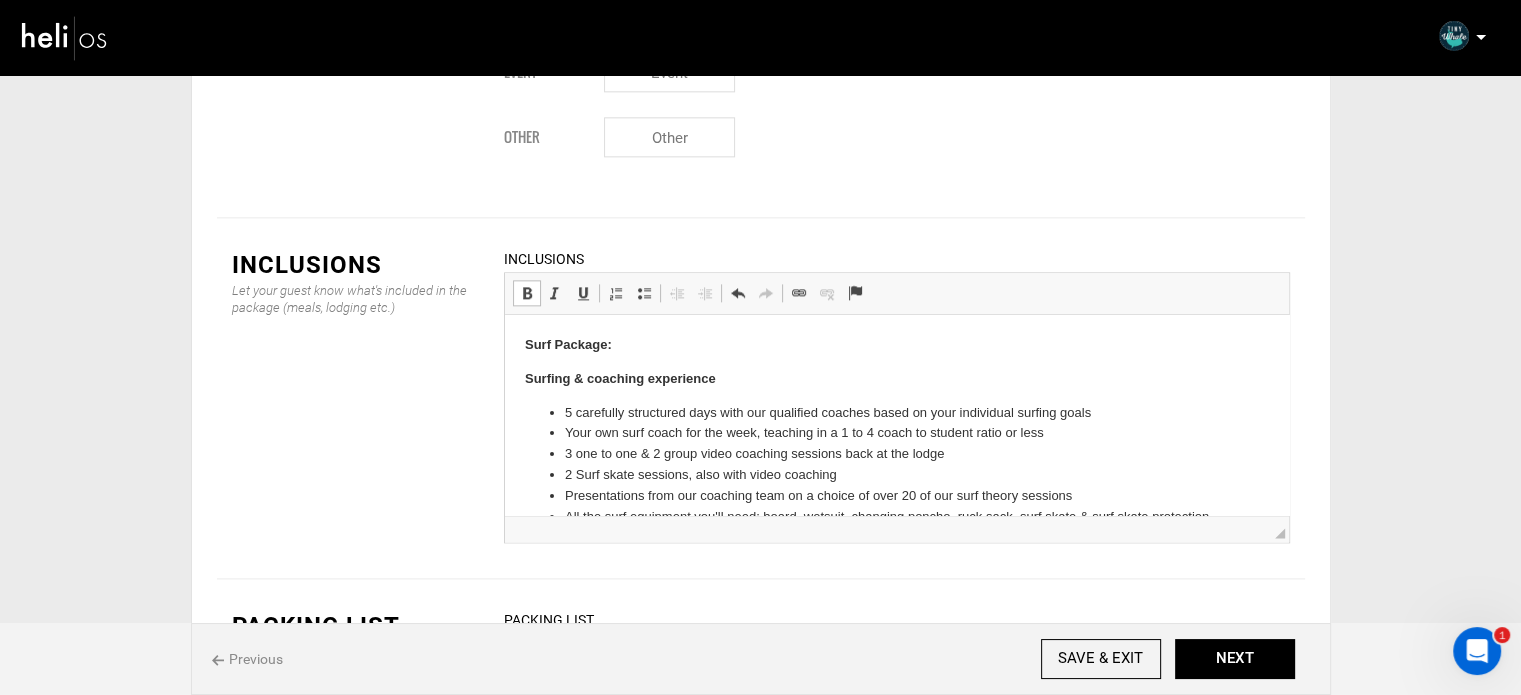 scroll, scrollTop: 2645, scrollLeft: 0, axis: vertical 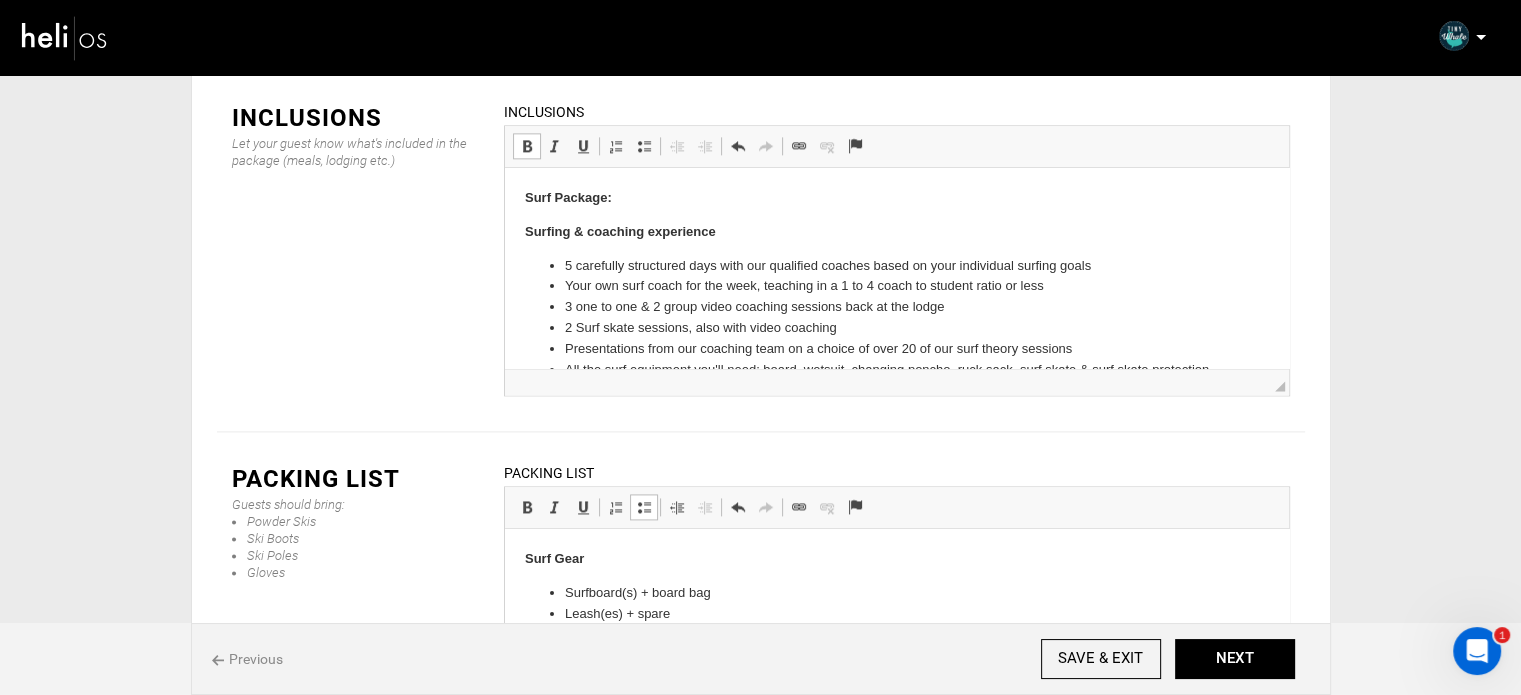 click on "Previous
SAVE & EXIT
NEXT" at bounding box center (761, 659) 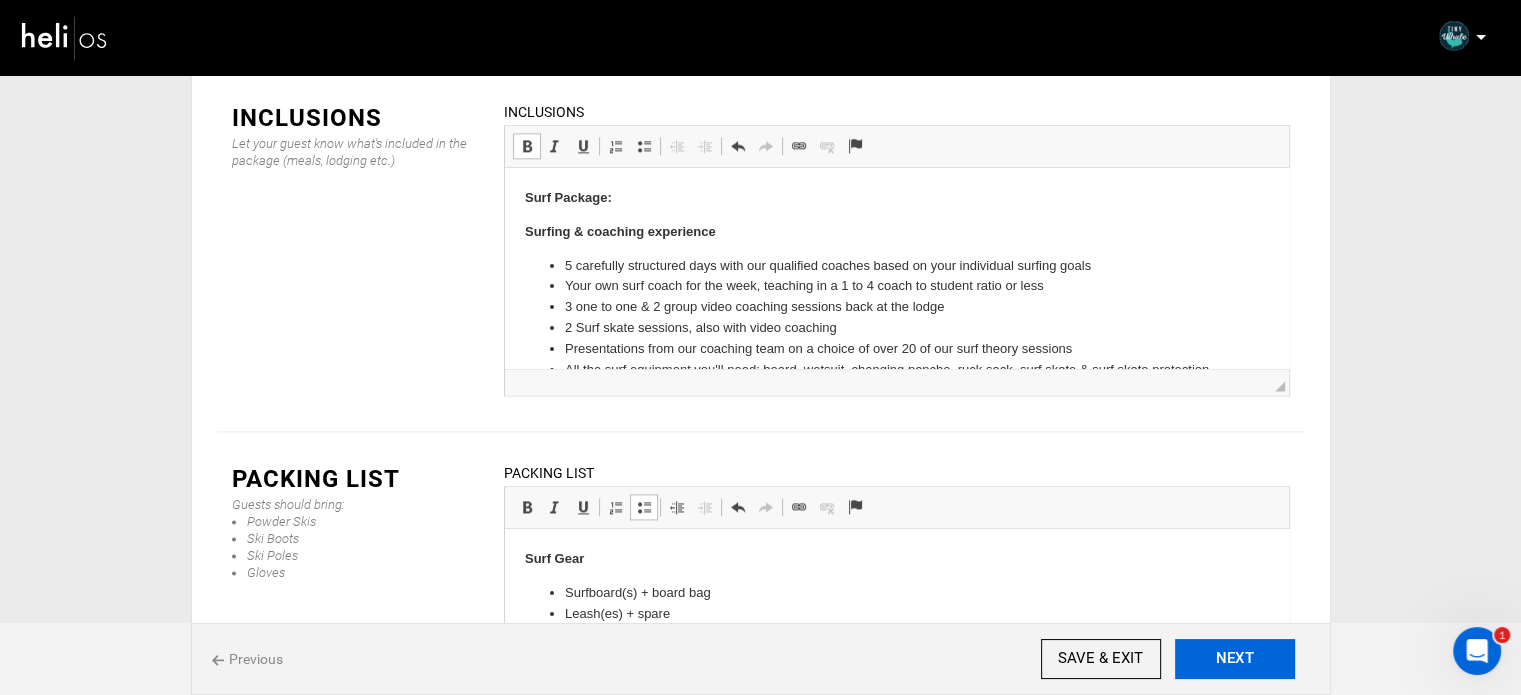 click on "NEXT" at bounding box center [1235, 659] 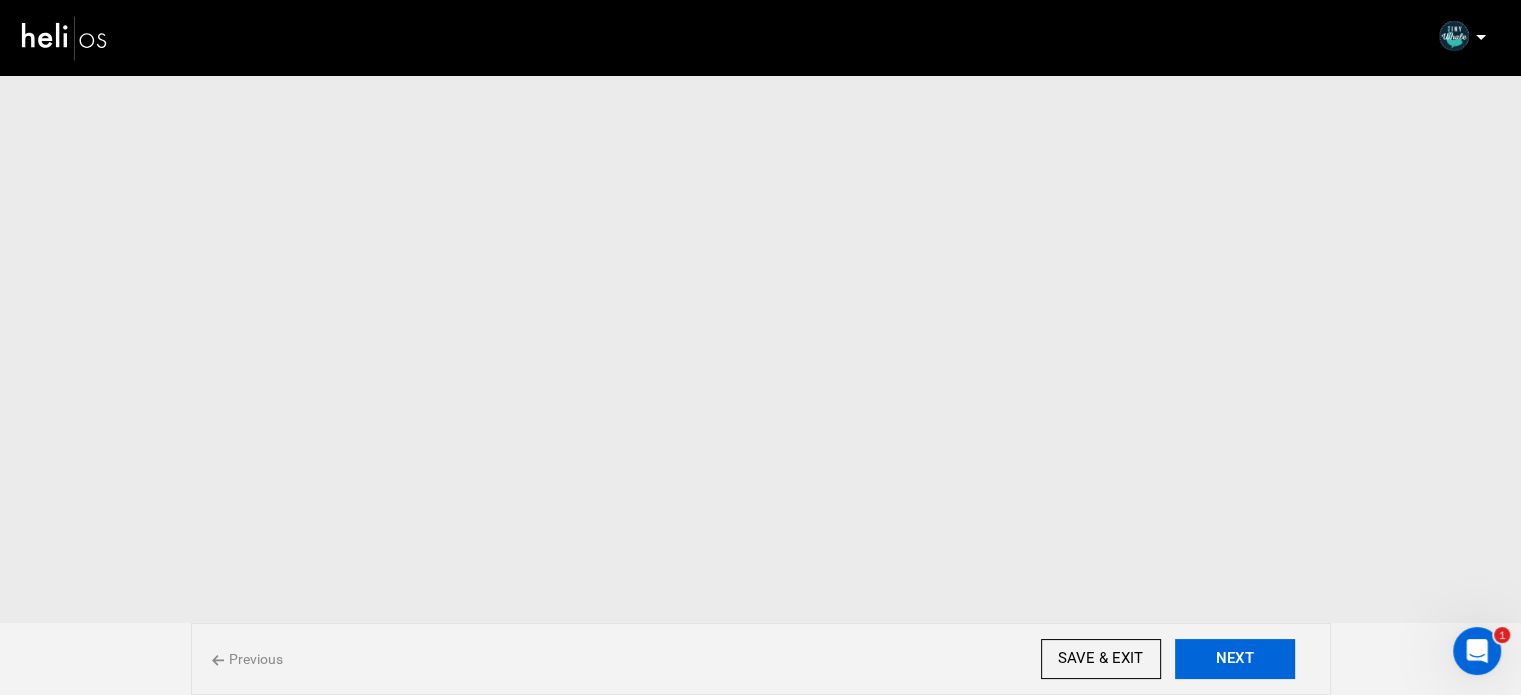 scroll, scrollTop: 0, scrollLeft: 0, axis: both 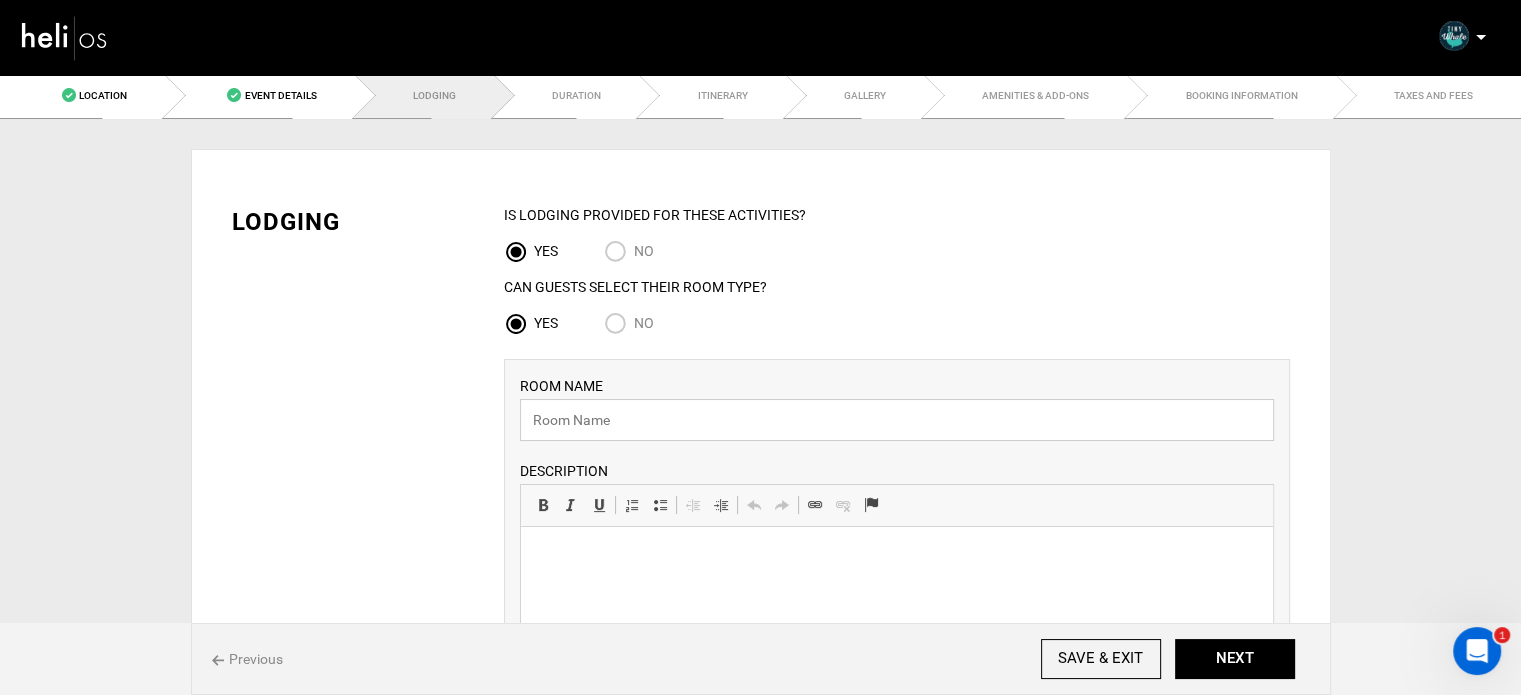 click at bounding box center [897, 420] 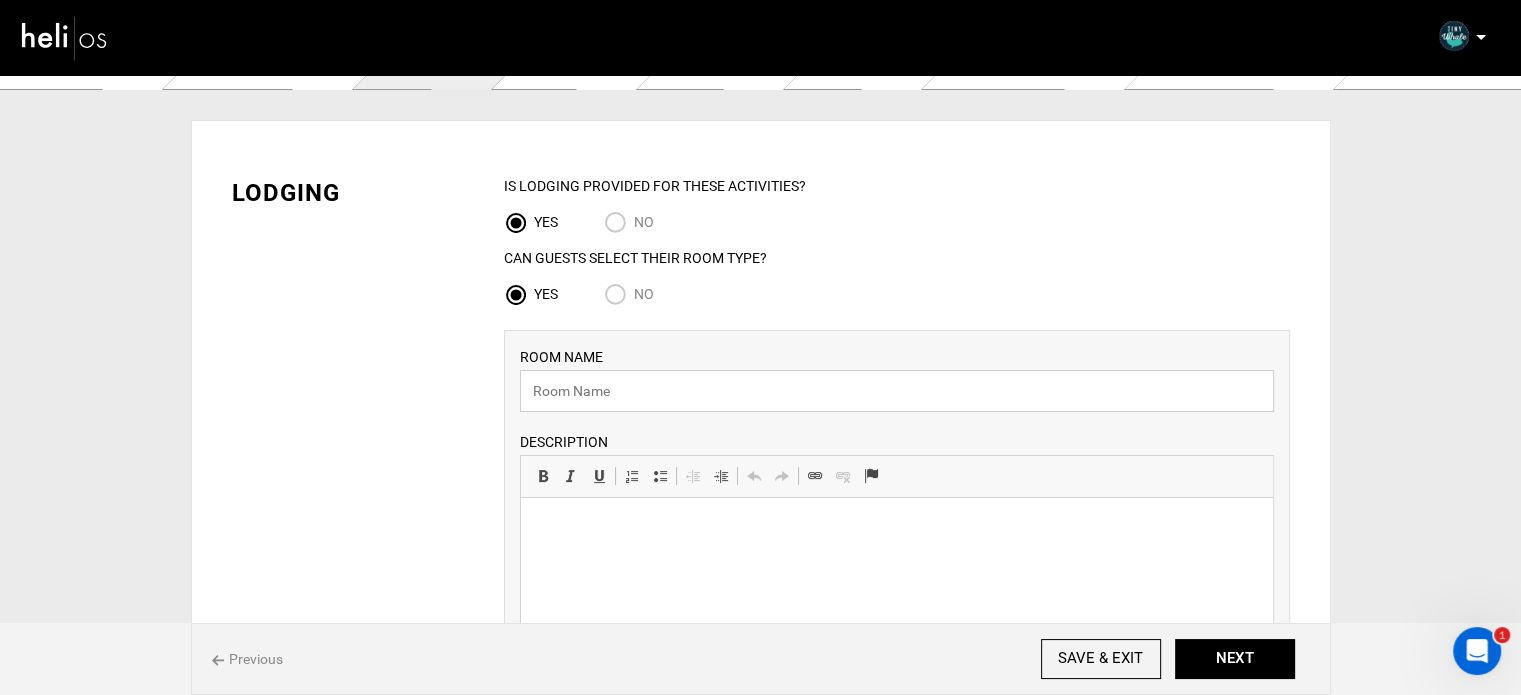 scroll, scrollTop: 0, scrollLeft: 0, axis: both 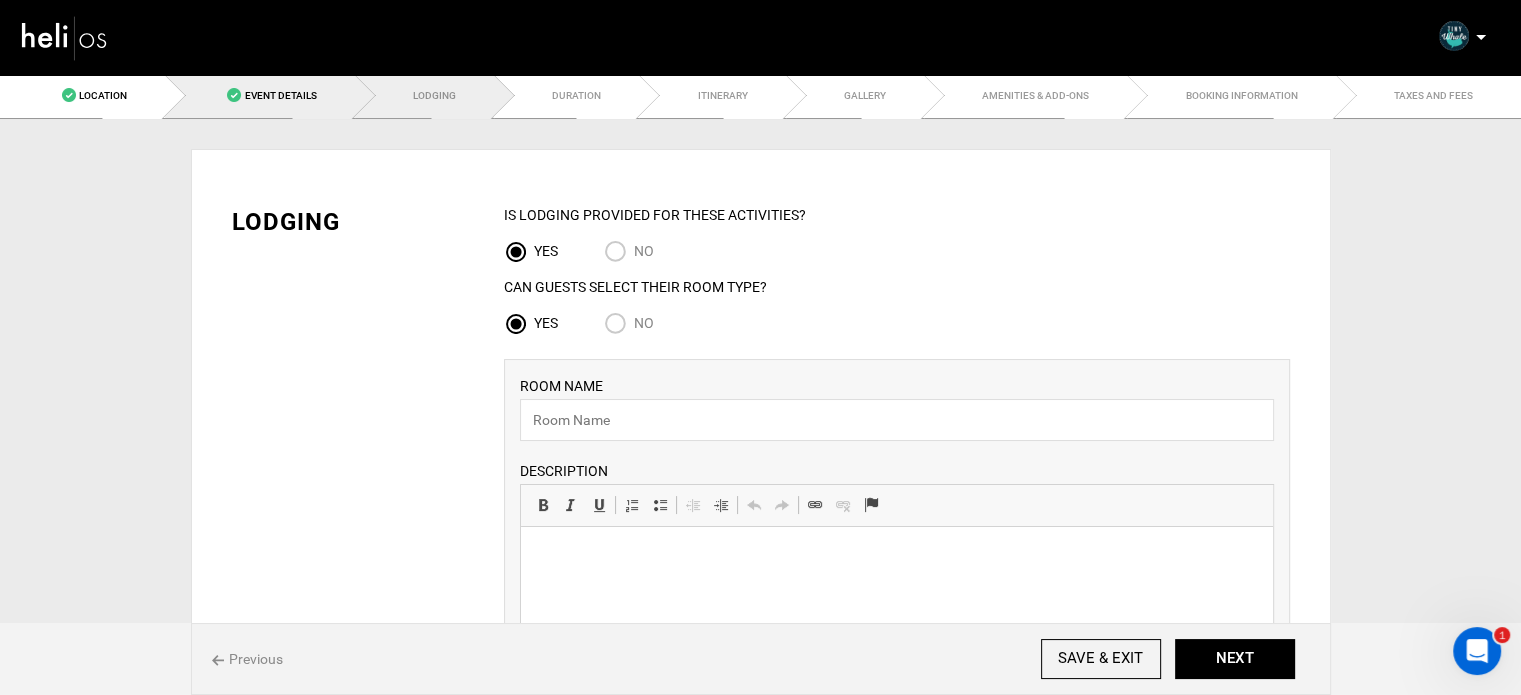 click on "Event Details" at bounding box center [280, 95] 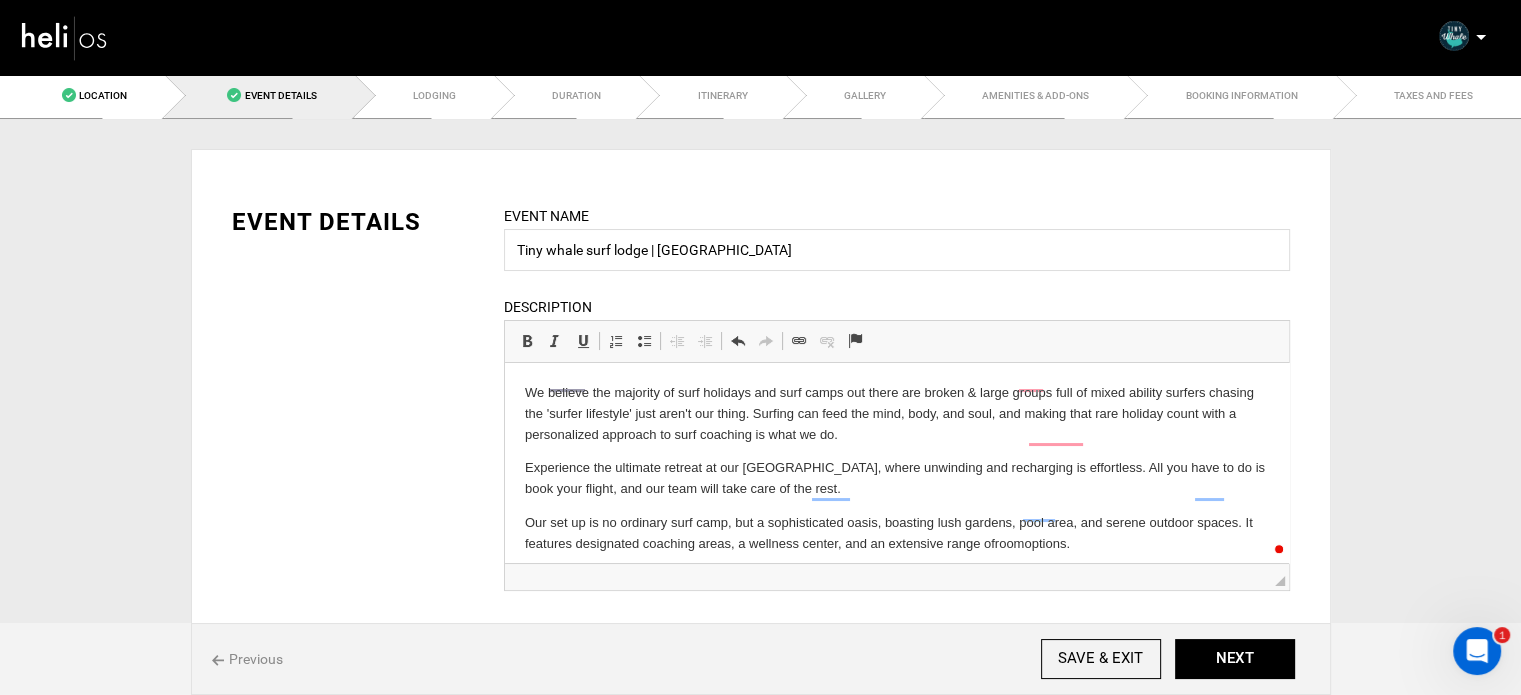 scroll, scrollTop: 0, scrollLeft: 0, axis: both 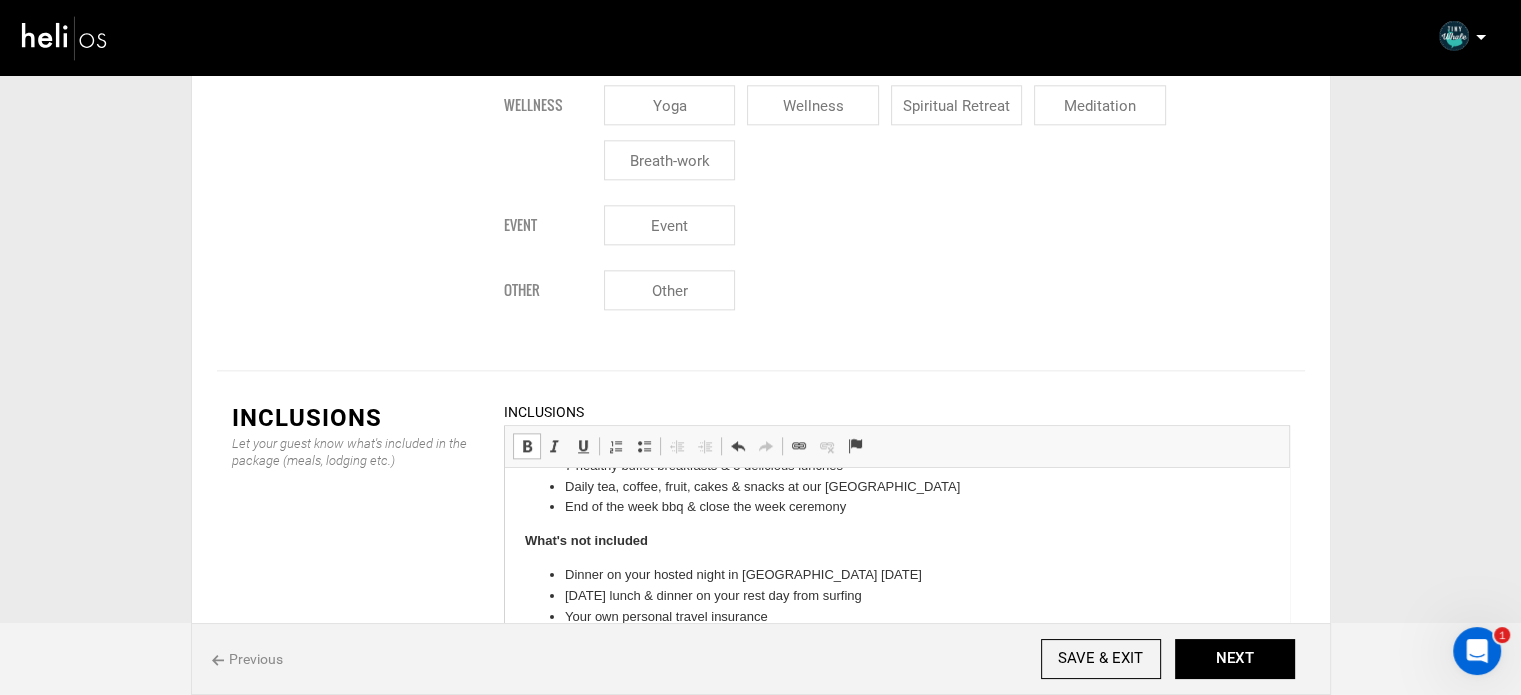 click on "Transfers to us from Faro or Lisbon airport" at bounding box center (896, 637) 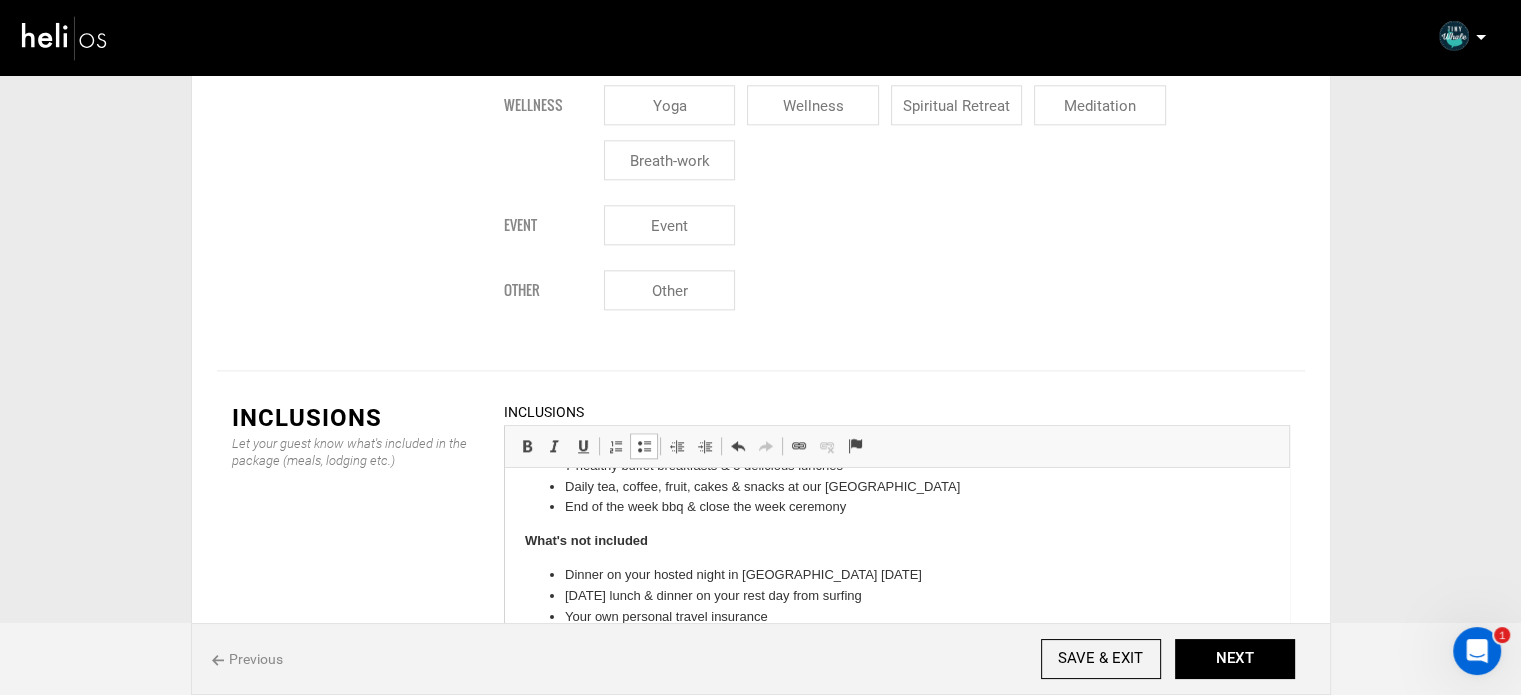 scroll, scrollTop: 547, scrollLeft: 0, axis: vertical 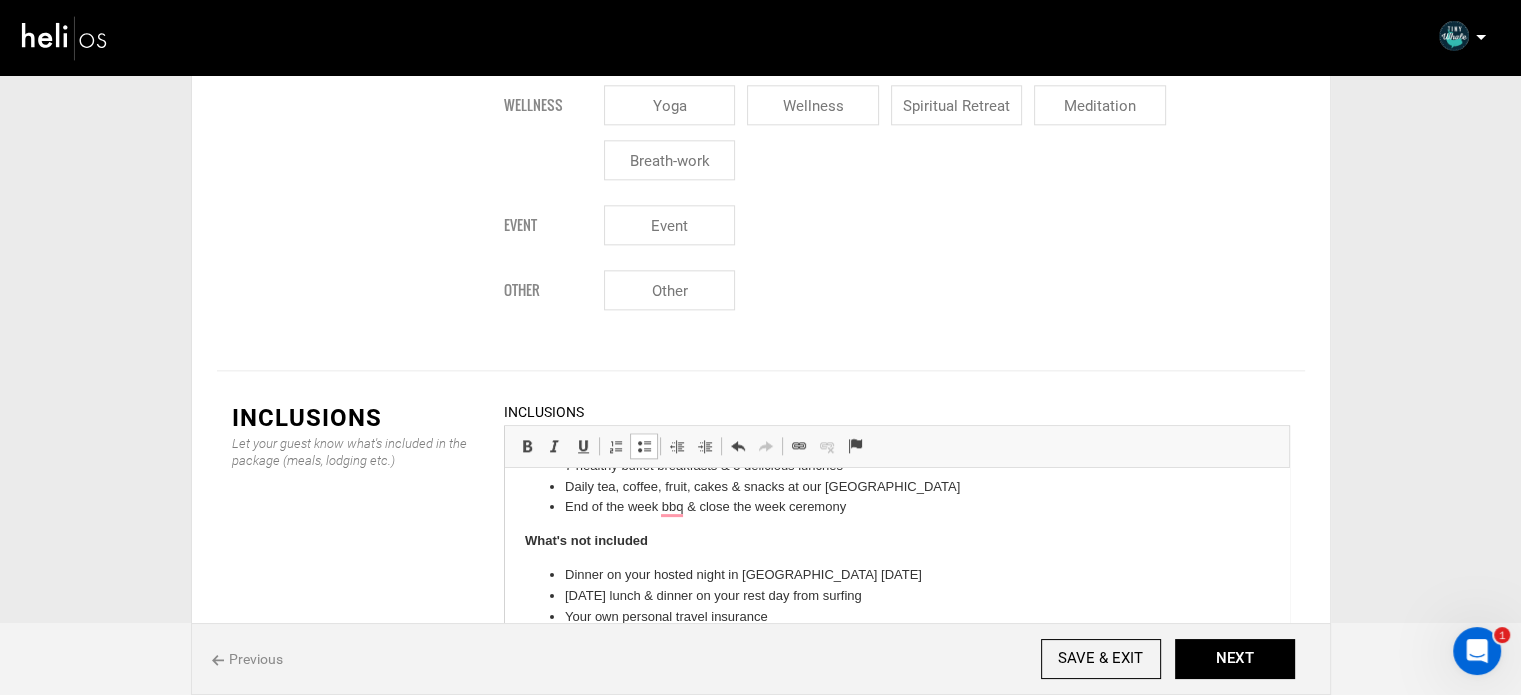 click at bounding box center [644, 446] 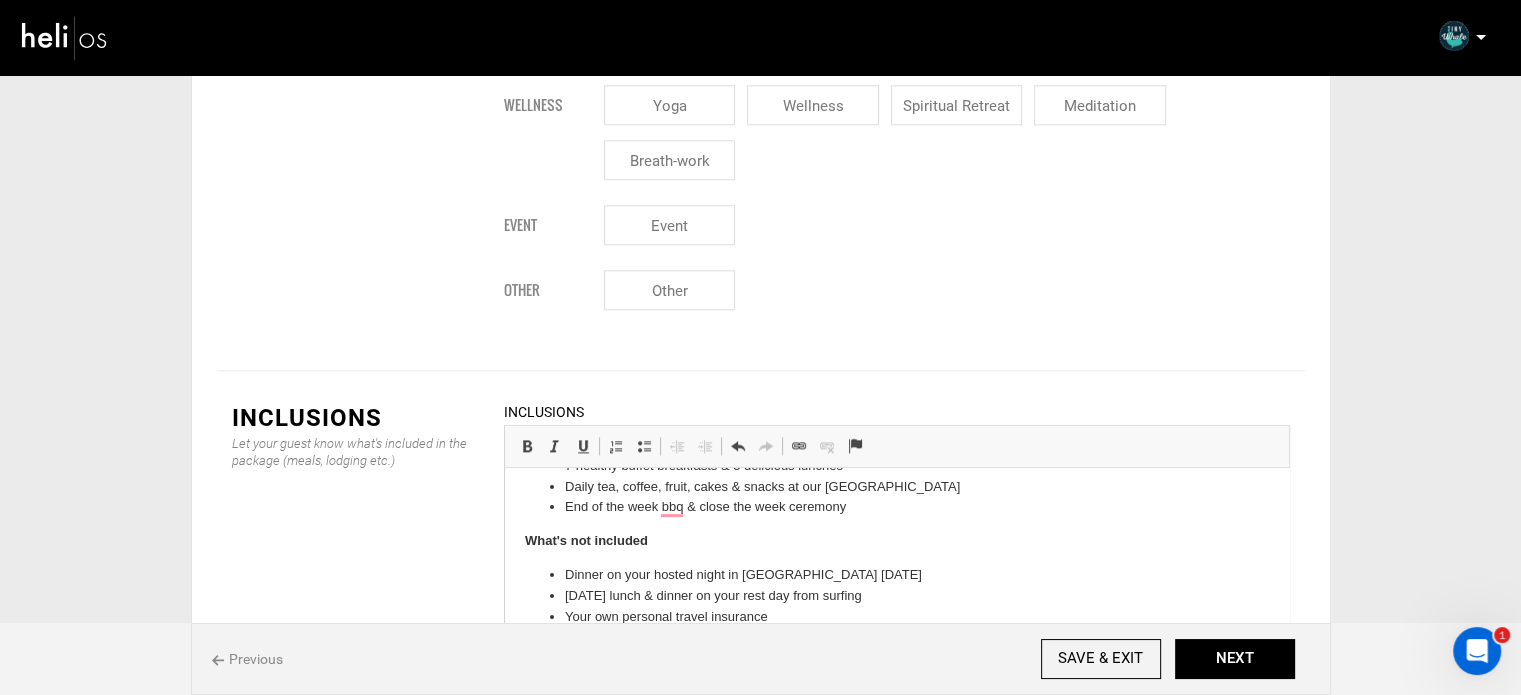 scroll, scrollTop: 558, scrollLeft: 0, axis: vertical 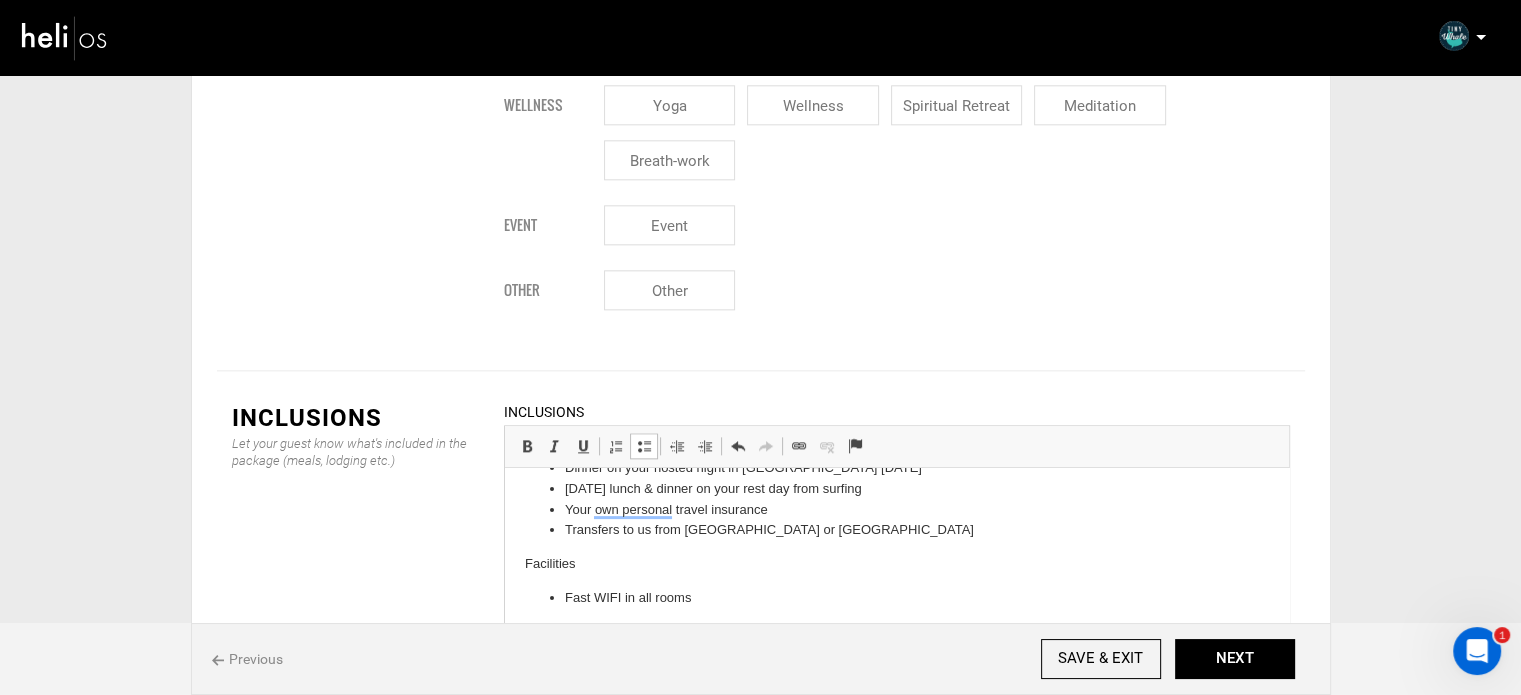 drag, startPoint x: 679, startPoint y: 660, endPoint x: 561, endPoint y: 578, distance: 143.69412 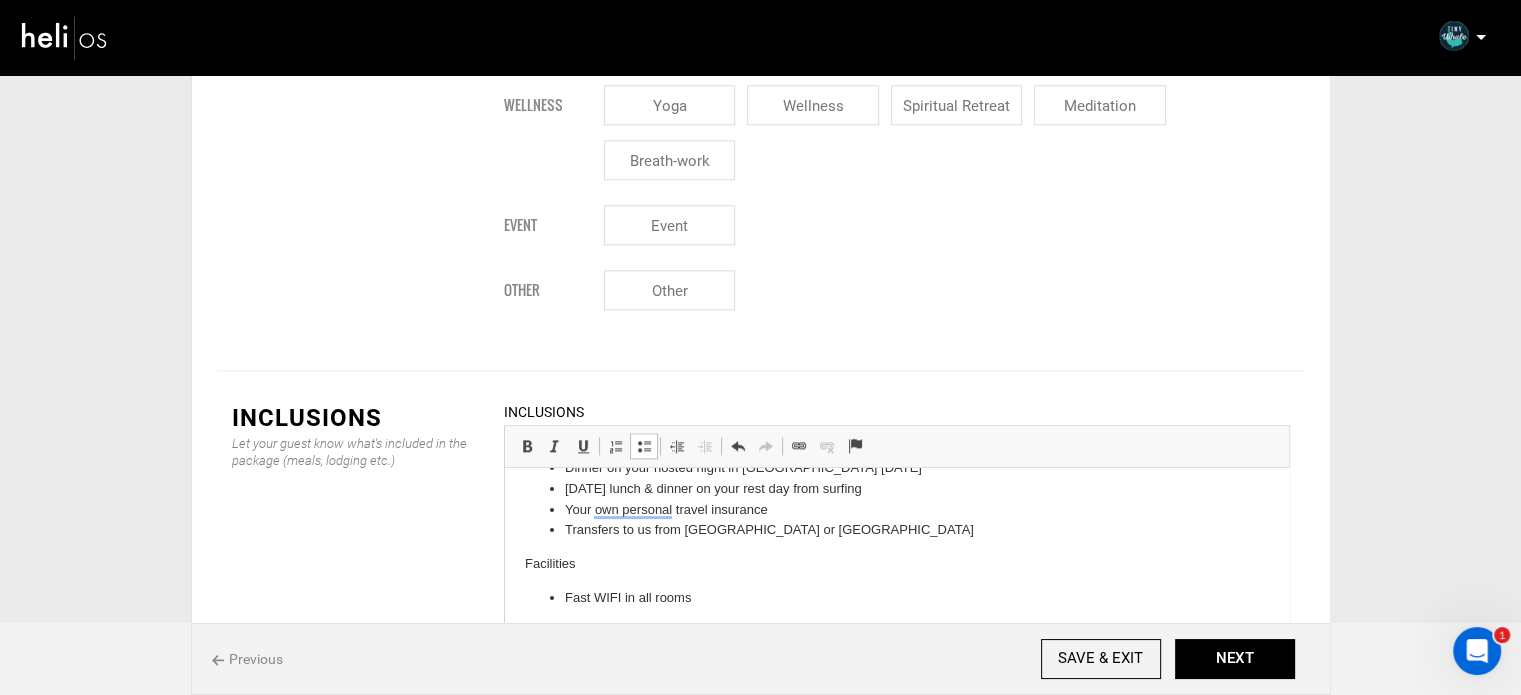 click at bounding box center [644, 446] 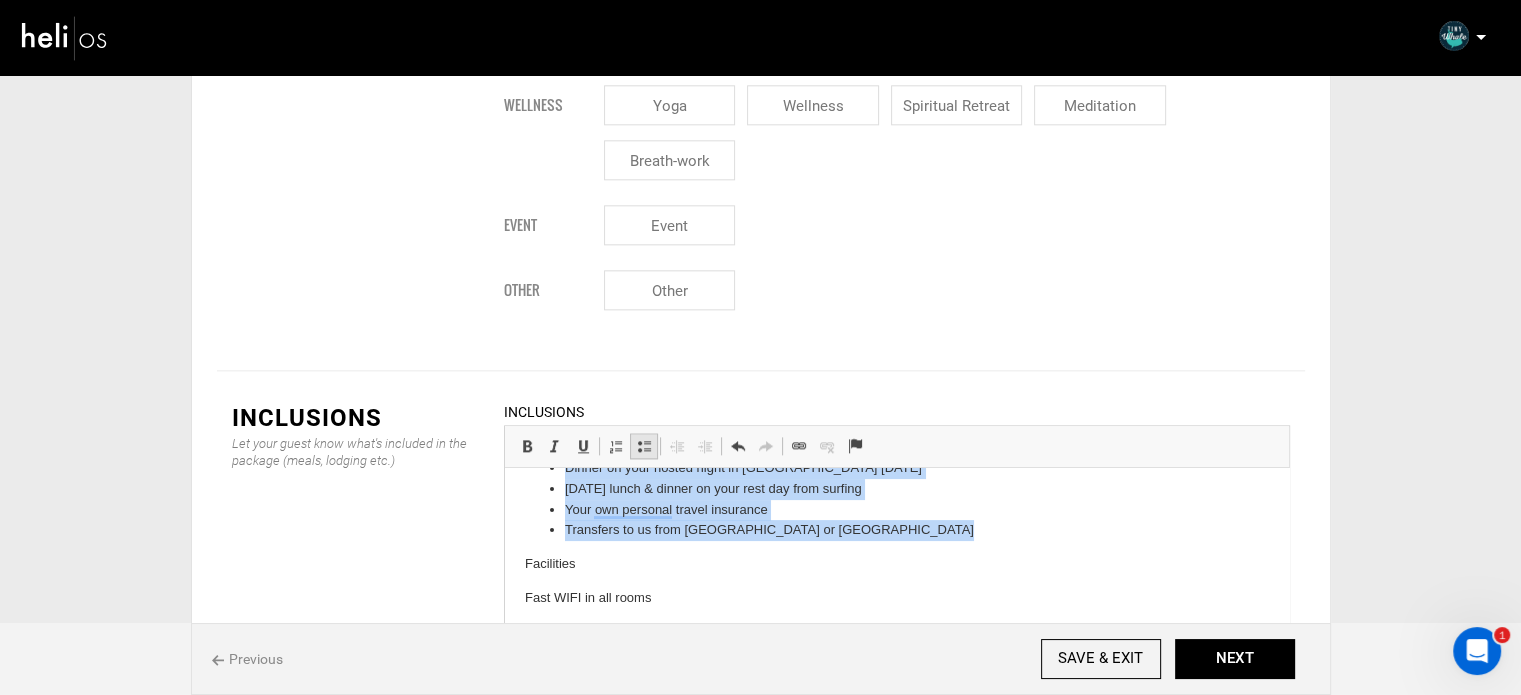 click at bounding box center [644, 446] 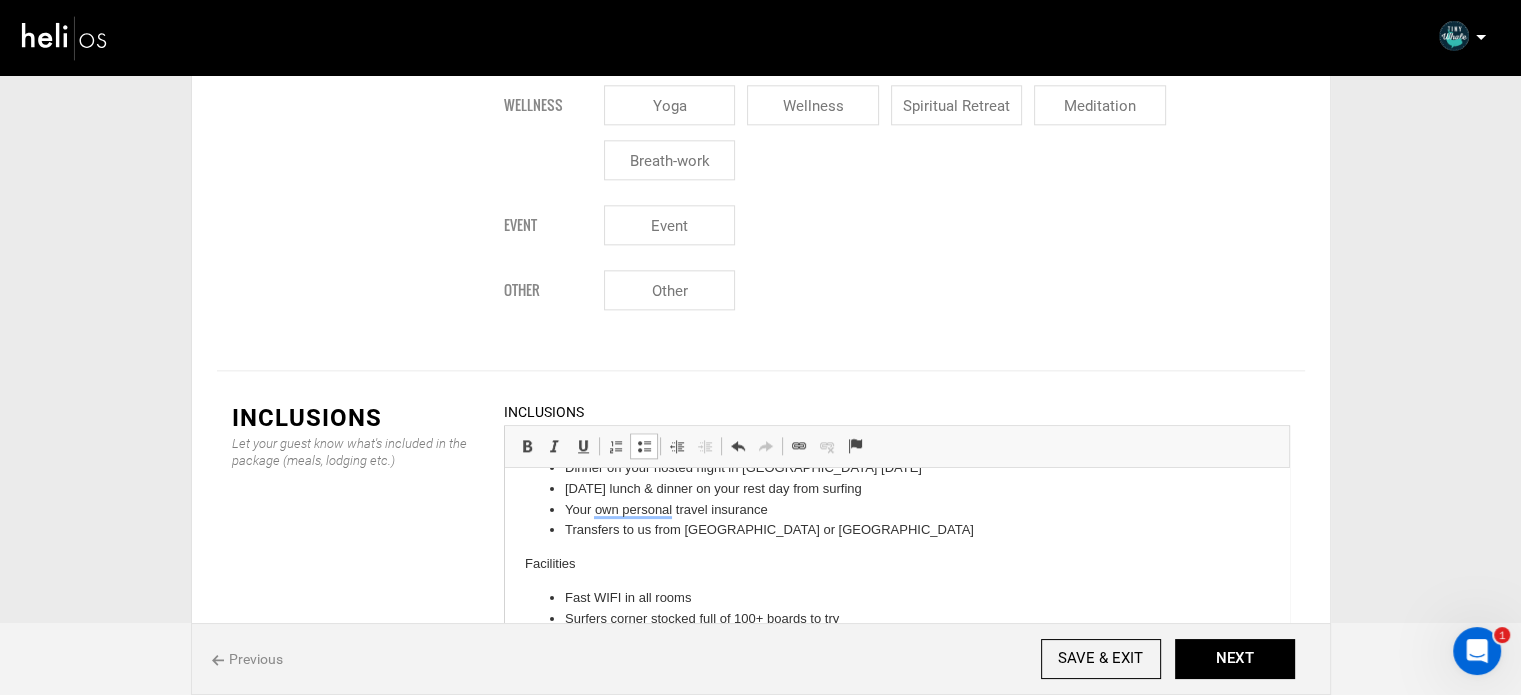 click on "Facilities" at bounding box center [896, 564] 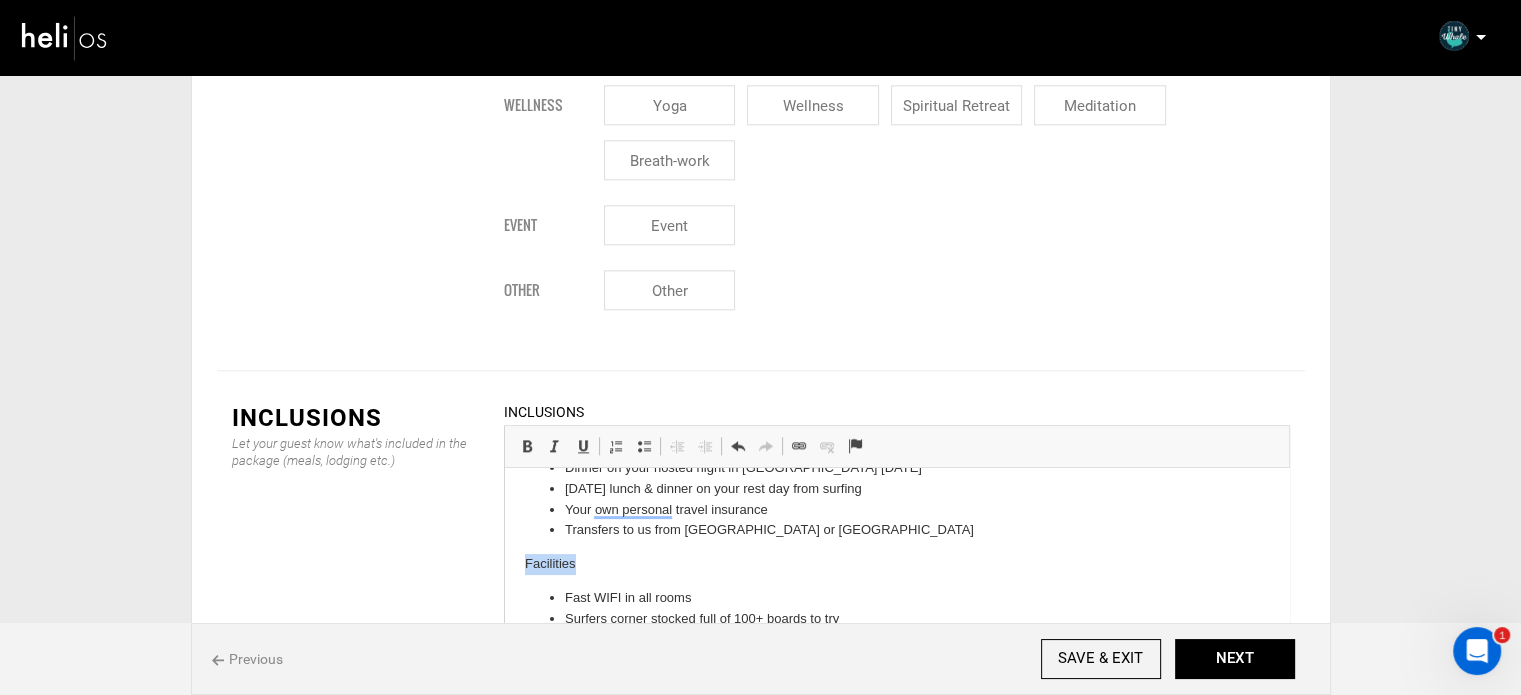 click on "Facilities" at bounding box center (896, 564) 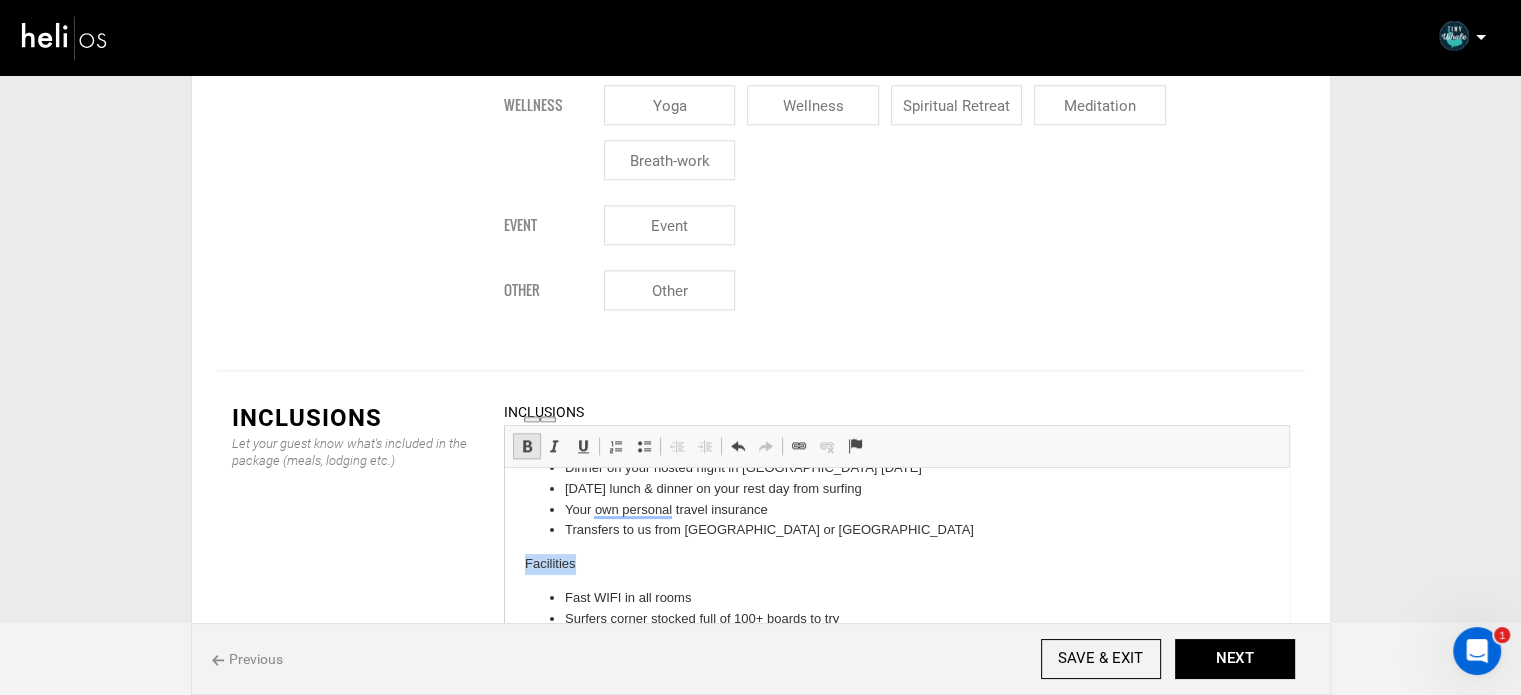 drag, startPoint x: 526, startPoint y: 280, endPoint x: 54, endPoint y: 36, distance: 531.33795 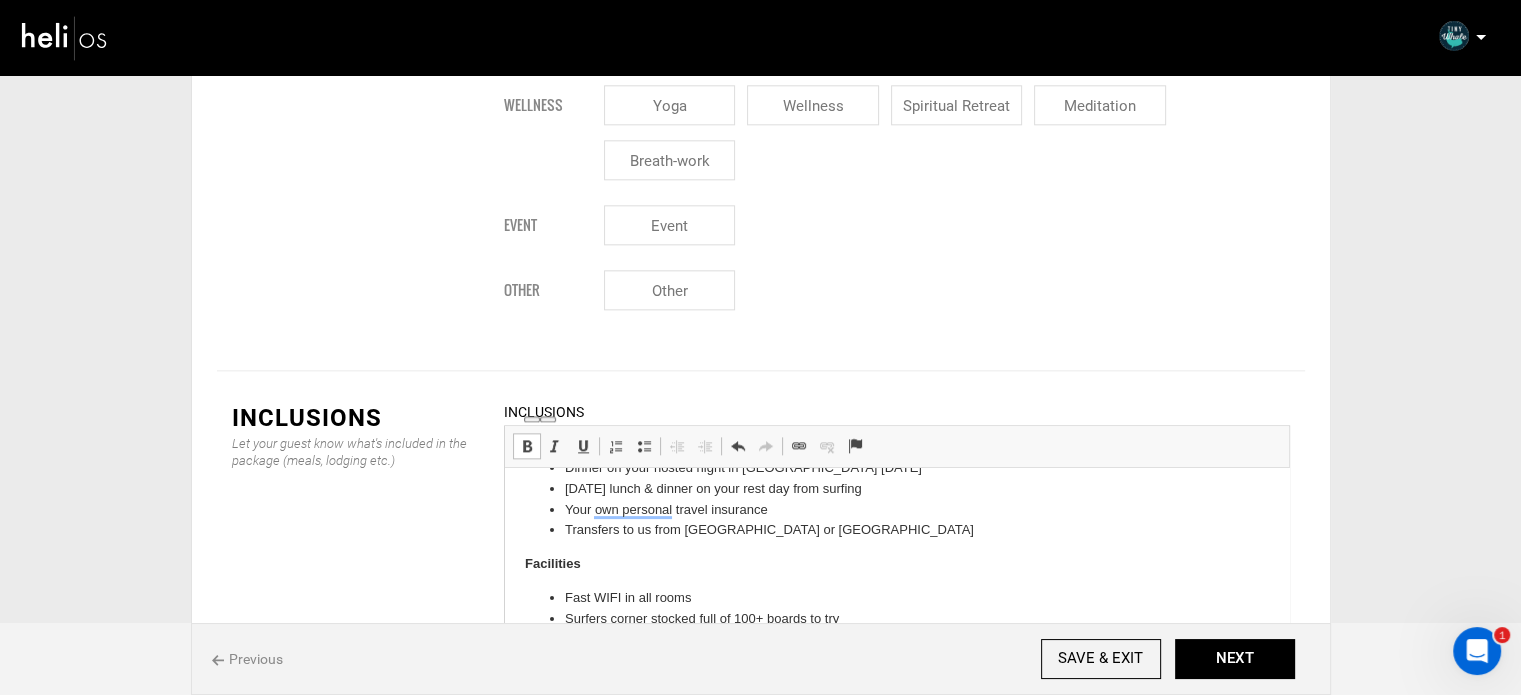 click on "Facilities" at bounding box center [896, 564] 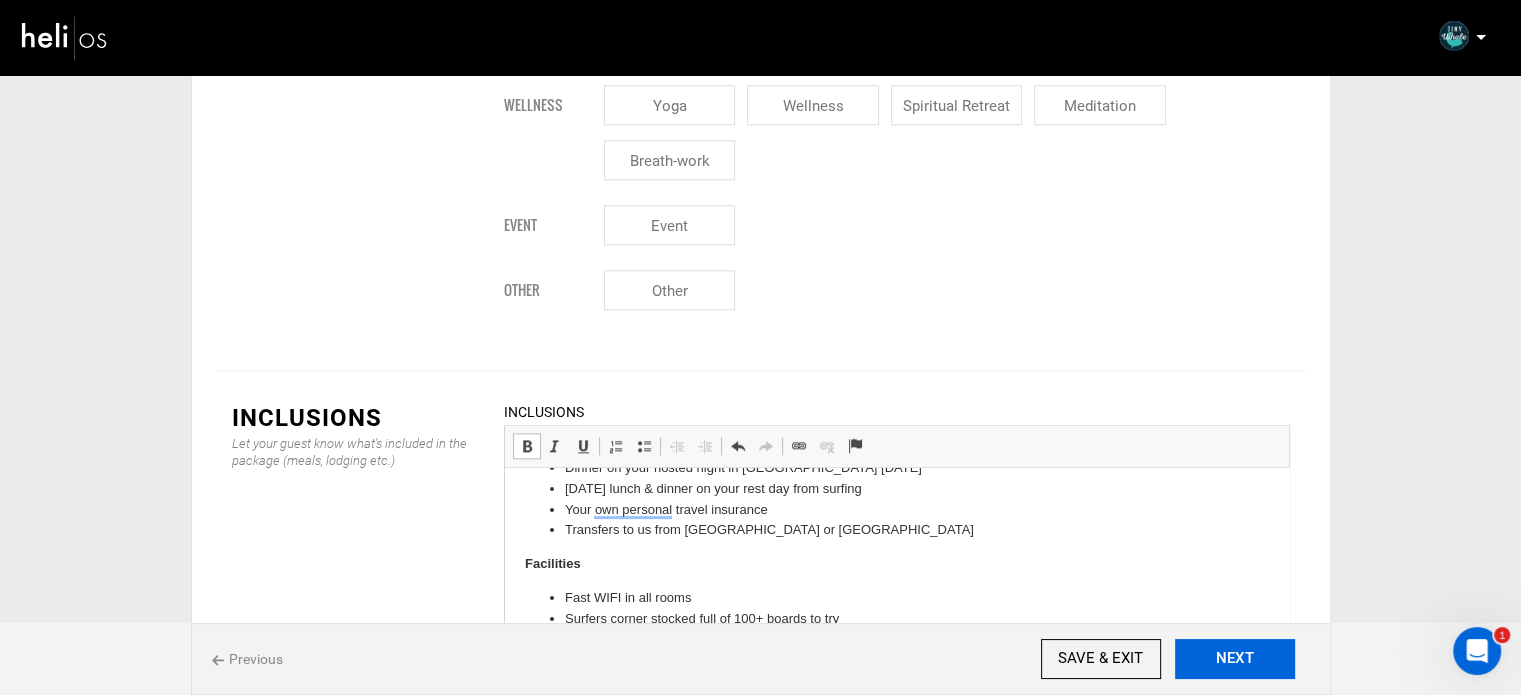 click on "NEXT" at bounding box center [1235, 659] 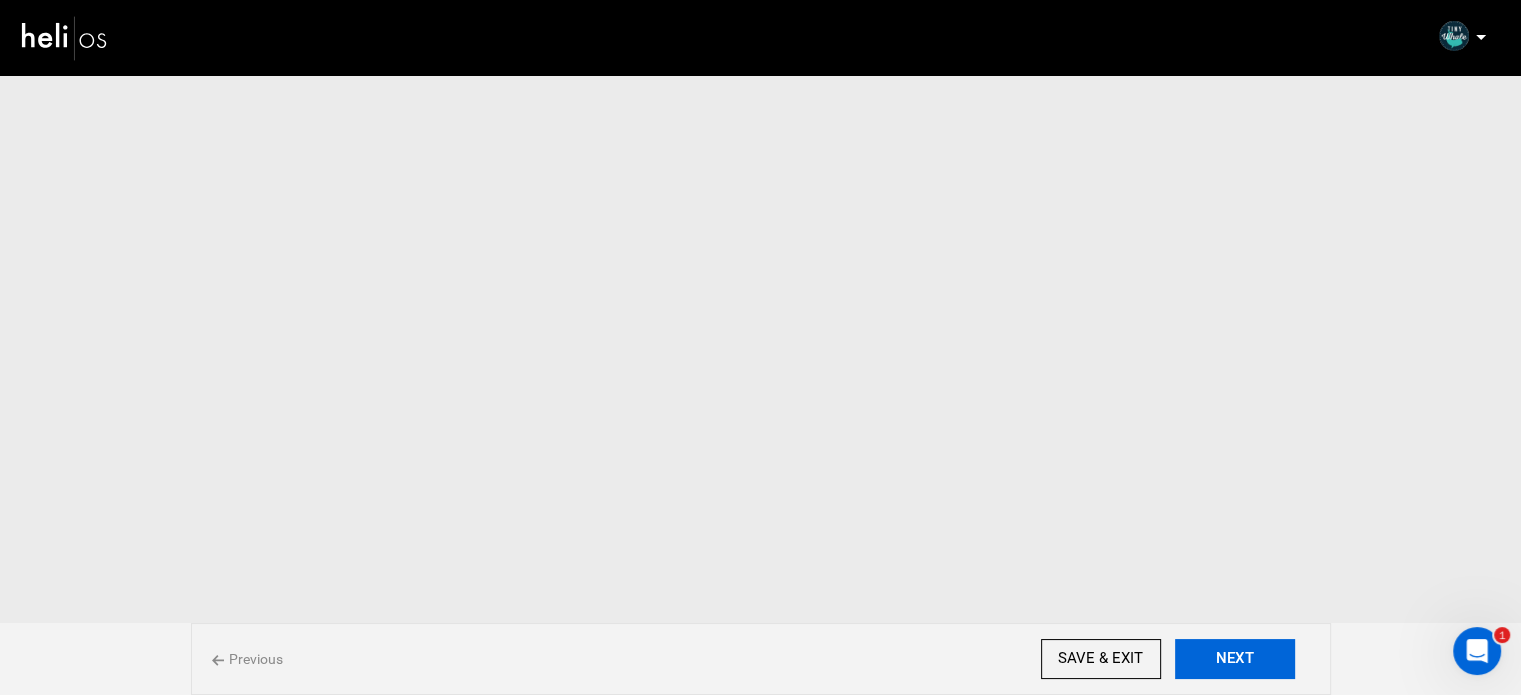 scroll, scrollTop: 0, scrollLeft: 0, axis: both 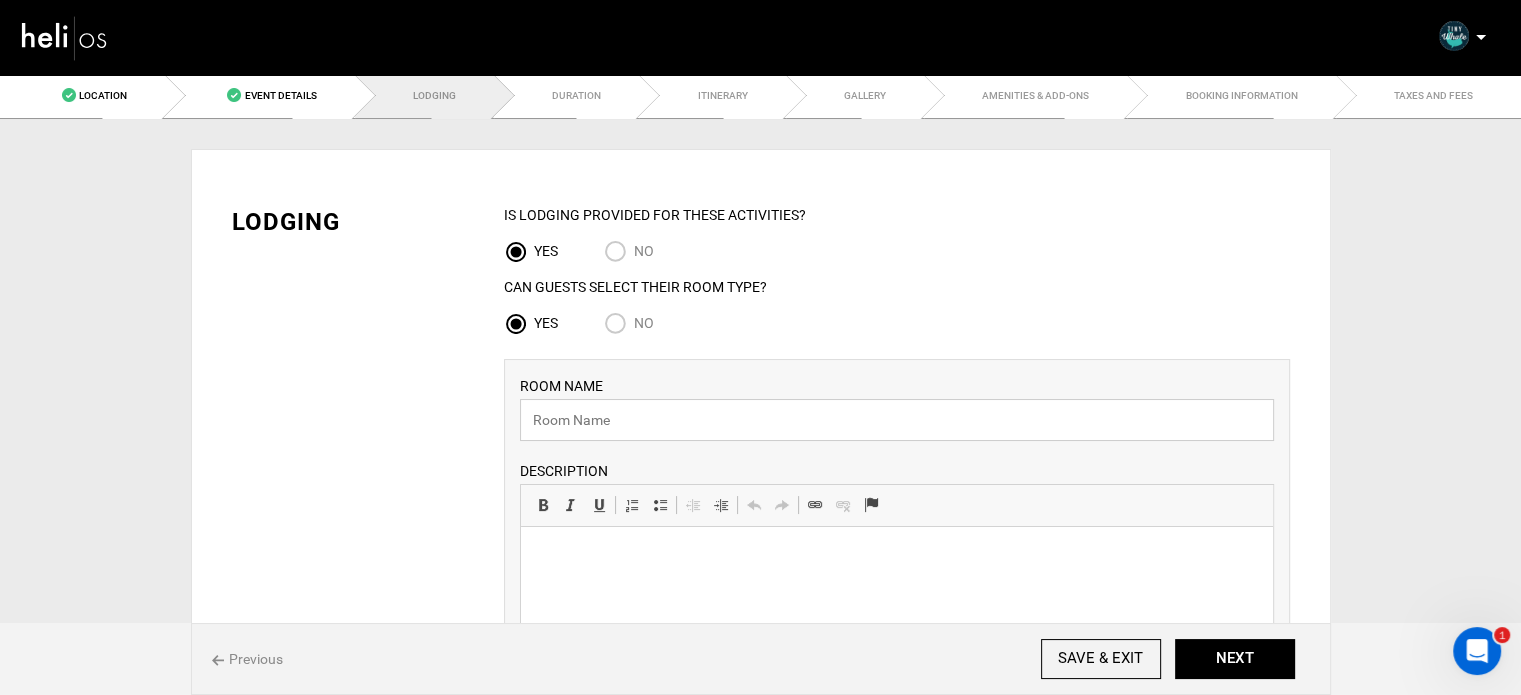click at bounding box center (897, 420) 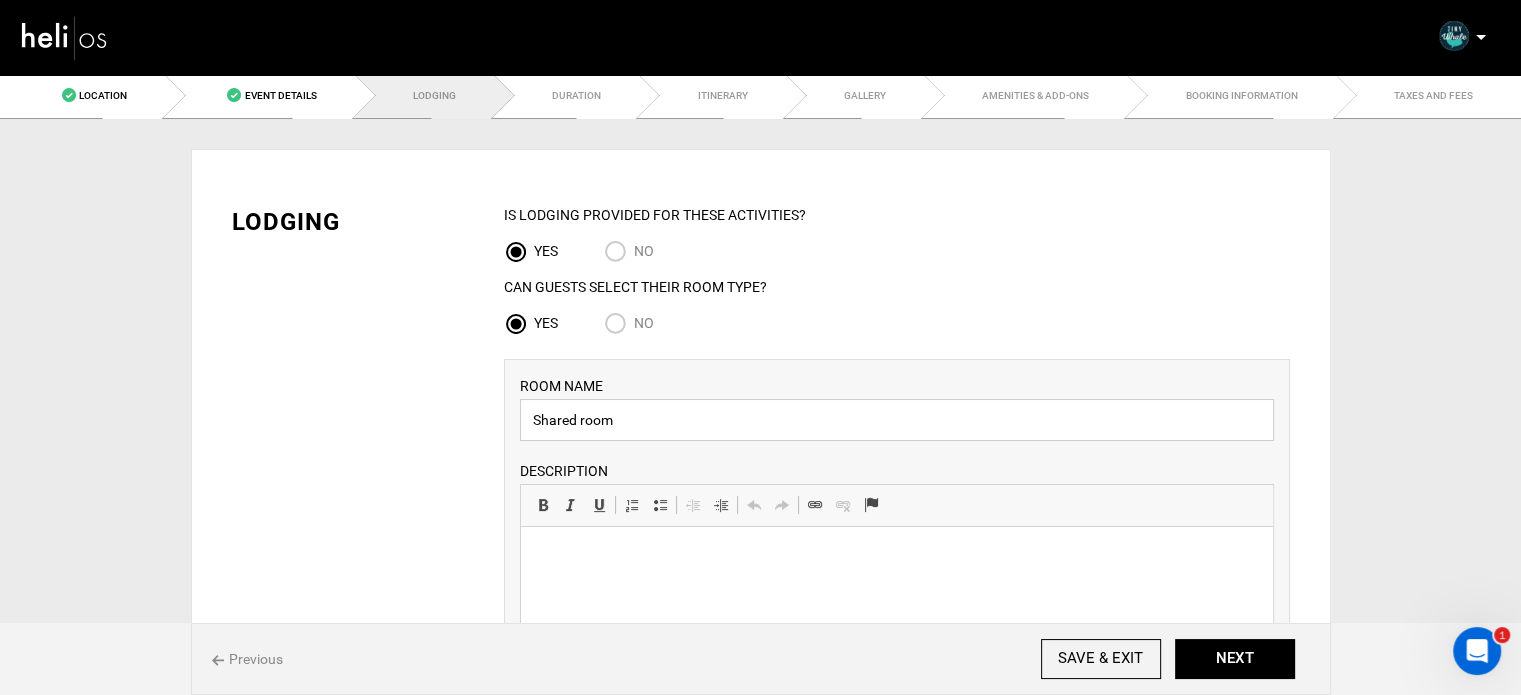 type on "Shared room" 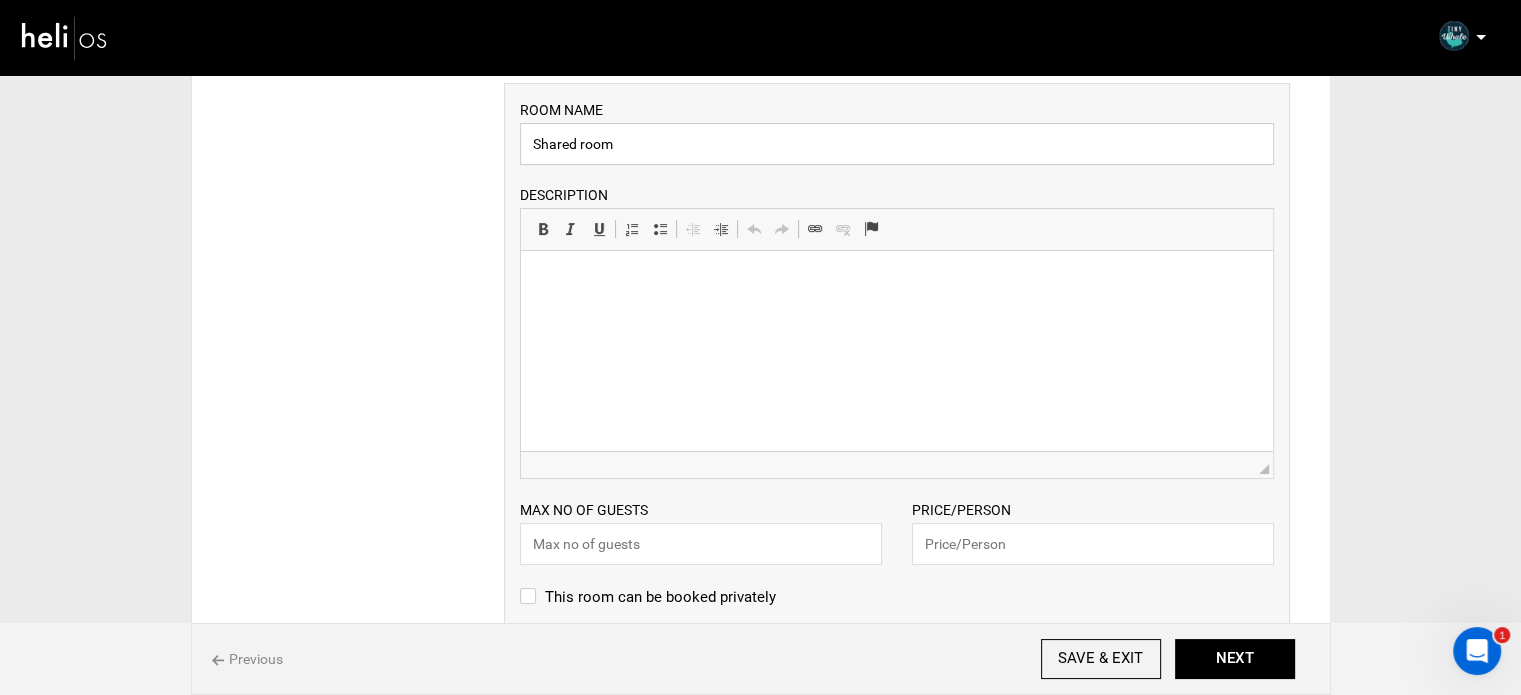 scroll, scrollTop: 400, scrollLeft: 0, axis: vertical 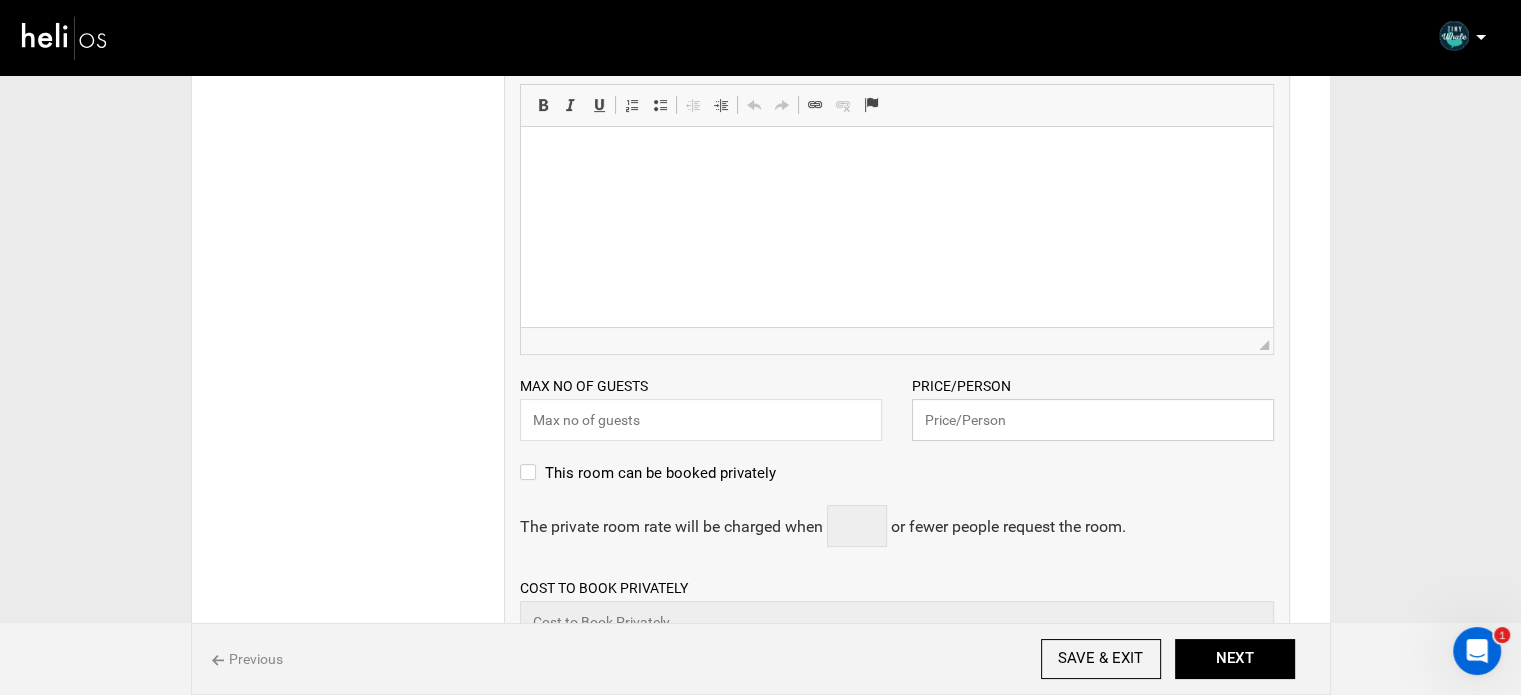 click at bounding box center [1093, 420] 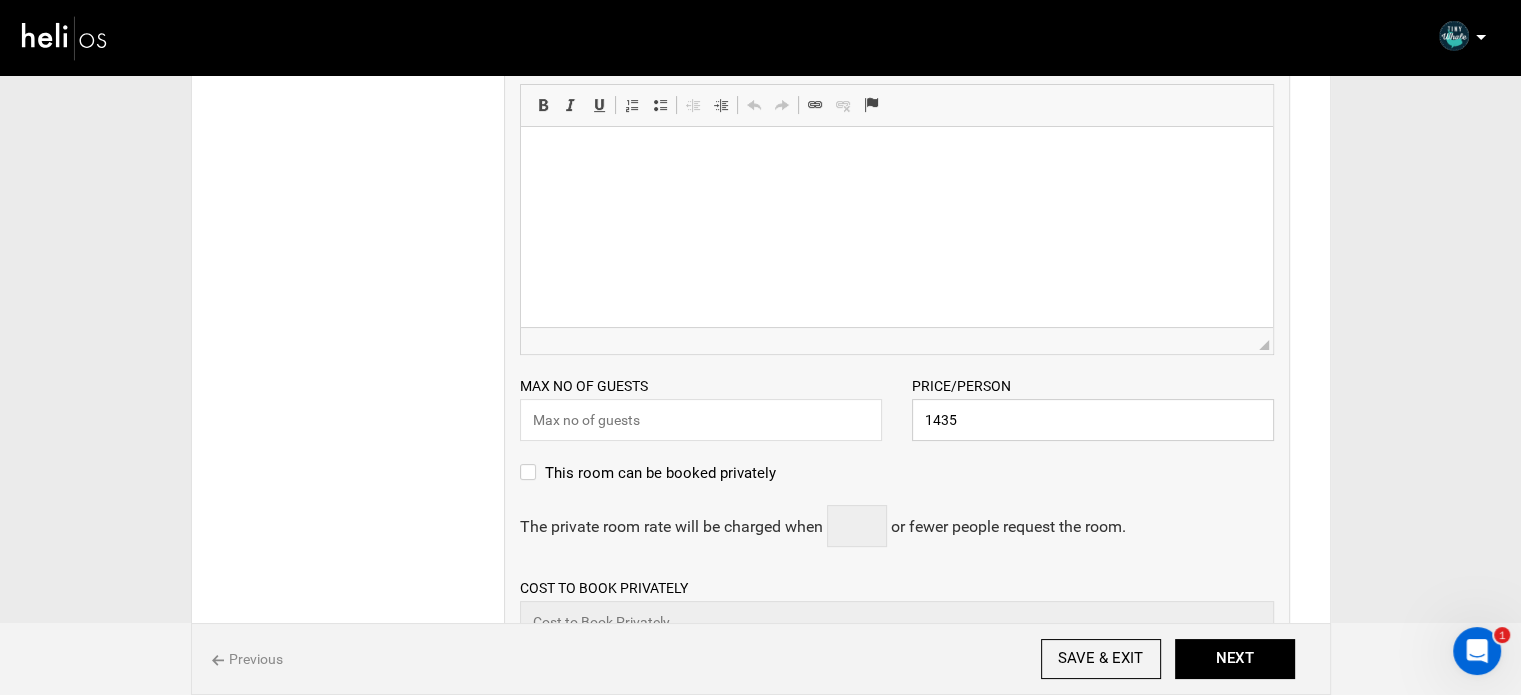 type on "1435" 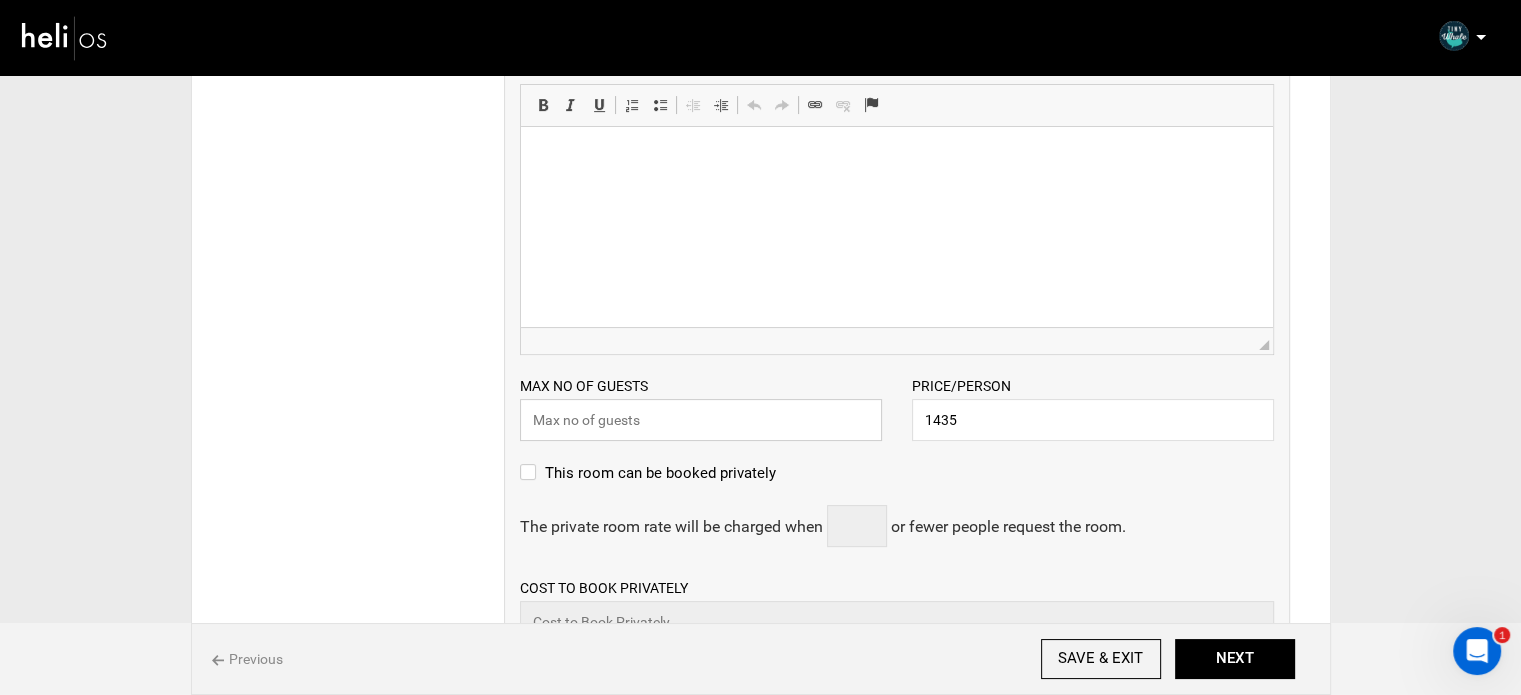 click at bounding box center [701, 420] 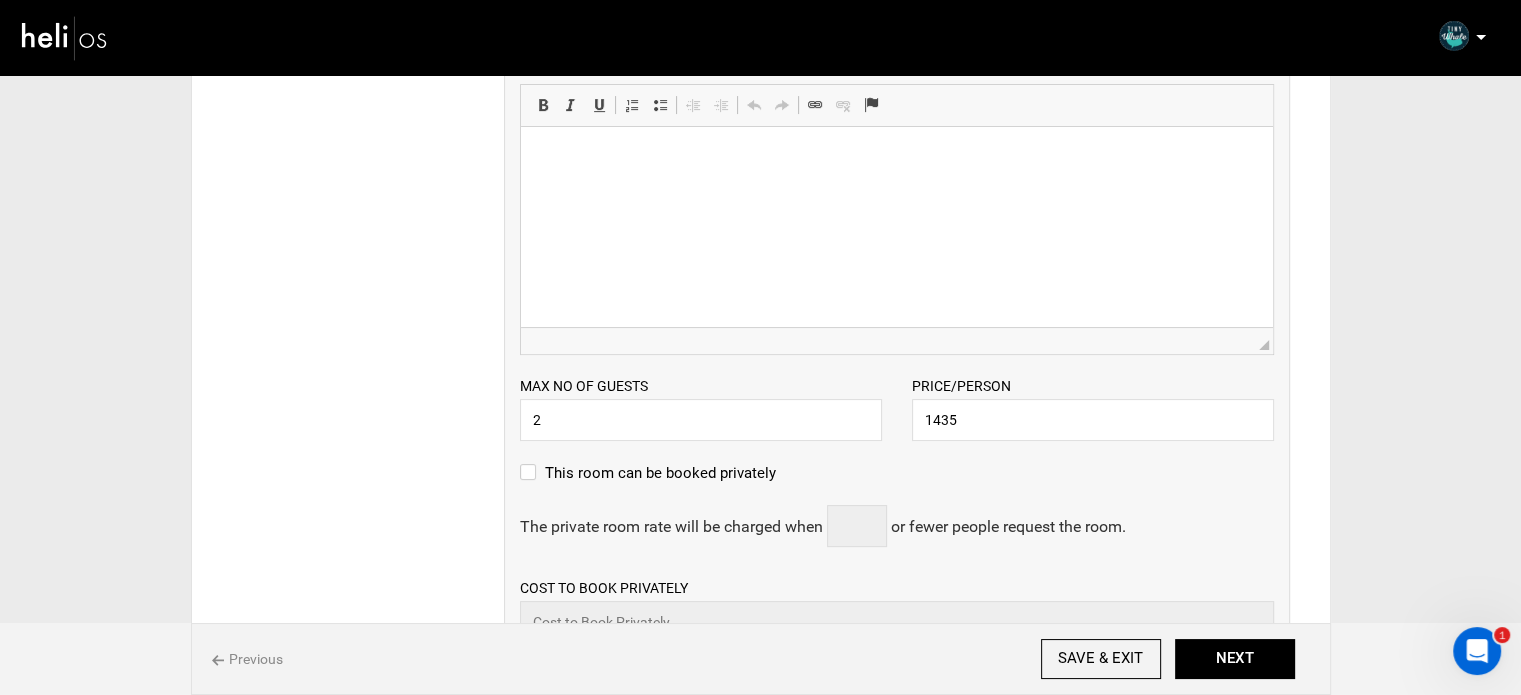 click at bounding box center [896, 157] 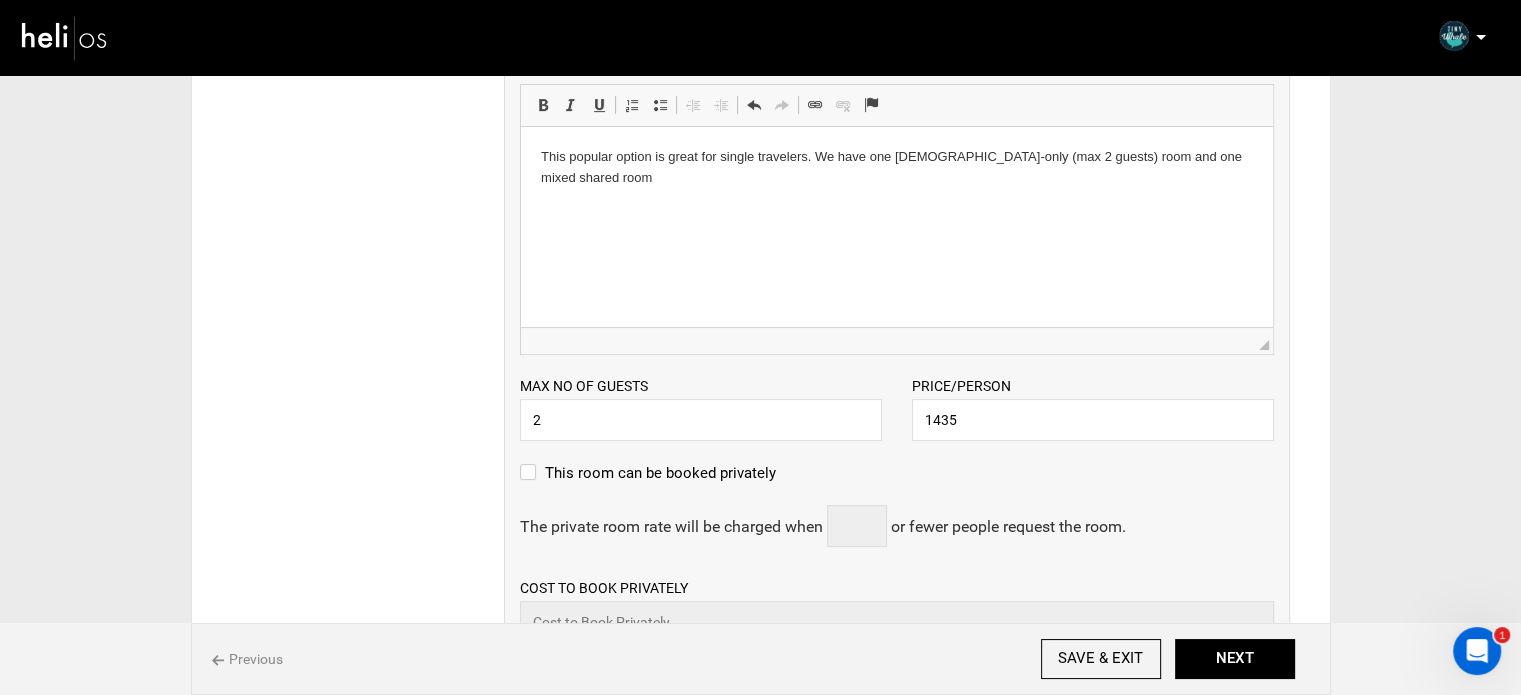 click on "2" at bounding box center (701, 420) 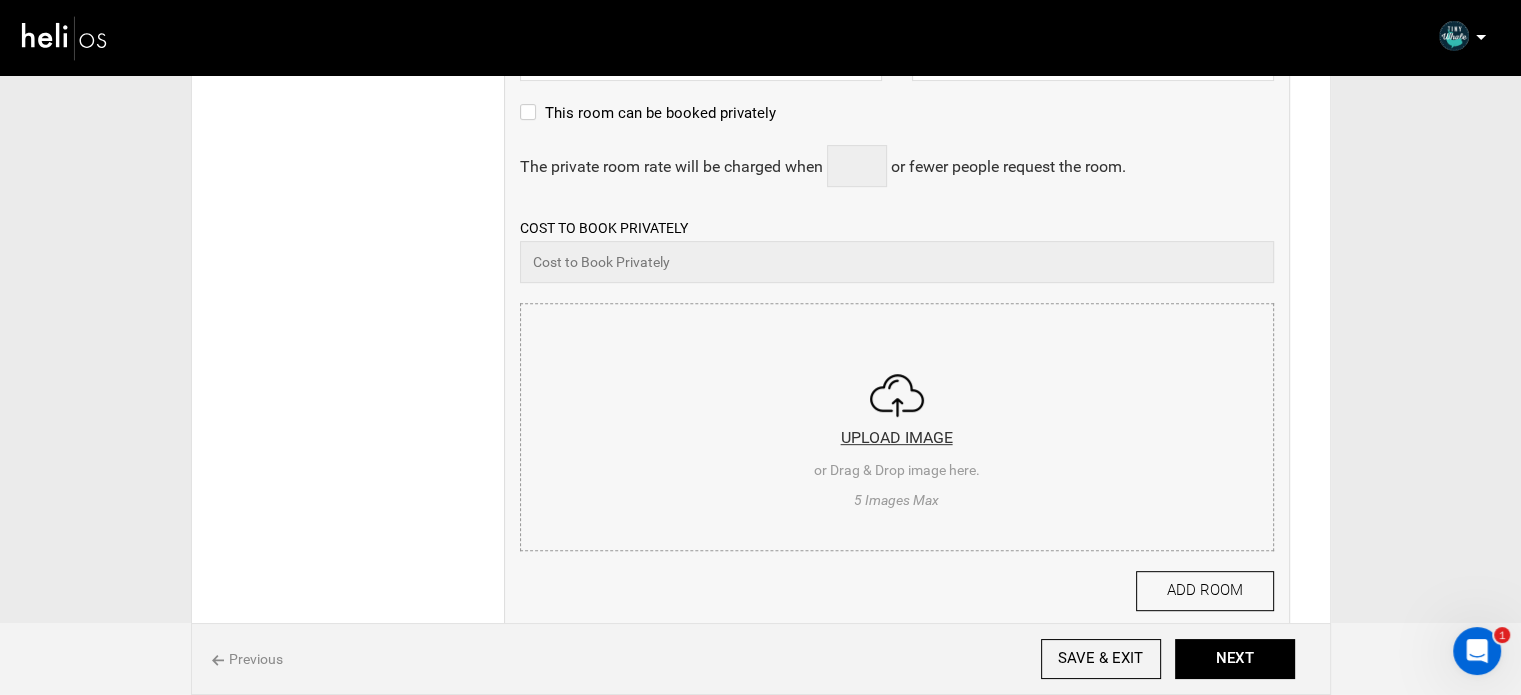 scroll, scrollTop: 800, scrollLeft: 0, axis: vertical 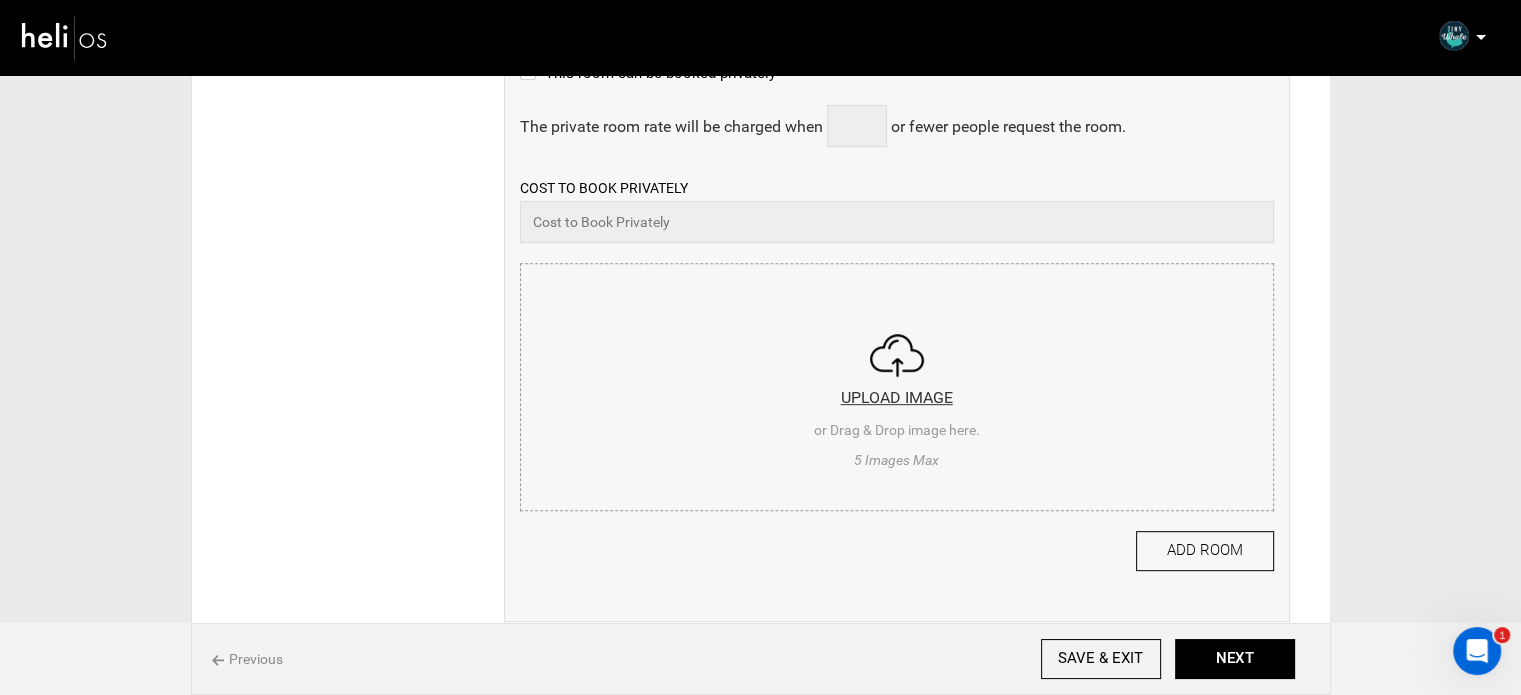 type on "3" 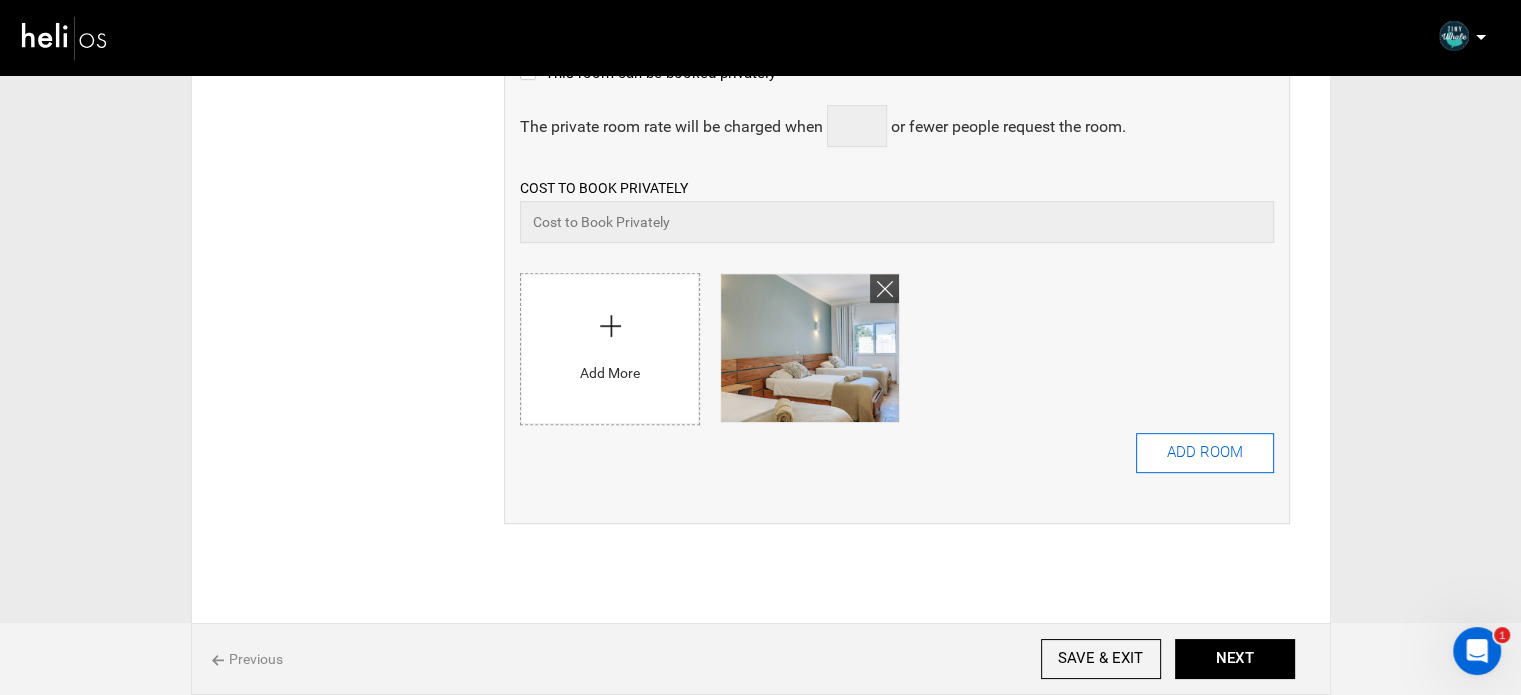 click on "ADD ROOM" at bounding box center (1205, 453) 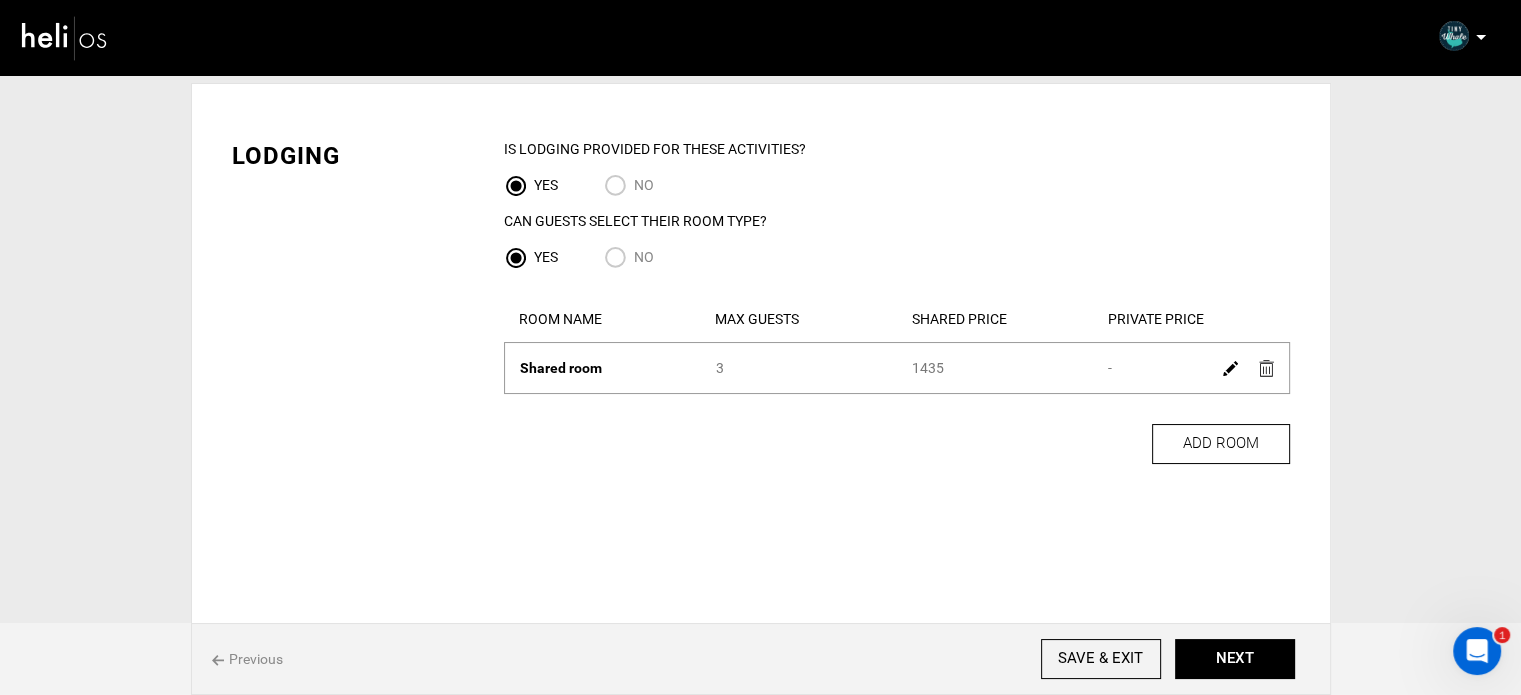 scroll, scrollTop: 0, scrollLeft: 0, axis: both 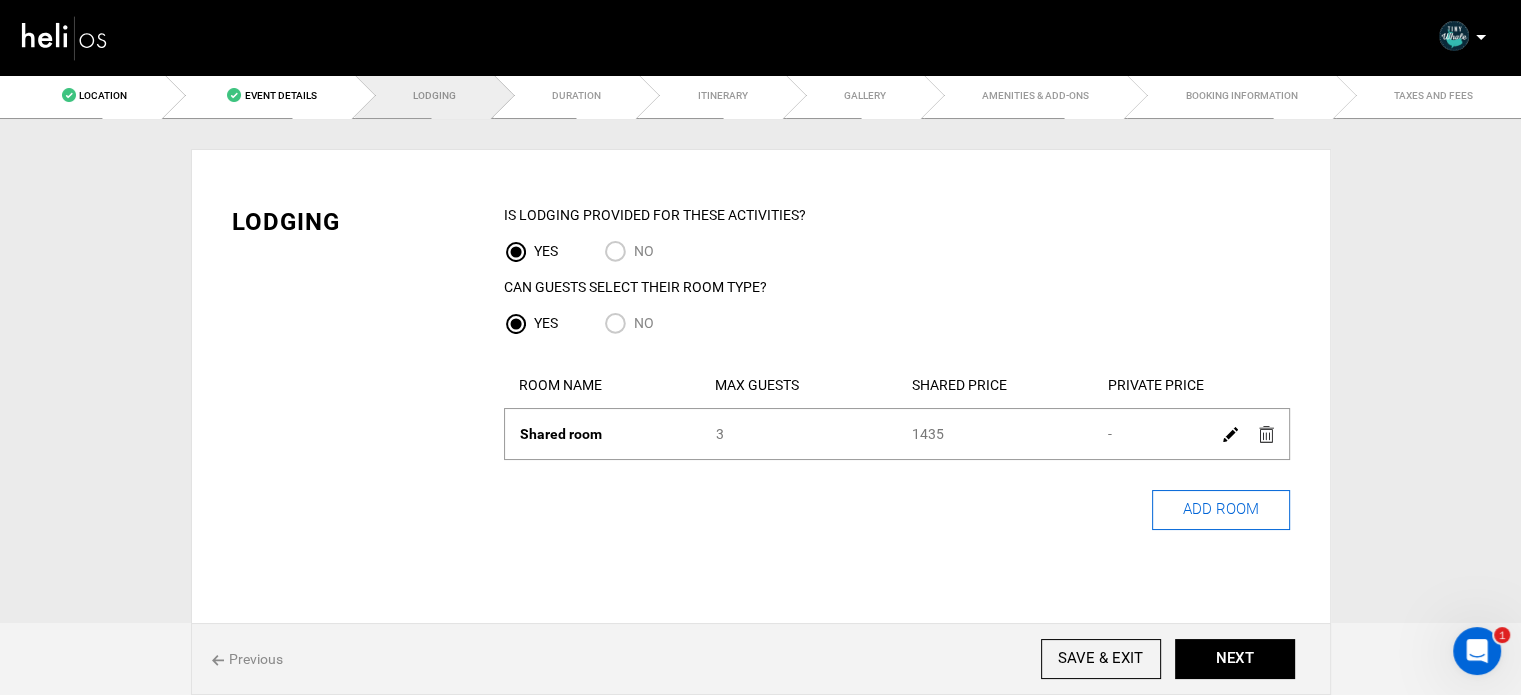 click on "ADD ROOM" at bounding box center (1221, 510) 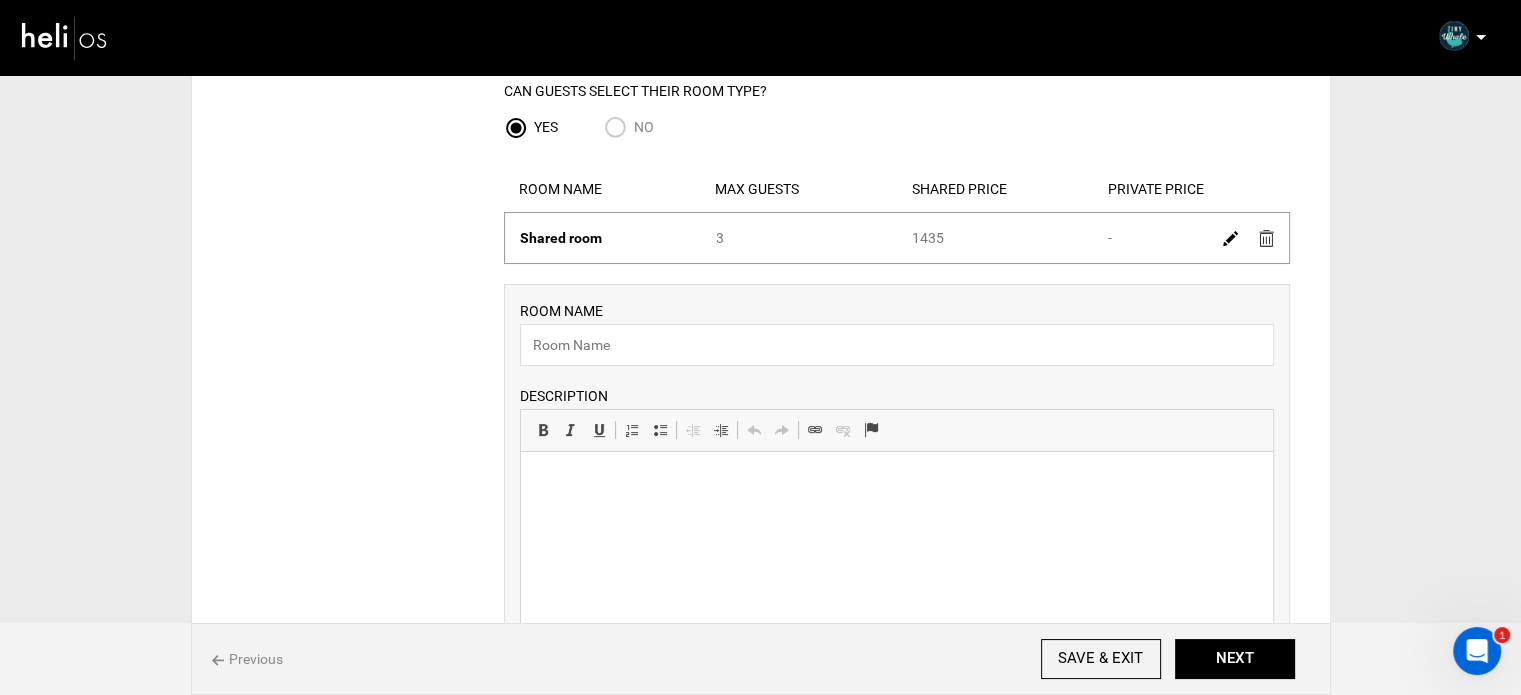 scroll, scrollTop: 200, scrollLeft: 0, axis: vertical 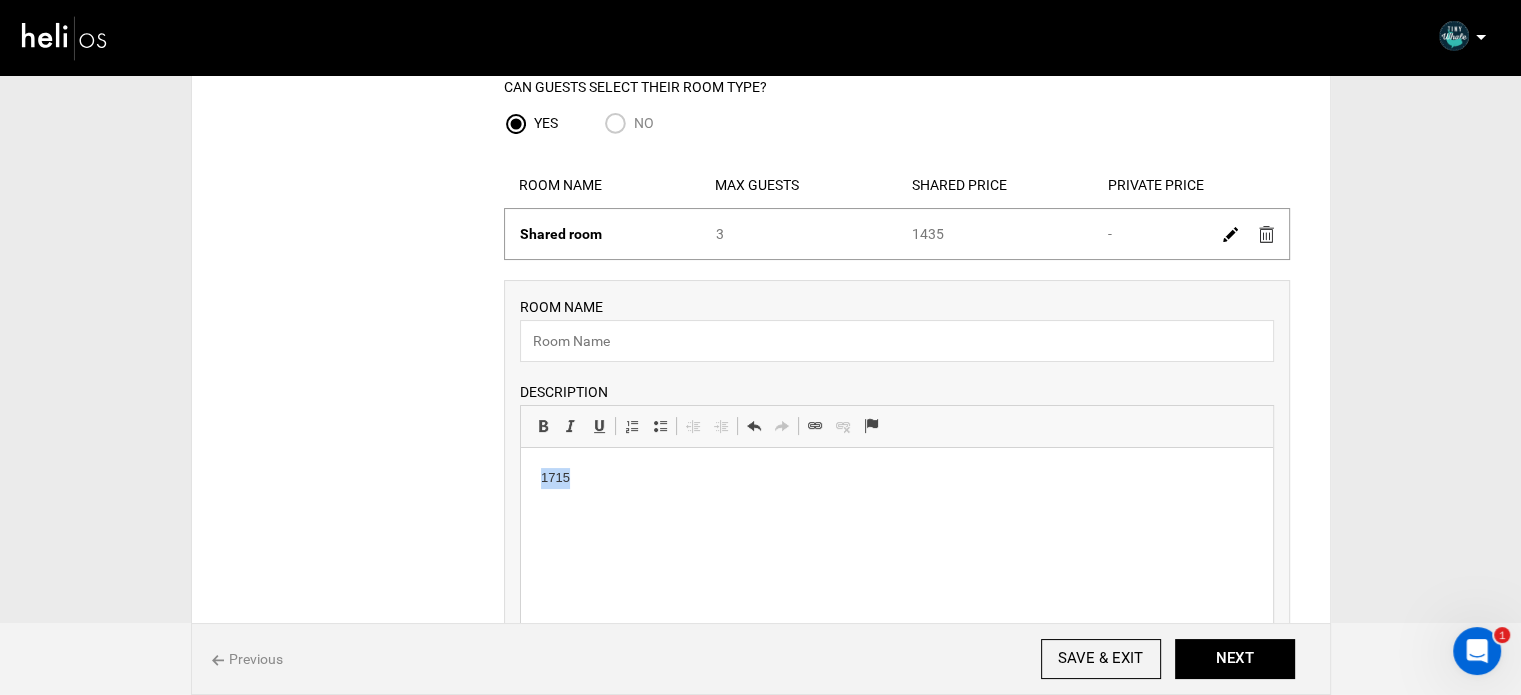 click on "1715" at bounding box center [896, 478] 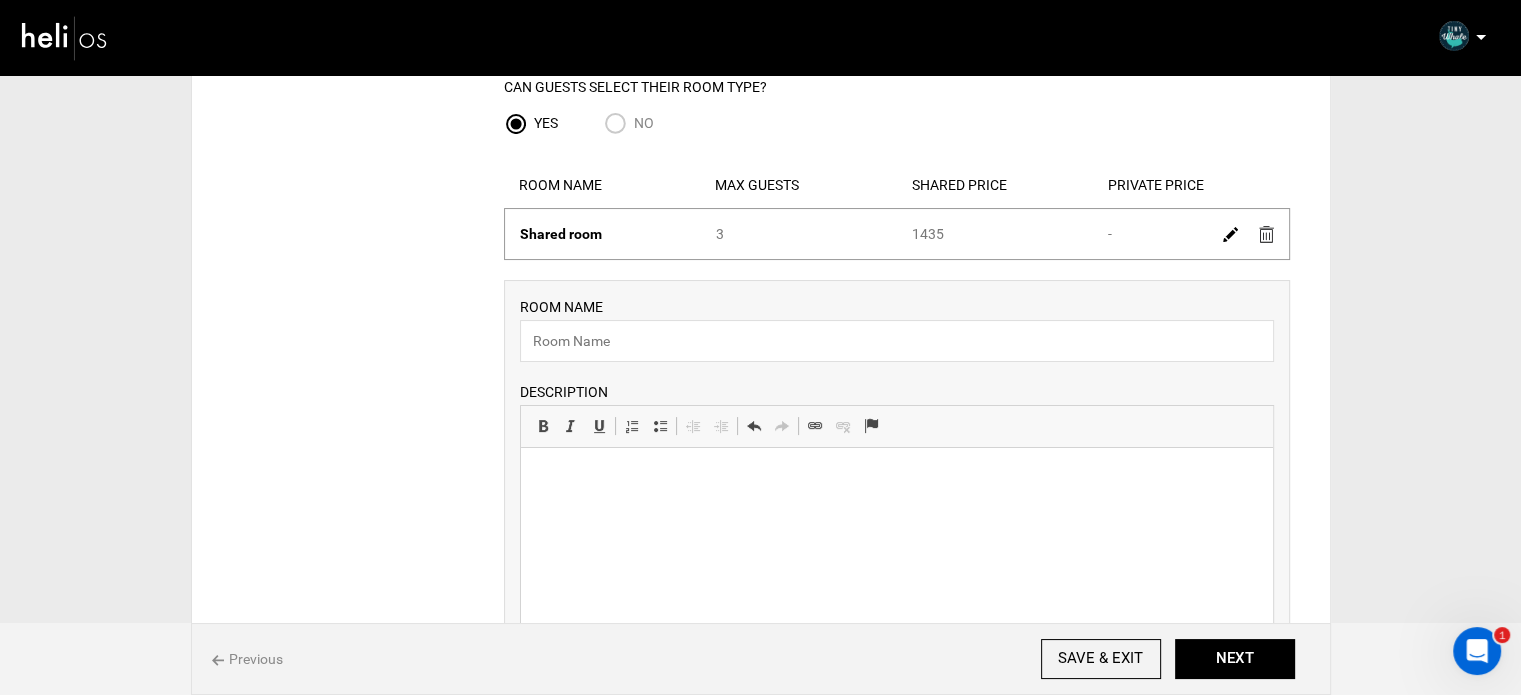 scroll, scrollTop: 600, scrollLeft: 0, axis: vertical 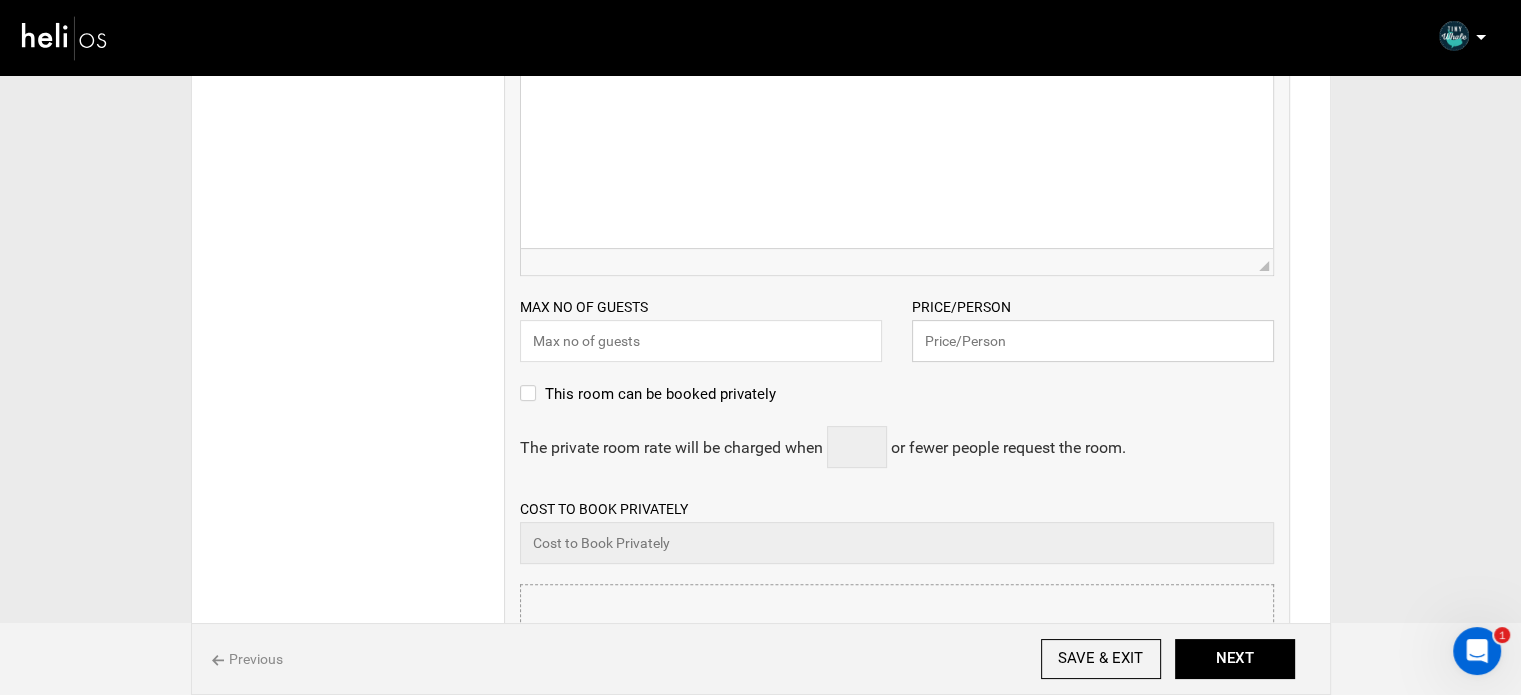 click at bounding box center [1093, 341] 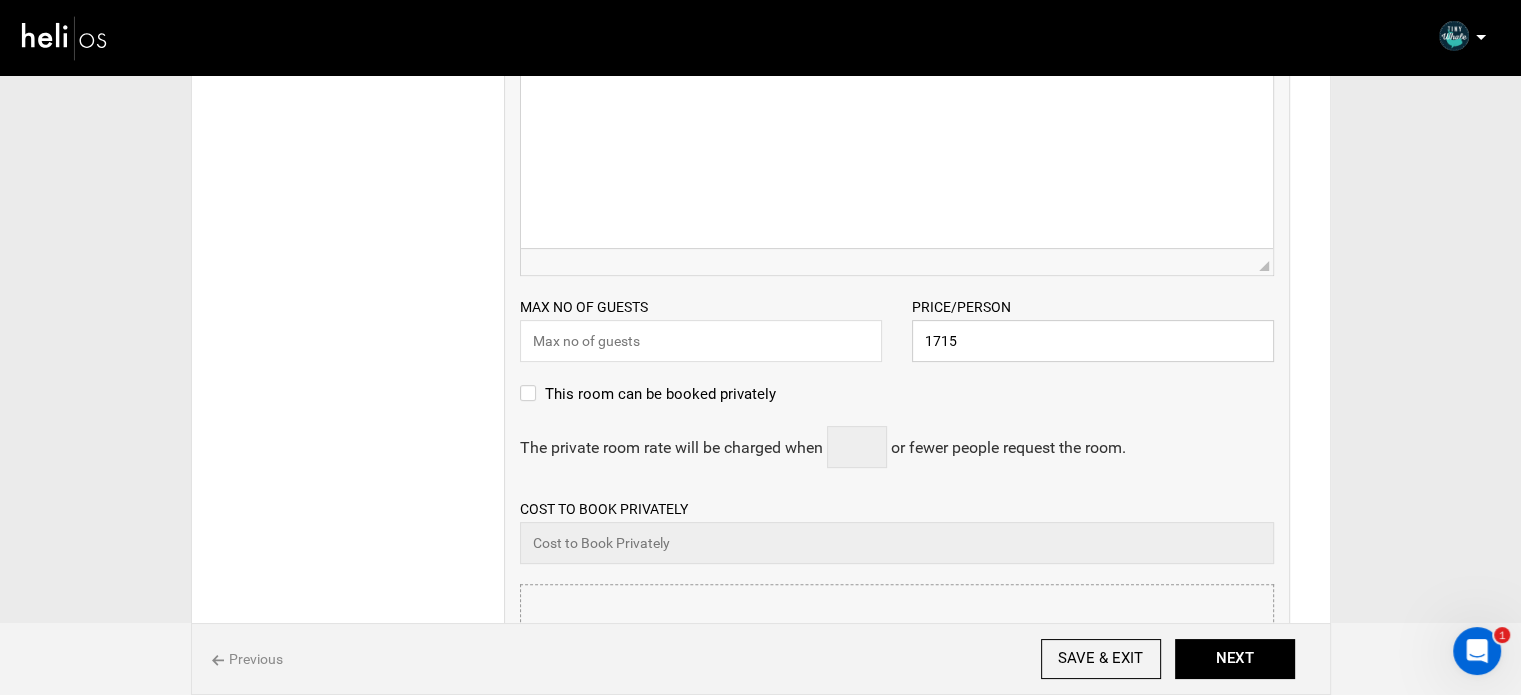 type on "1715" 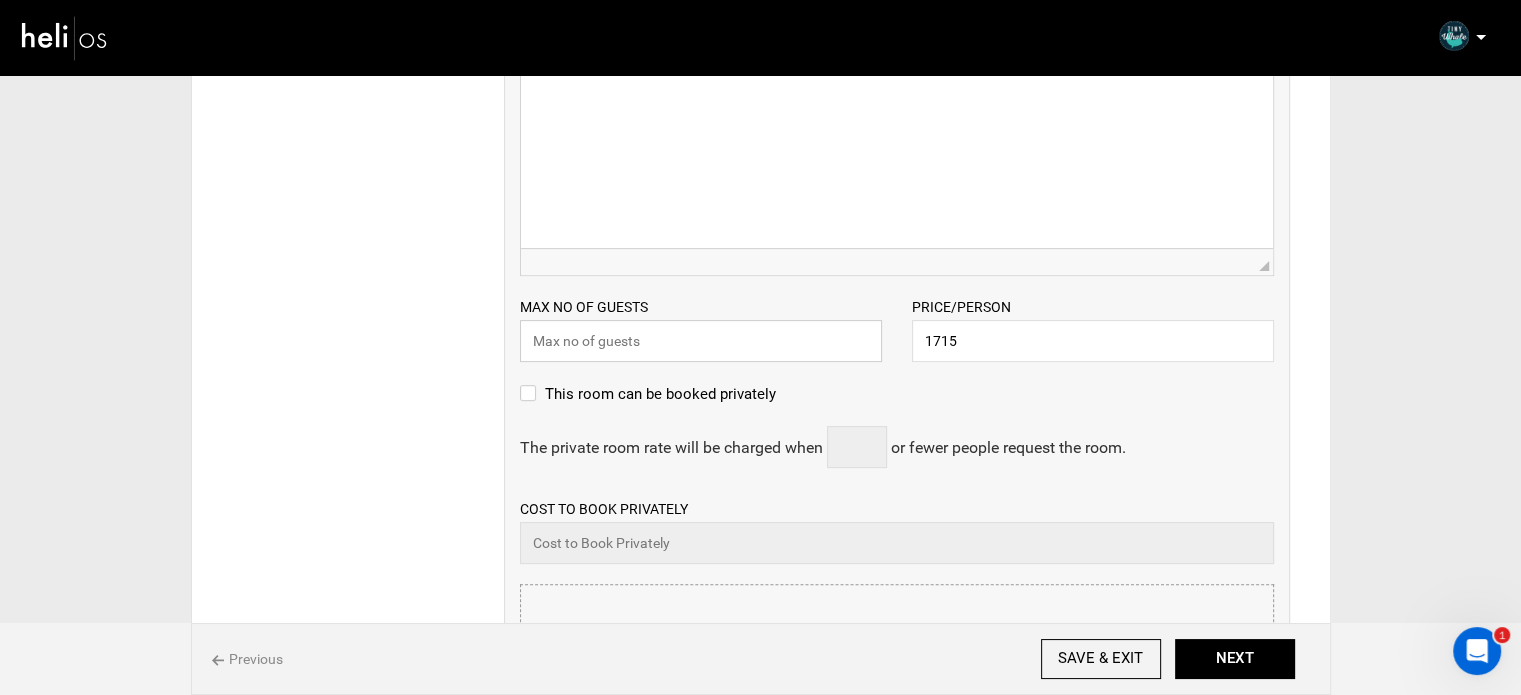 click at bounding box center (701, 341) 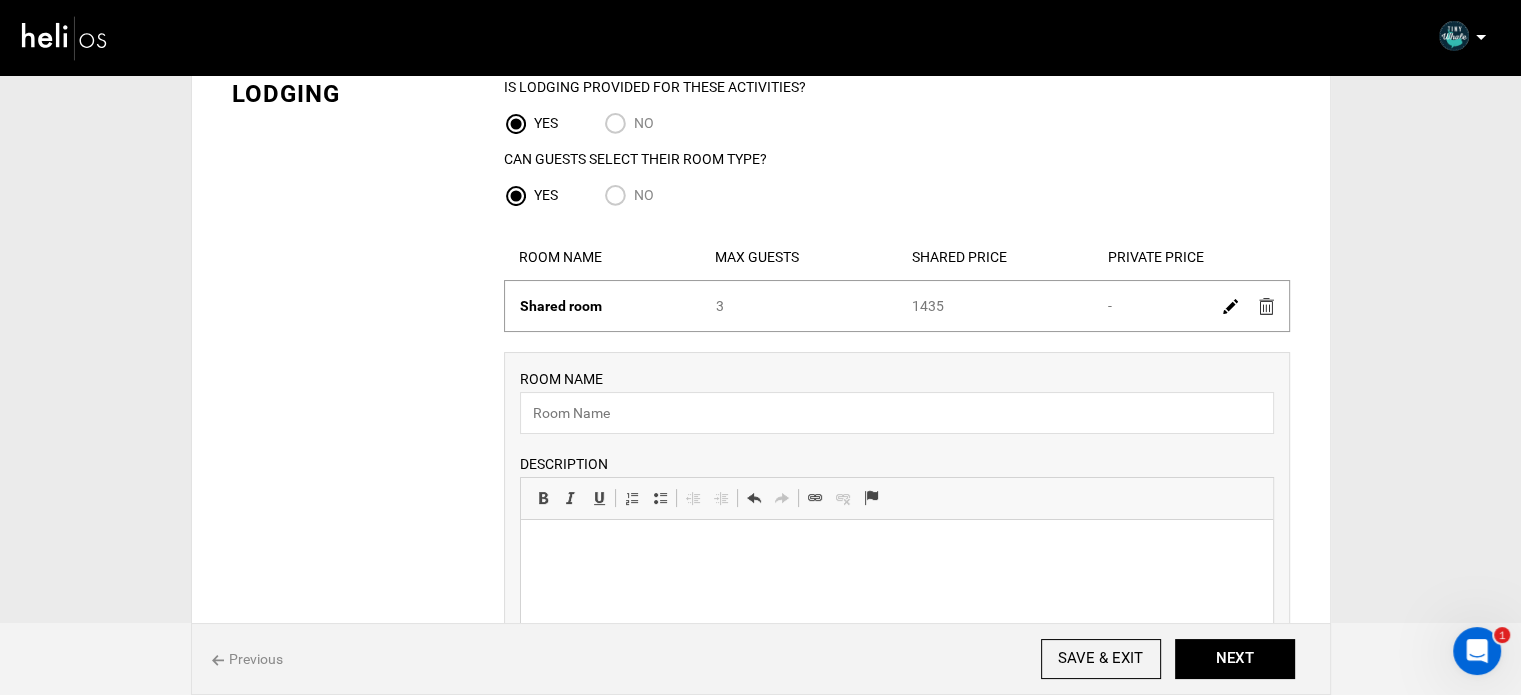 scroll, scrollTop: 100, scrollLeft: 0, axis: vertical 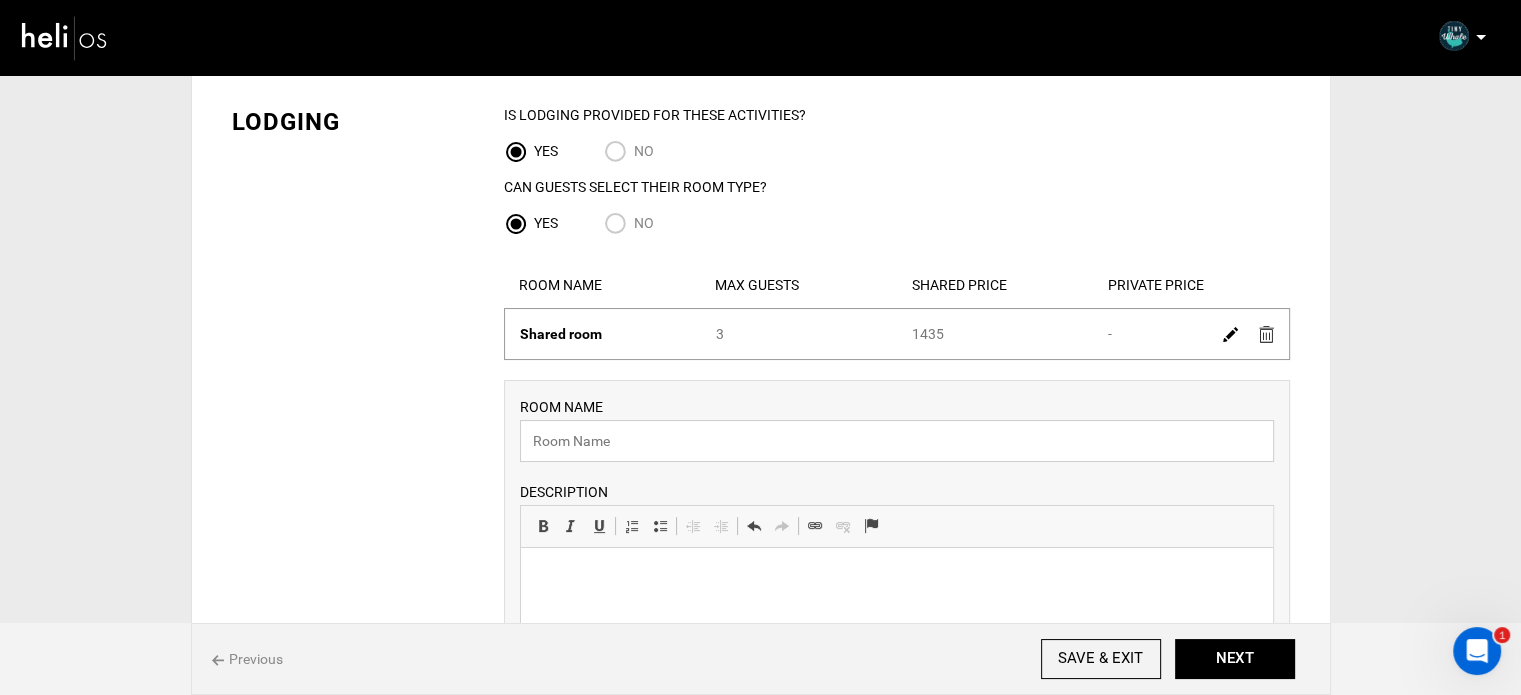 click at bounding box center [897, 441] 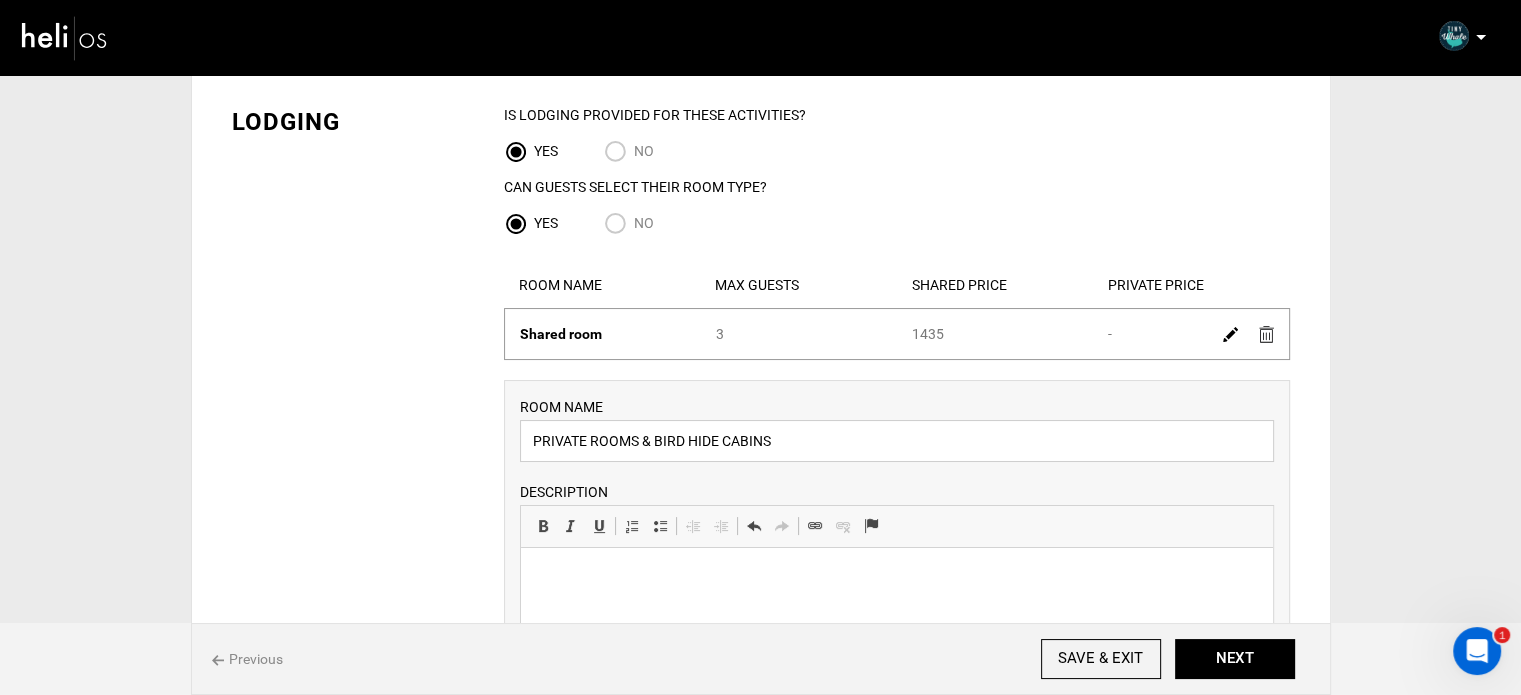 drag, startPoint x: 541, startPoint y: 444, endPoint x: 820, endPoint y: 444, distance: 279 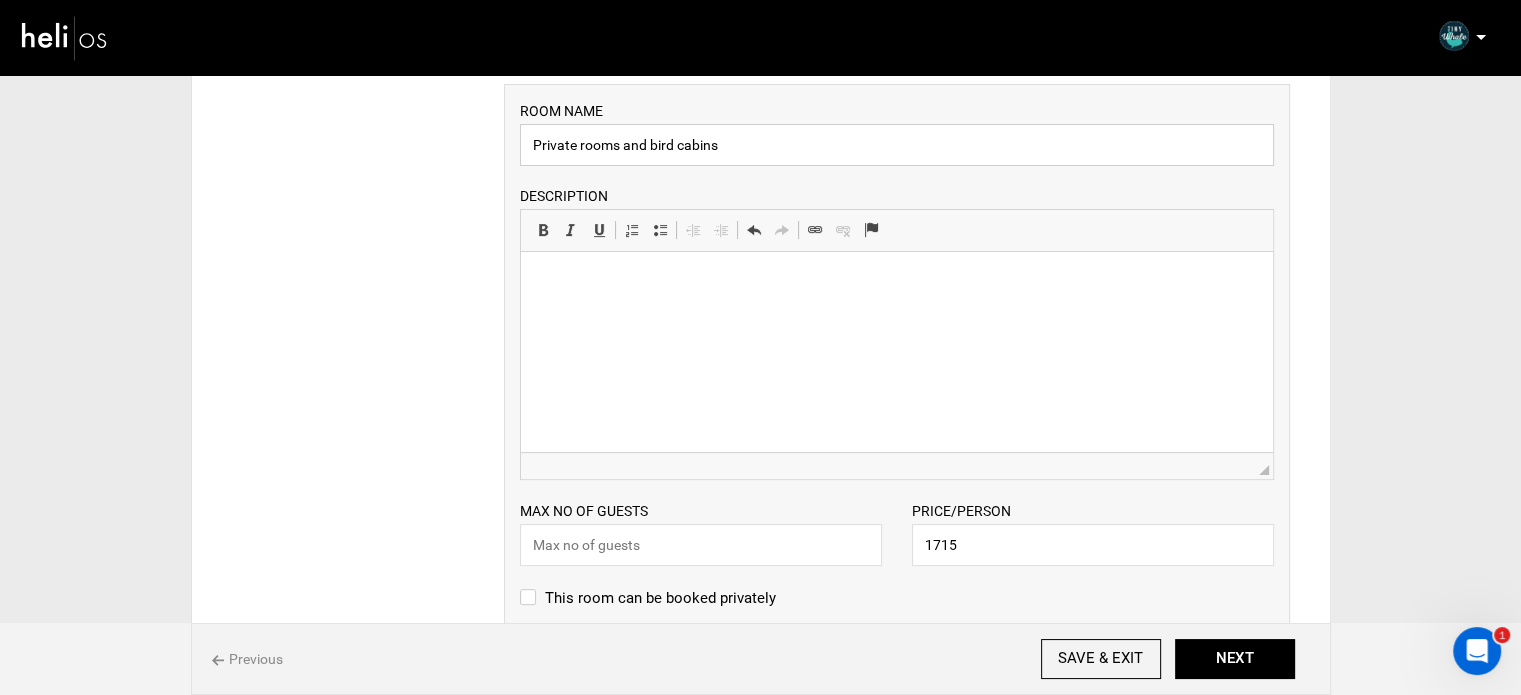 scroll, scrollTop: 400, scrollLeft: 0, axis: vertical 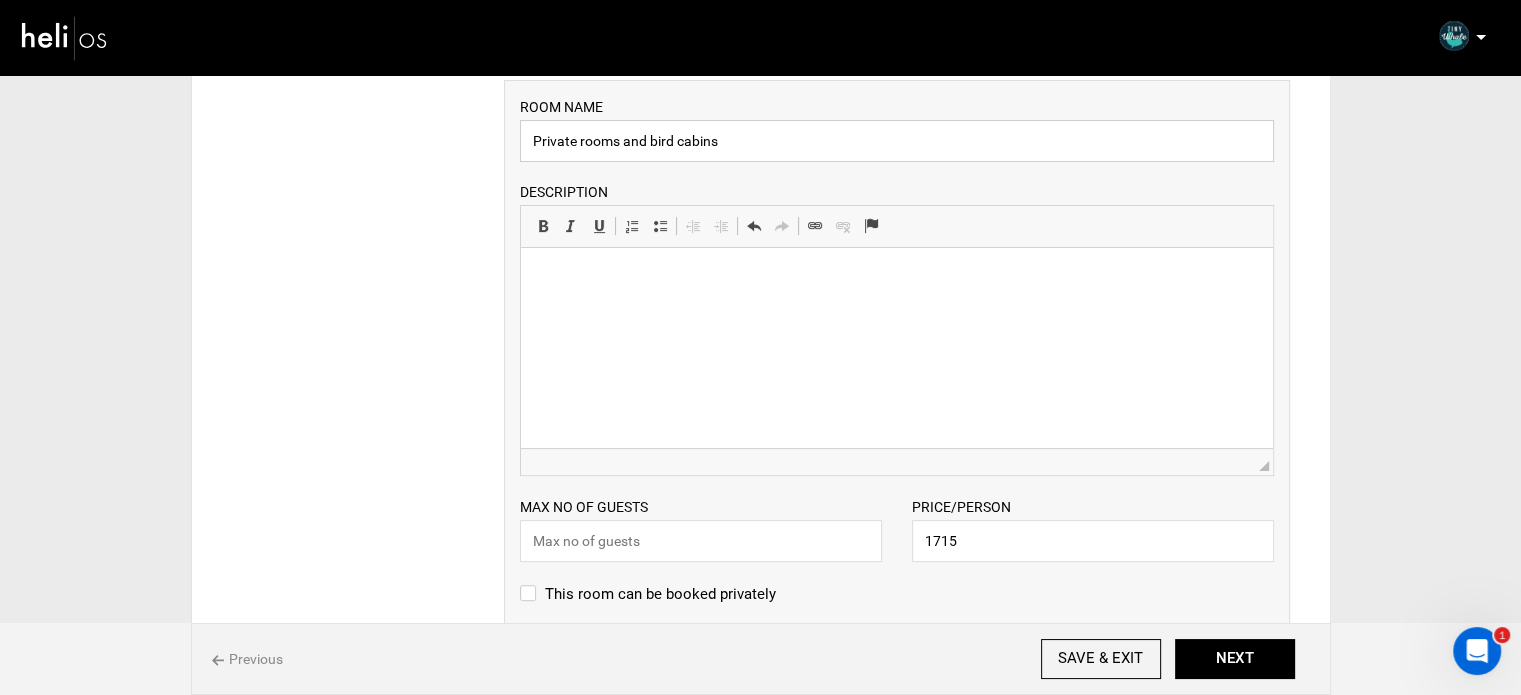 type on "Private rooms and bird cabins" 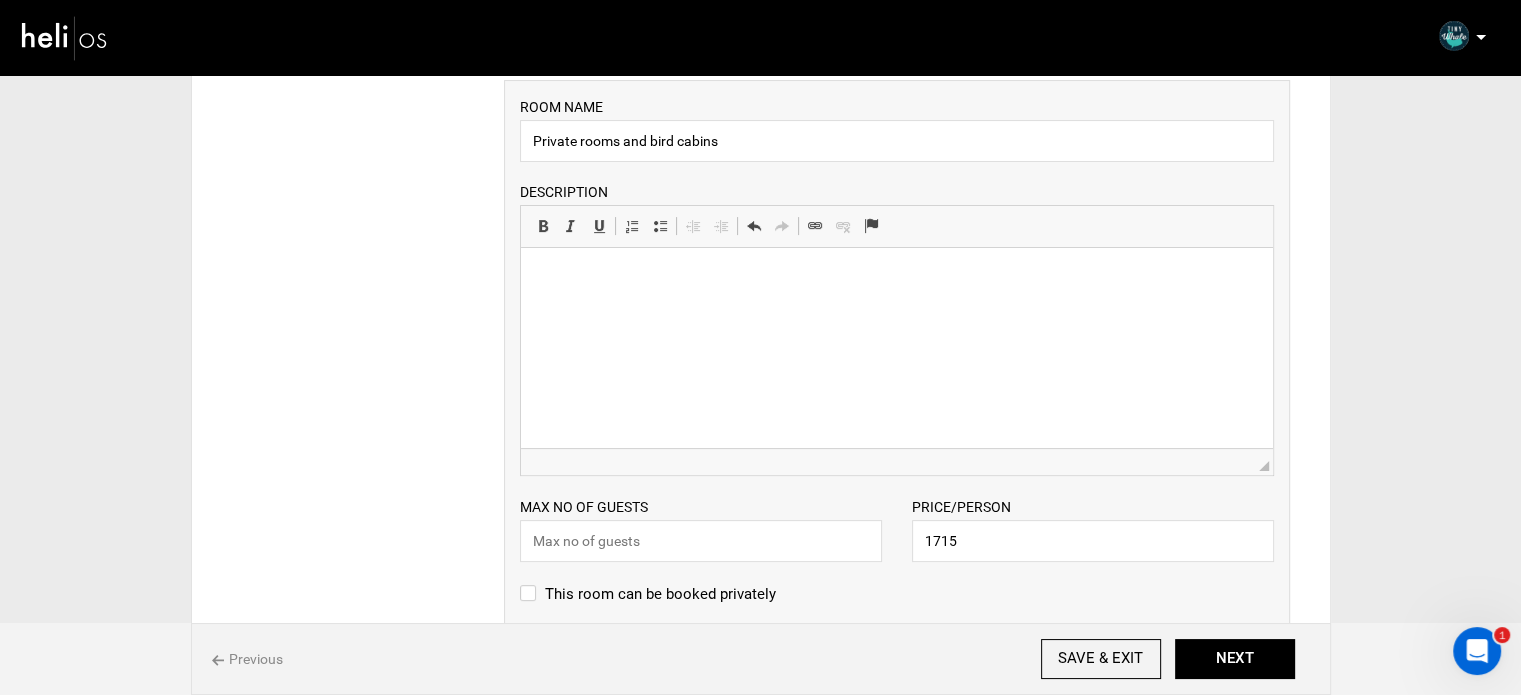 click at bounding box center [896, 278] 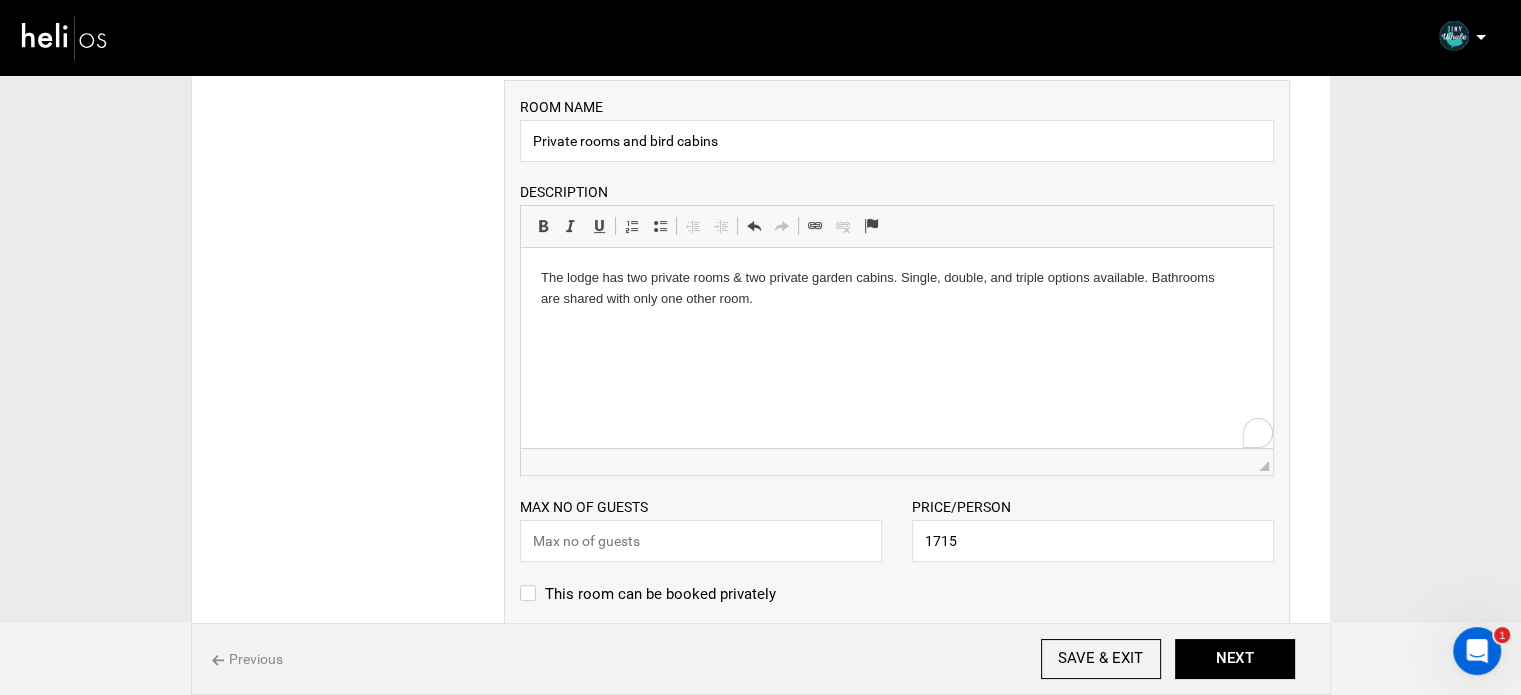 scroll, scrollTop: 500, scrollLeft: 0, axis: vertical 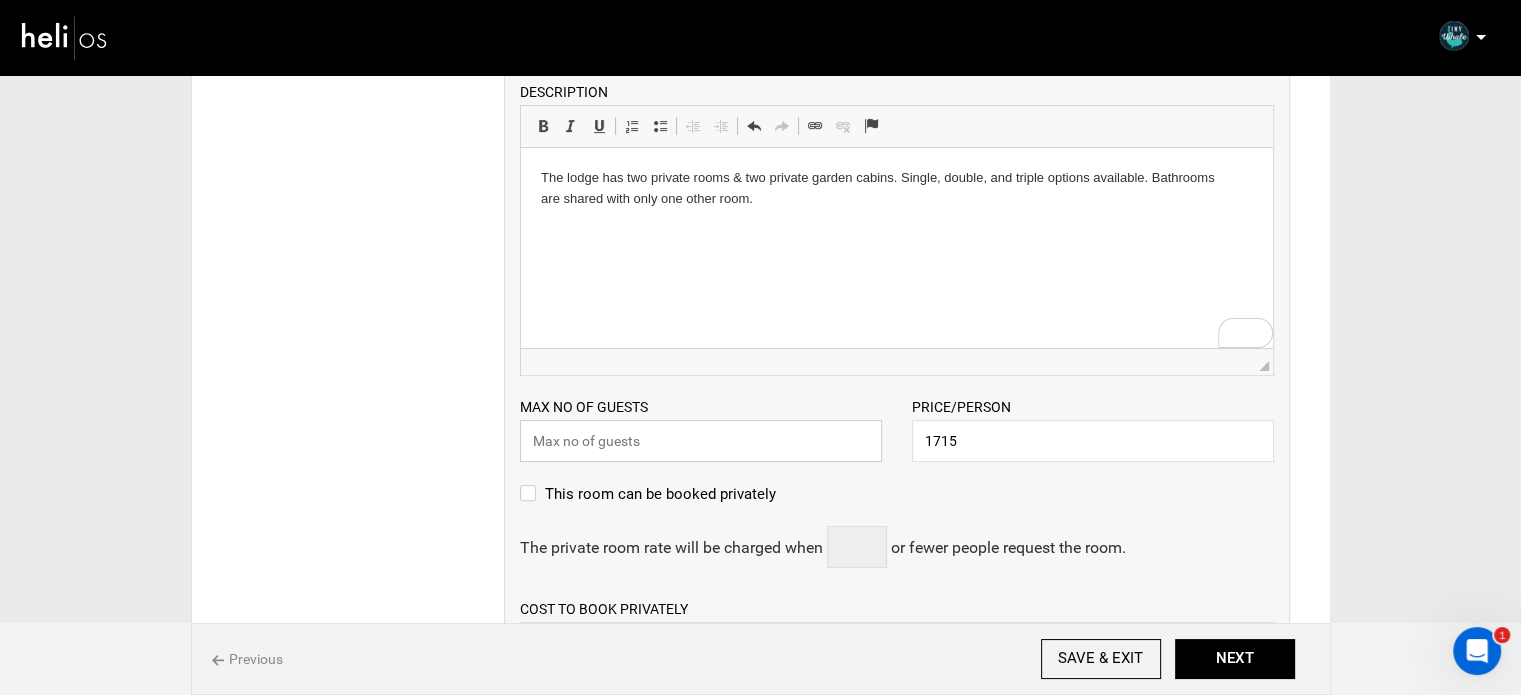 click at bounding box center [701, 441] 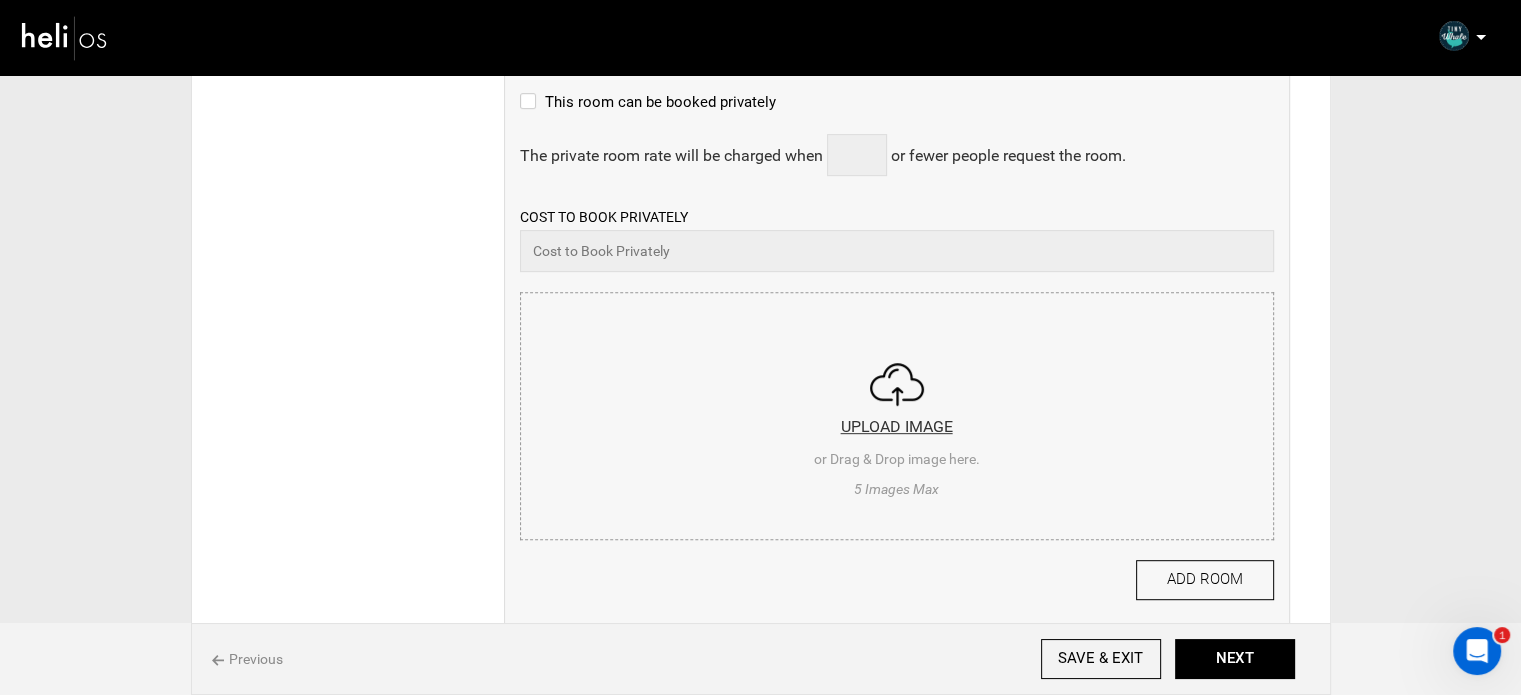 scroll, scrollTop: 900, scrollLeft: 0, axis: vertical 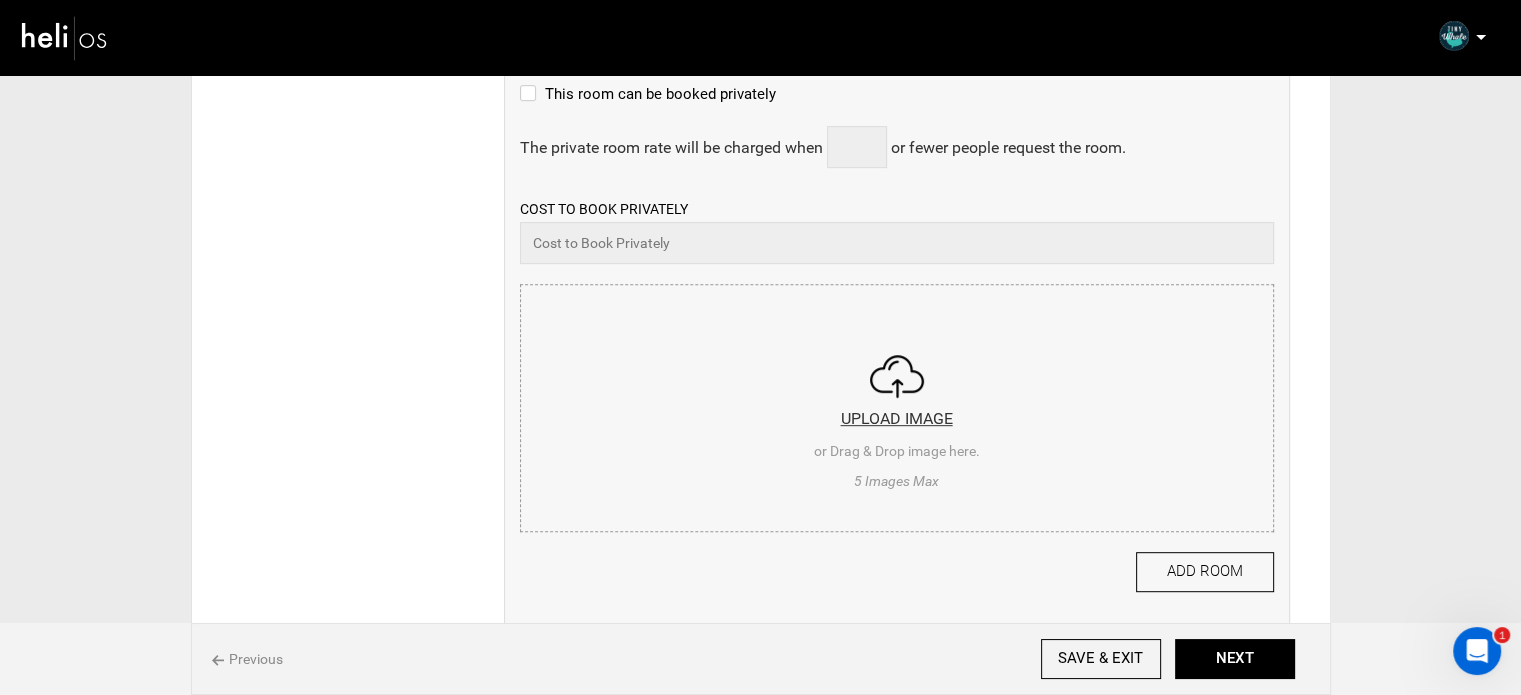 type on "3" 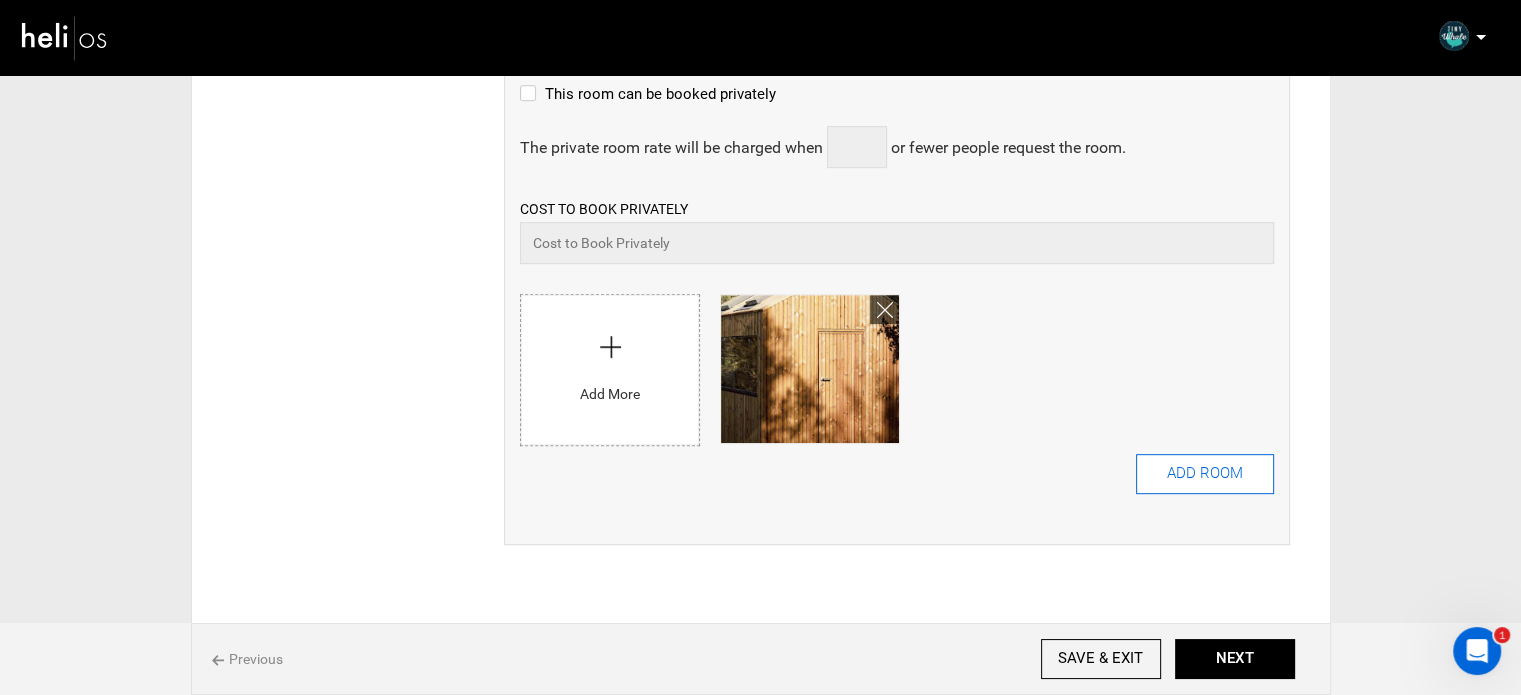 click on "ADD ROOM" at bounding box center (1205, 474) 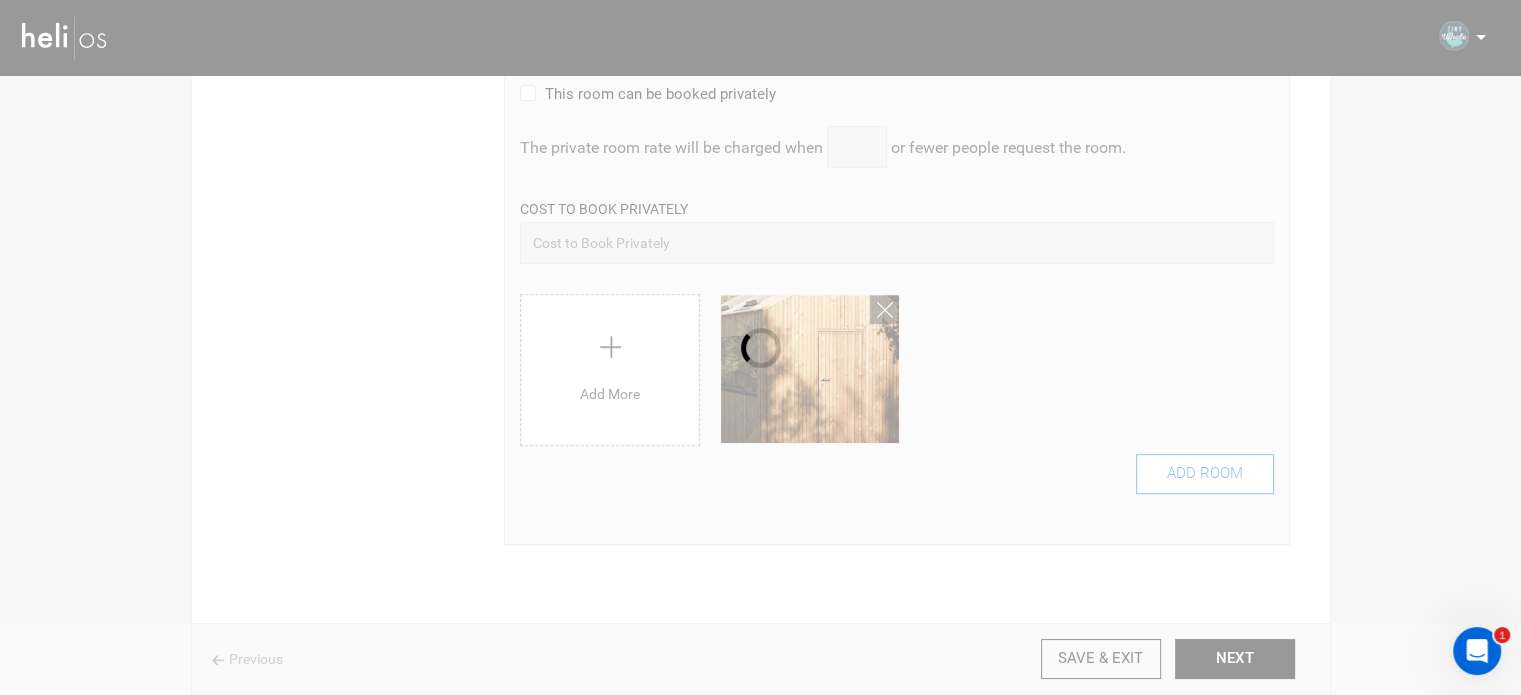 type 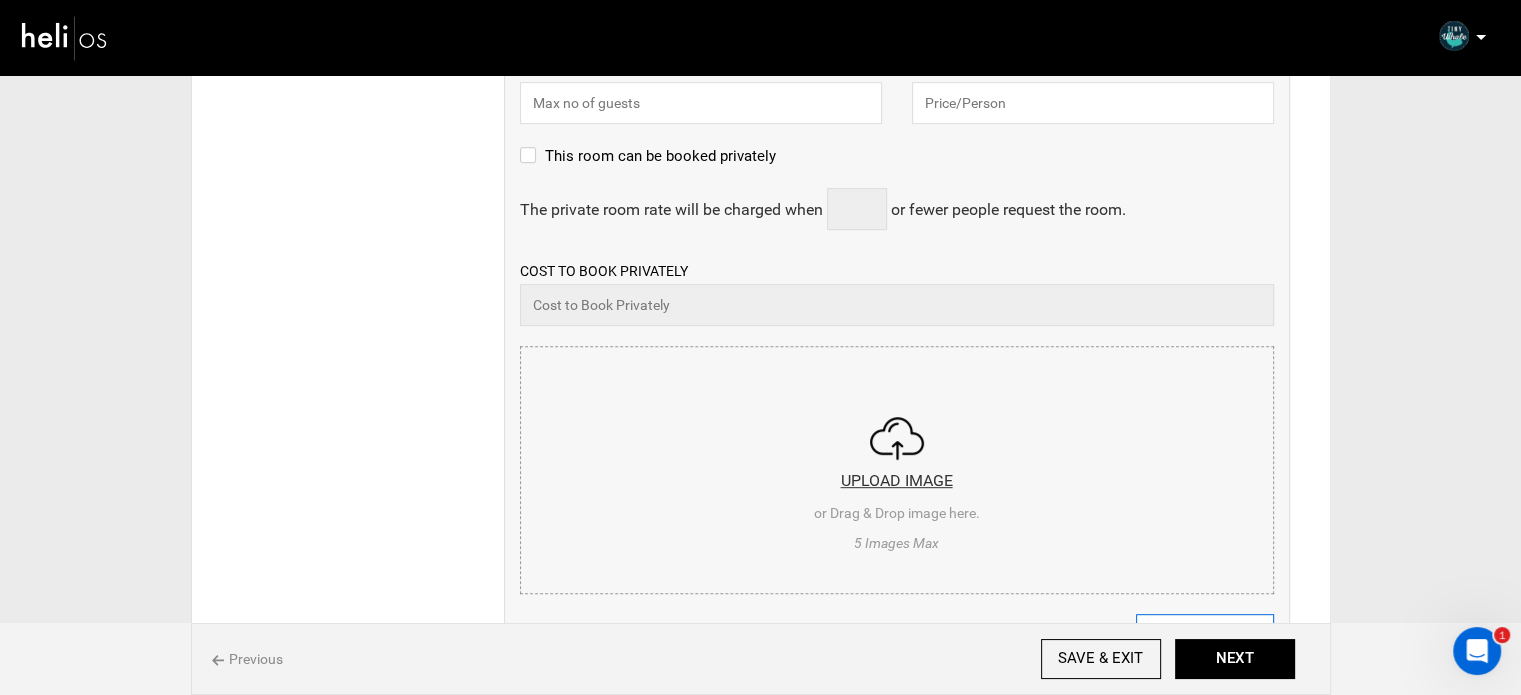 scroll, scrollTop: 0, scrollLeft: 0, axis: both 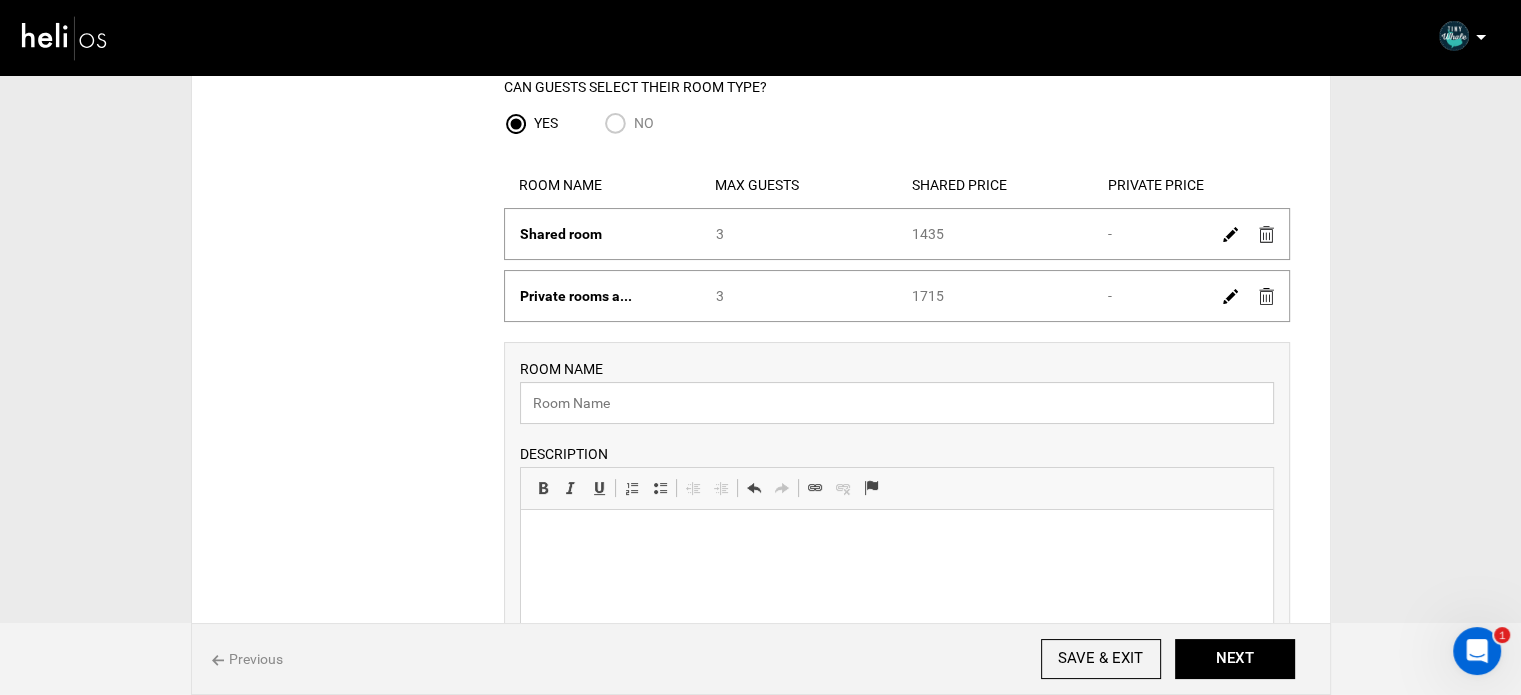 click at bounding box center (897, 403) 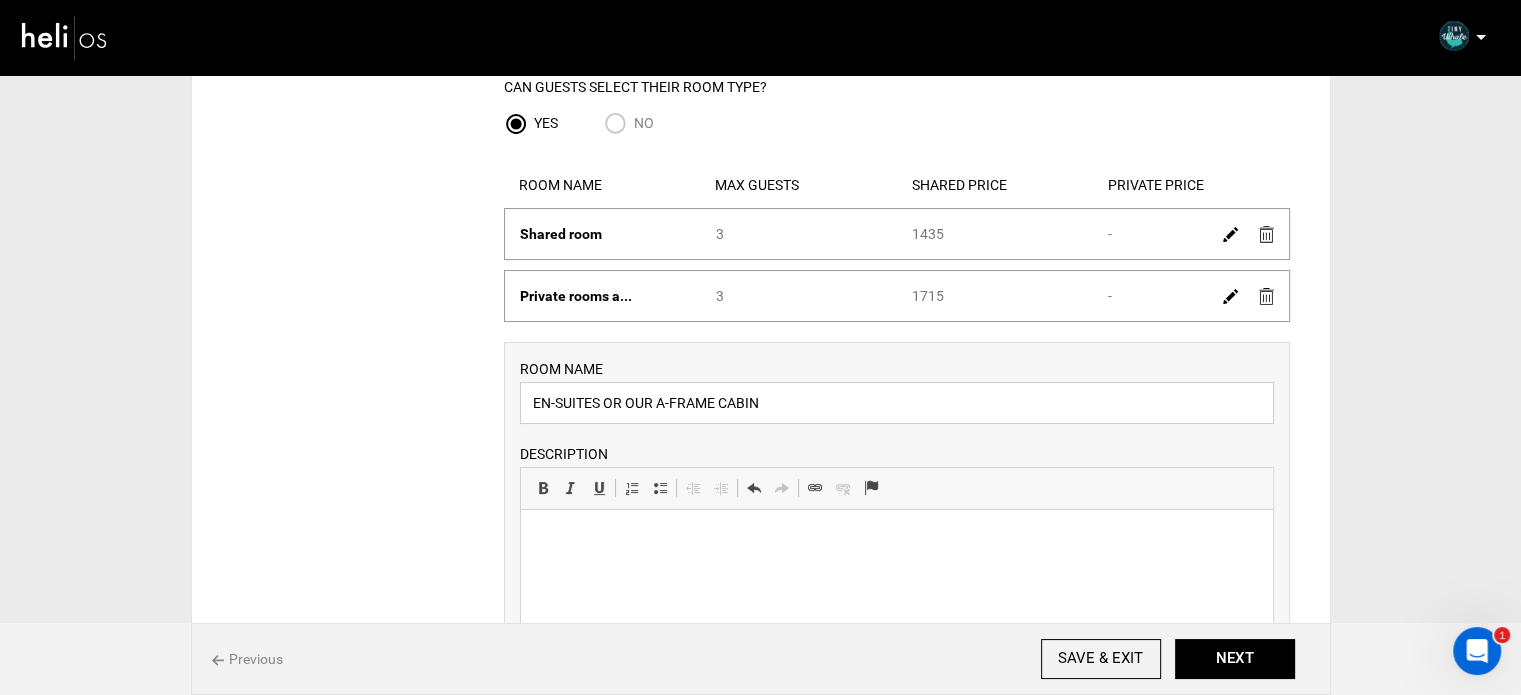 type on "EN-SUITES OR OUR A-FRAME CABIN" 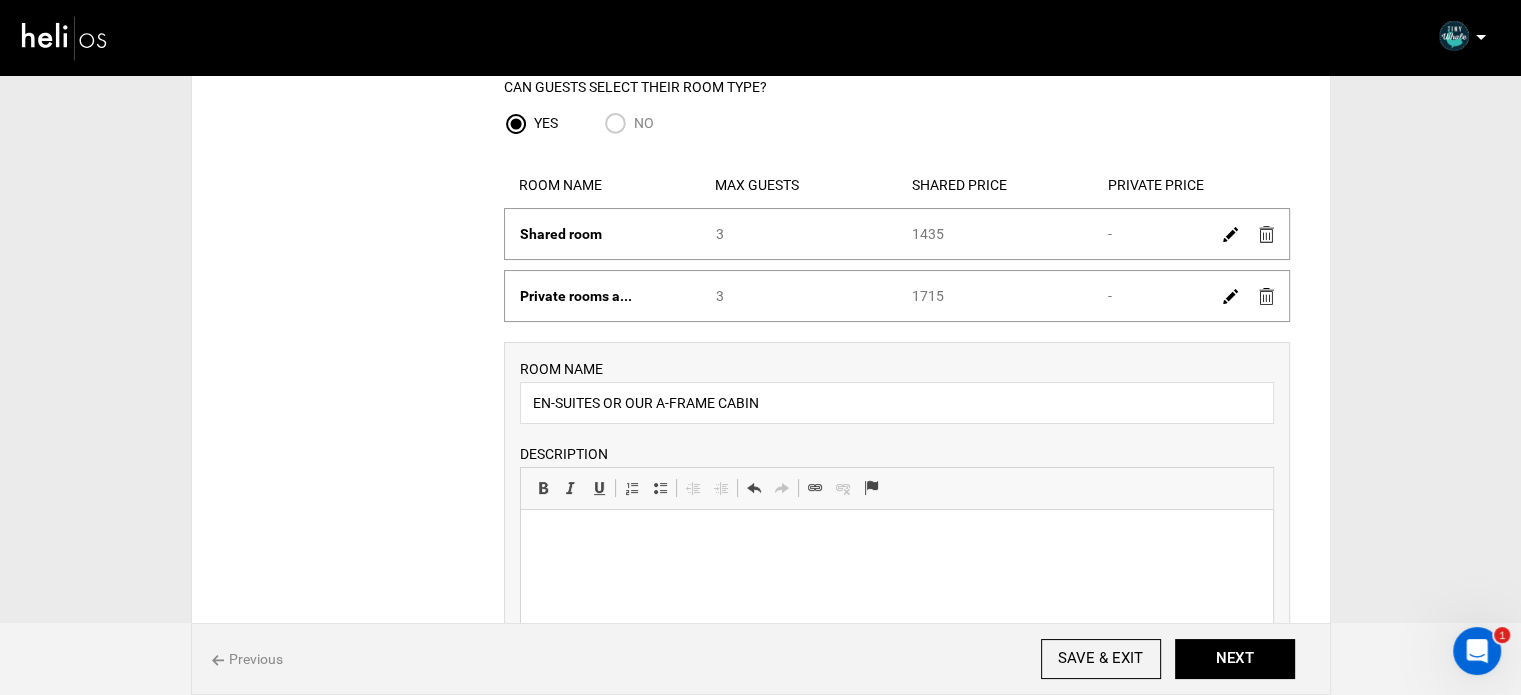 click at bounding box center [896, 540] 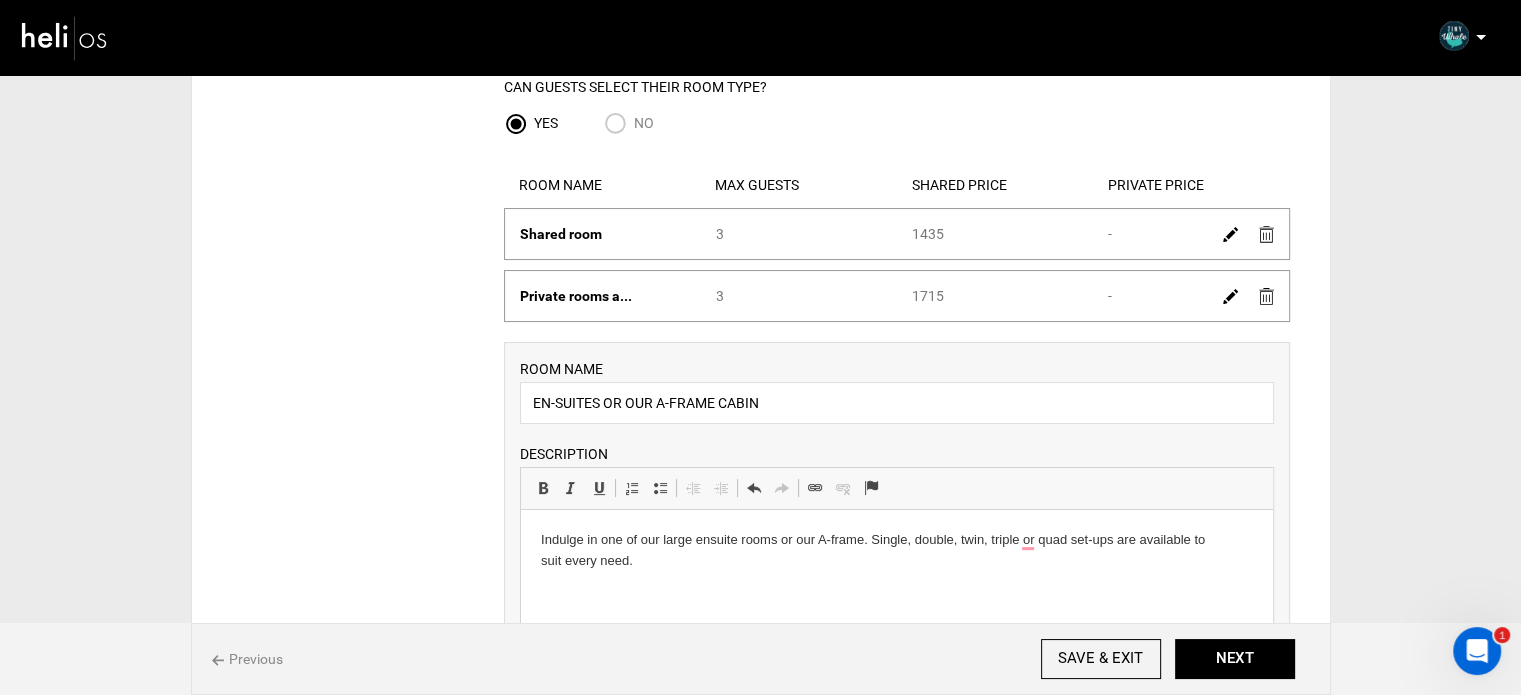type 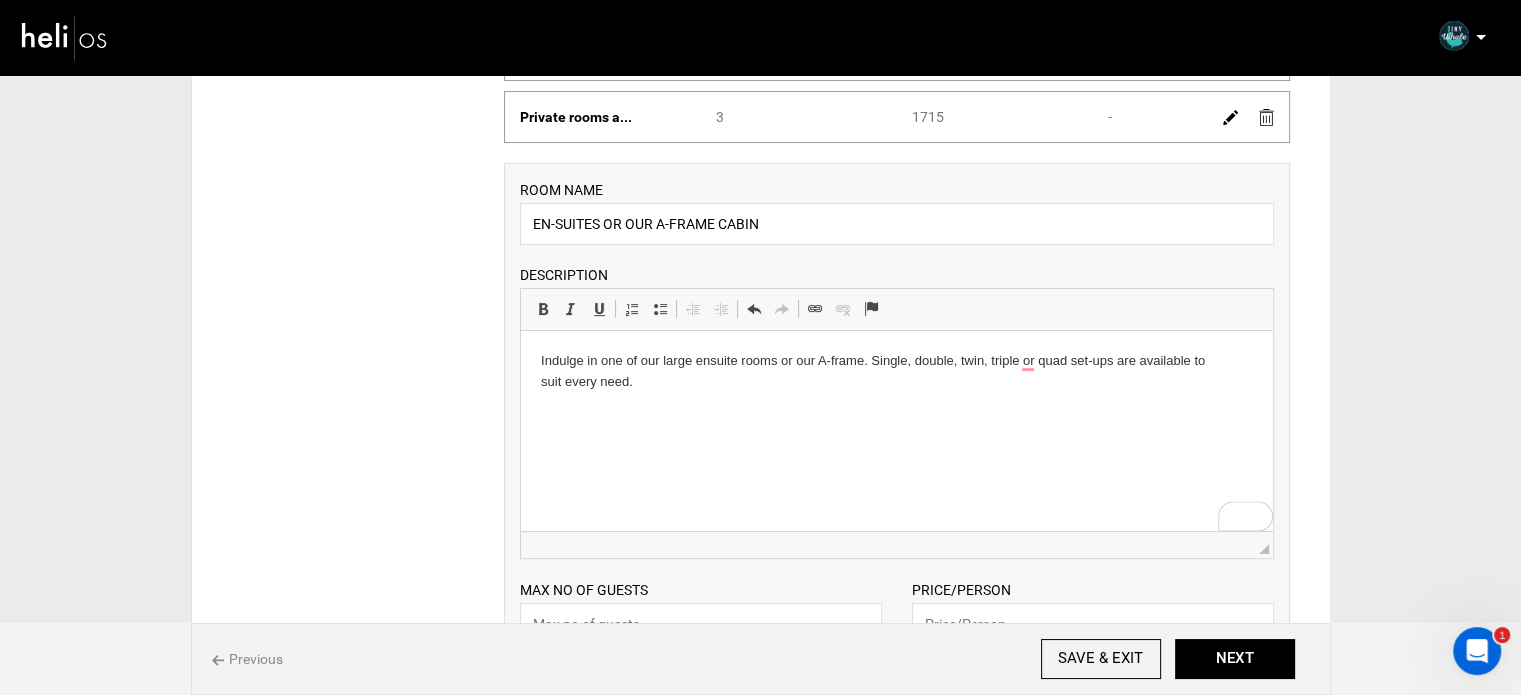 scroll, scrollTop: 500, scrollLeft: 0, axis: vertical 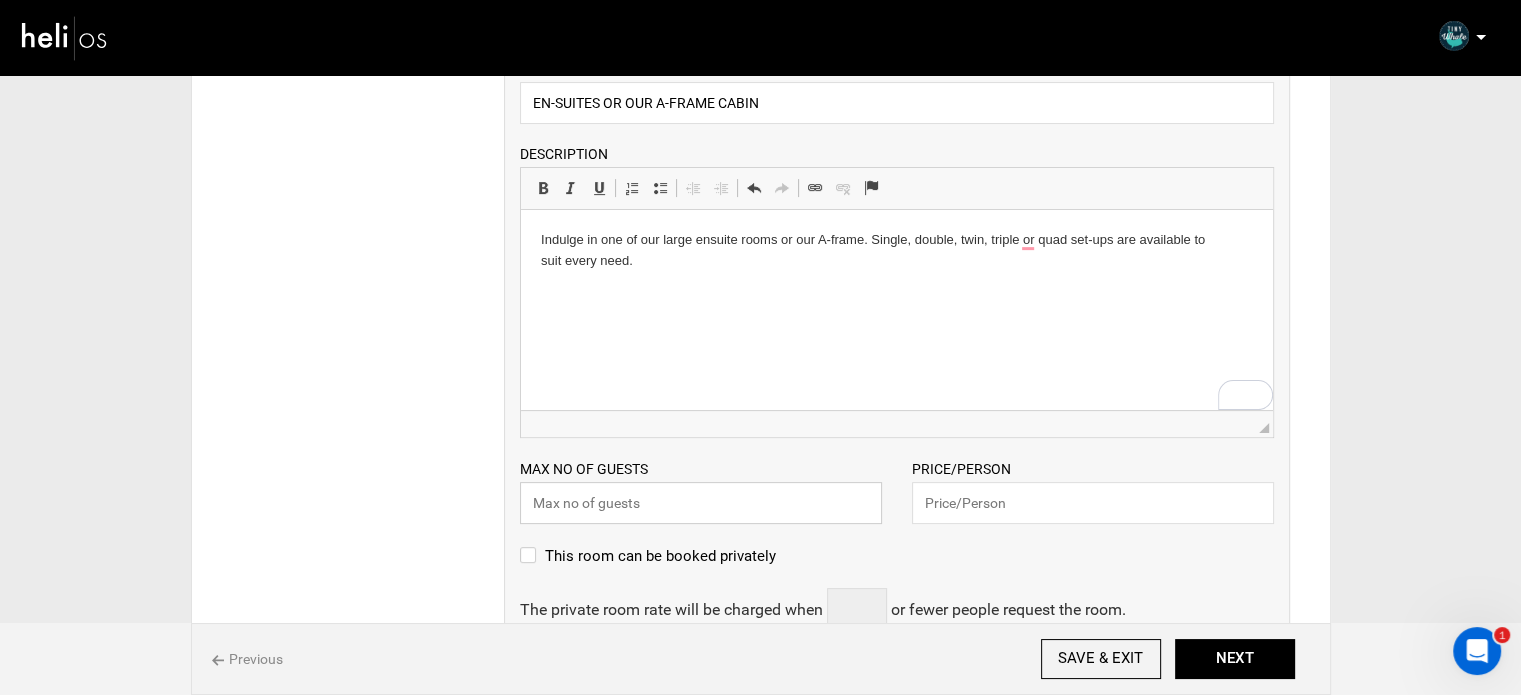 click at bounding box center [701, 503] 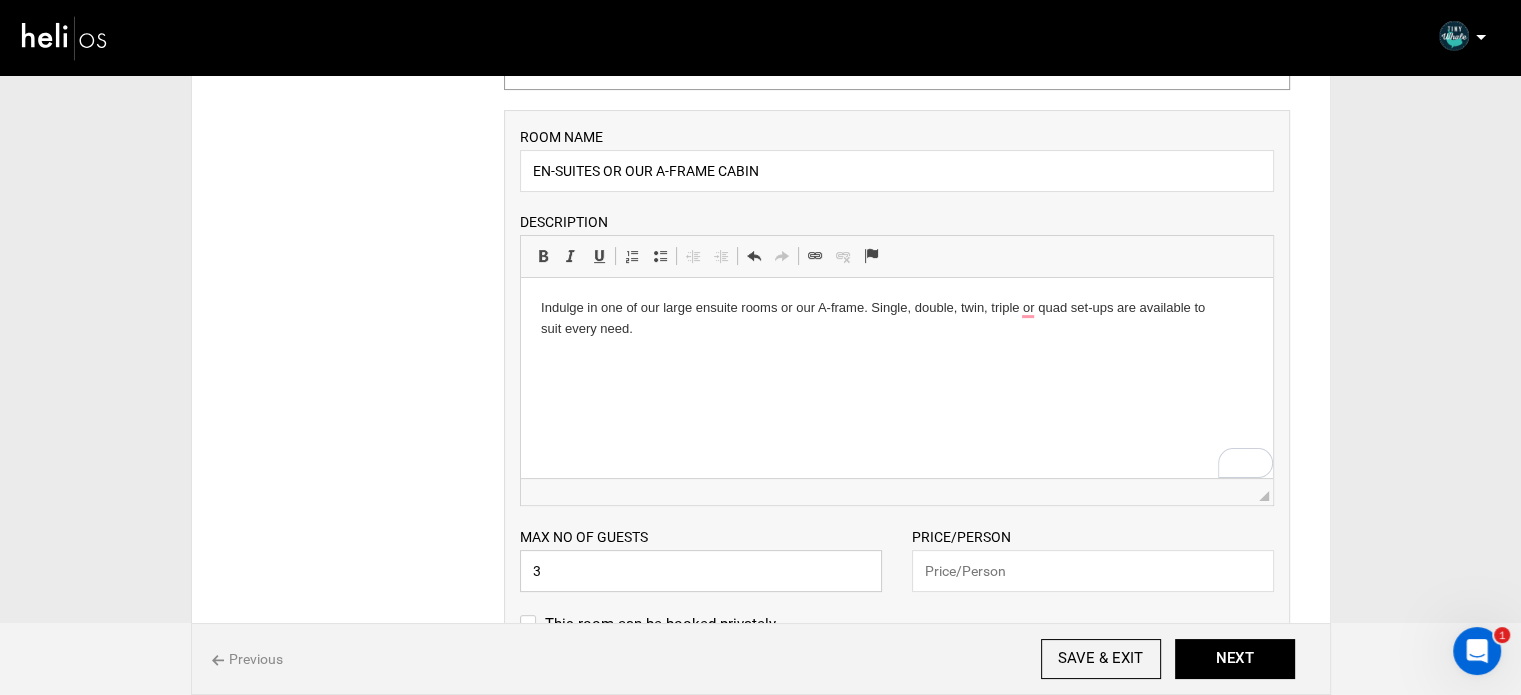 scroll, scrollTop: 400, scrollLeft: 0, axis: vertical 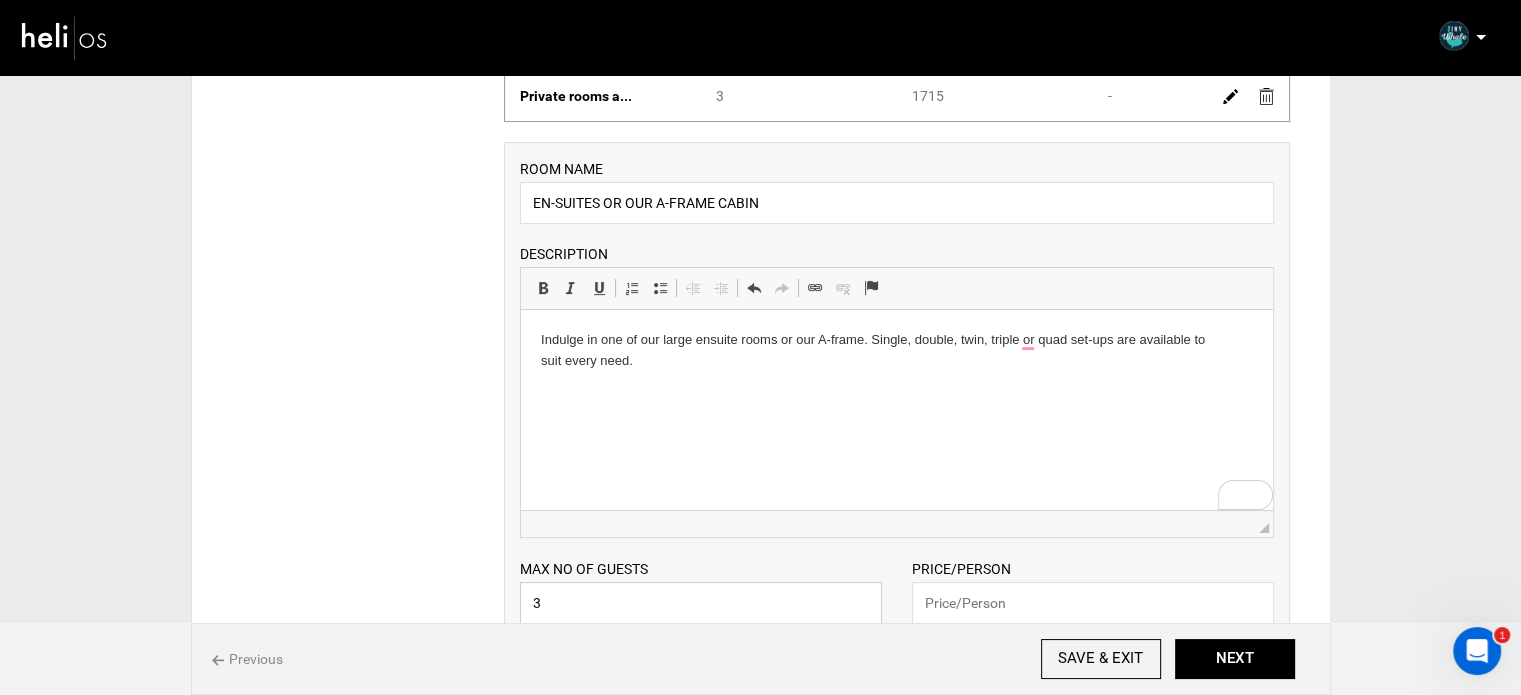 type on "3" 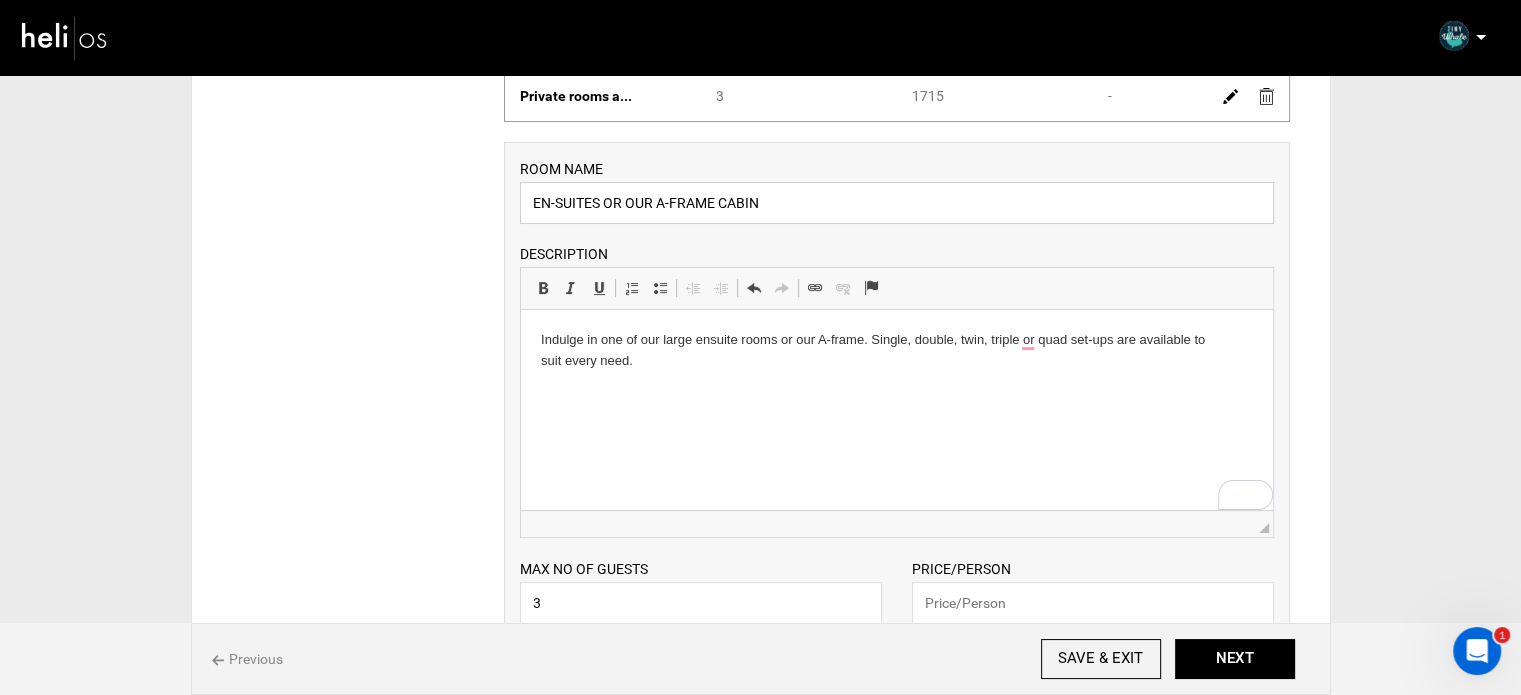 drag, startPoint x: 536, startPoint y: 207, endPoint x: 548, endPoint y: 207, distance: 12 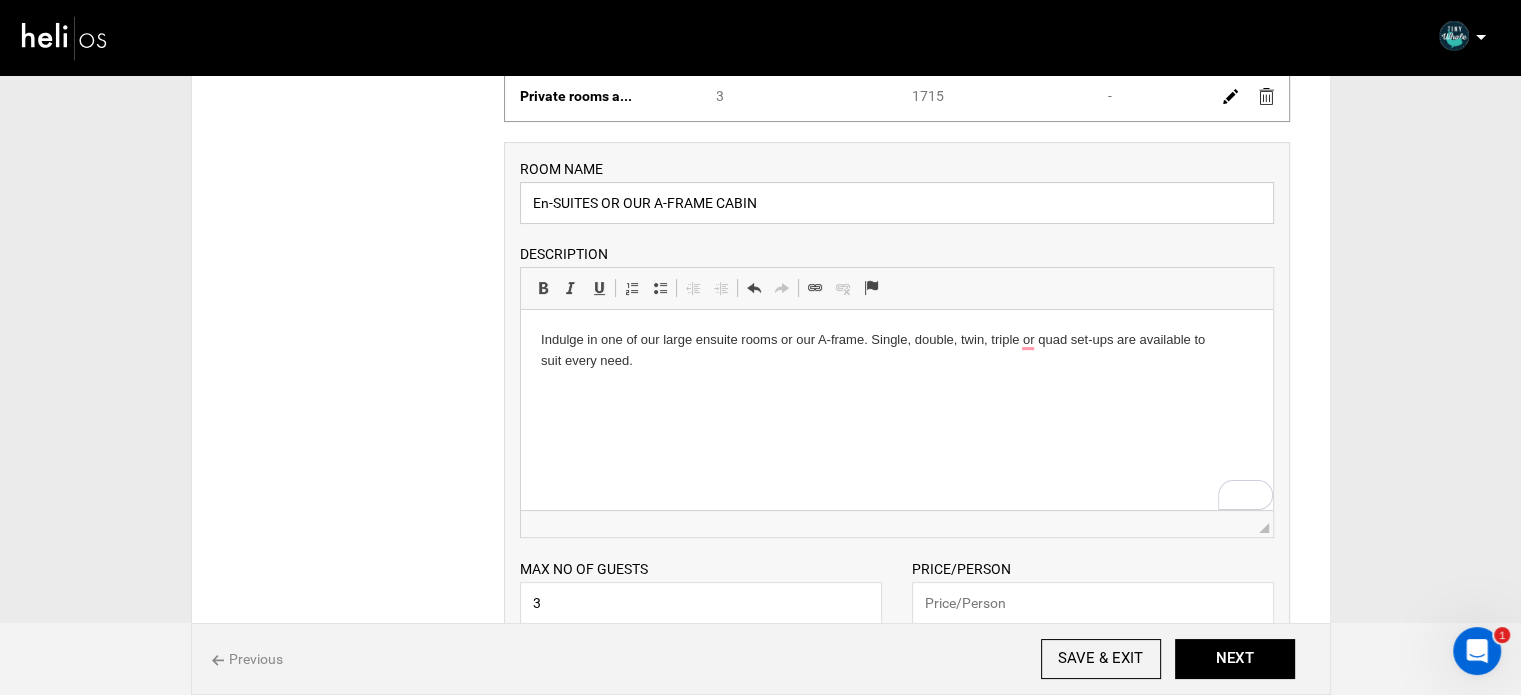 click on "En-SUITES OR OUR A-FRAME CABIN" at bounding box center [897, 203] 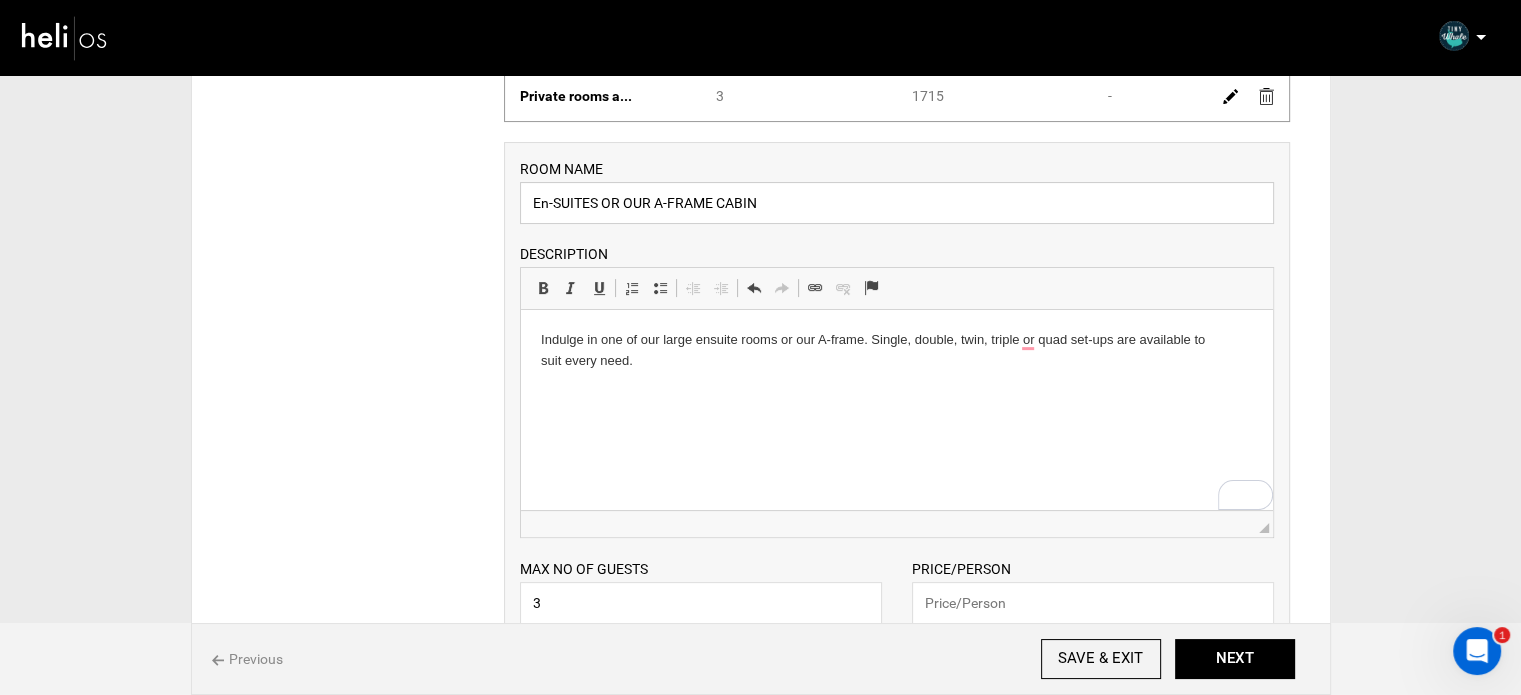 drag, startPoint x: 554, startPoint y: 207, endPoint x: 595, endPoint y: 207, distance: 41 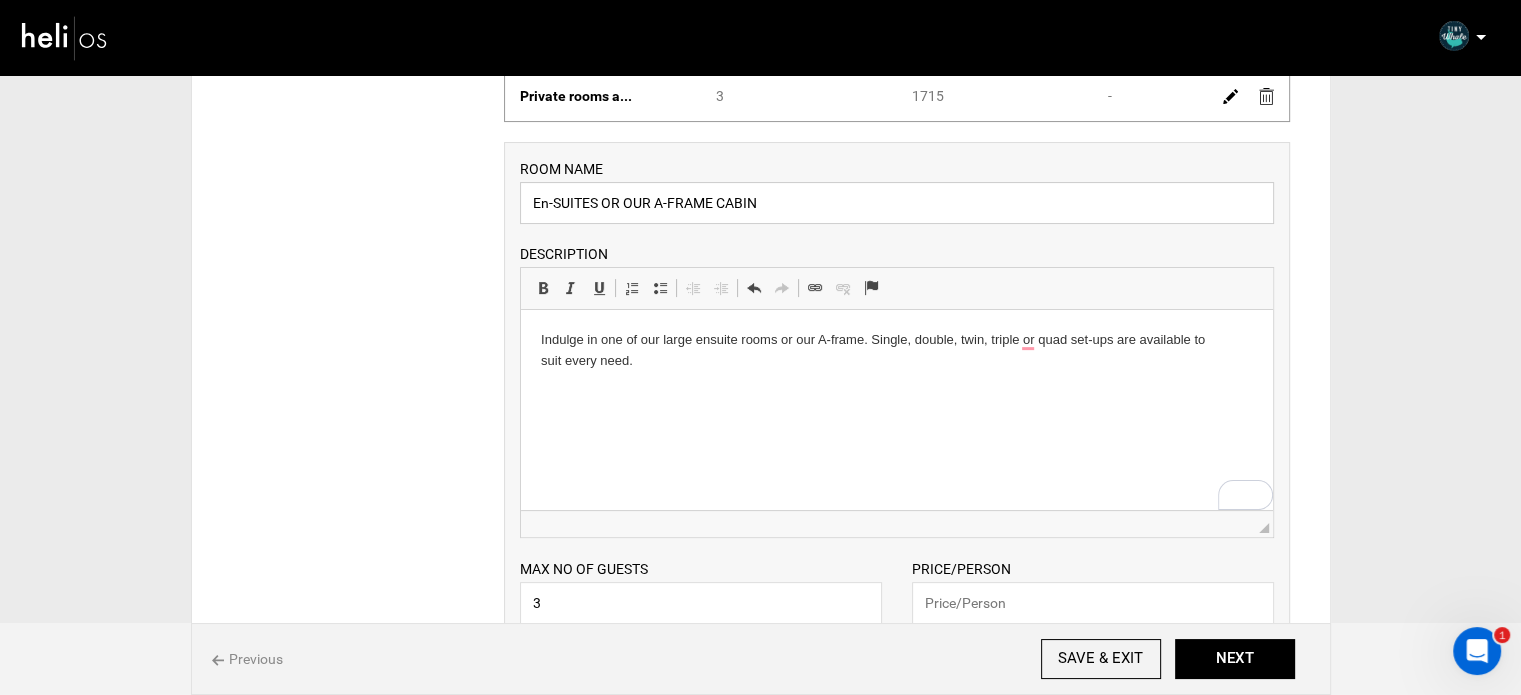 click on "En-SUITES OR OUR A-FRAME CABIN" at bounding box center (897, 203) 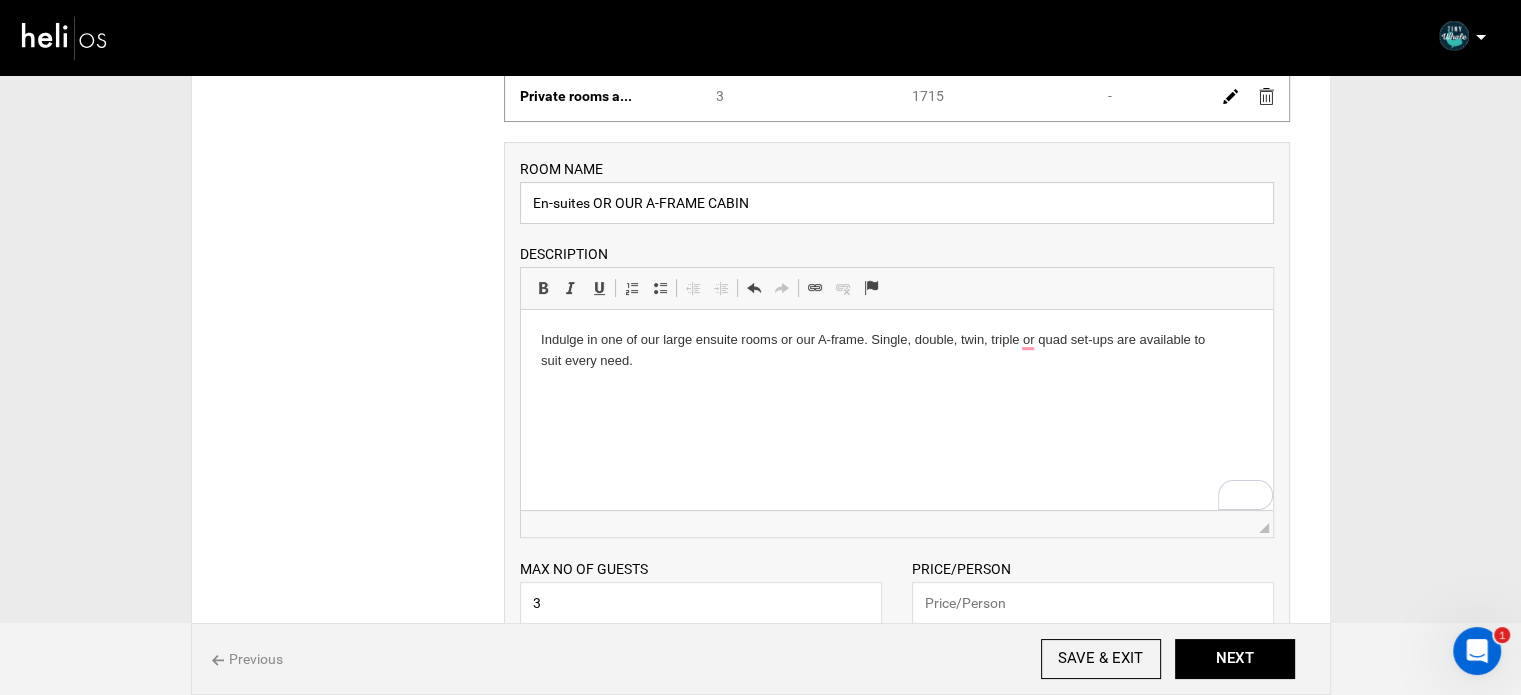 drag, startPoint x: 594, startPoint y: 204, endPoint x: 643, endPoint y: 207, distance: 49.09175 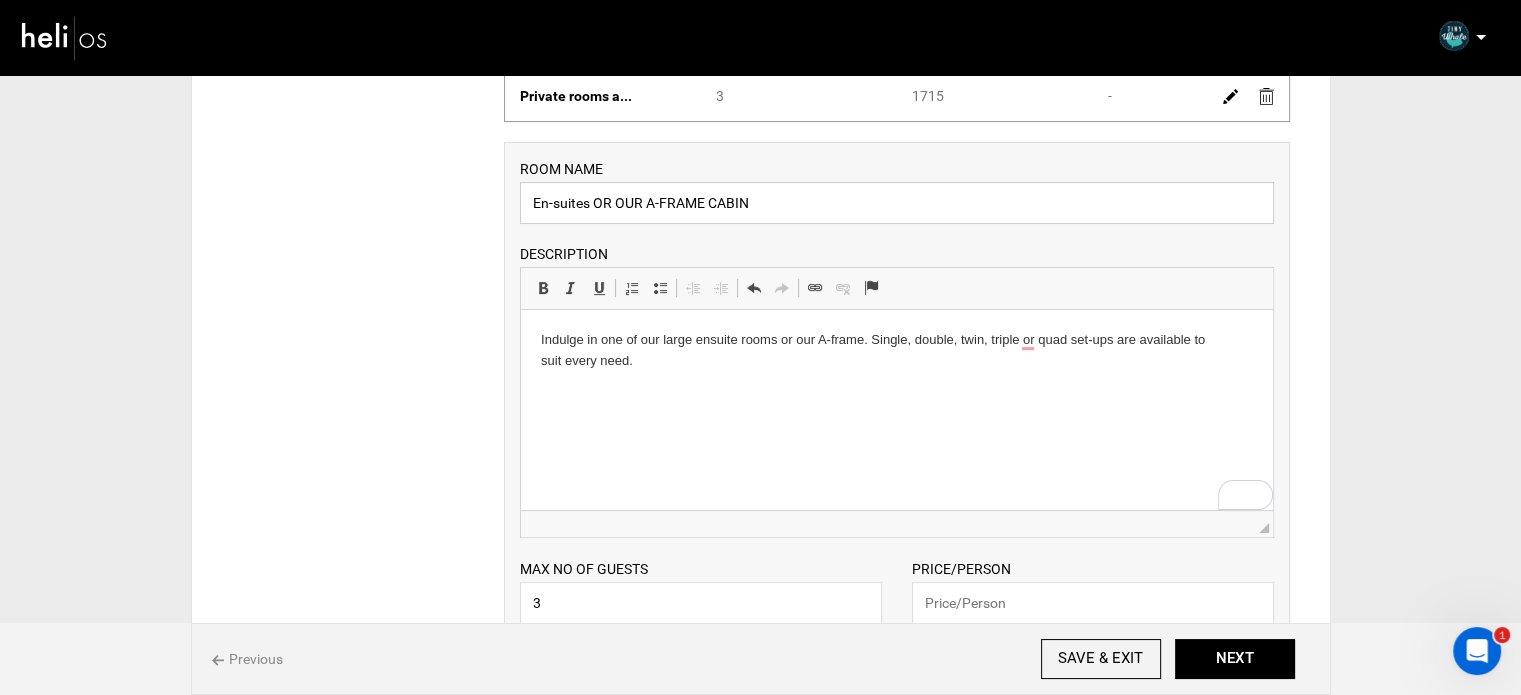 click on "En-suites OR OUR A-FRAME CABIN" at bounding box center [897, 203] 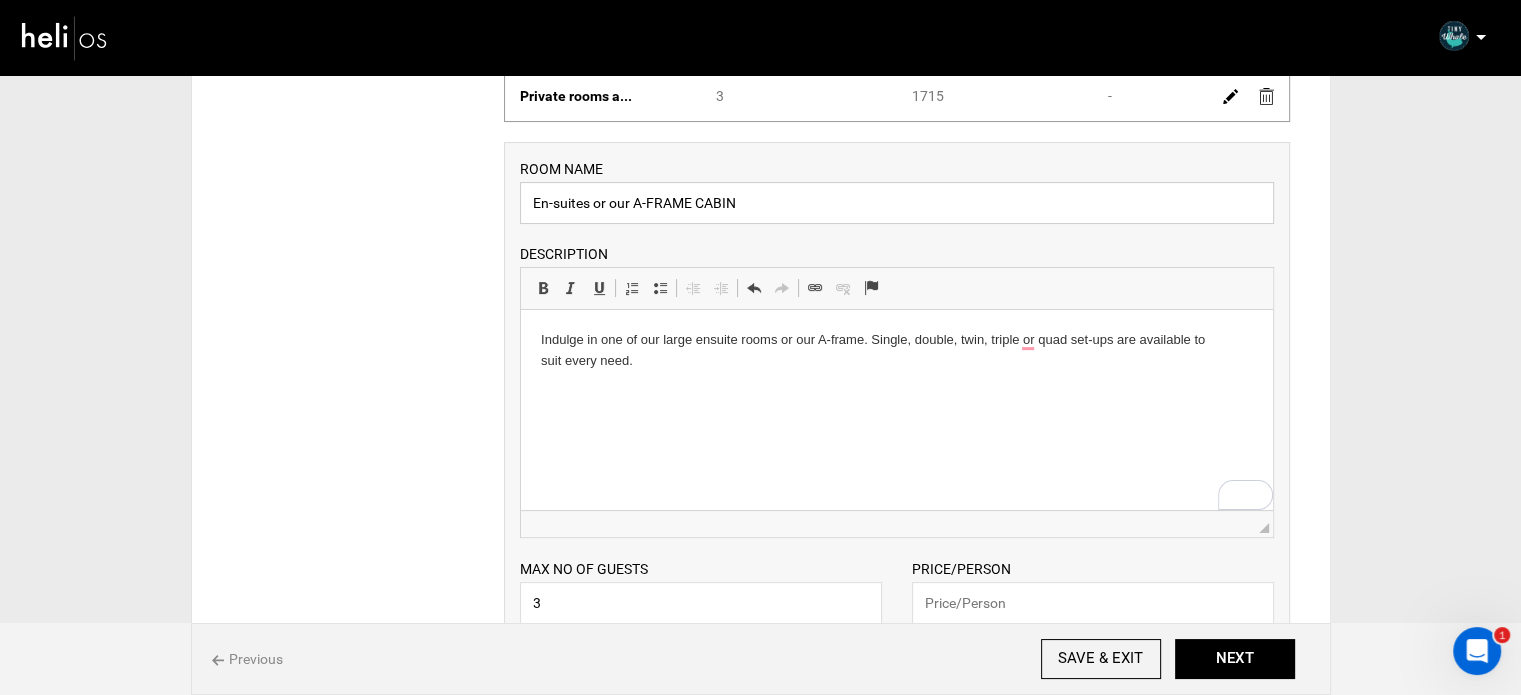 drag, startPoint x: 645, startPoint y: 210, endPoint x: 754, endPoint y: 209, distance: 109.004585 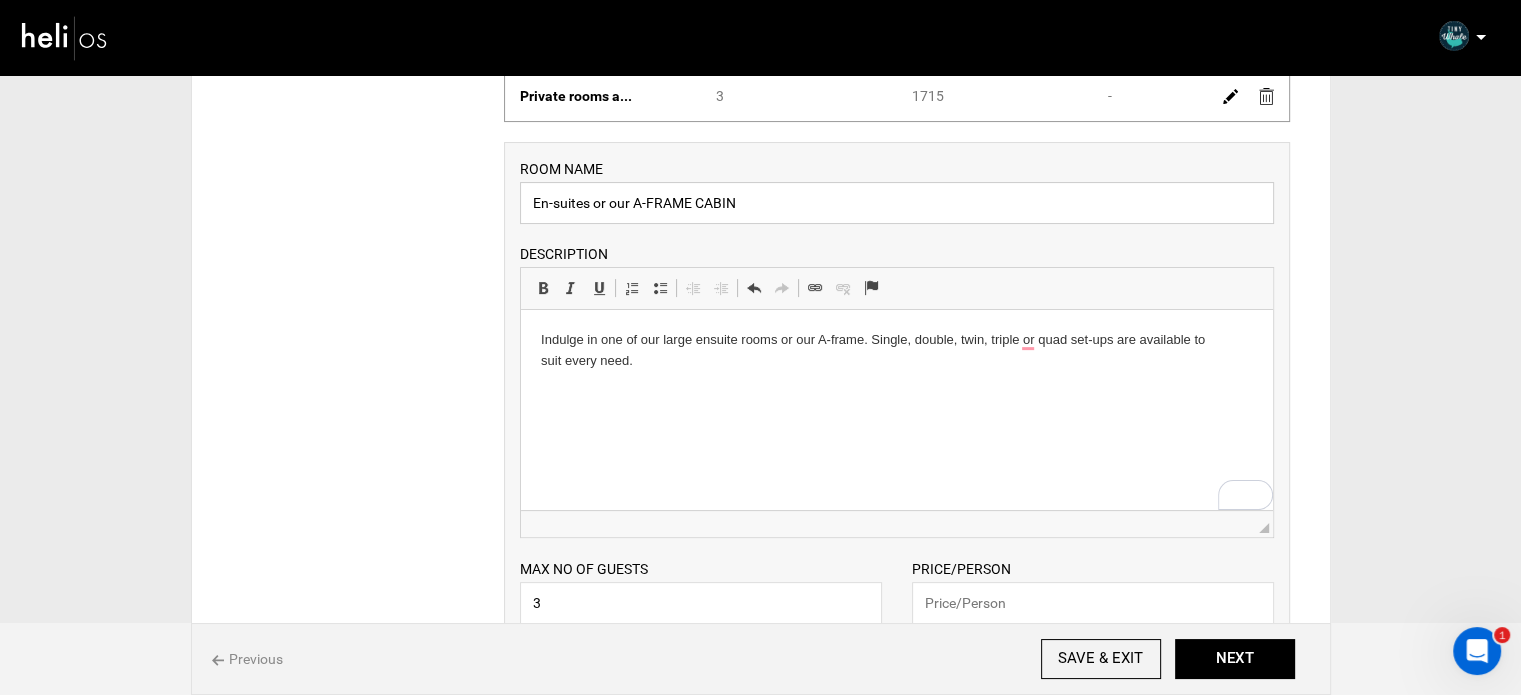 click on "En-suites or our A-FRAME CABIN" at bounding box center [897, 203] 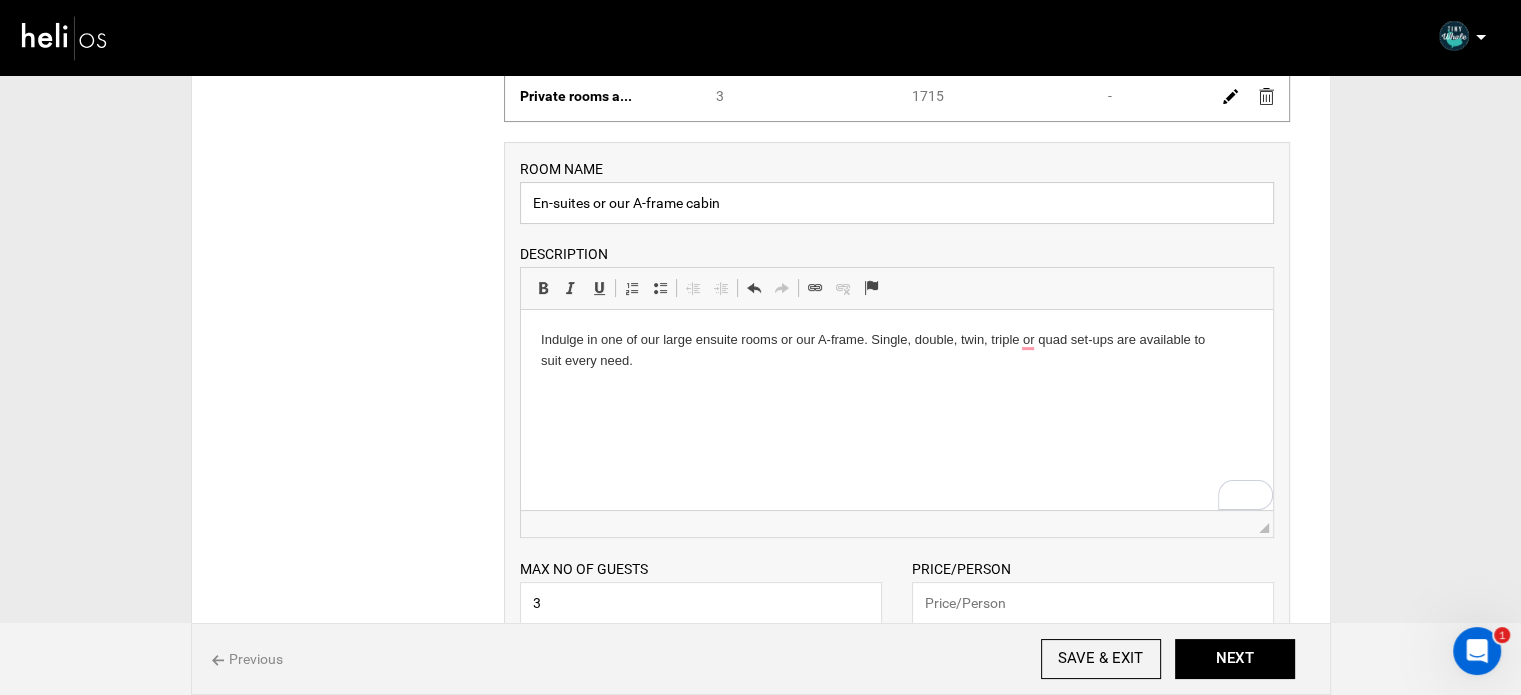type on "En-suites or our A-frame cabin" 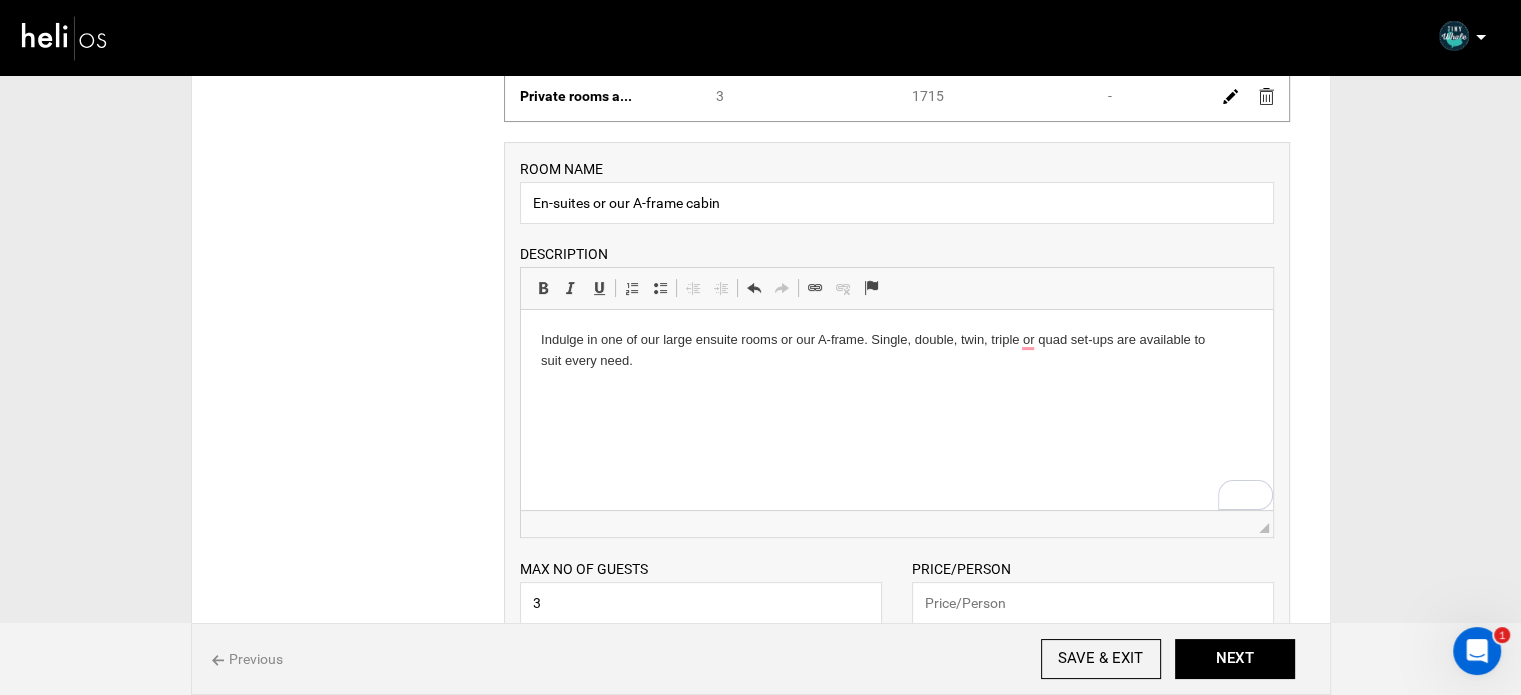 click on "Indulge in one of our large ensuite rooms or our A-frame. Single, double, twin, triple or quad set-ups are available to suit every need." at bounding box center [896, 351] 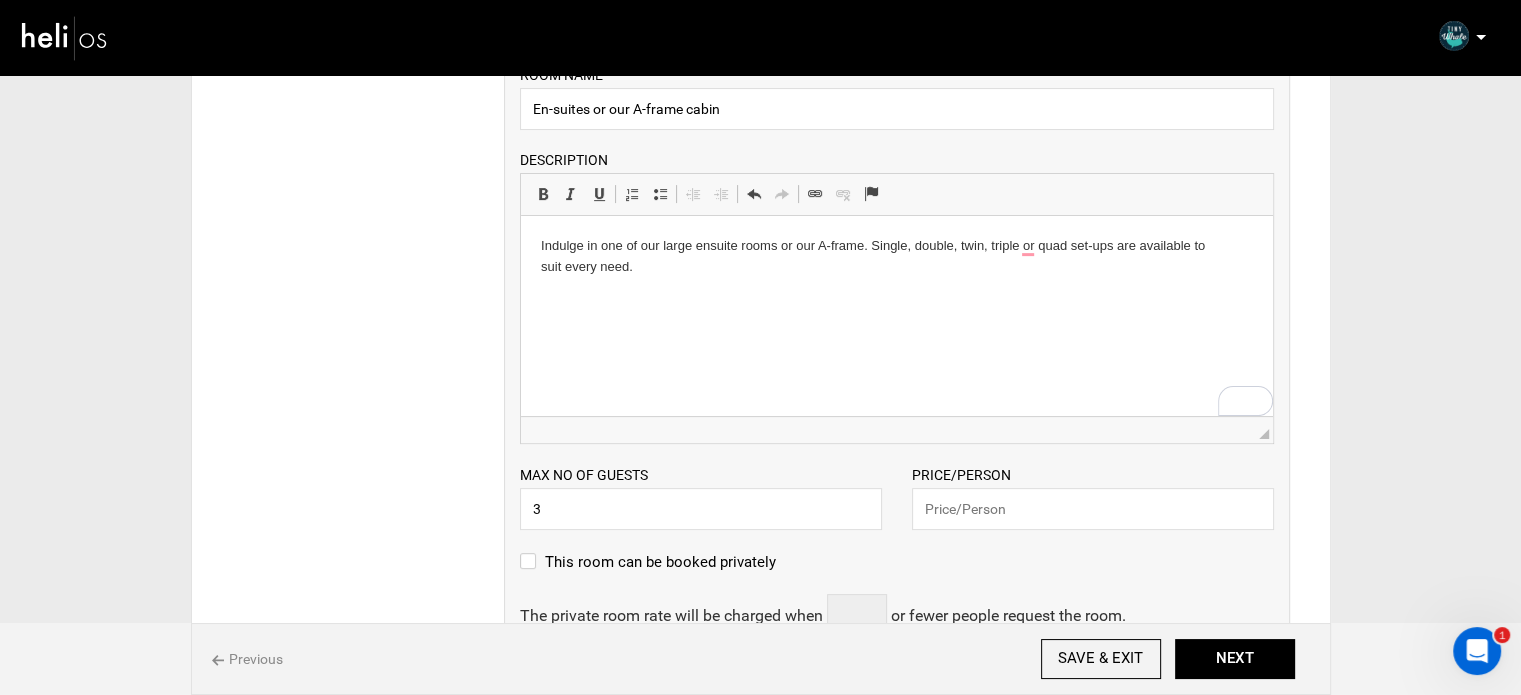 scroll, scrollTop: 600, scrollLeft: 0, axis: vertical 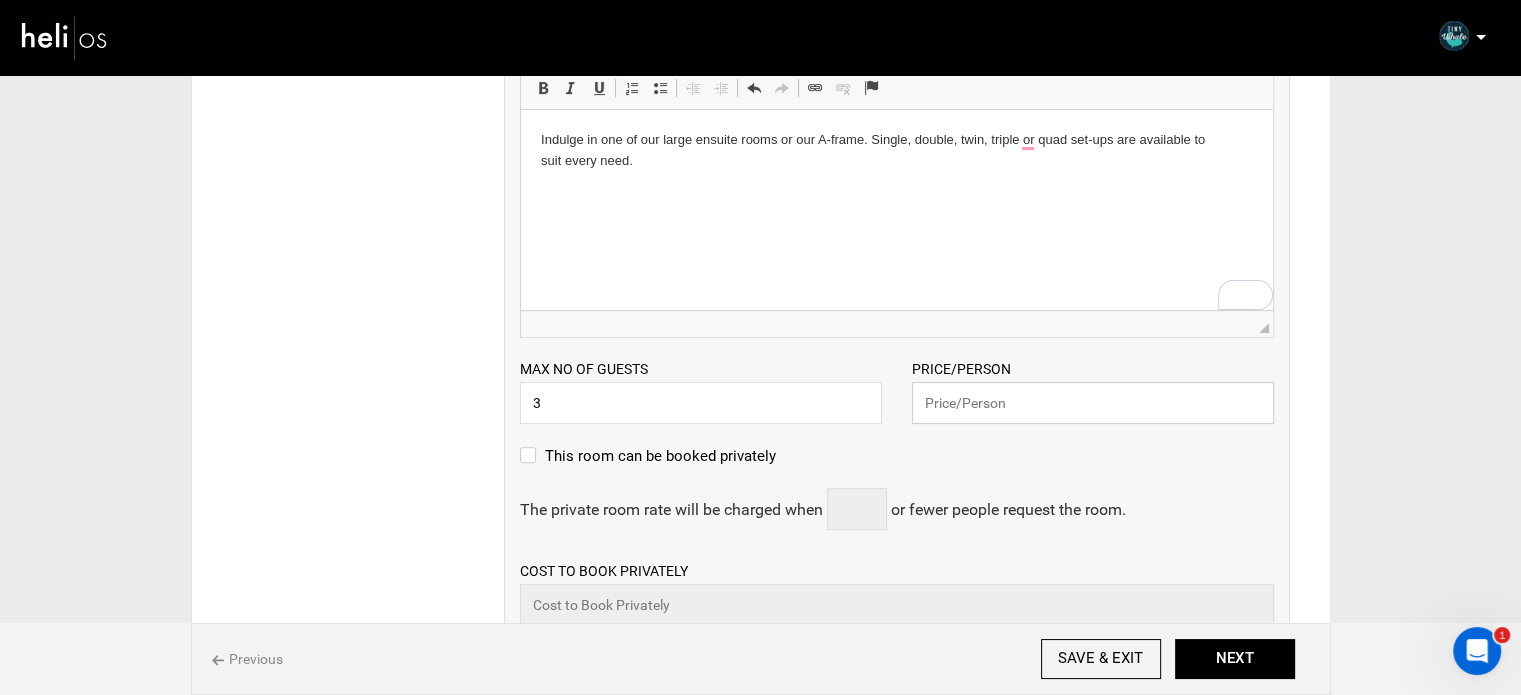 click at bounding box center [1093, 403] 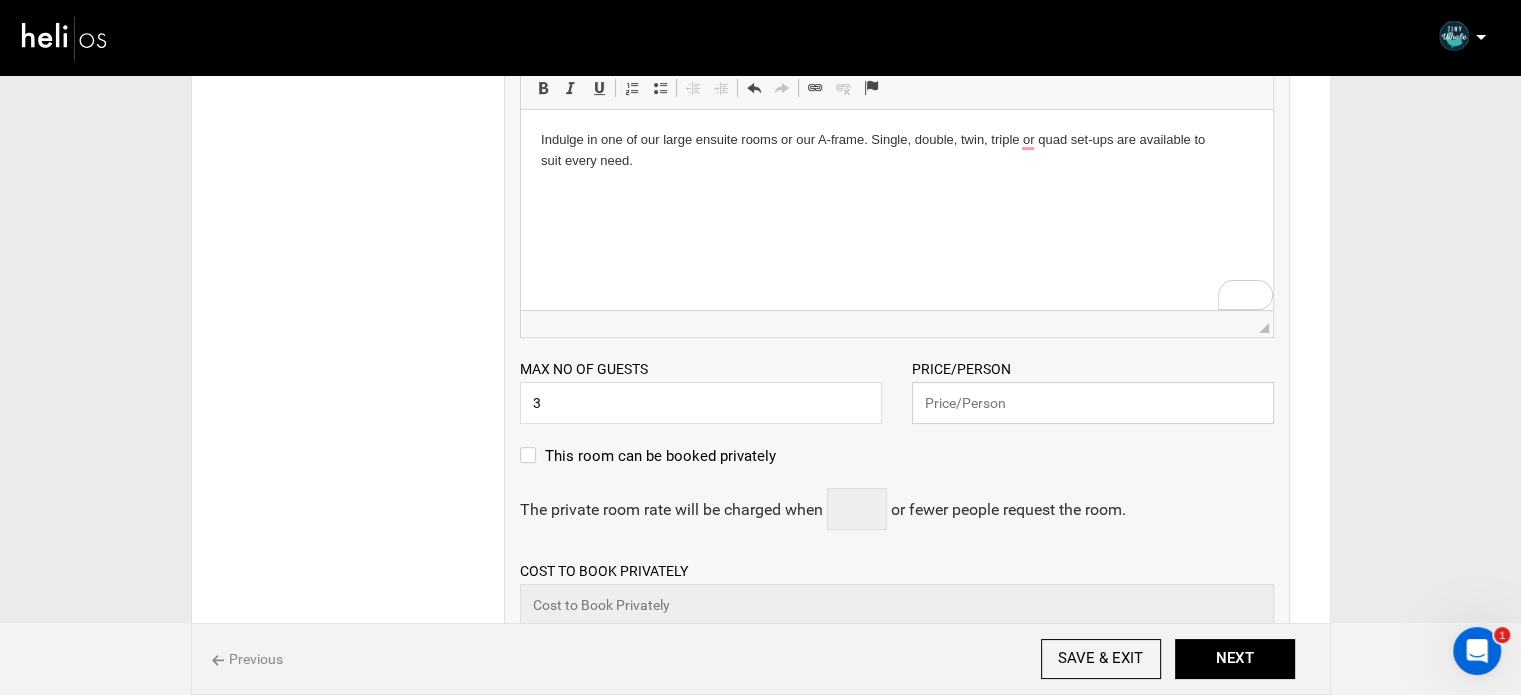 paste on "2115" 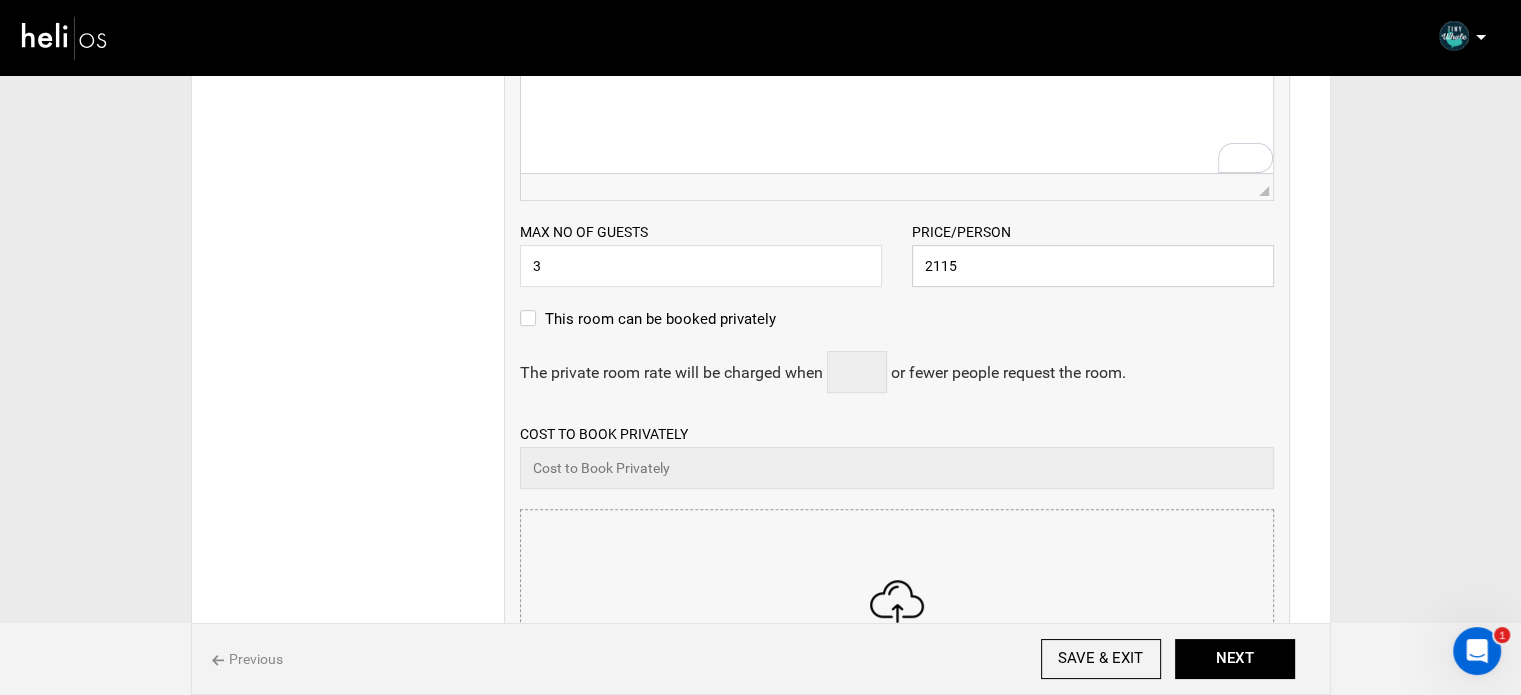 scroll, scrollTop: 900, scrollLeft: 0, axis: vertical 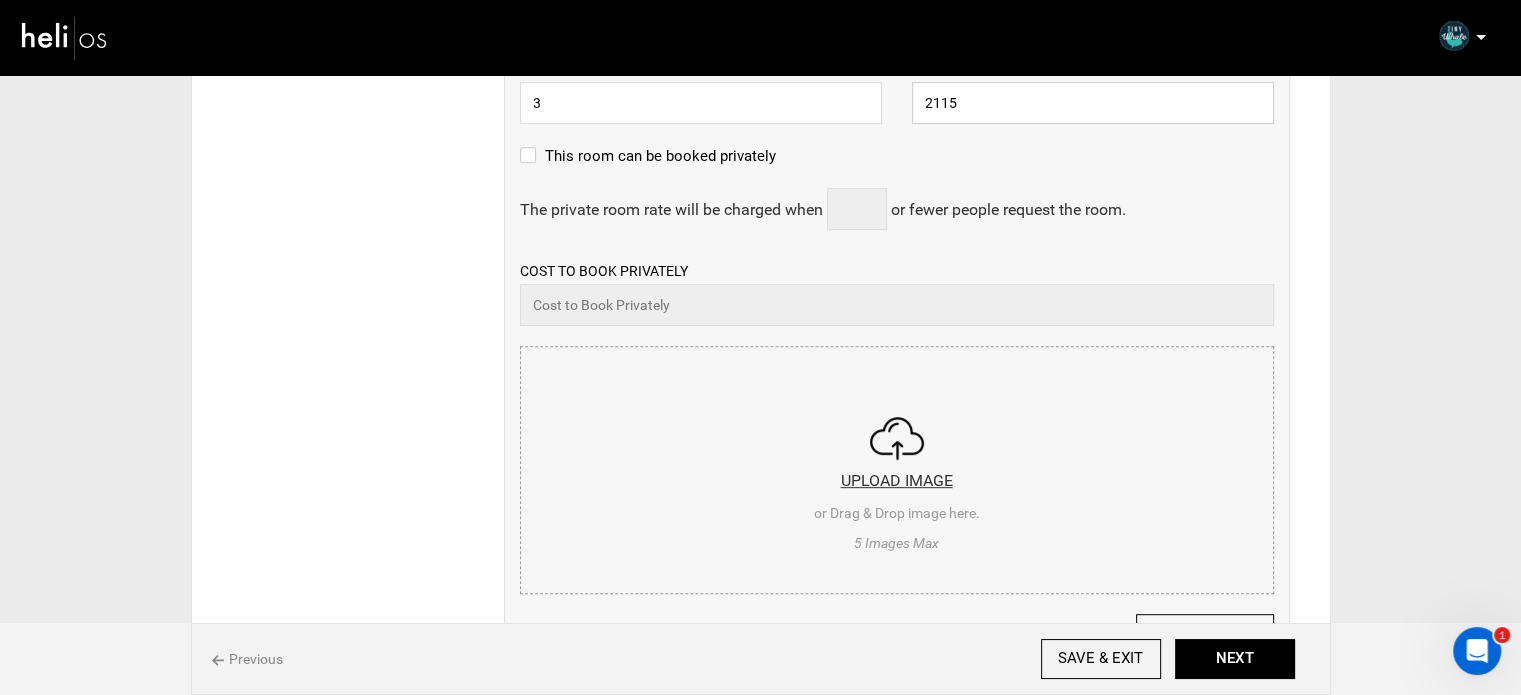 type on "2115" 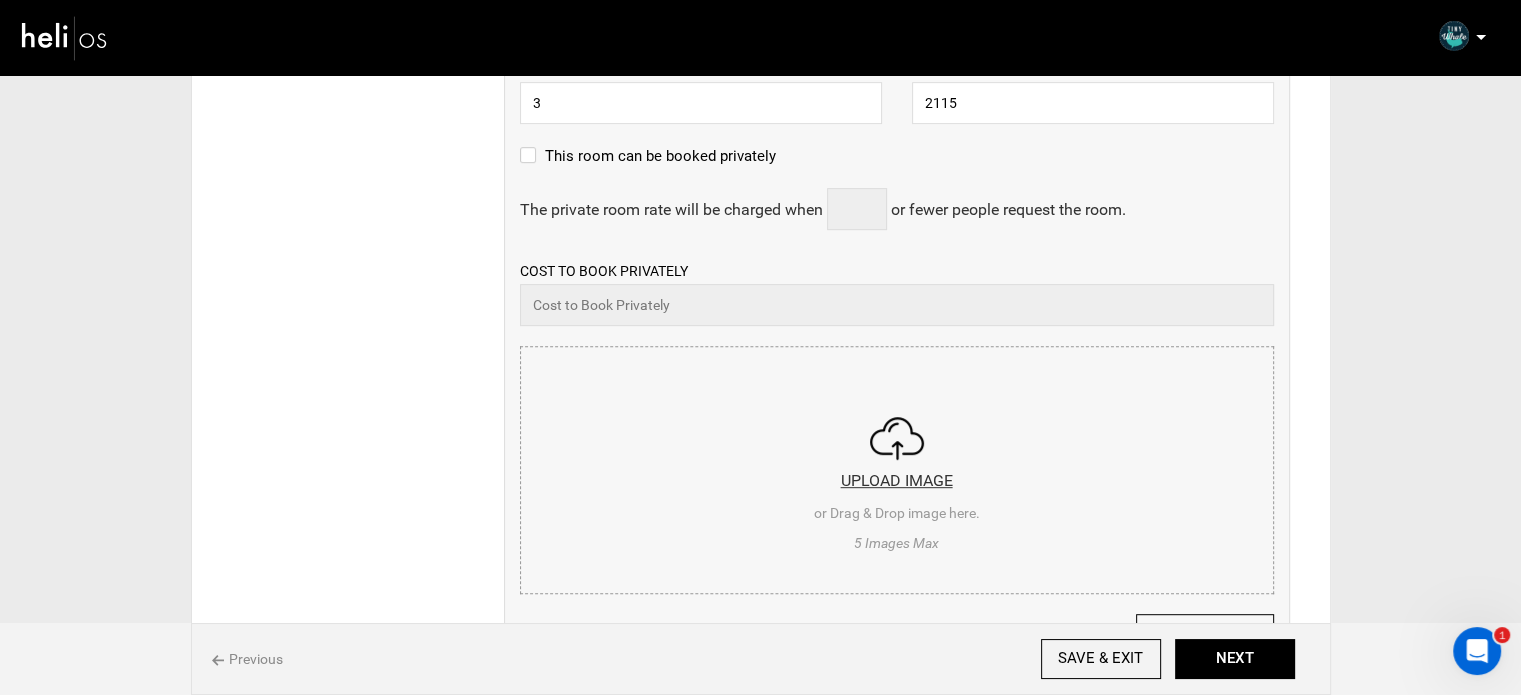 click at bounding box center [897, 467] 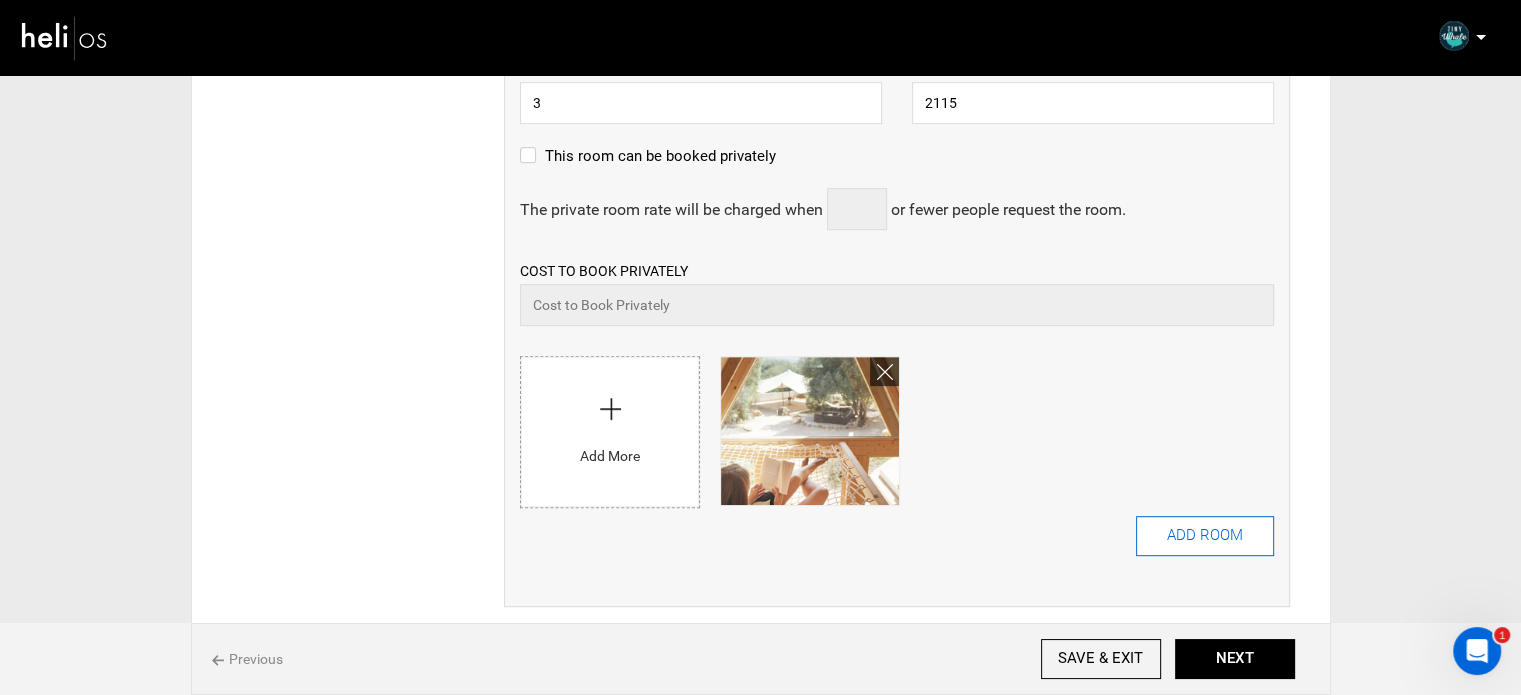 click on "ADD ROOM" at bounding box center [1205, 536] 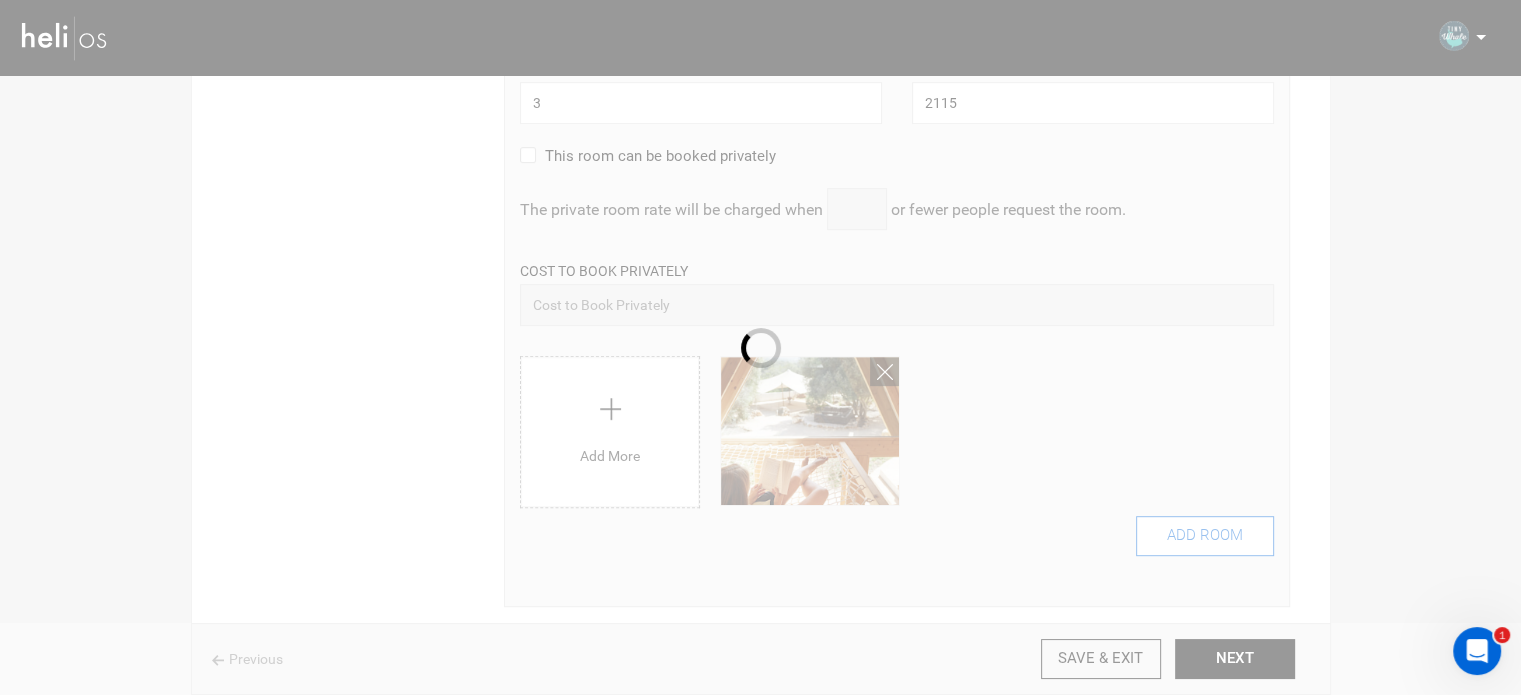 type 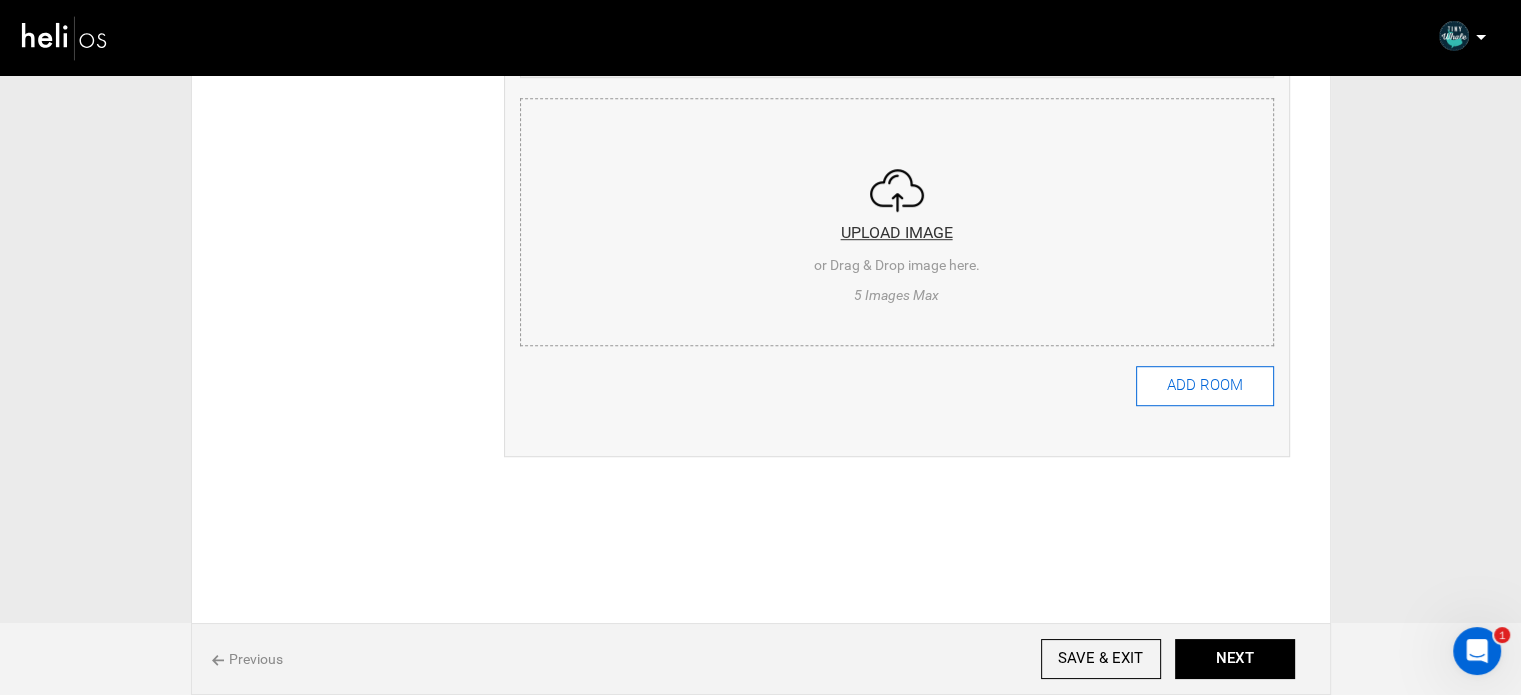 scroll, scrollTop: 1213, scrollLeft: 0, axis: vertical 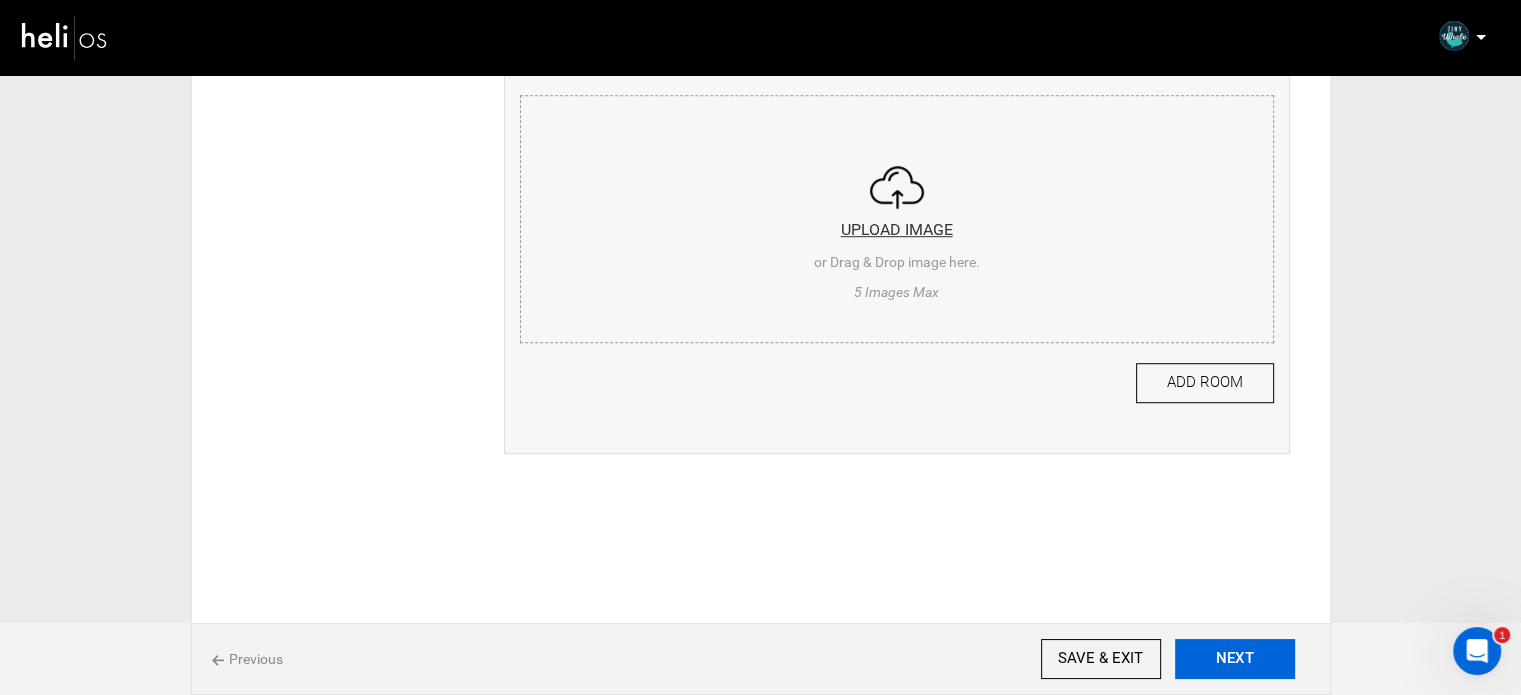 click on "NEXT" at bounding box center (1235, 659) 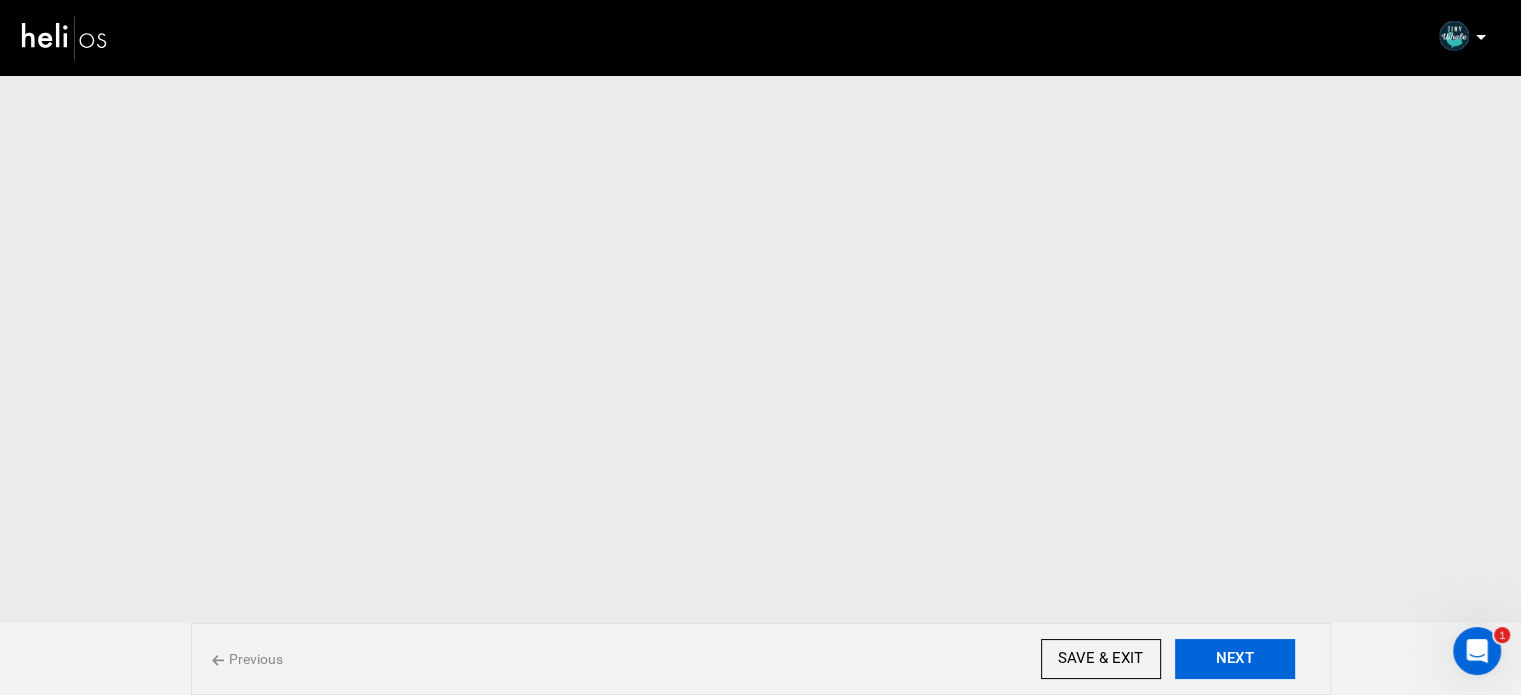 scroll, scrollTop: 0, scrollLeft: 0, axis: both 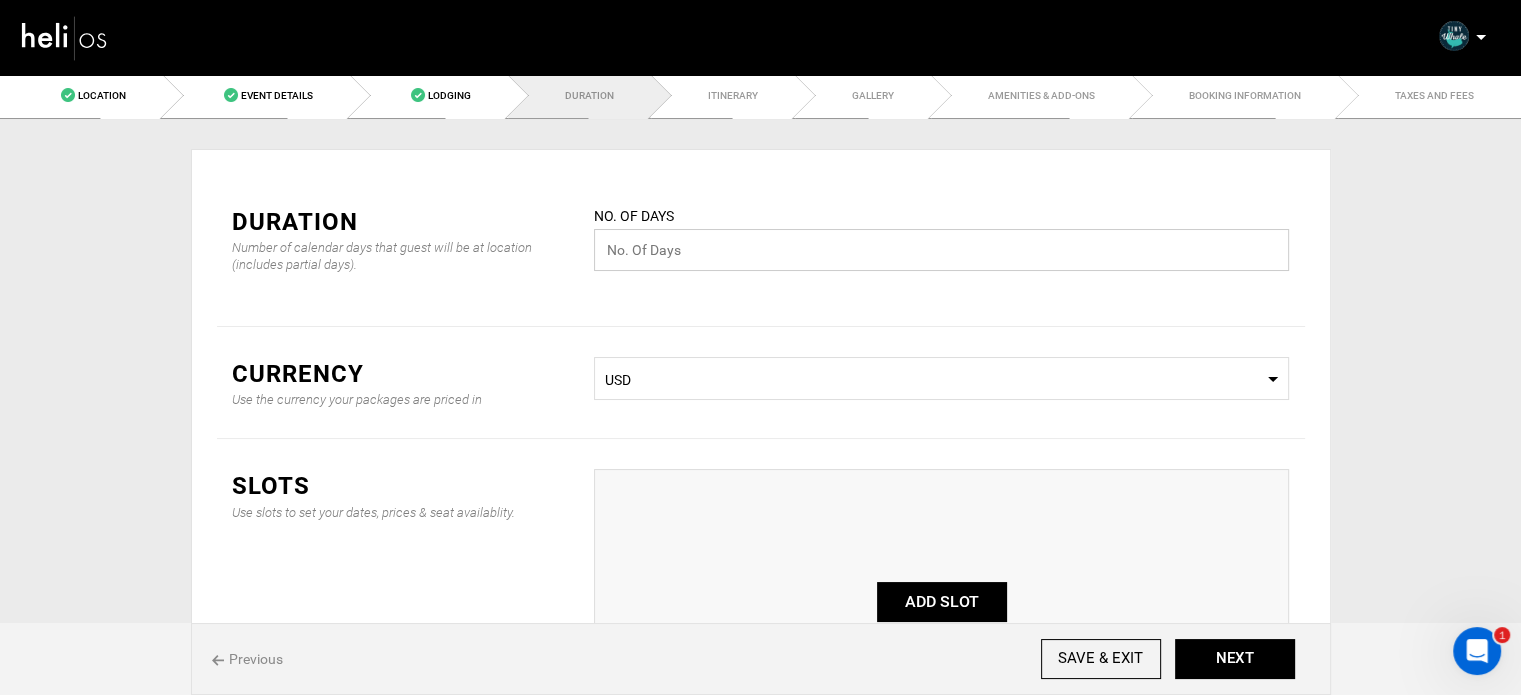 click at bounding box center [941, 250] 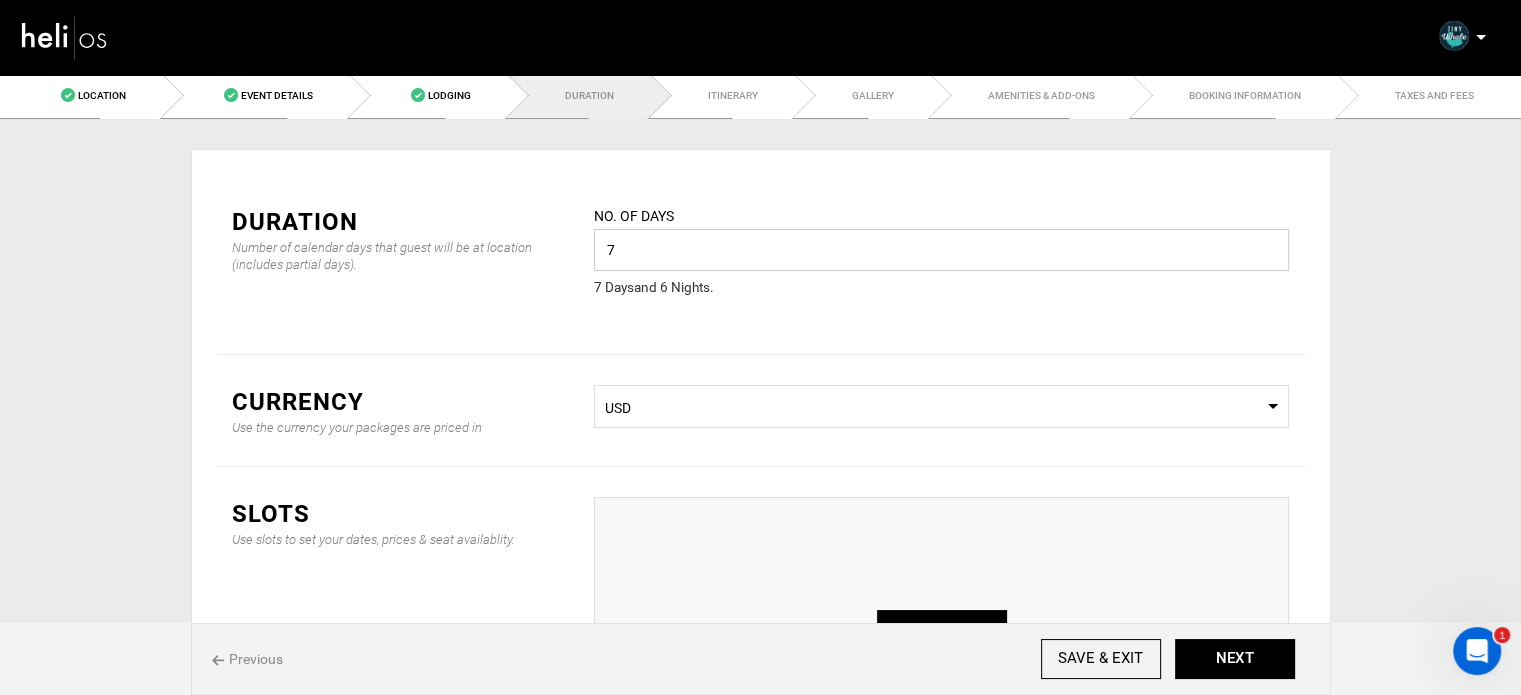 type on "7" 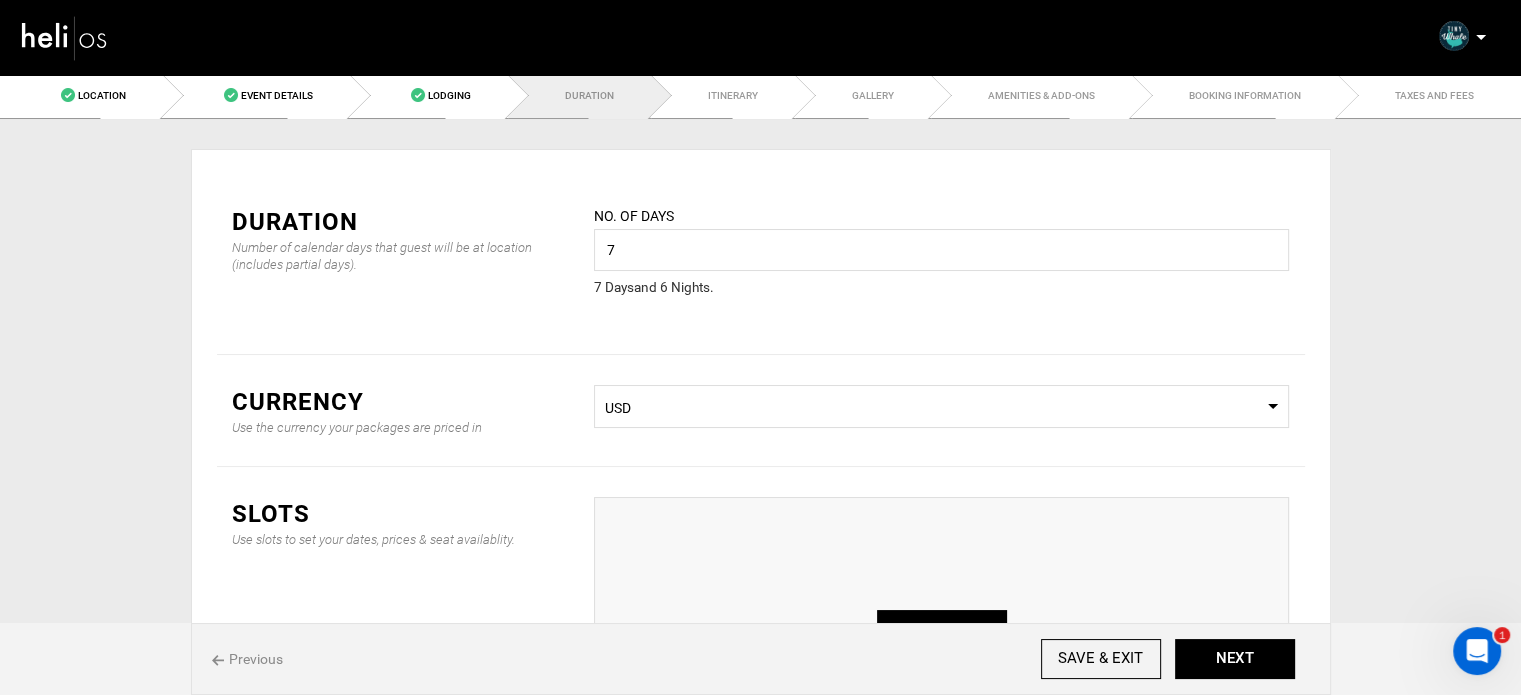 click on "USD" at bounding box center [941, 408] 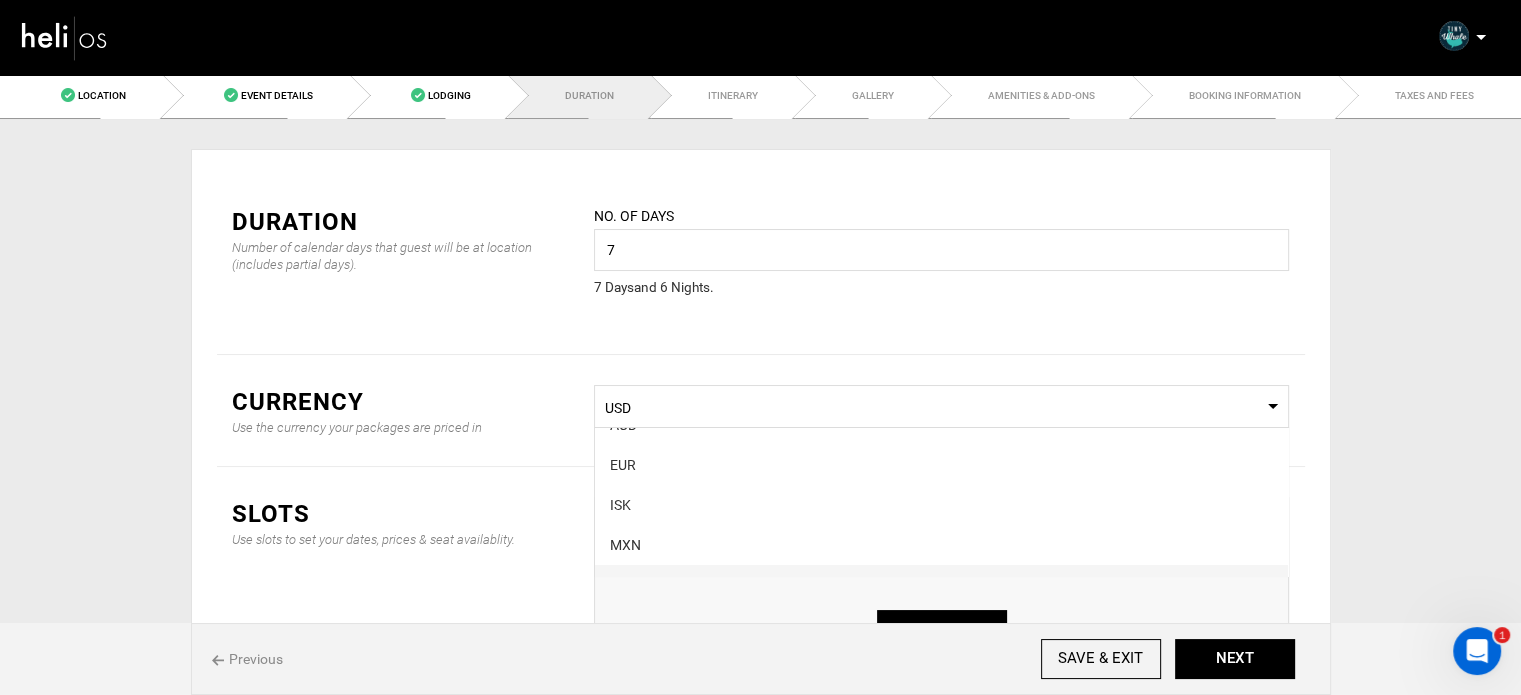 scroll, scrollTop: 141, scrollLeft: 0, axis: vertical 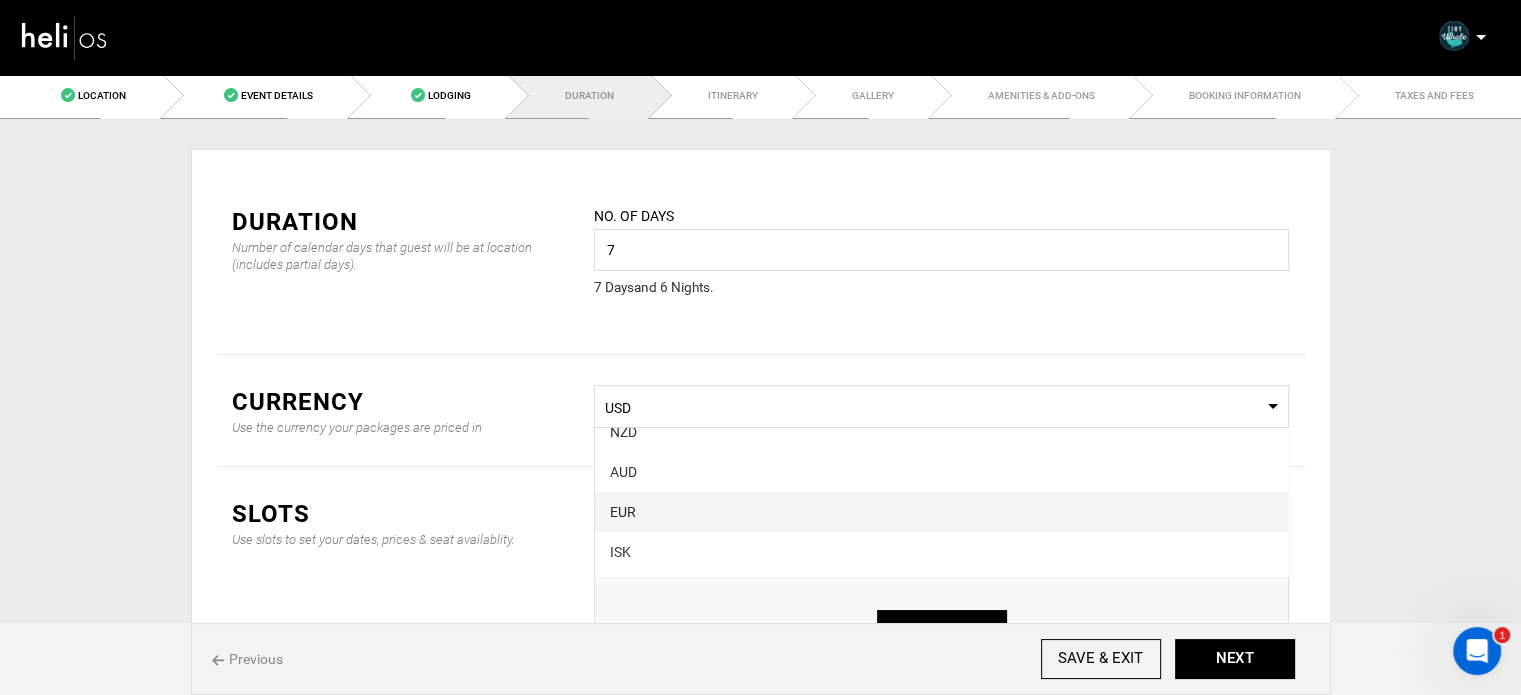 click on "EUR" at bounding box center (941, 512) 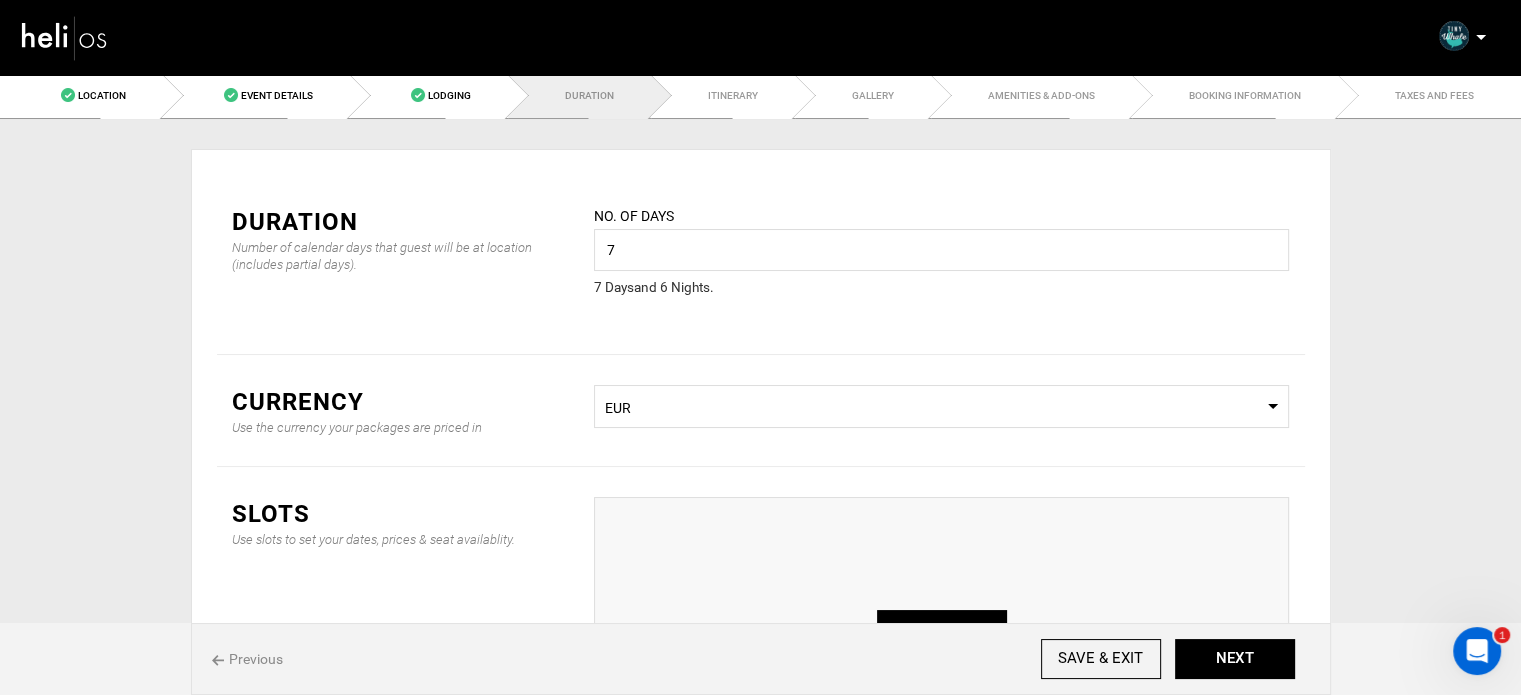 scroll, scrollTop: 267, scrollLeft: 0, axis: vertical 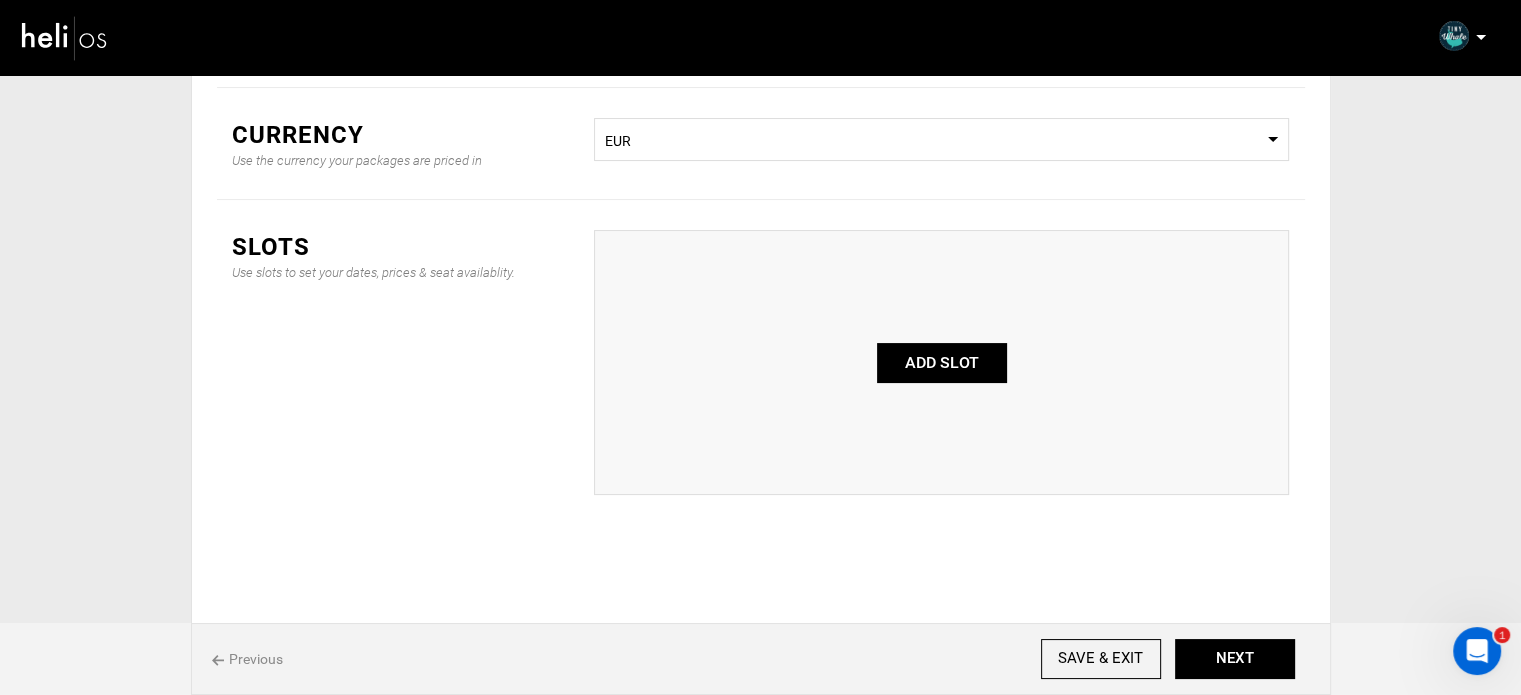 click on "ADD
SLOT" at bounding box center (942, 363) 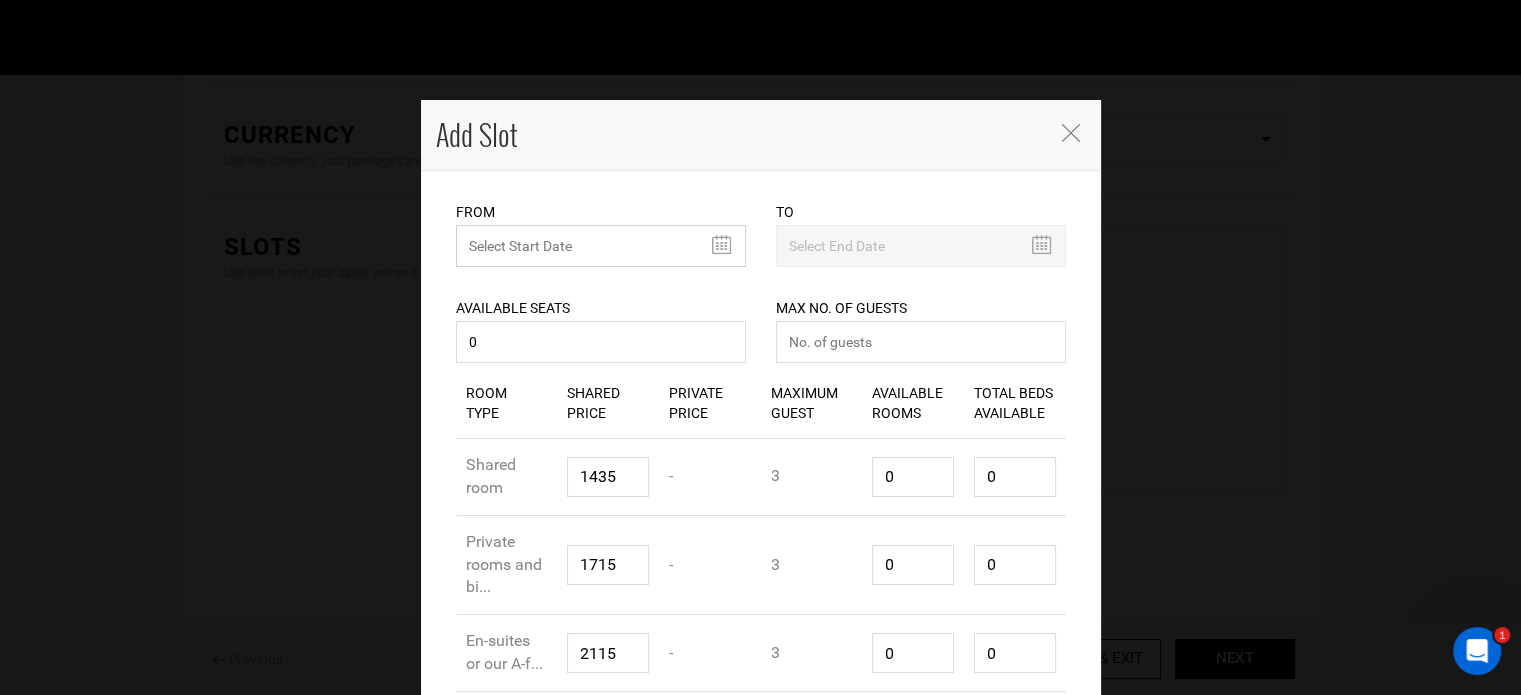 click at bounding box center (601, 246) 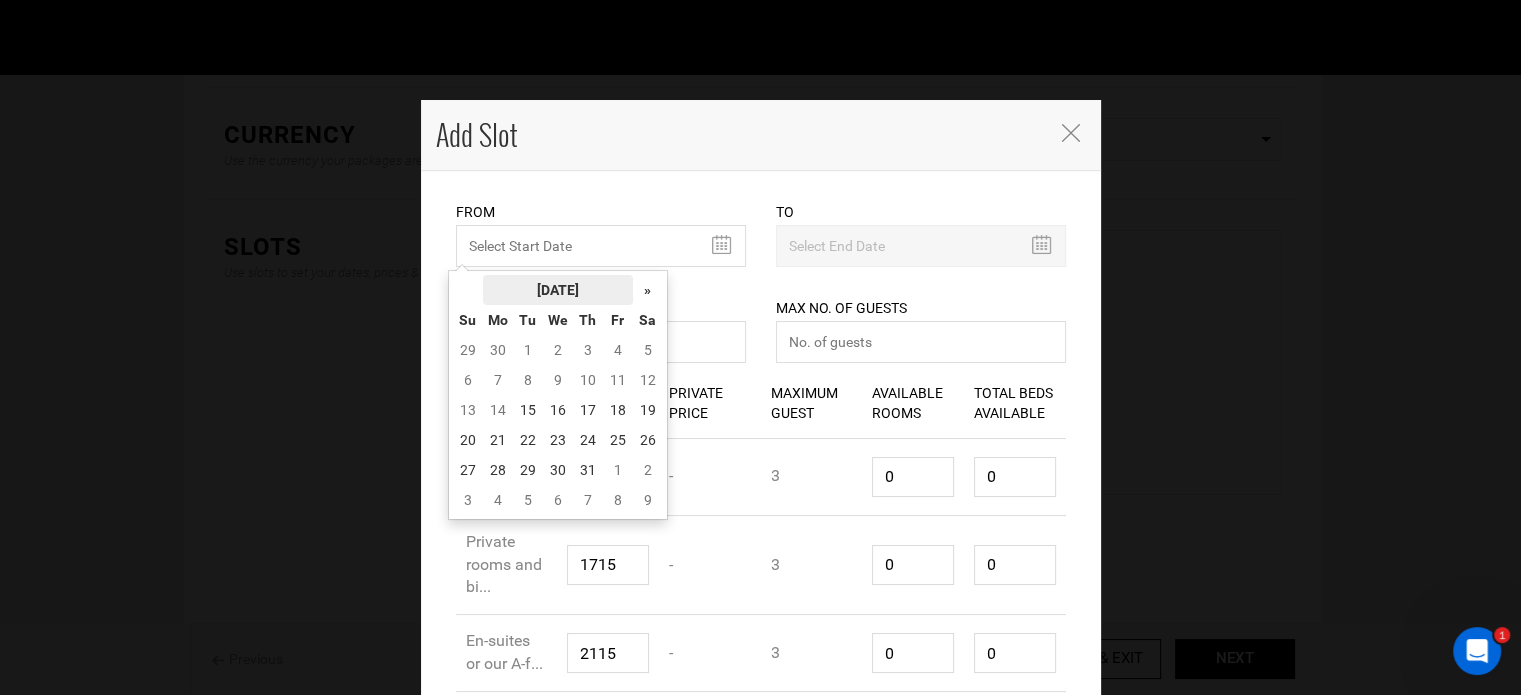 click on "July 2025" at bounding box center [558, 290] 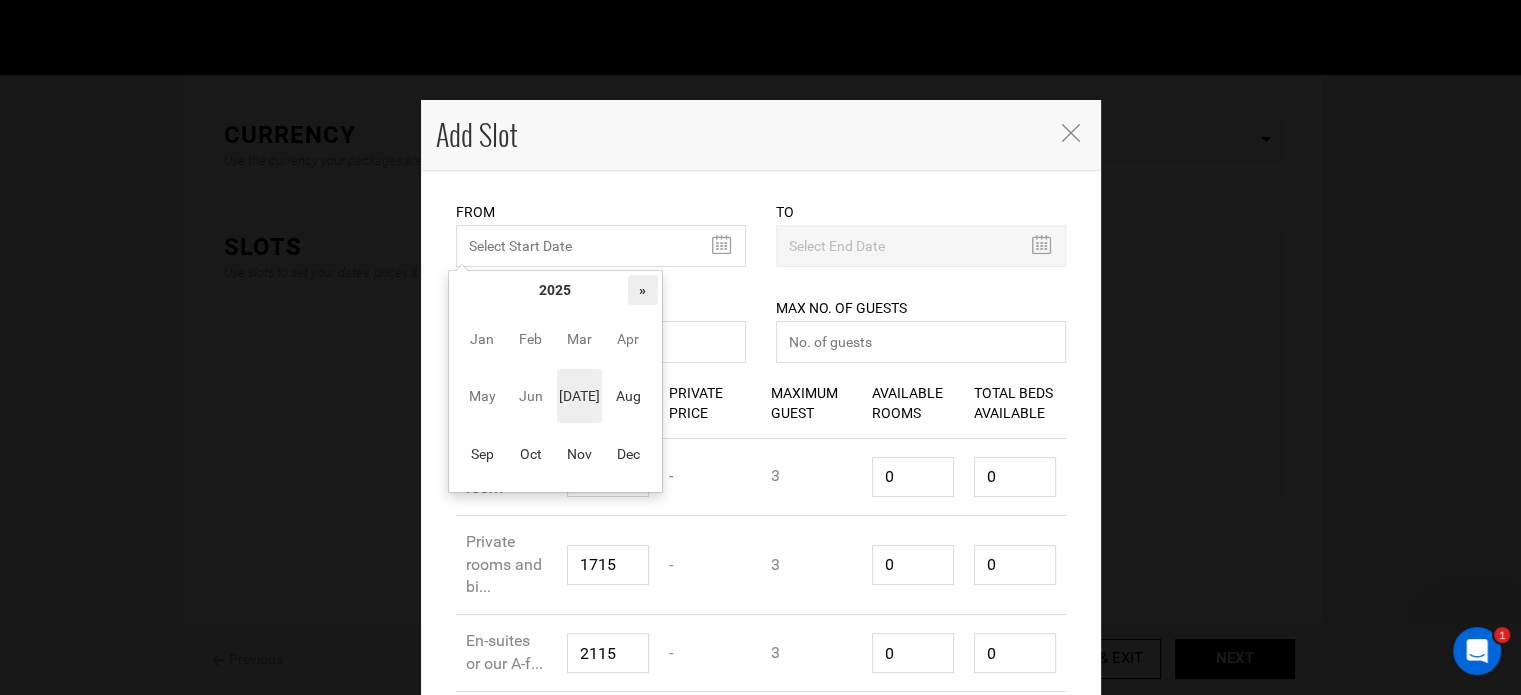 click on "»" at bounding box center (643, 290) 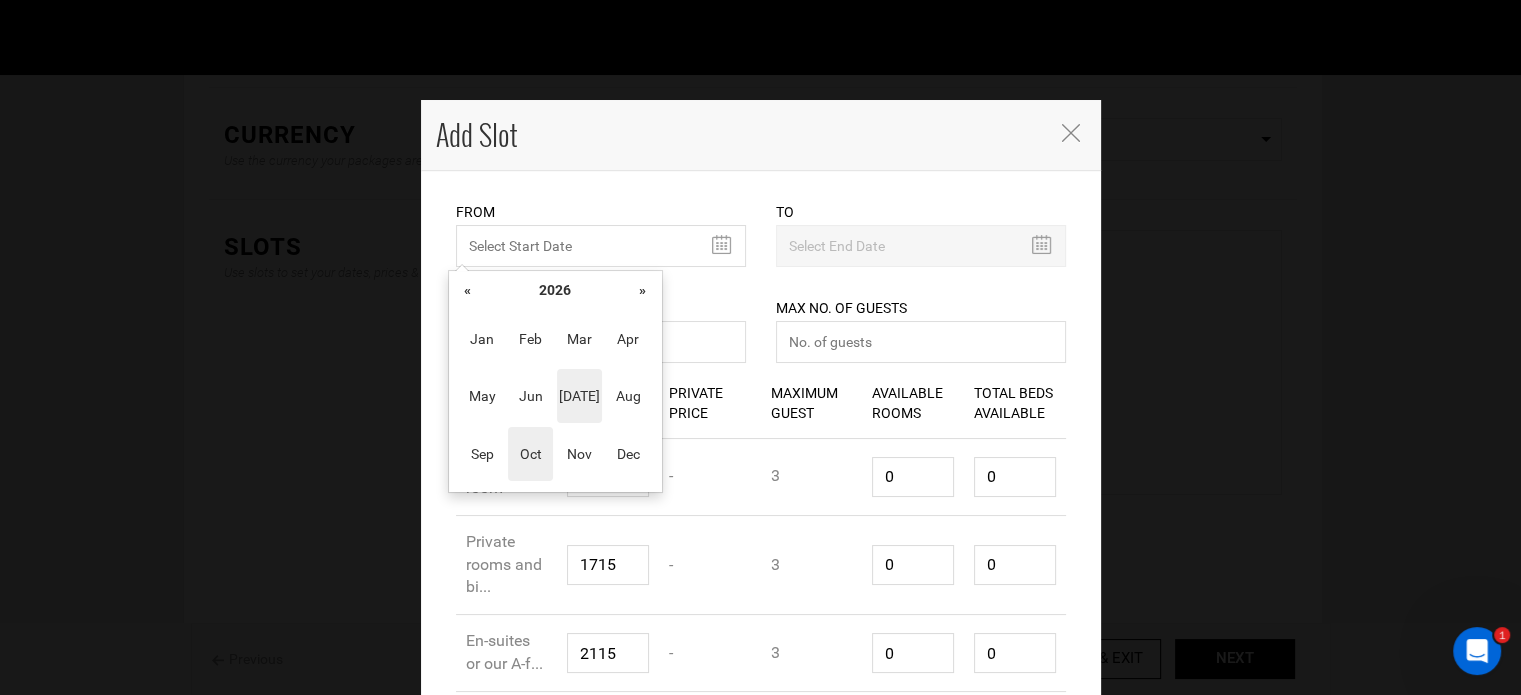 click on "Oct" at bounding box center (530, 454) 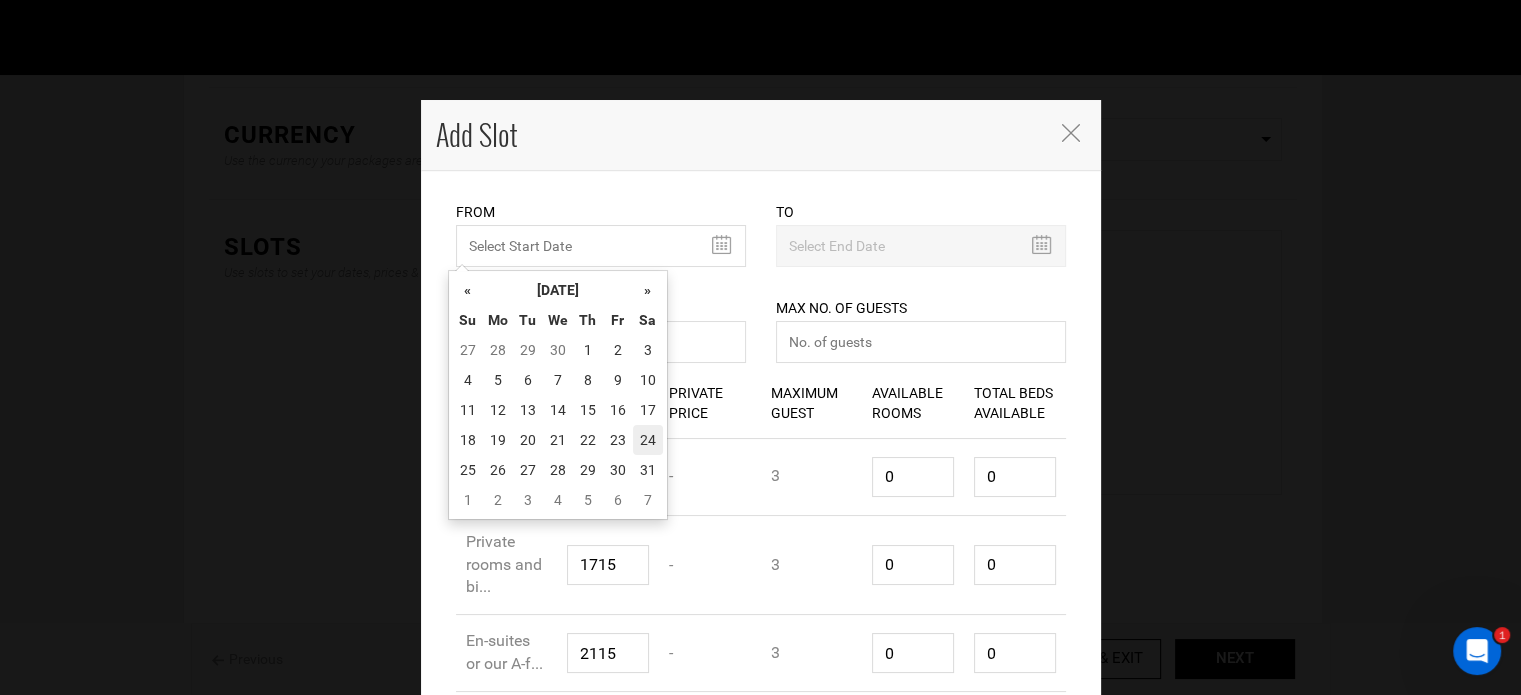 click on "24" at bounding box center (648, 440) 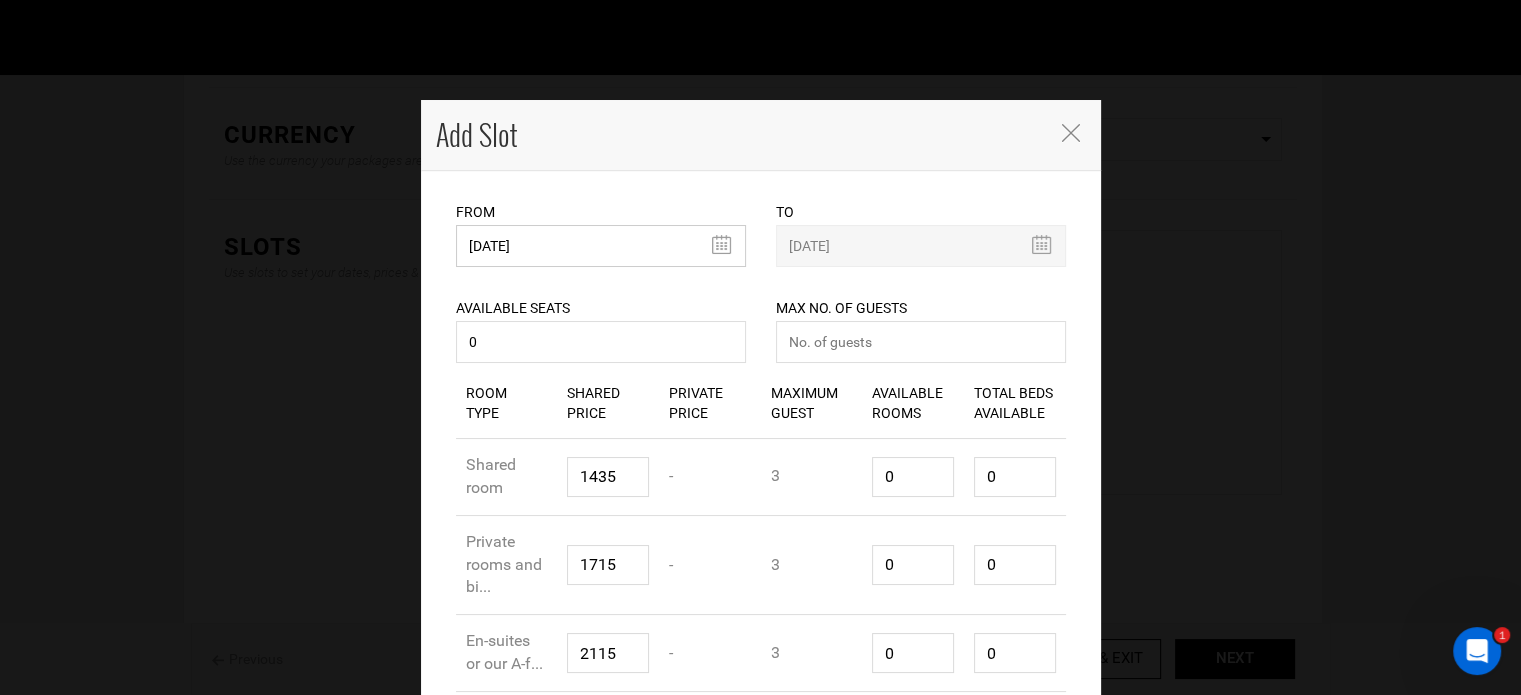 click on "10/24/2026" at bounding box center [601, 246] 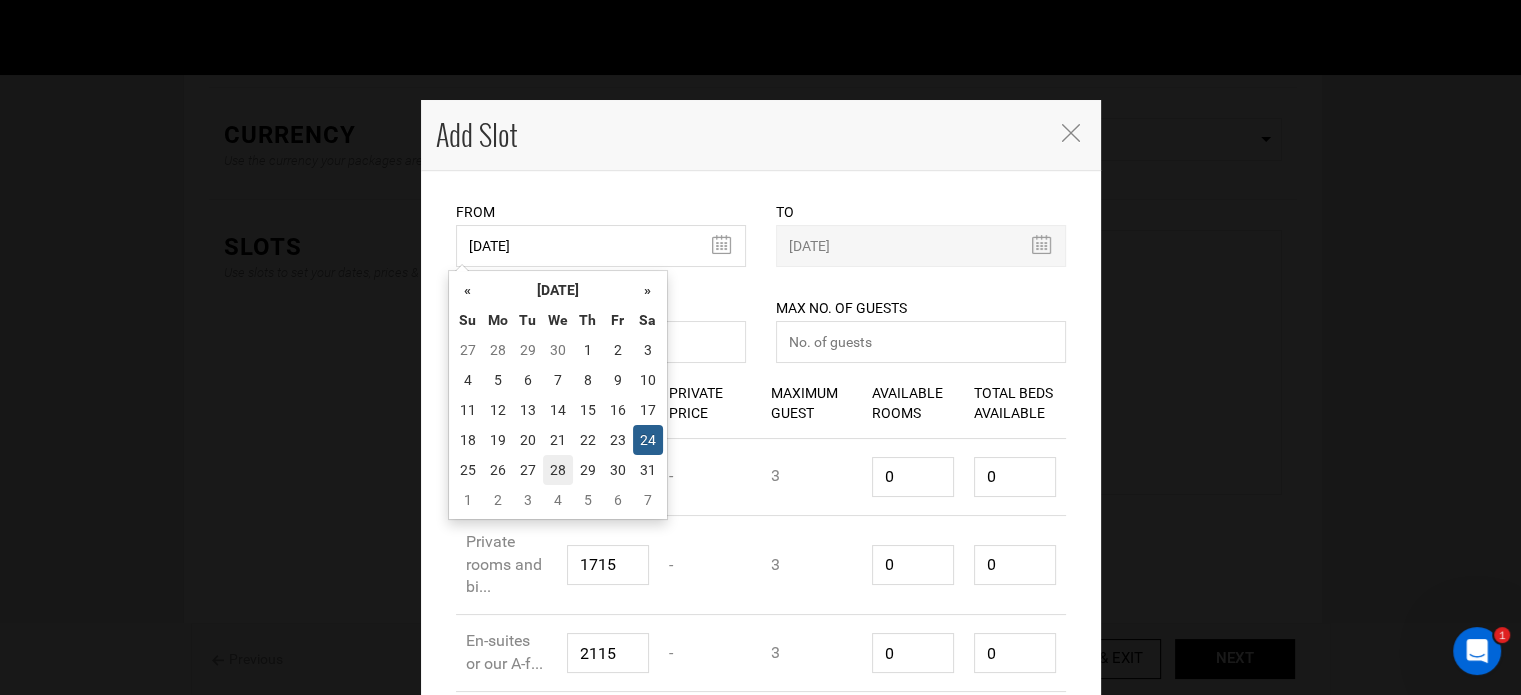 click on "28" at bounding box center [558, 470] 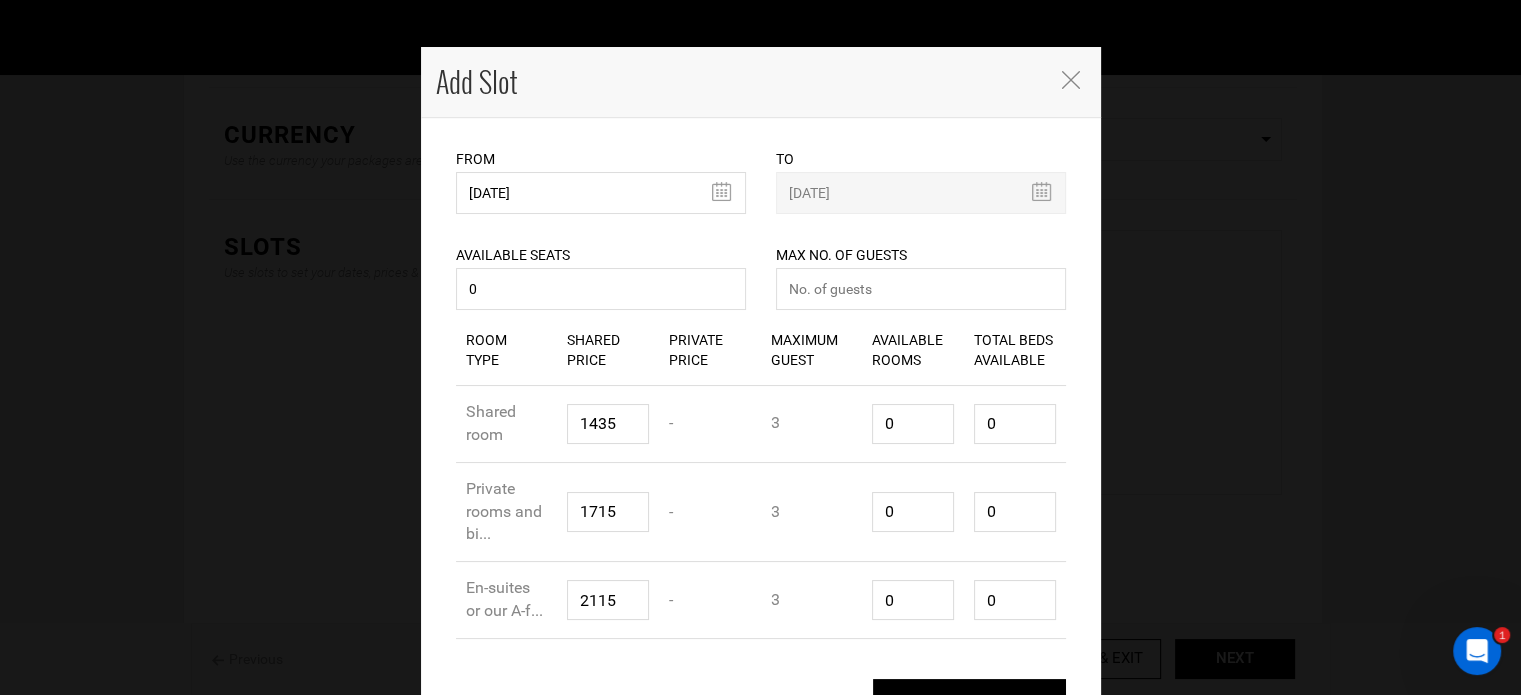 scroll, scrollTop: 100, scrollLeft: 0, axis: vertical 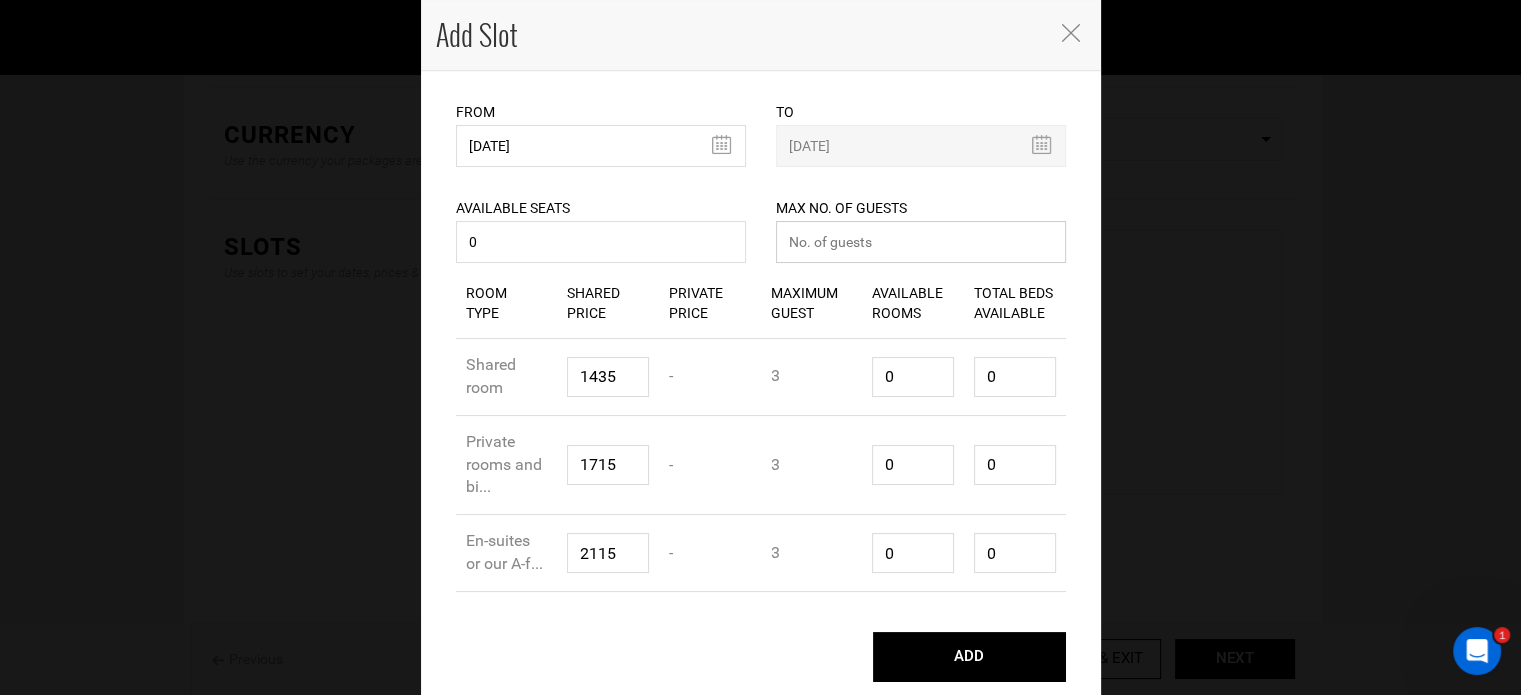 click at bounding box center (921, 242) 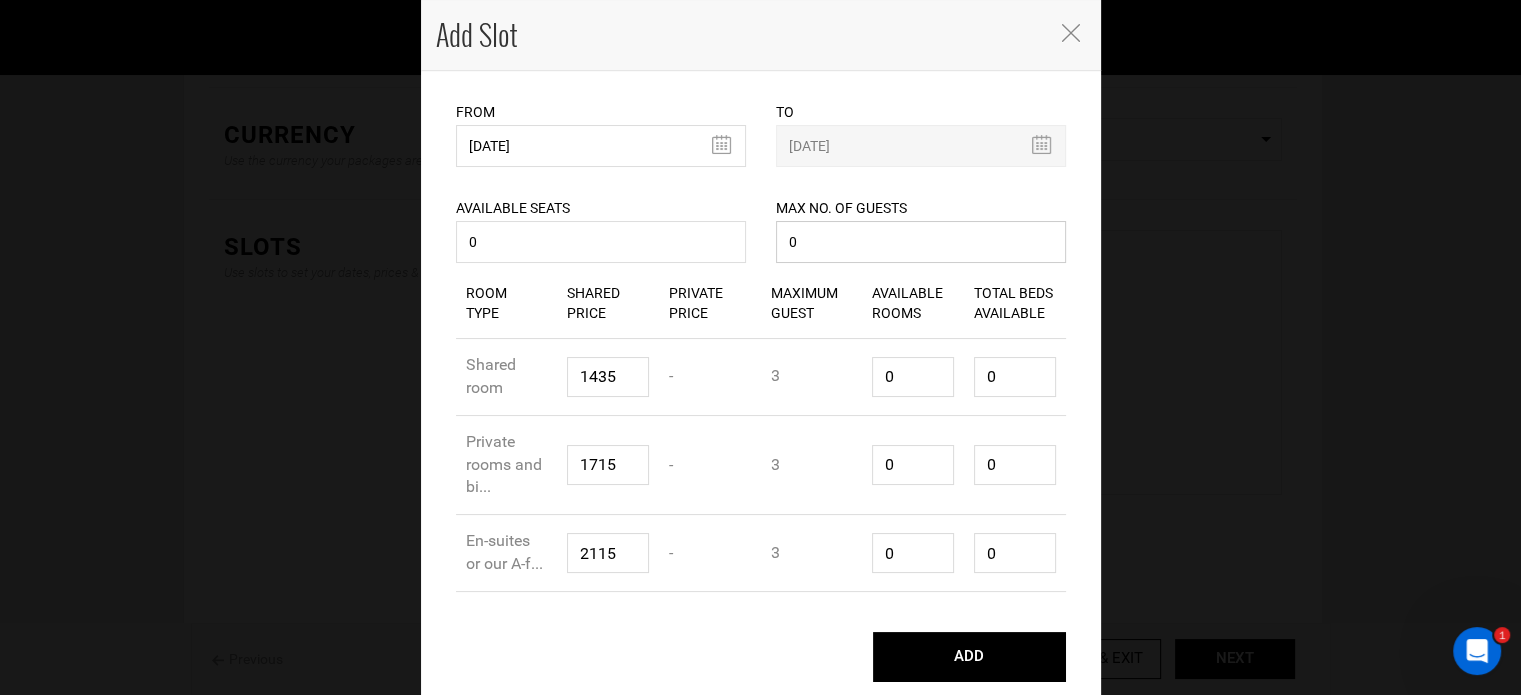 type on "0" 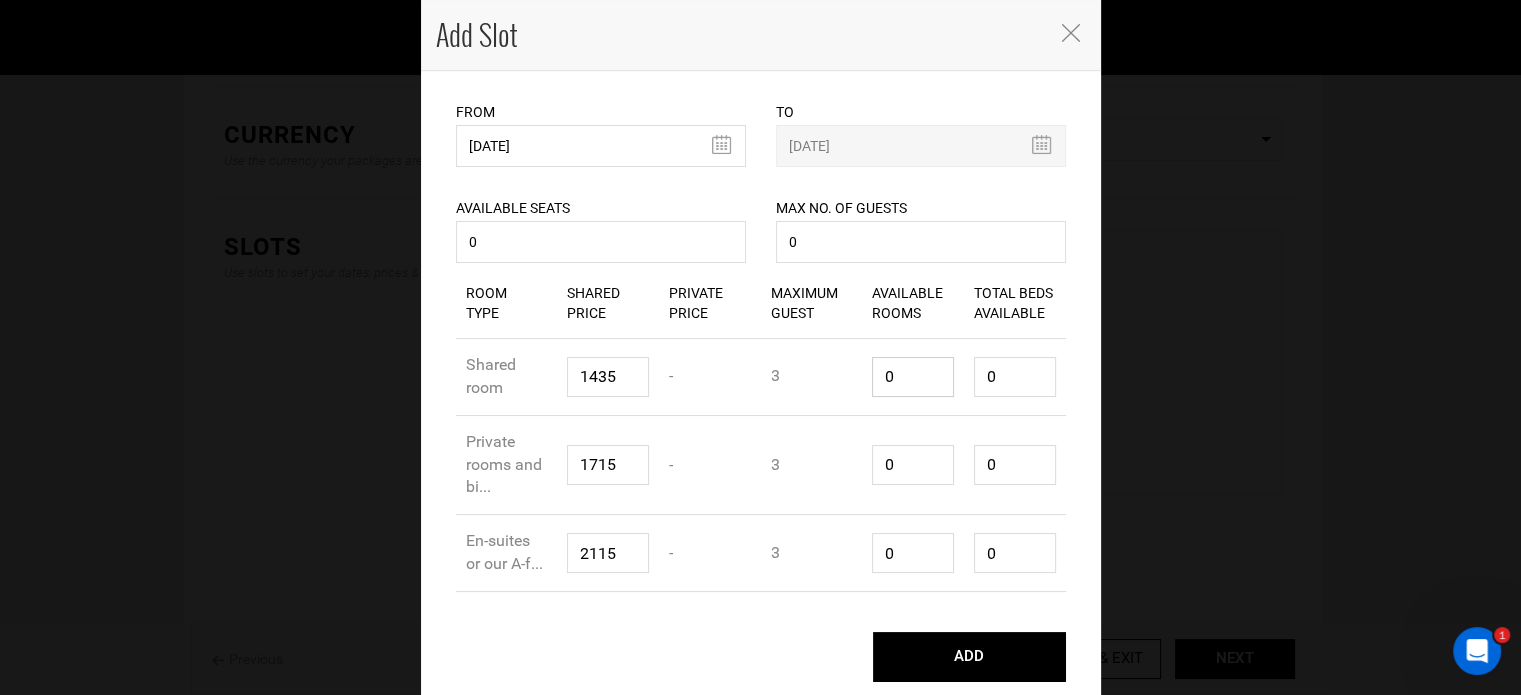drag, startPoint x: 897, startPoint y: 374, endPoint x: 874, endPoint y: 387, distance: 26.41969 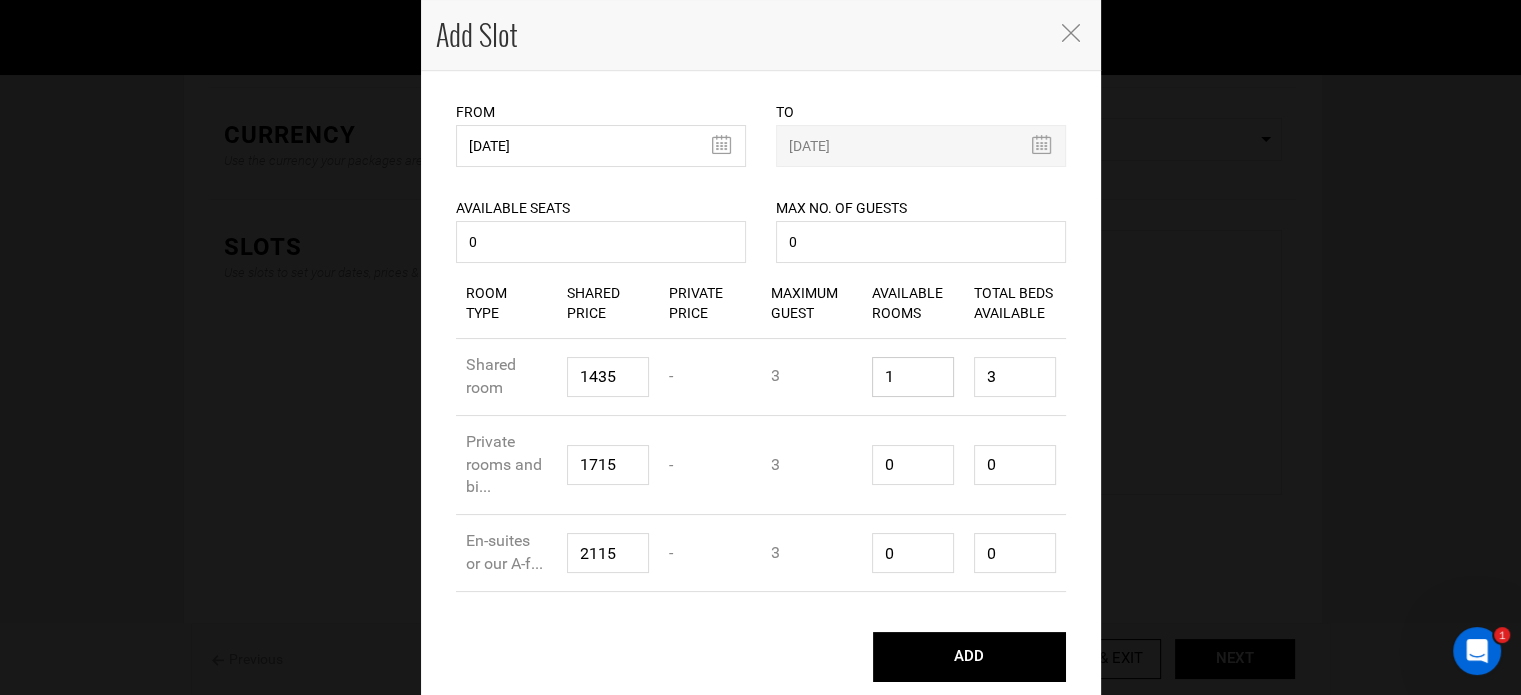 type on "1" 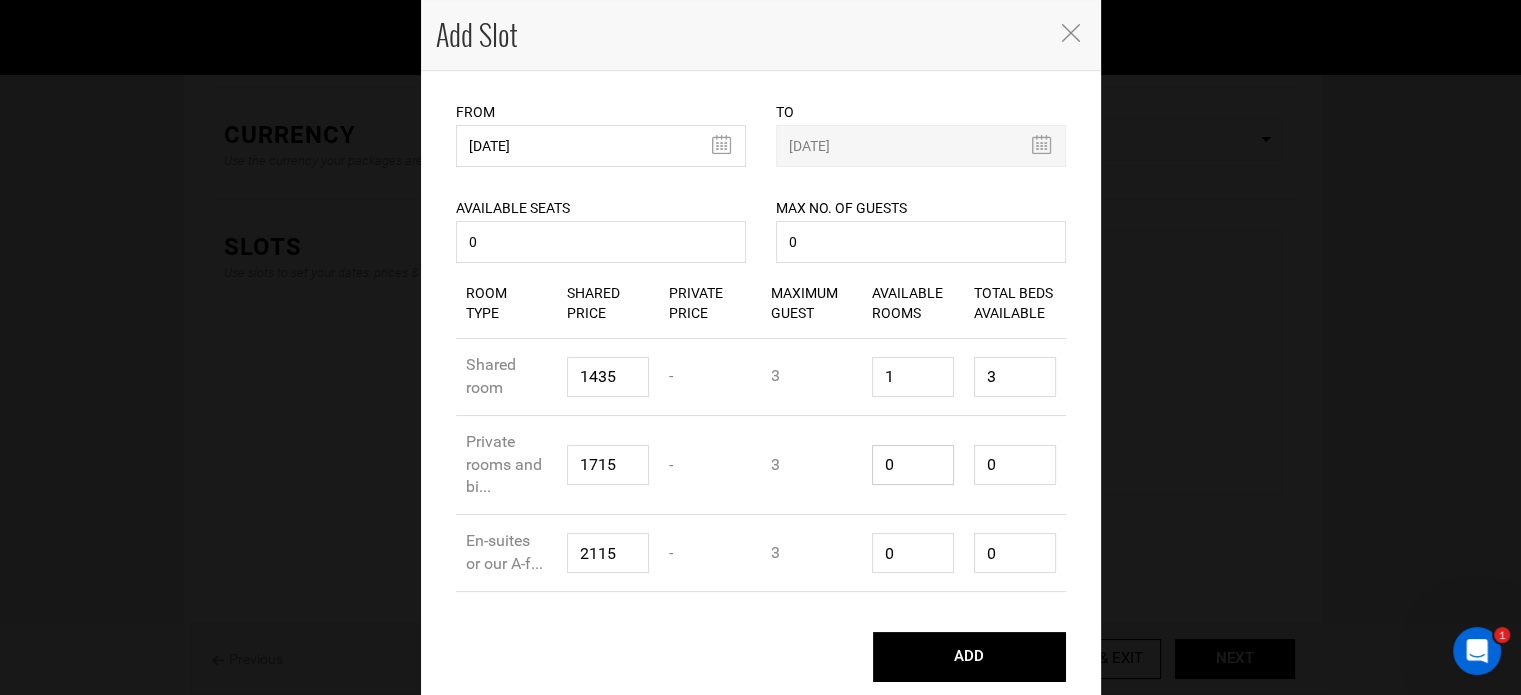 drag, startPoint x: 895, startPoint y: 451, endPoint x: 867, endPoint y: 462, distance: 30.083218 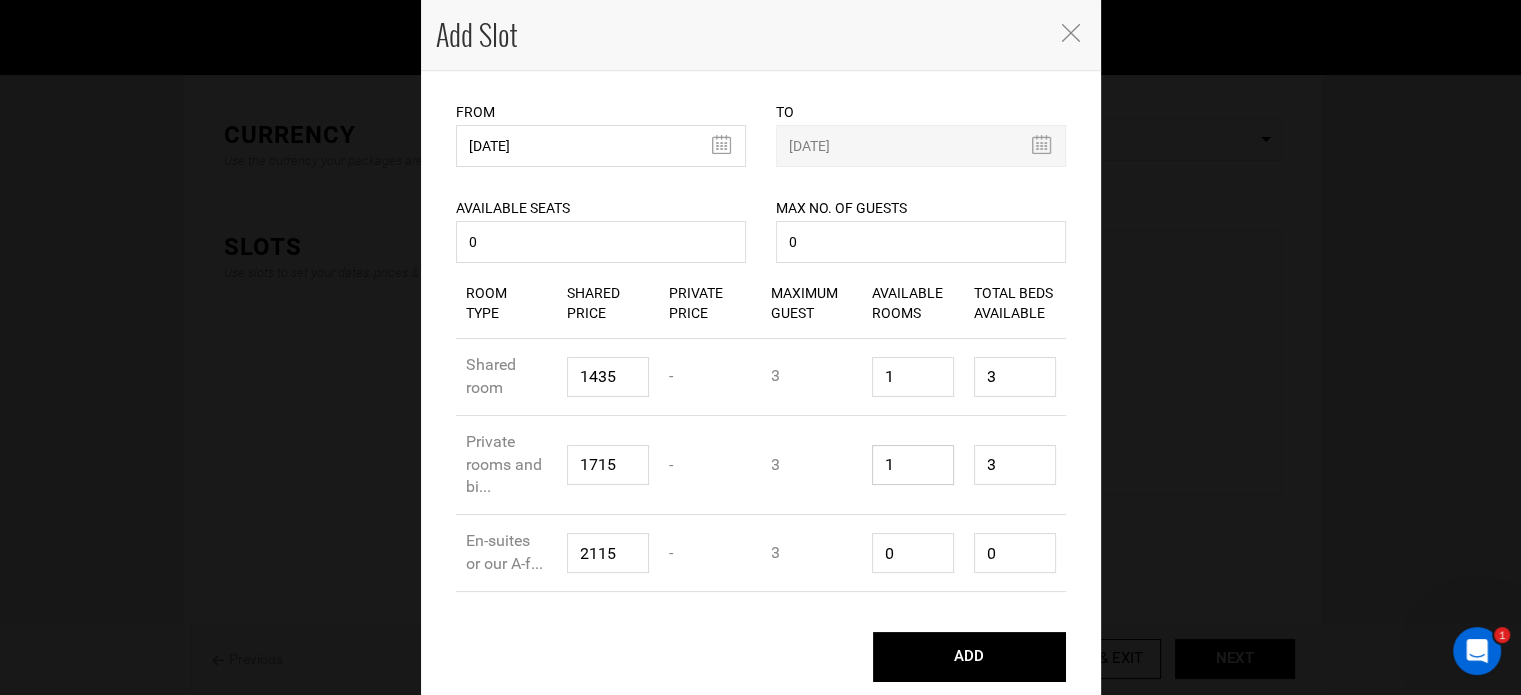 type on "1" 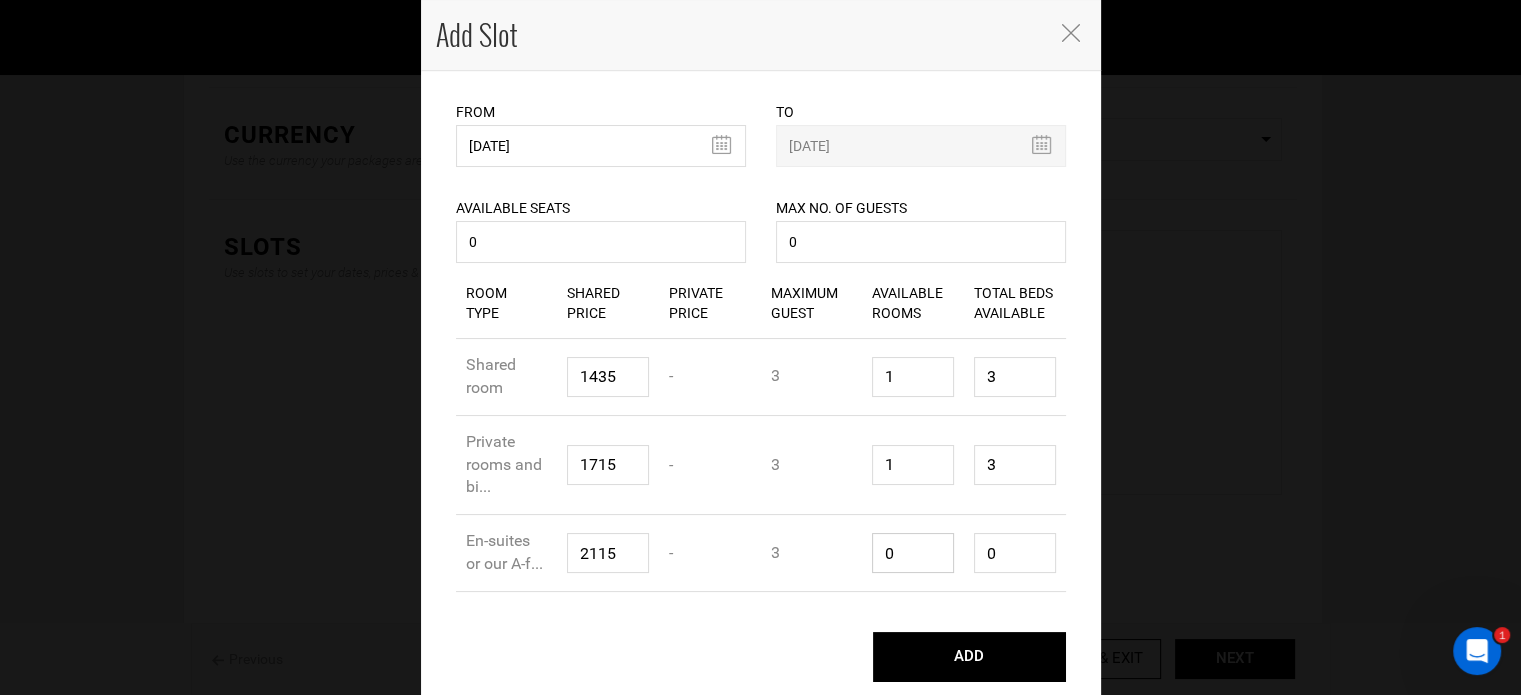 click on "0" at bounding box center (913, 553) 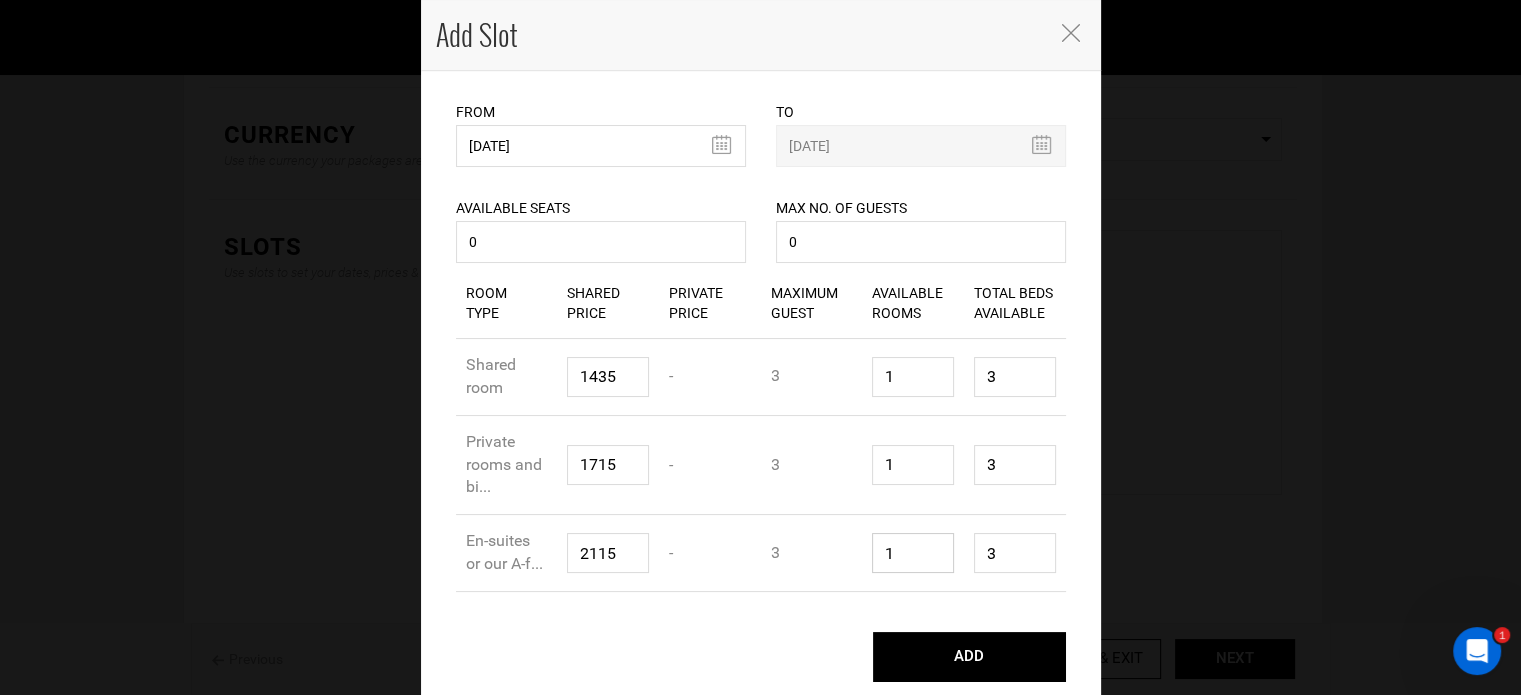 type on "1" 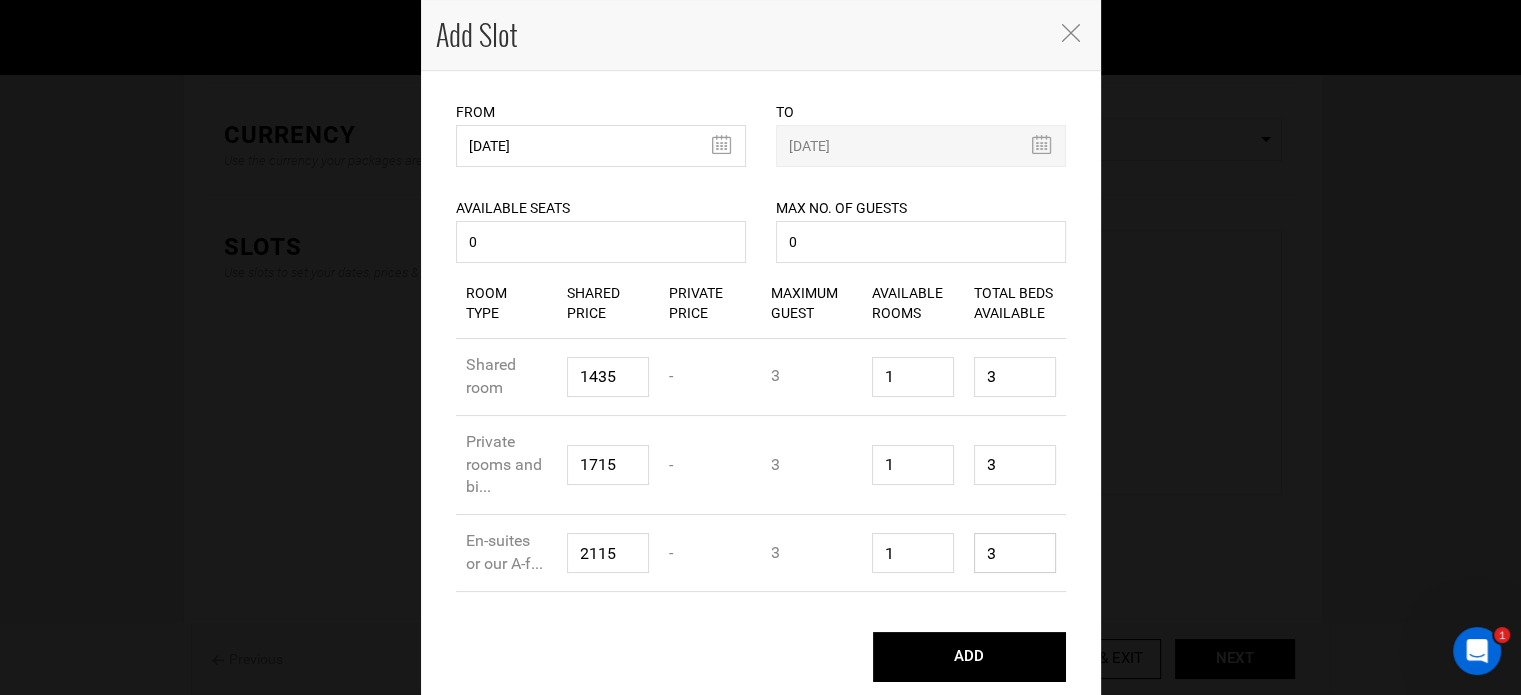 drag, startPoint x: 985, startPoint y: 563, endPoint x: 1010, endPoint y: 476, distance: 90.52071 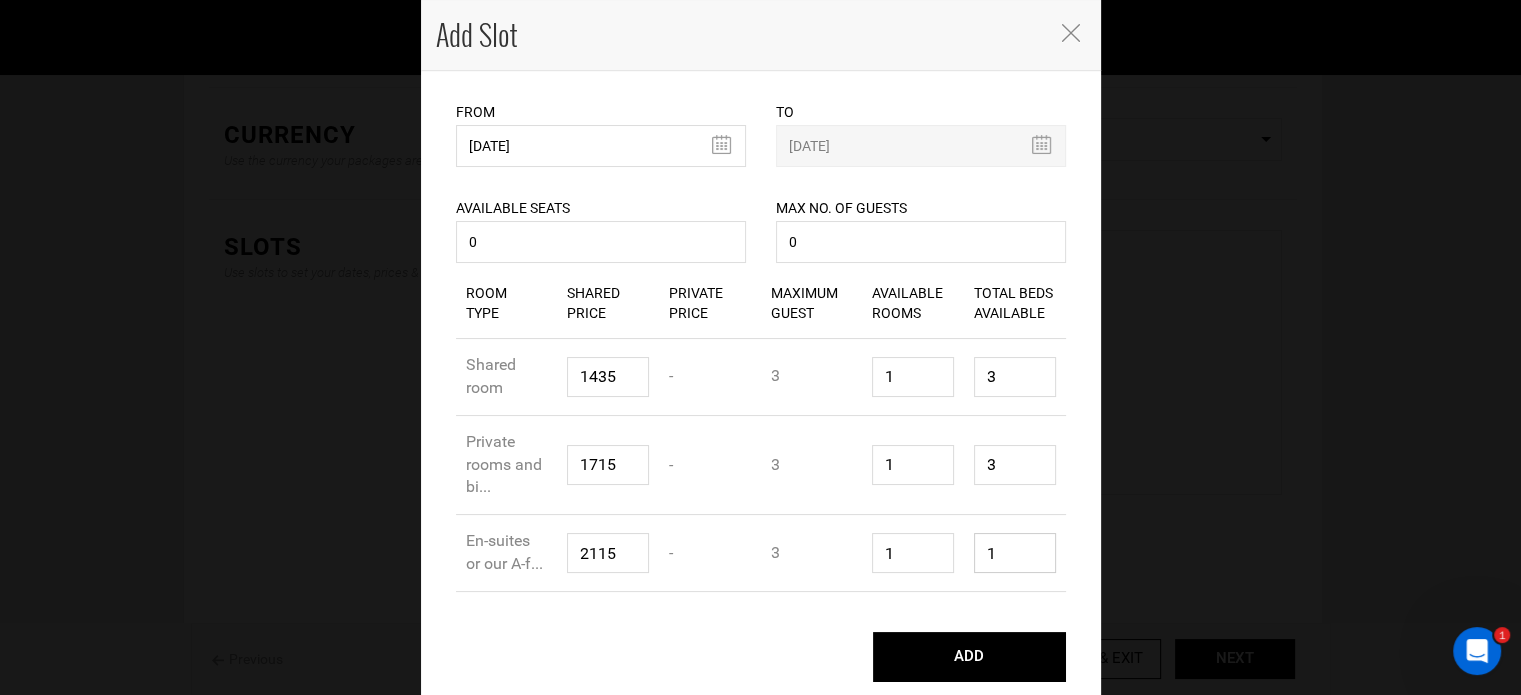 type on "1" 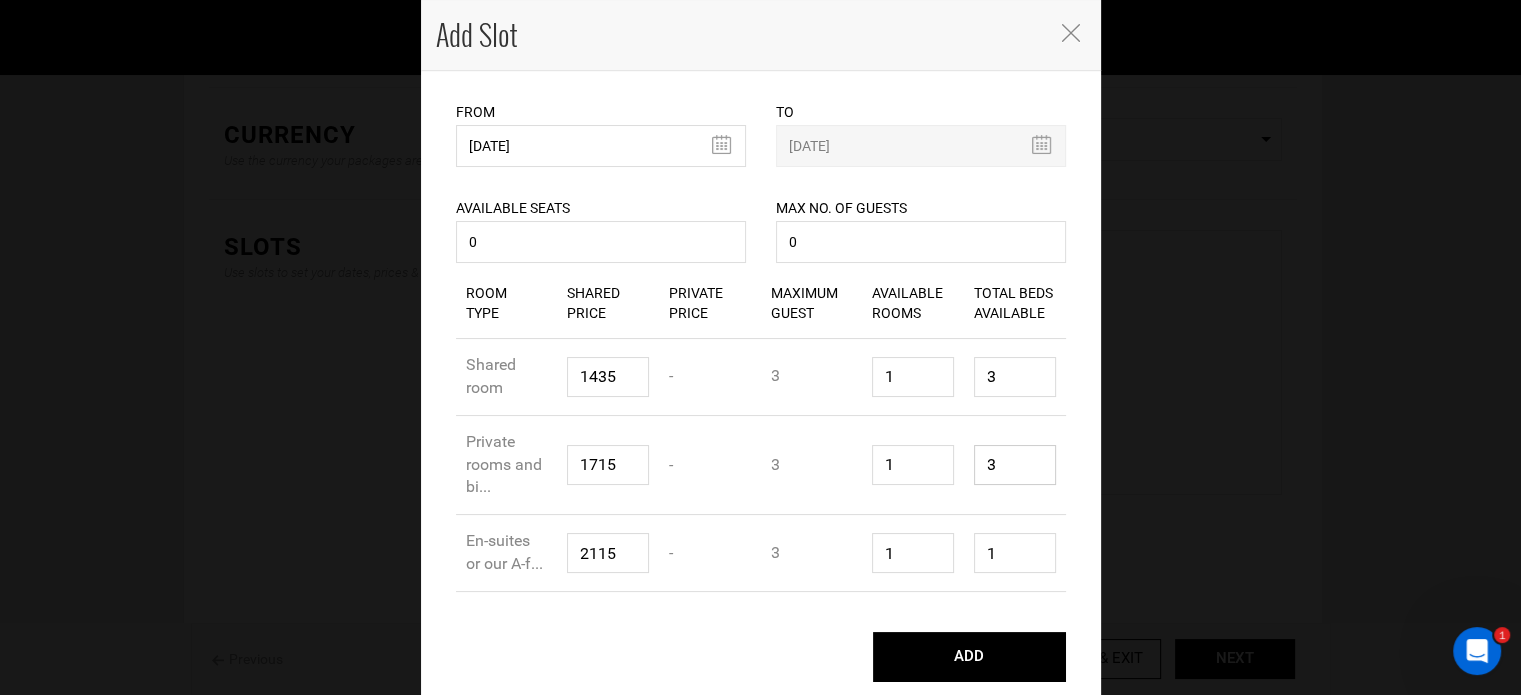 click on "3" at bounding box center (1015, 465) 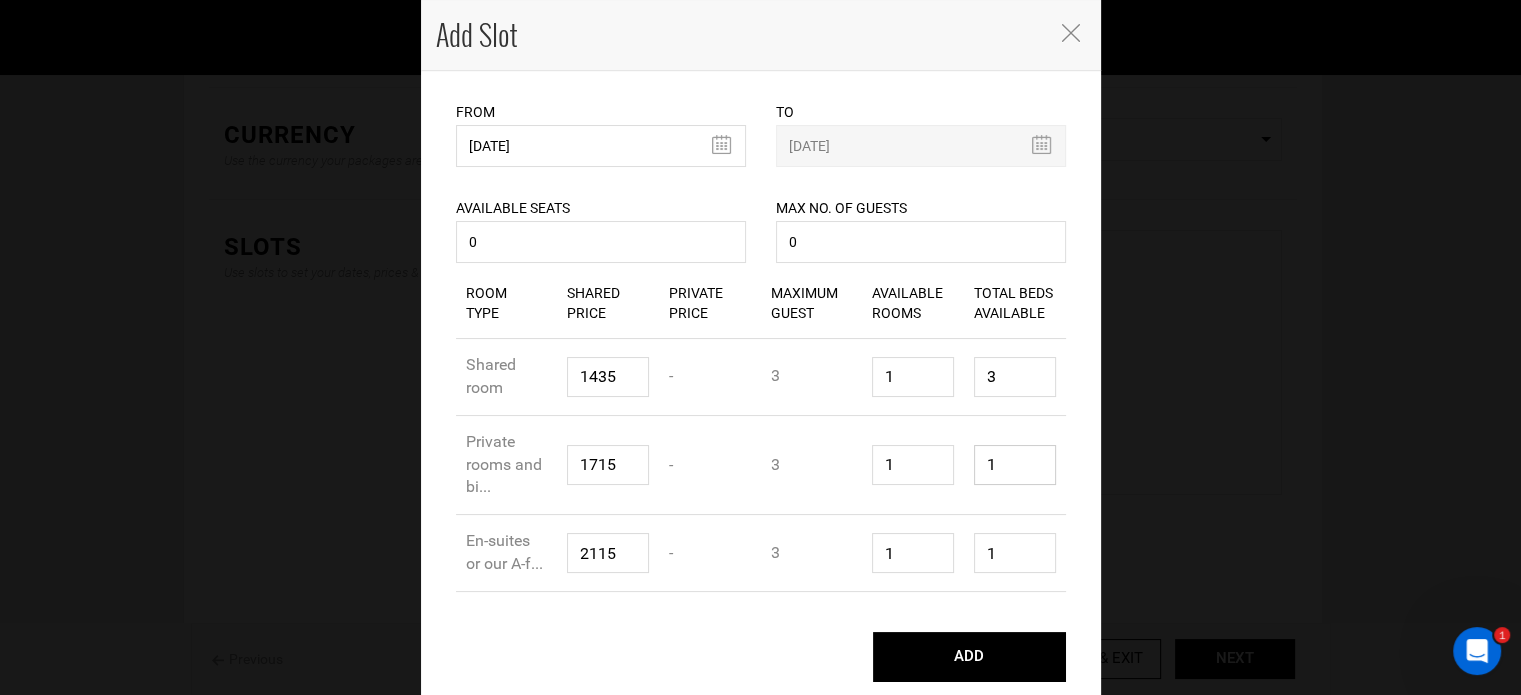 type on "1" 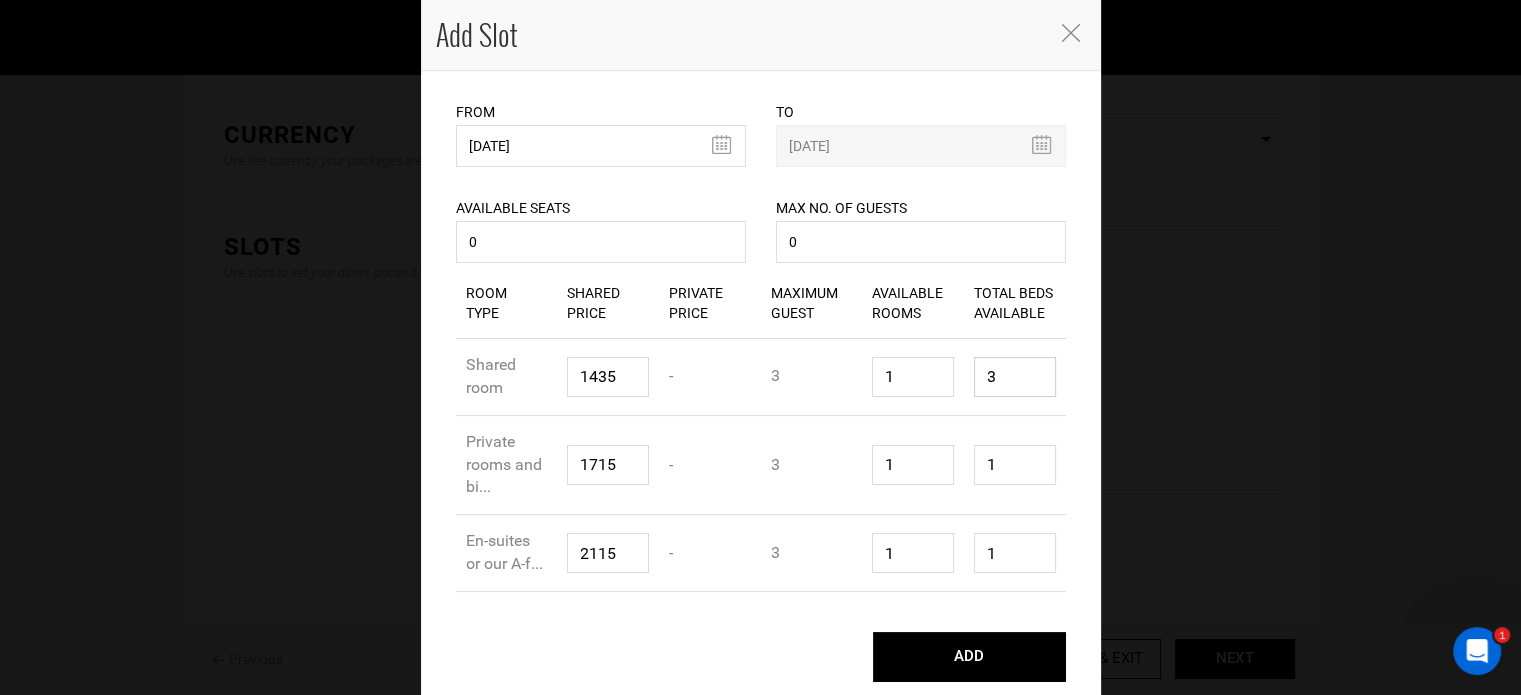 drag, startPoint x: 1001, startPoint y: 386, endPoint x: 946, endPoint y: 367, distance: 58.189346 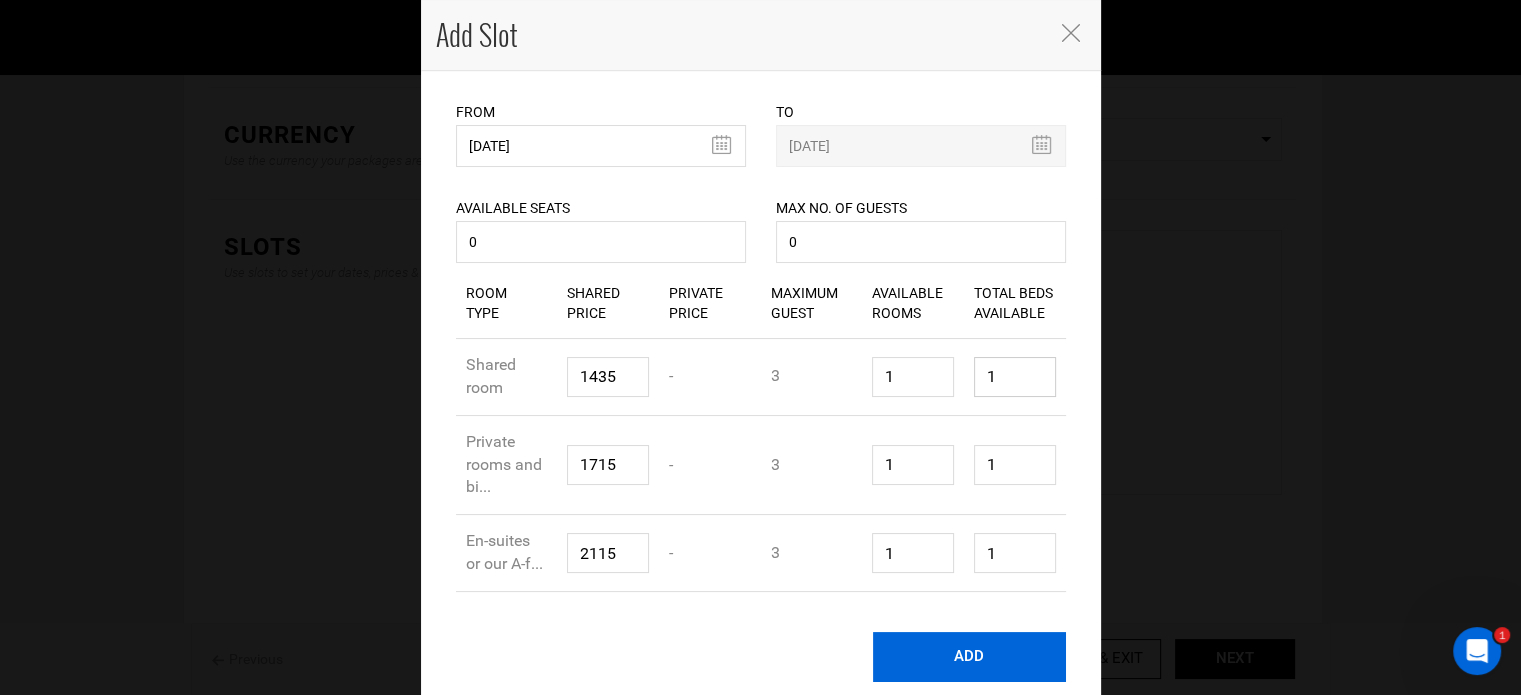 type on "1" 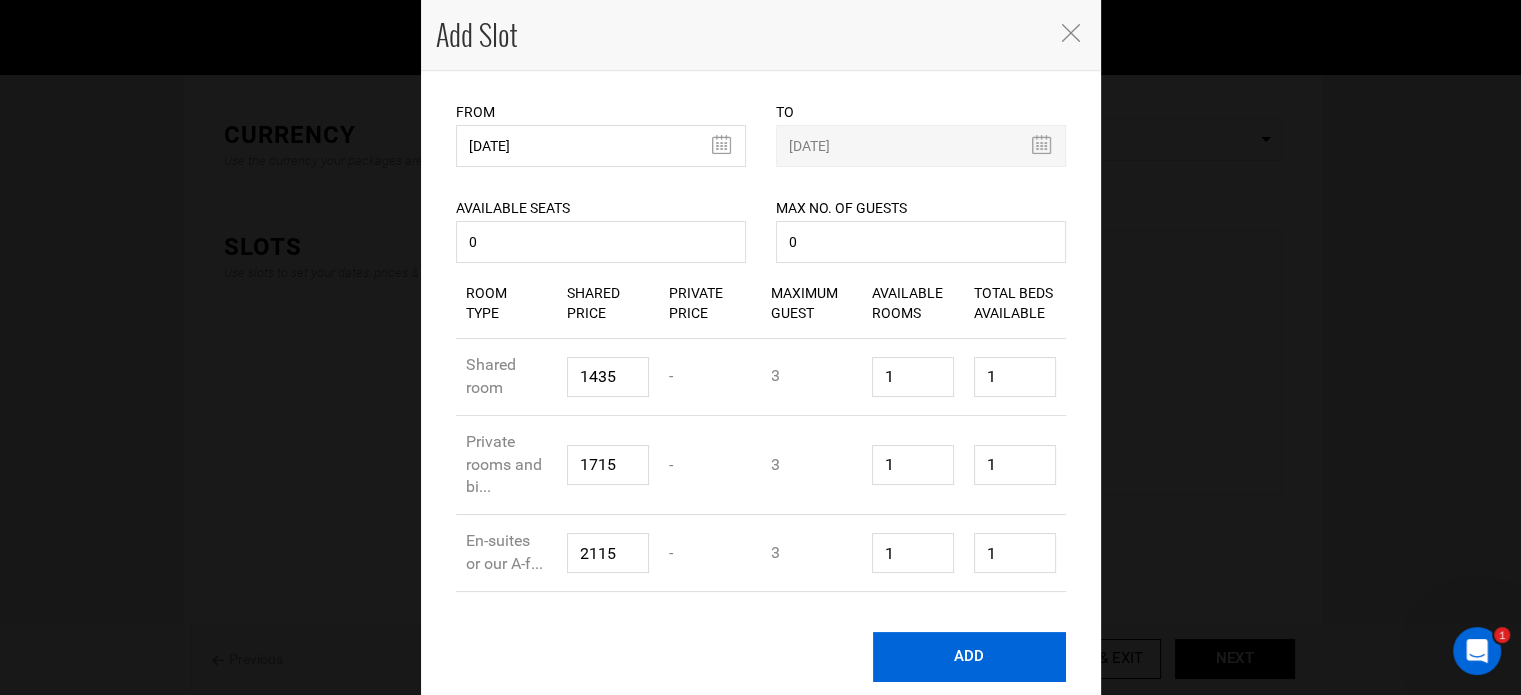 click on "ADD" at bounding box center (969, 657) 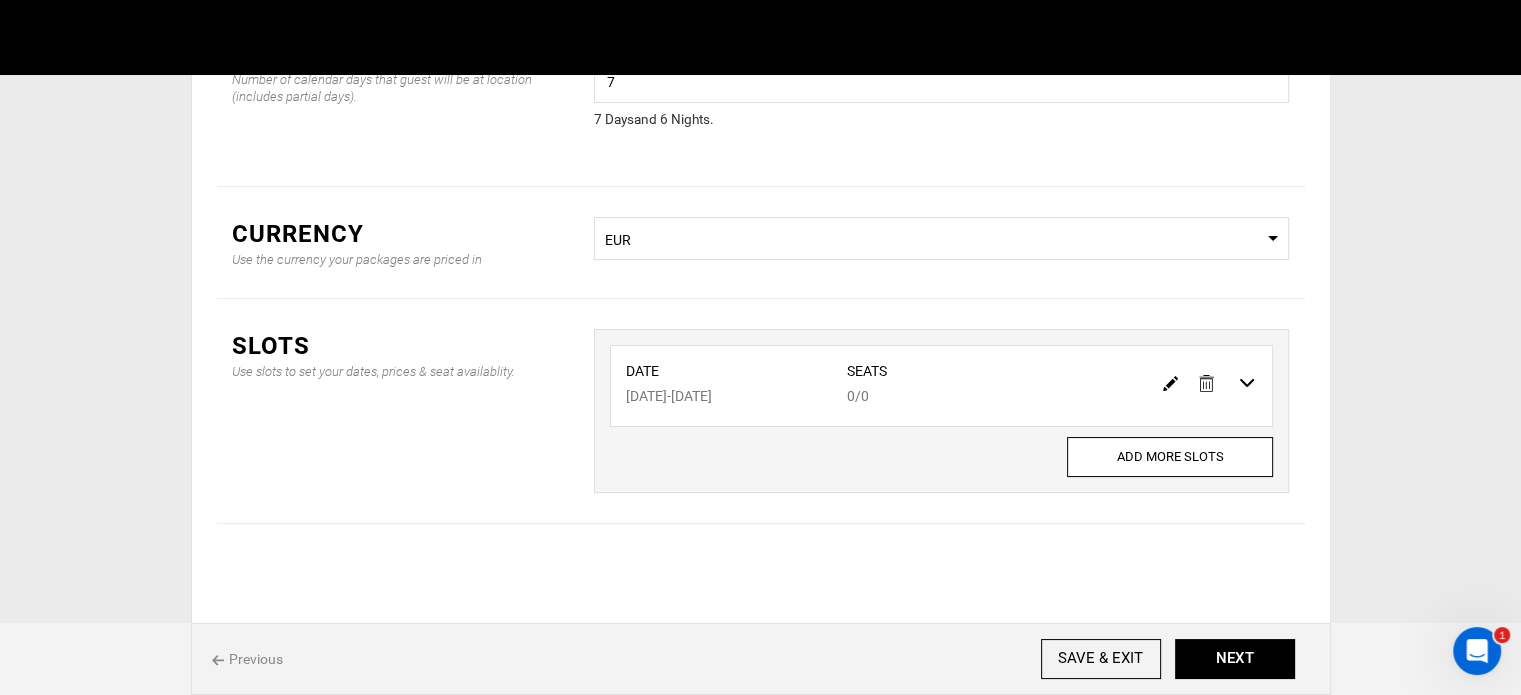 scroll, scrollTop: 166, scrollLeft: 0, axis: vertical 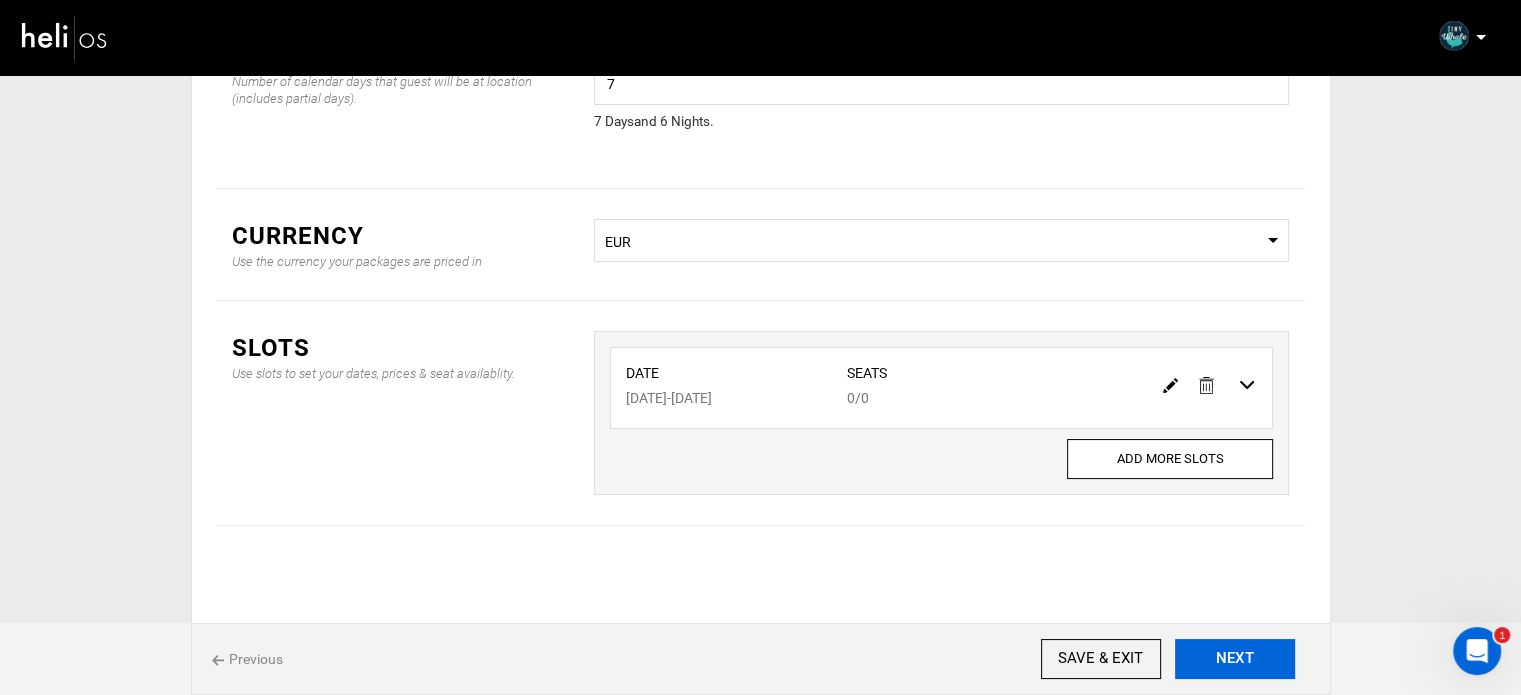 click on "NEXT" at bounding box center (1235, 659) 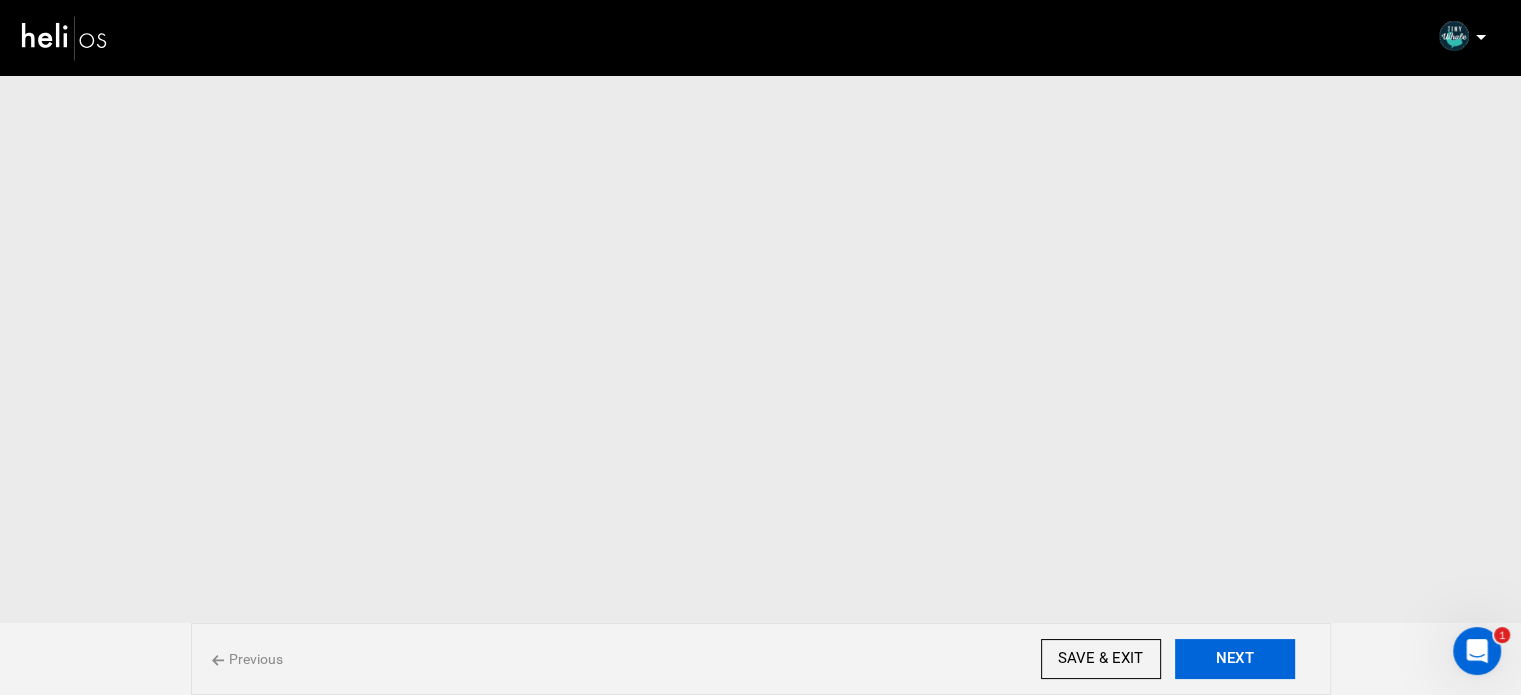 scroll, scrollTop: 0, scrollLeft: 0, axis: both 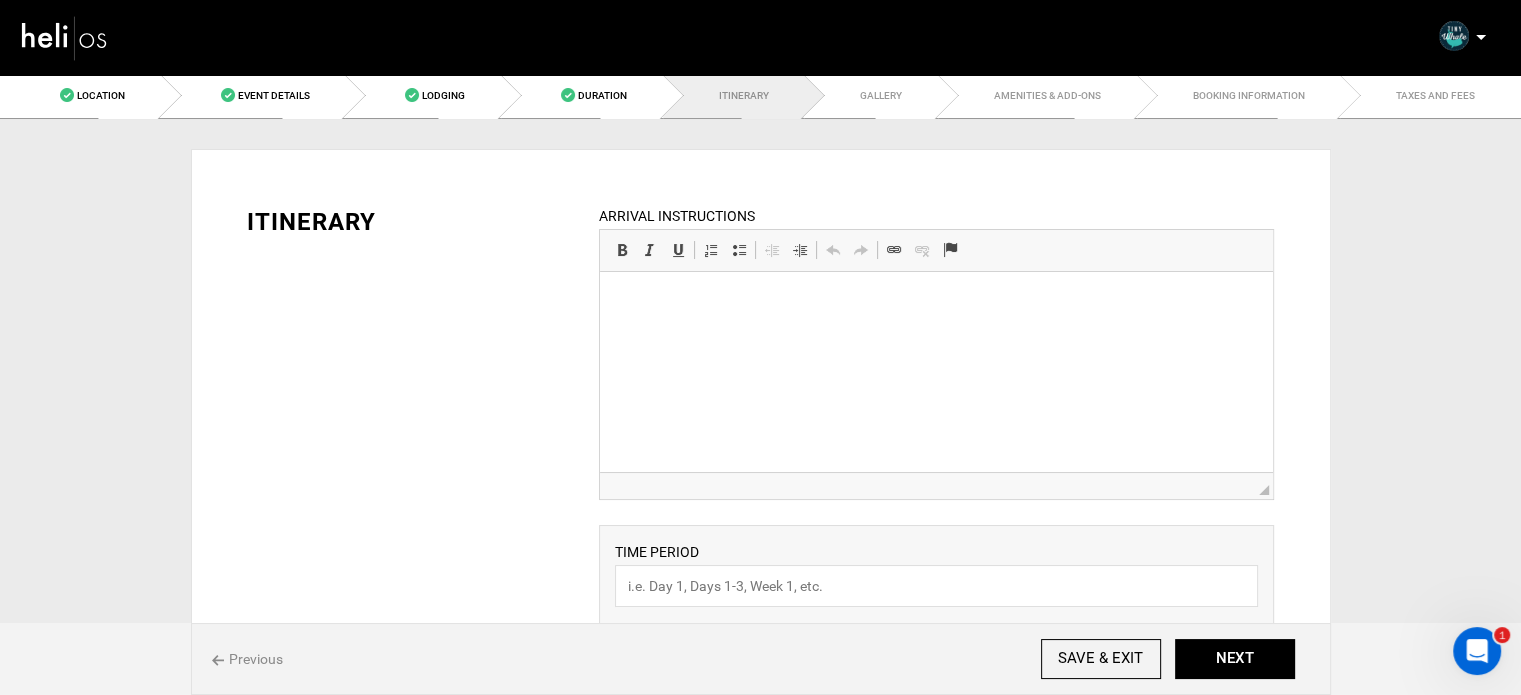 click at bounding box center (936, 302) 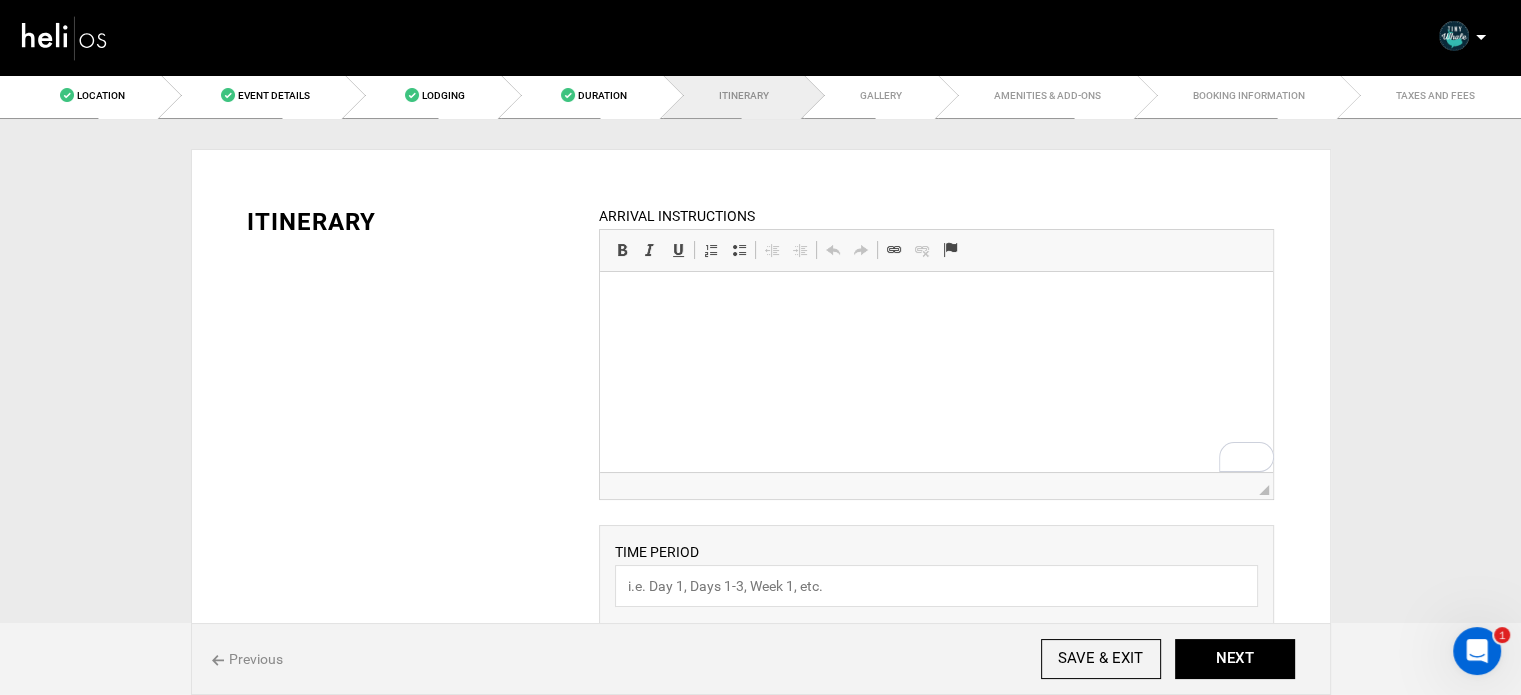 type 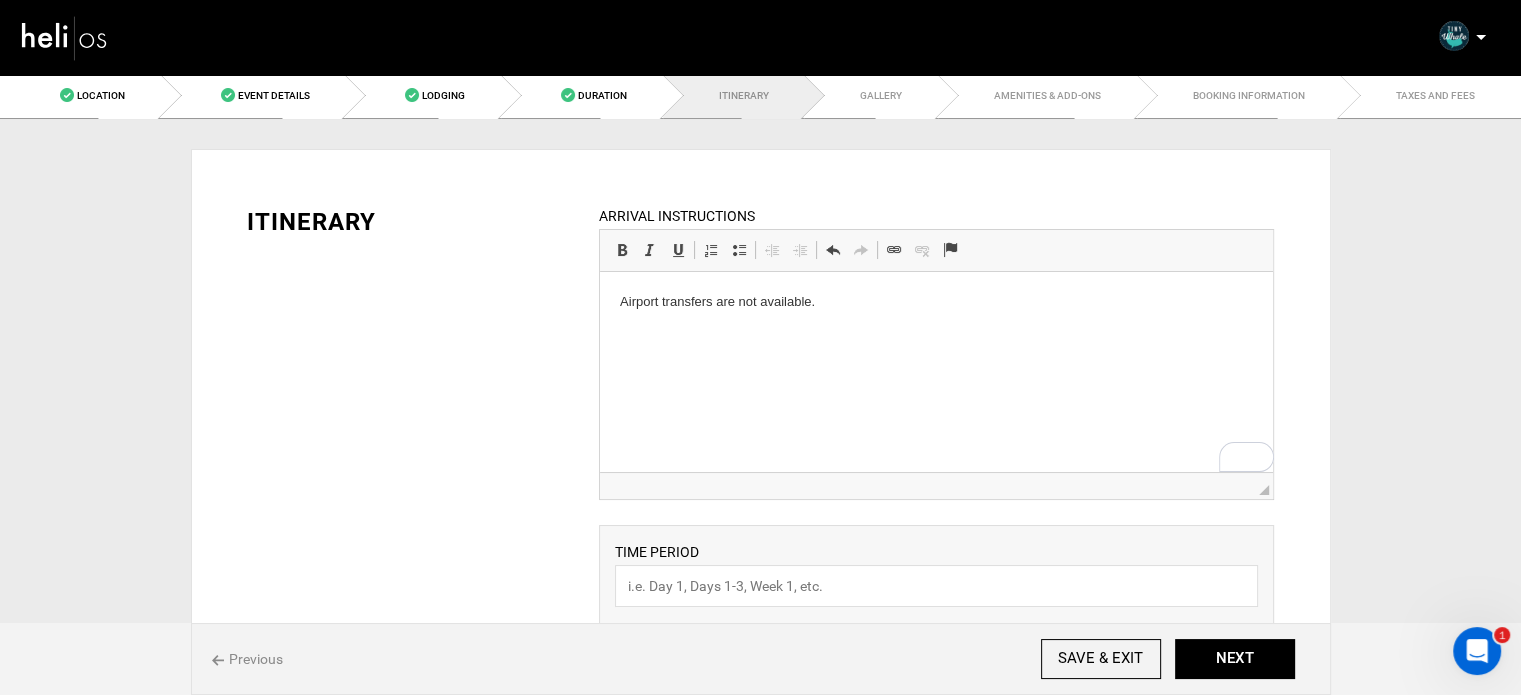 click on "Airport transfers are not available." at bounding box center (936, 302) 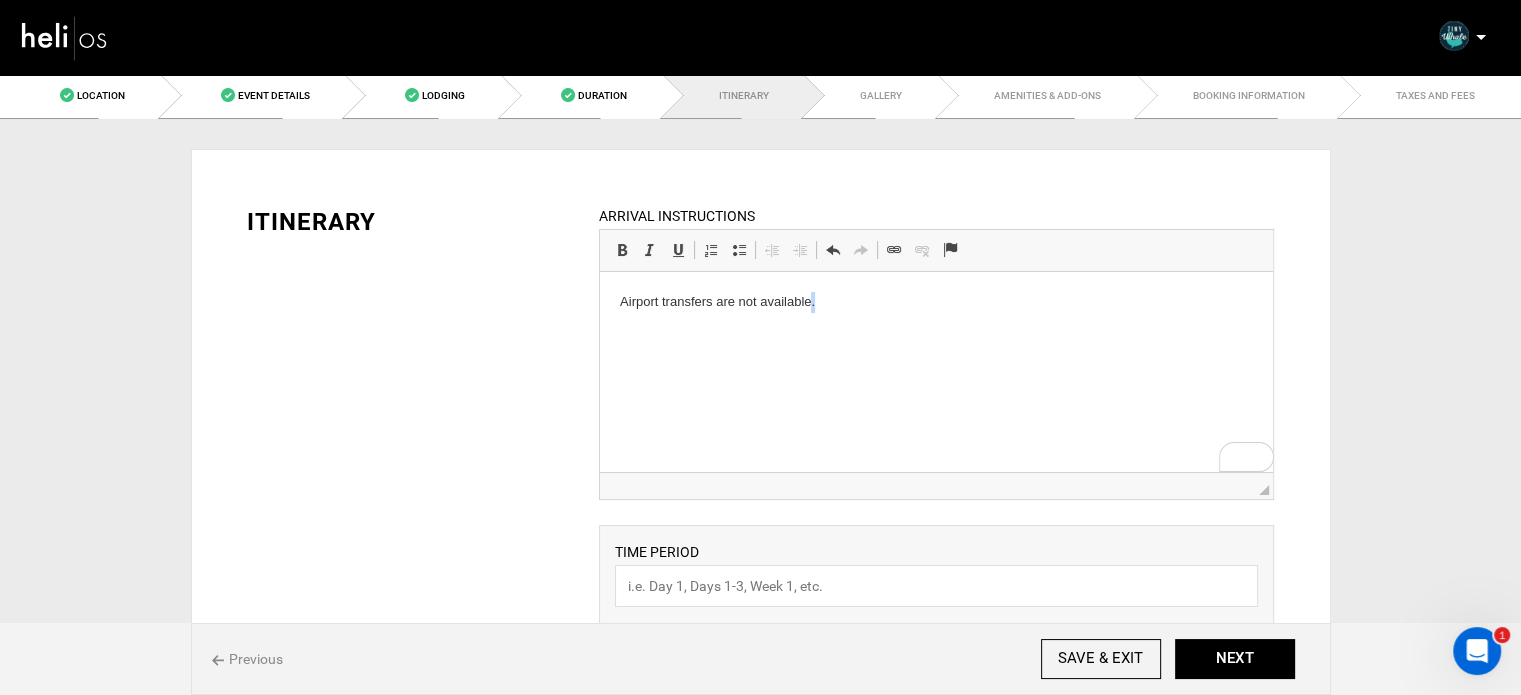 click on "Airport transfers are not available." at bounding box center (936, 302) 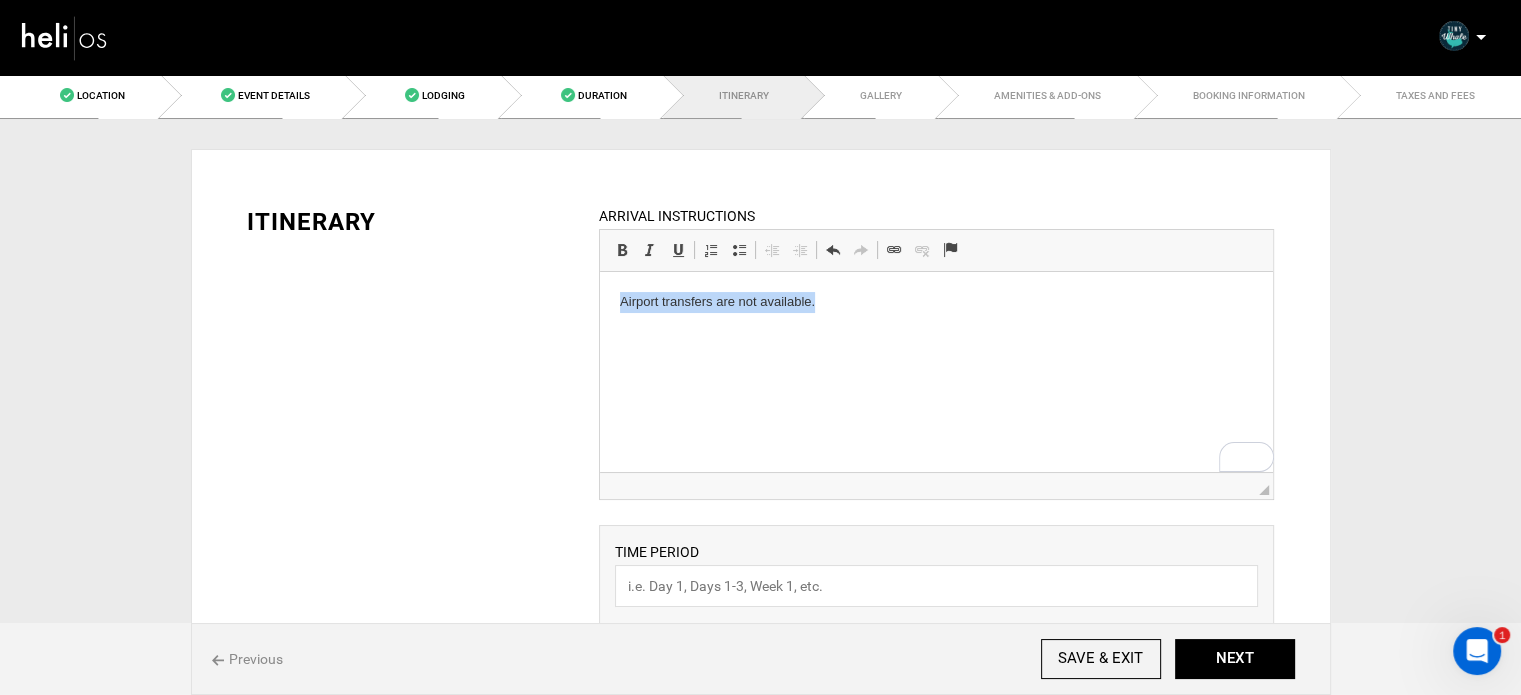 click on "Airport transfers are not available." at bounding box center (936, 302) 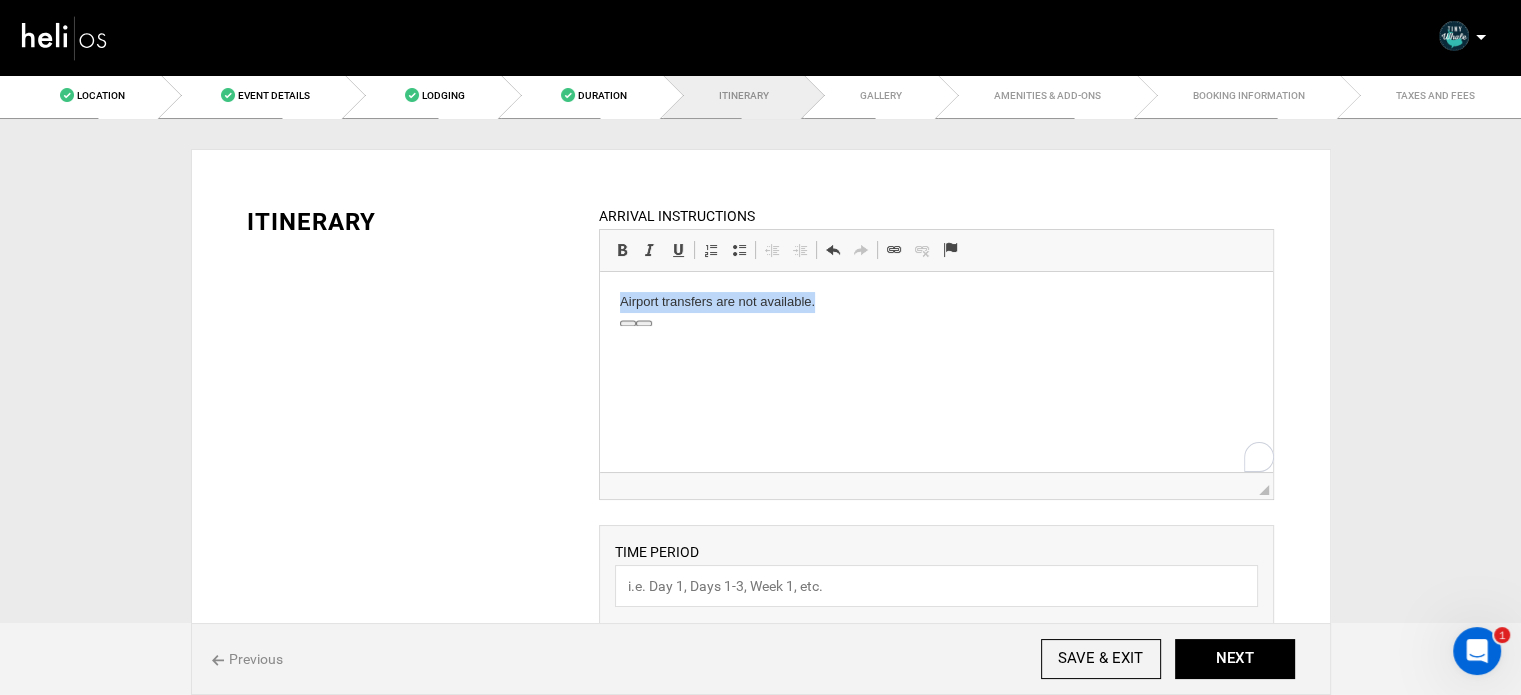 copy on "Airport transfers are not available." 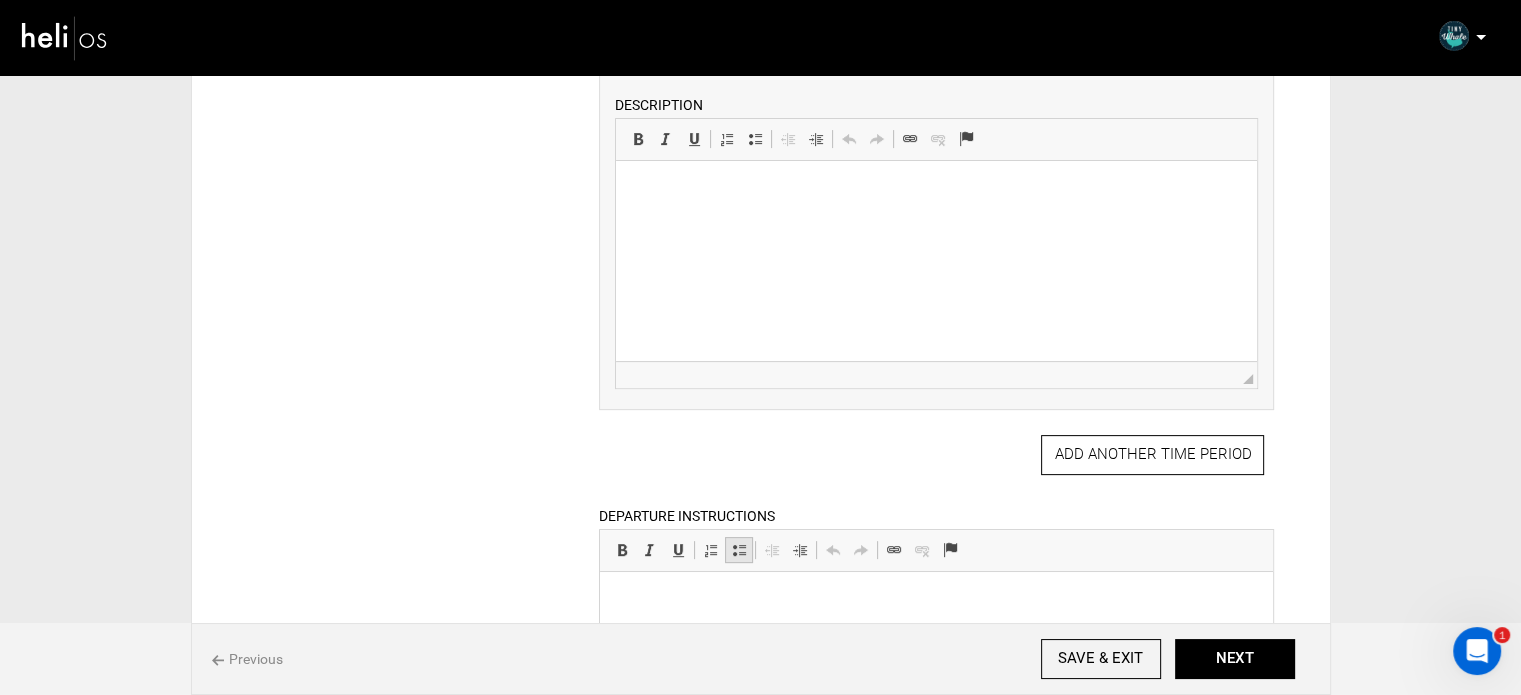 scroll, scrollTop: 700, scrollLeft: 0, axis: vertical 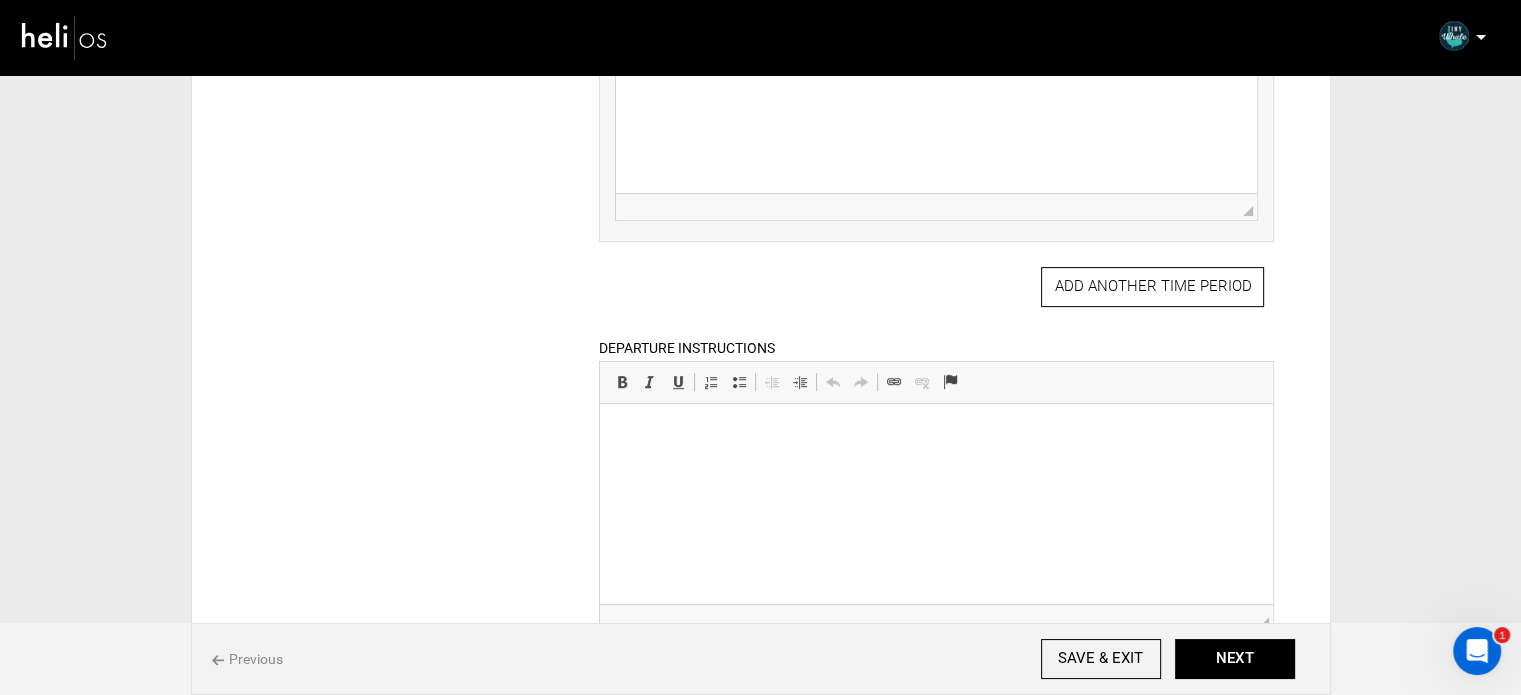 click at bounding box center (936, 434) 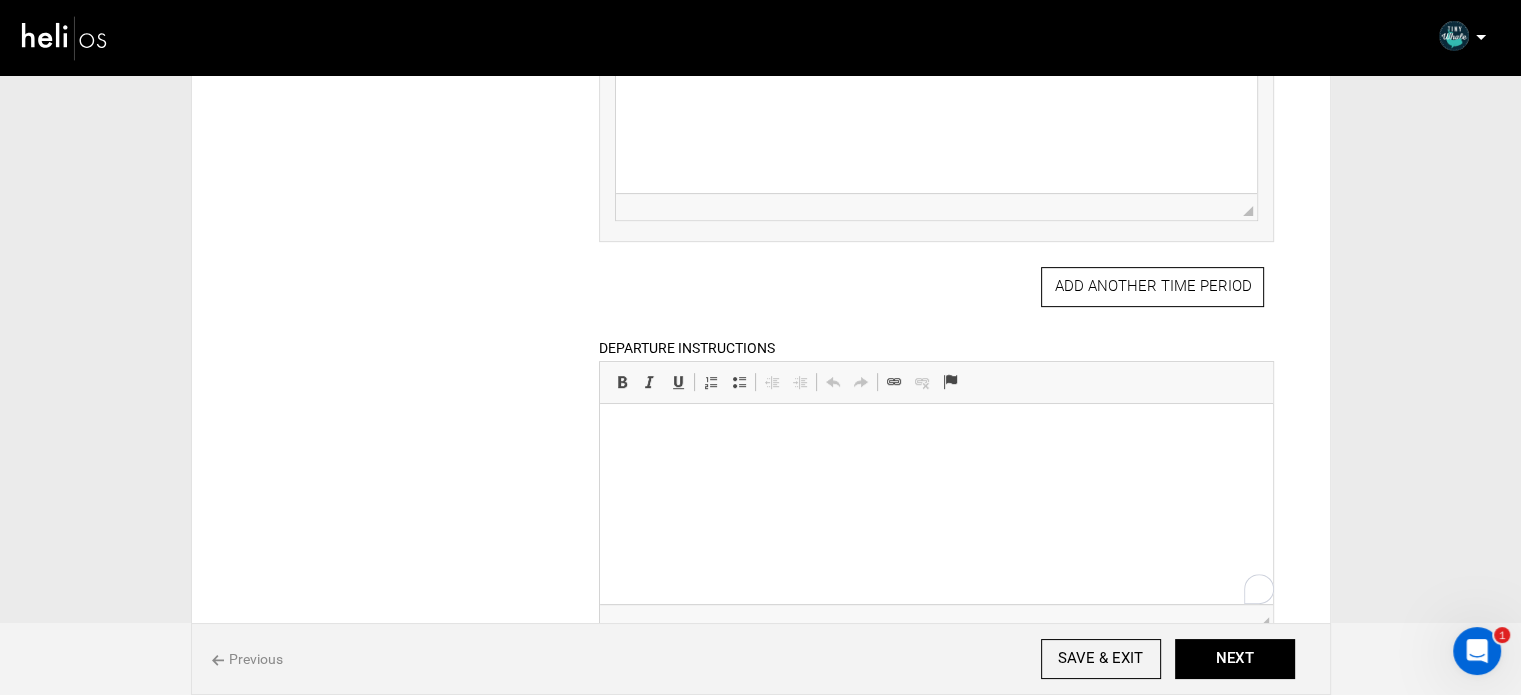 paste 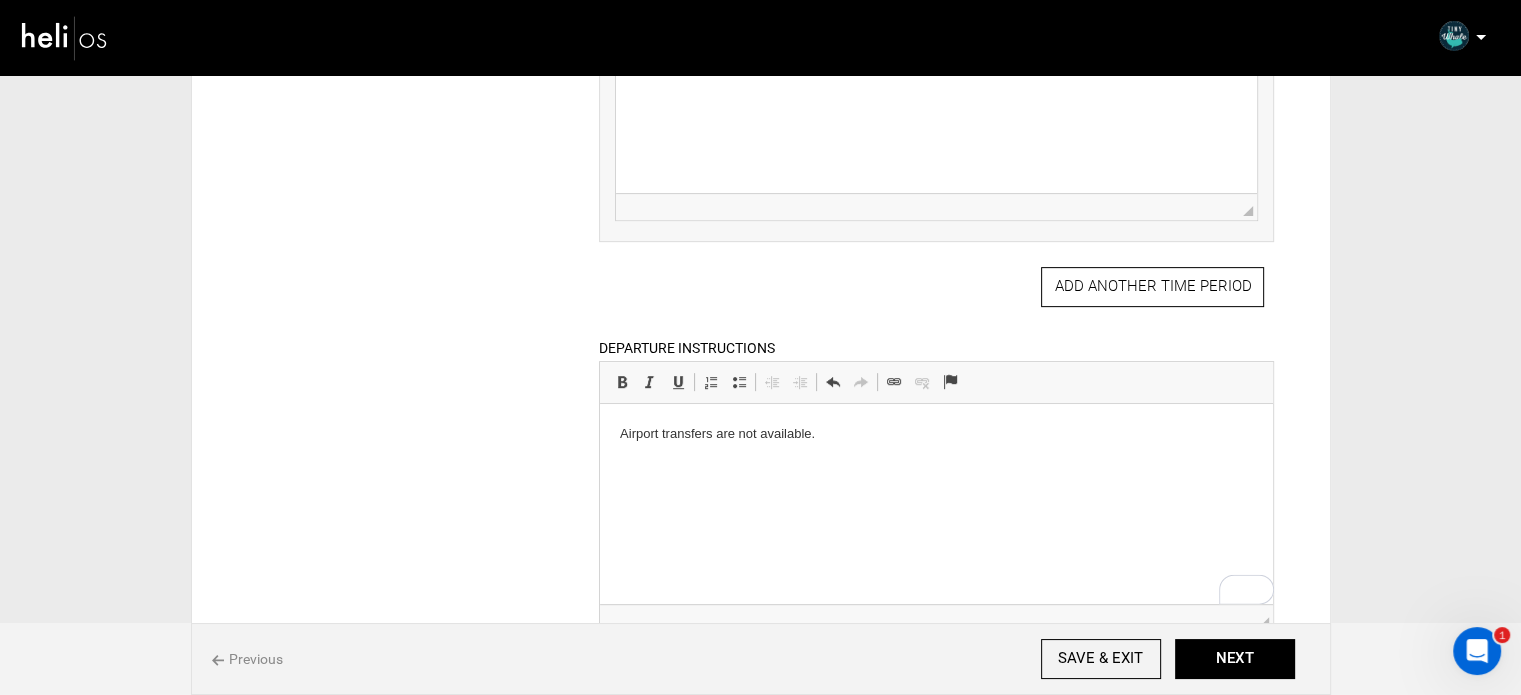 click on "Airport transfers are not available." at bounding box center [936, 434] 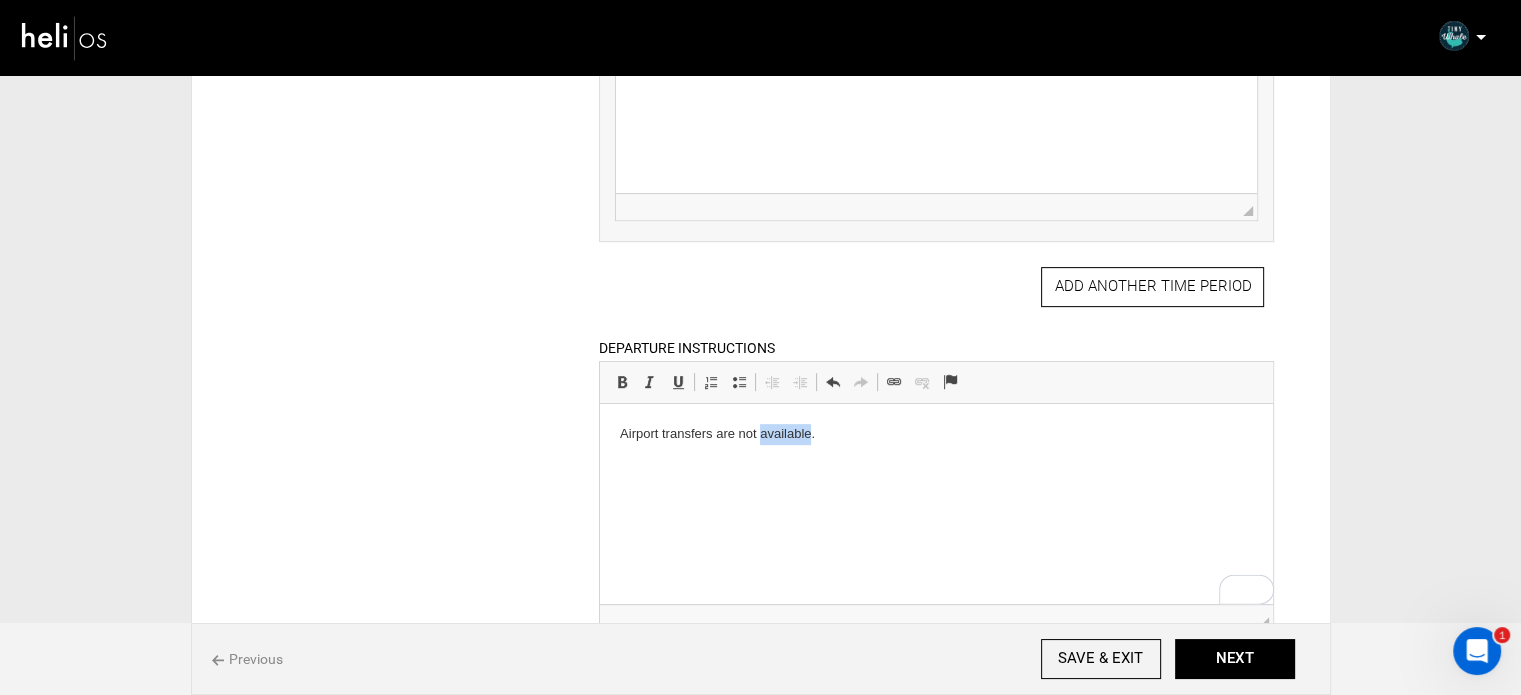 click on "Airport transfers are not available." at bounding box center [936, 434] 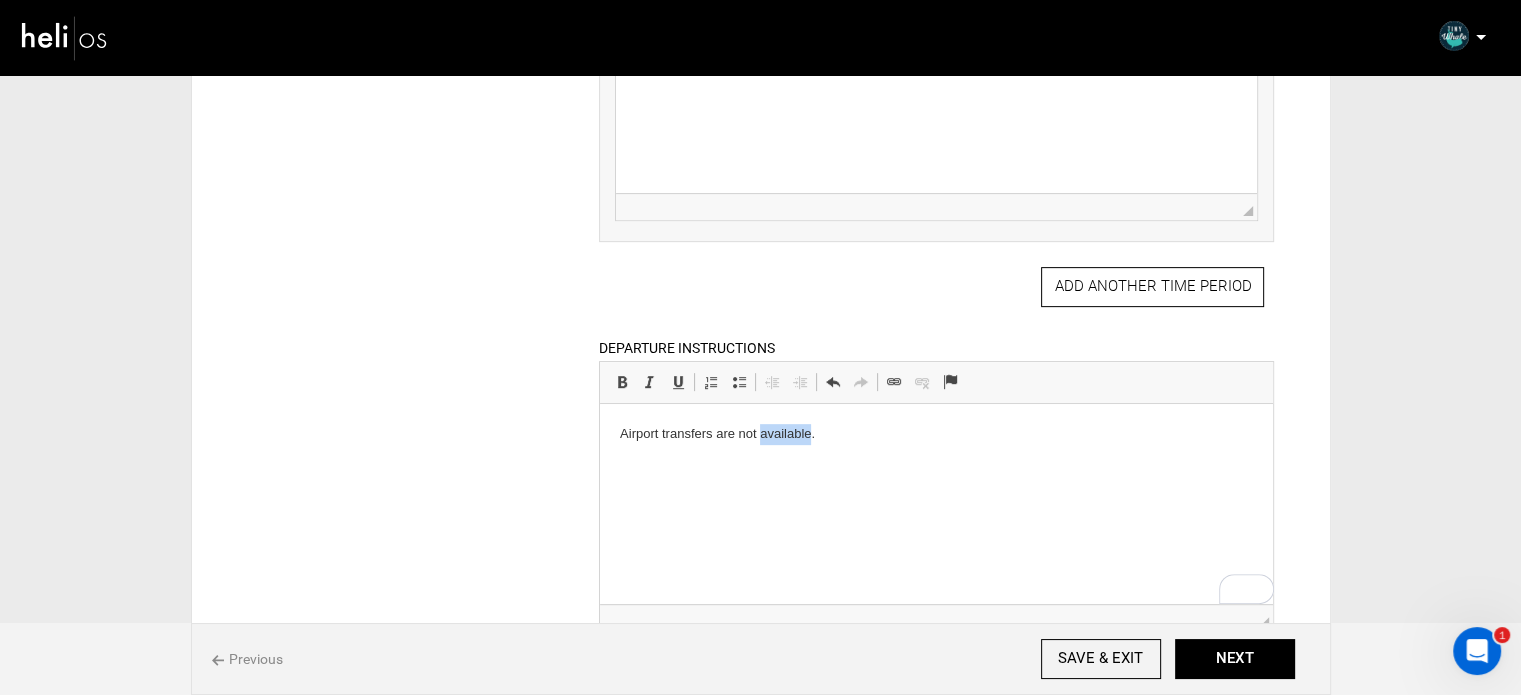 type 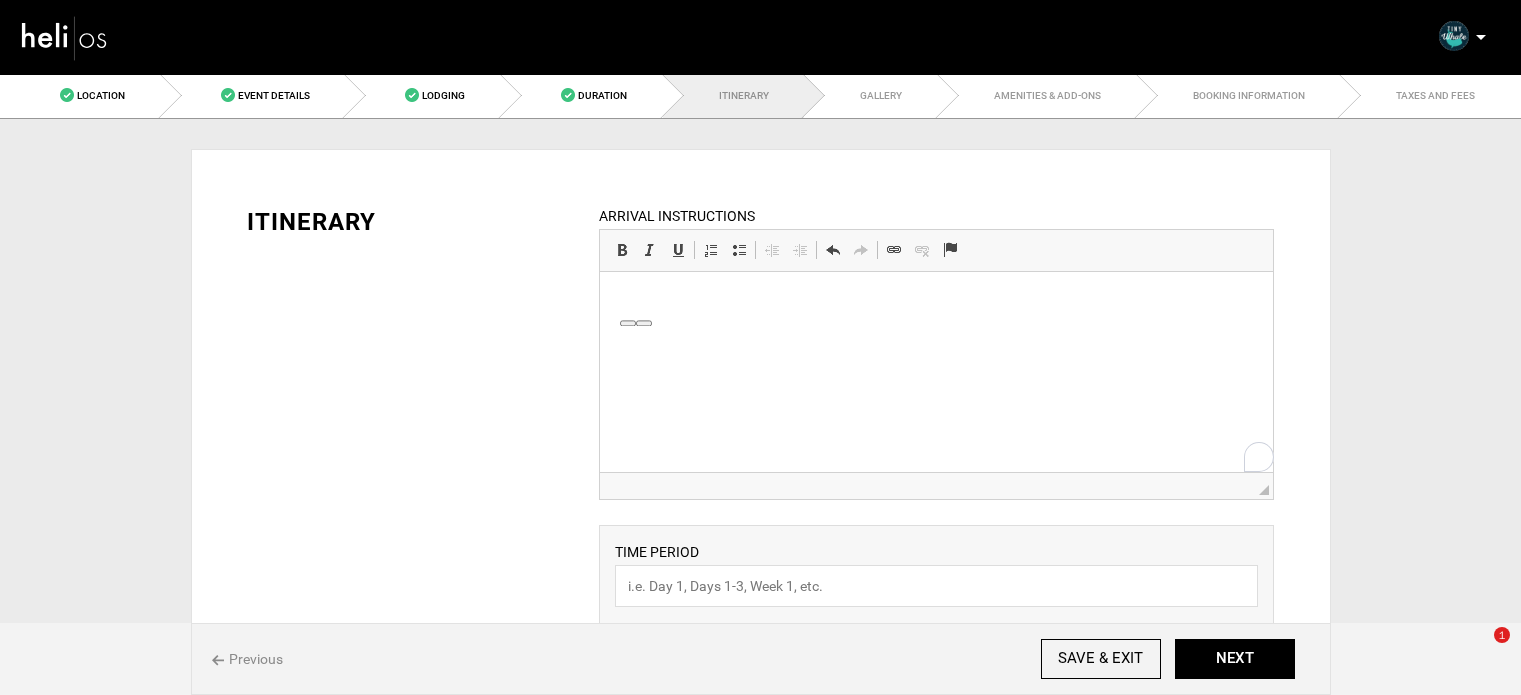 scroll, scrollTop: 700, scrollLeft: 0, axis: vertical 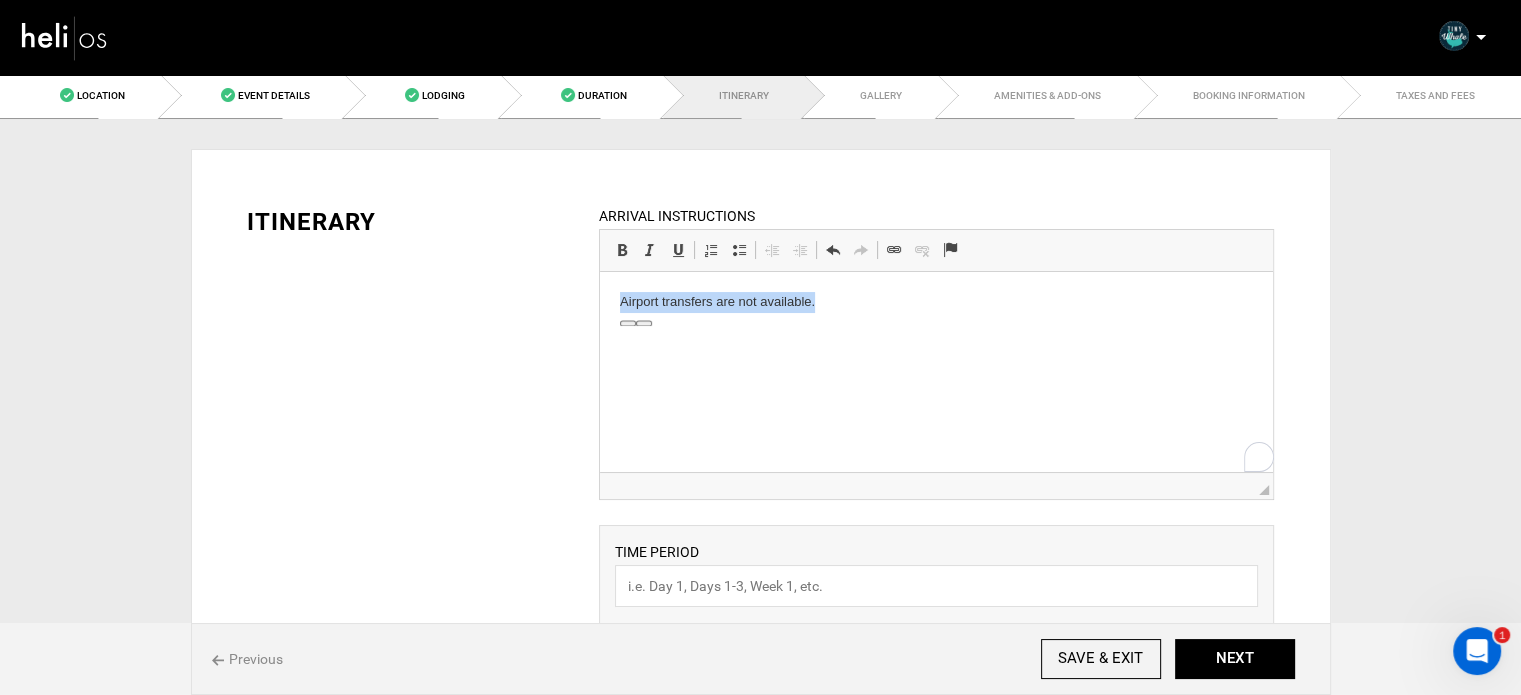 click on "Airport transfers are not available." at bounding box center (936, 302) 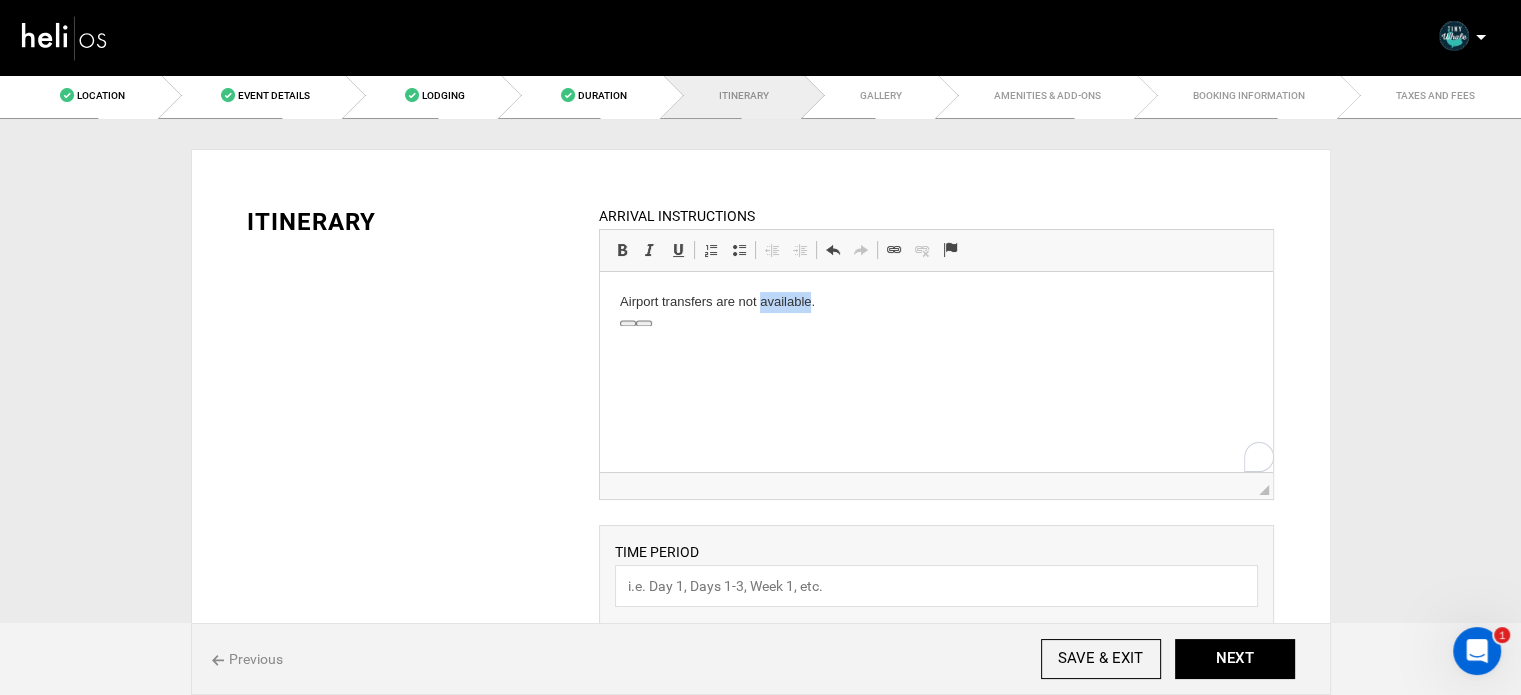 click on "Airport transfers are not available." at bounding box center (936, 302) 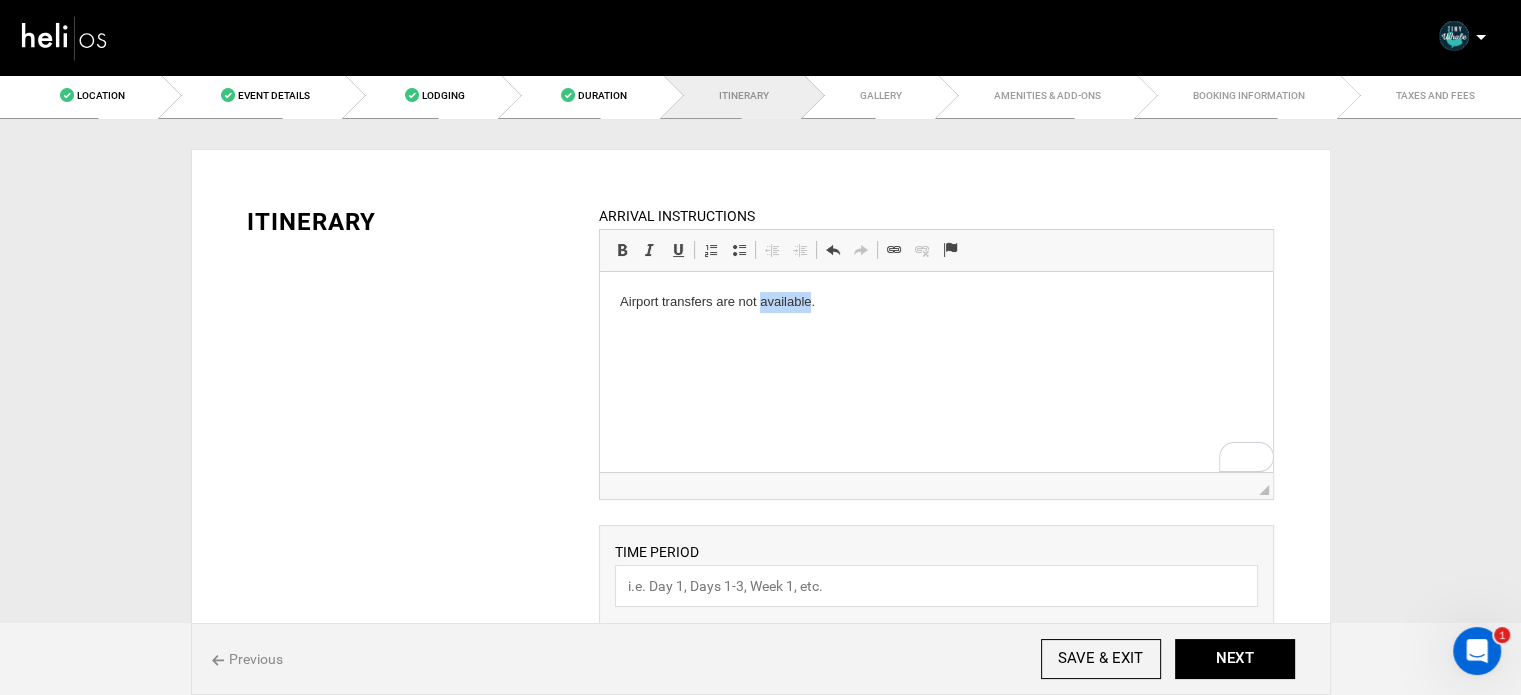type 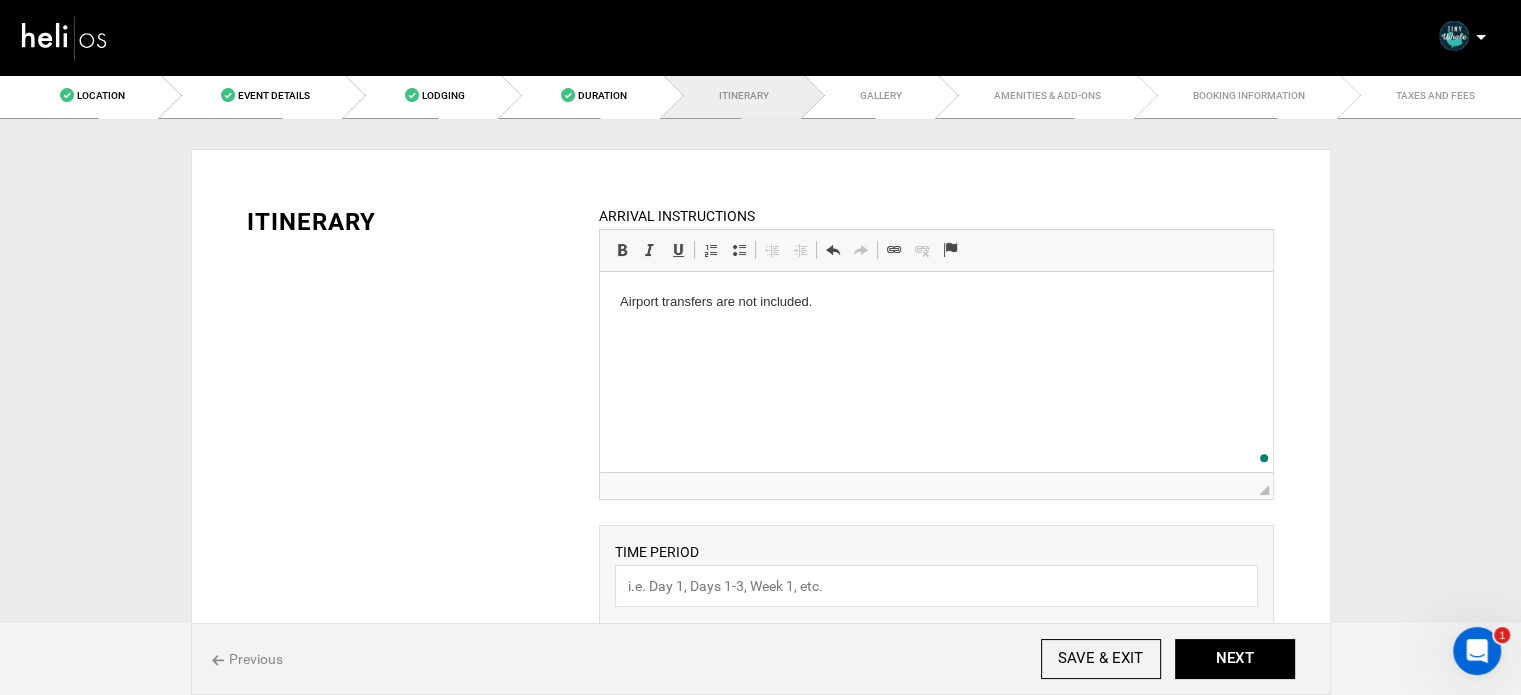 click on "Airport transfers are not included." at bounding box center [936, 302] 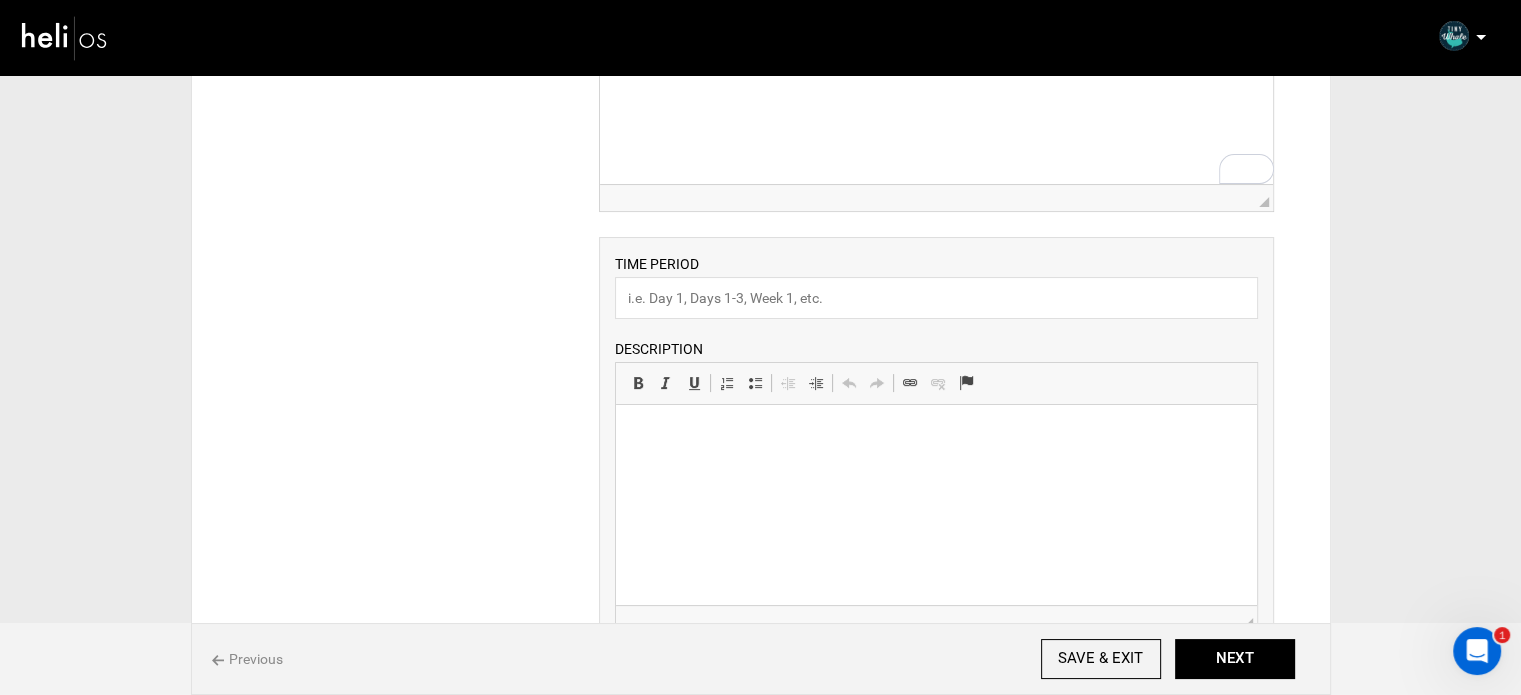 scroll, scrollTop: 300, scrollLeft: 0, axis: vertical 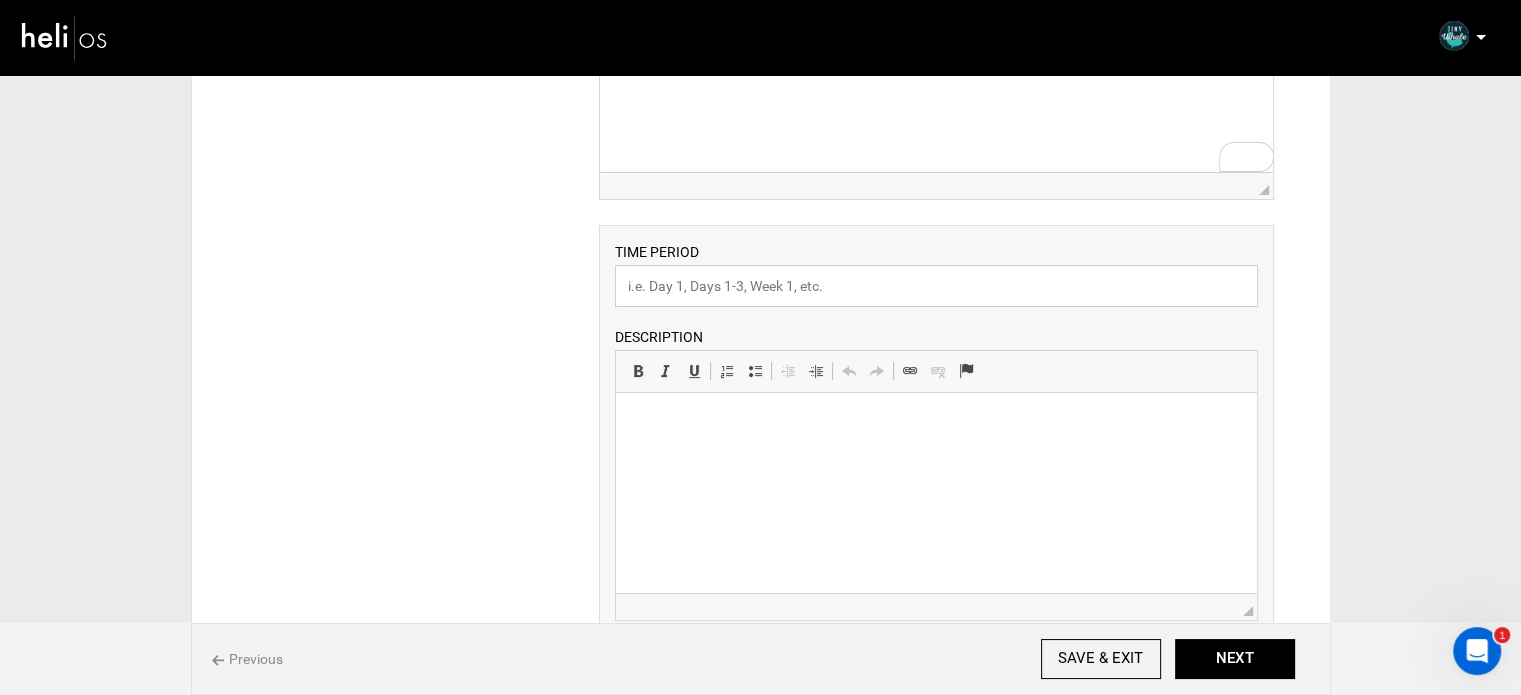 click at bounding box center (936, 286) 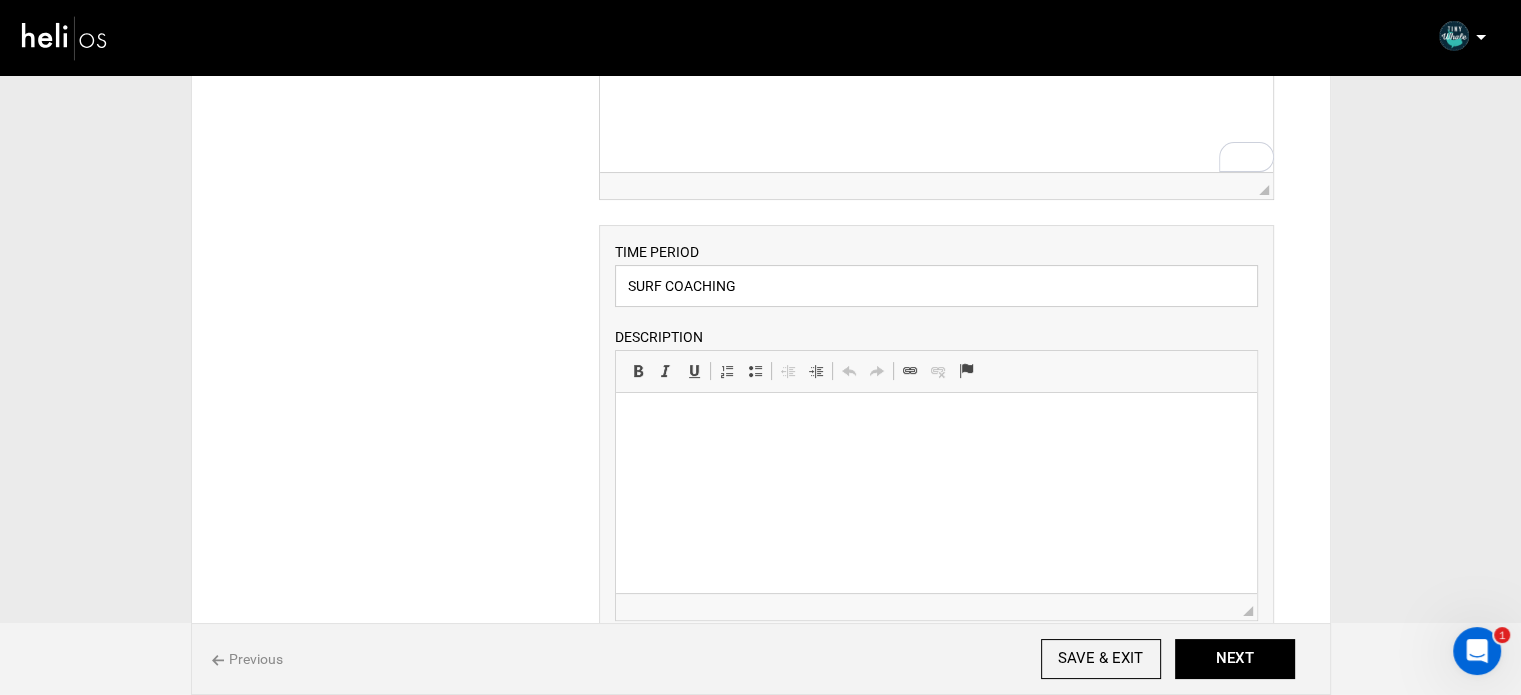 type on "SURF COACHING" 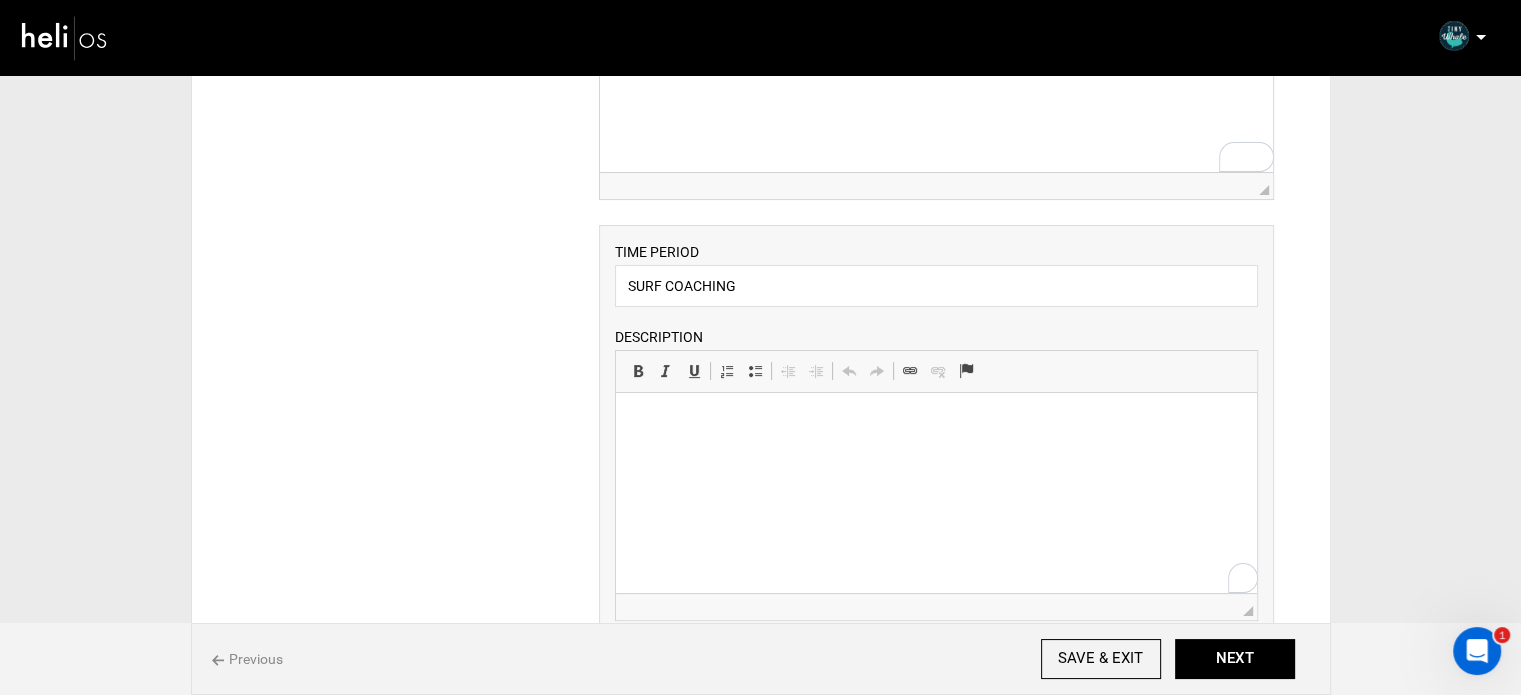 click at bounding box center [936, 423] 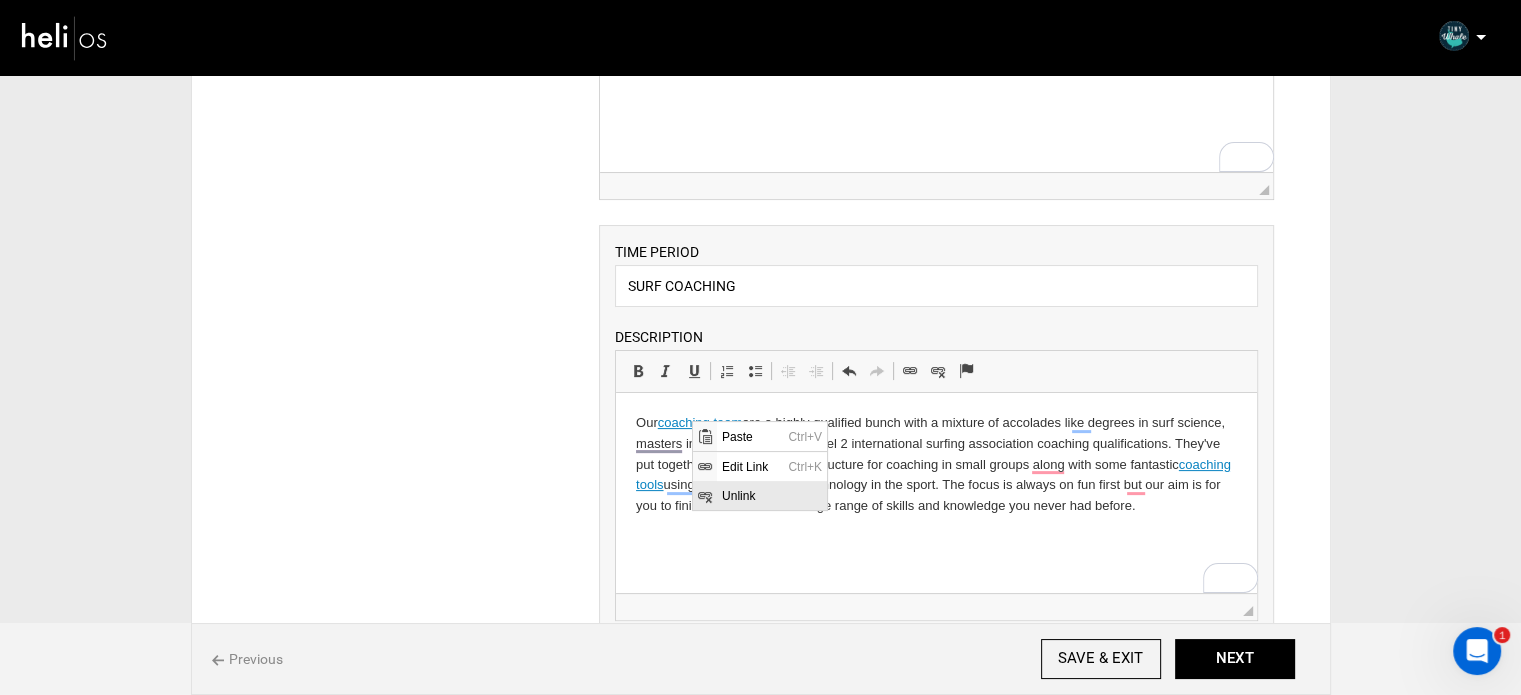 click on "Unlink" at bounding box center (771, 494) 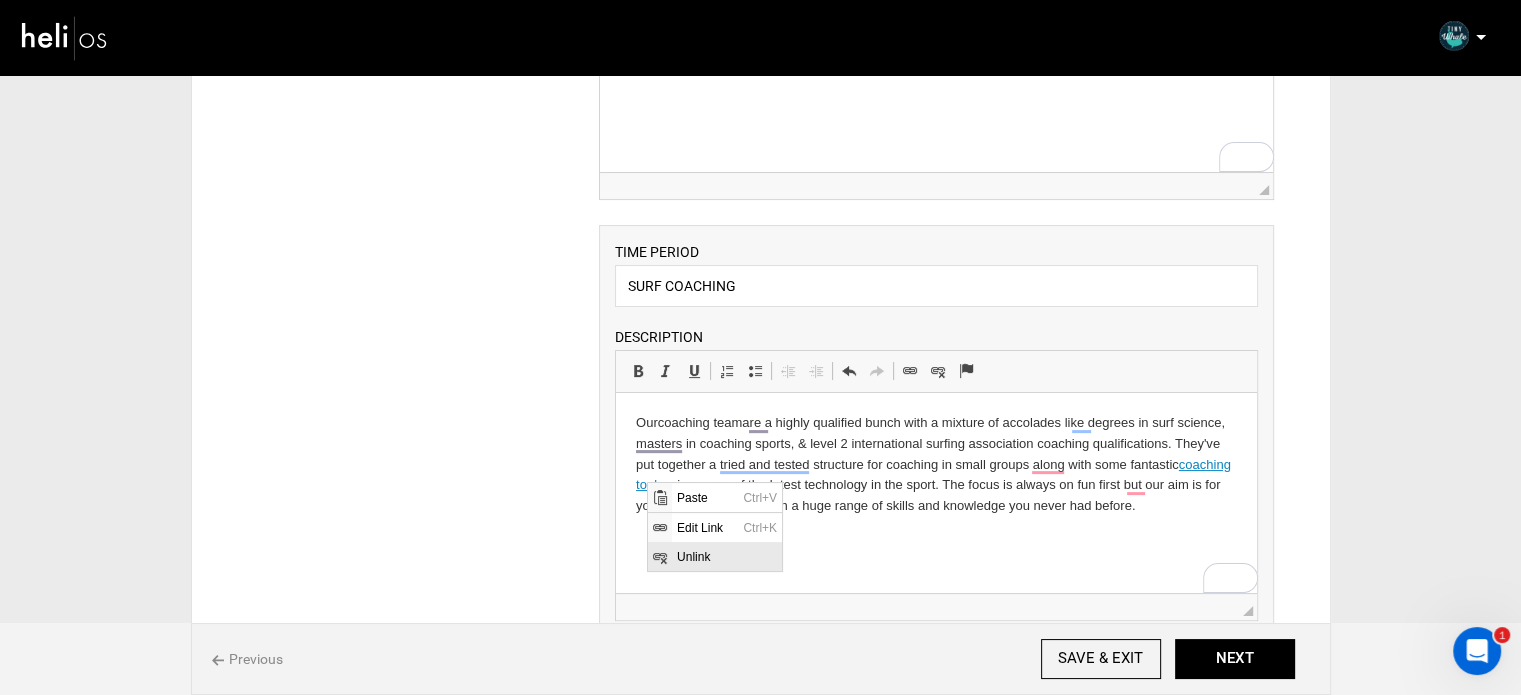 click on "Unlink" at bounding box center [726, 555] 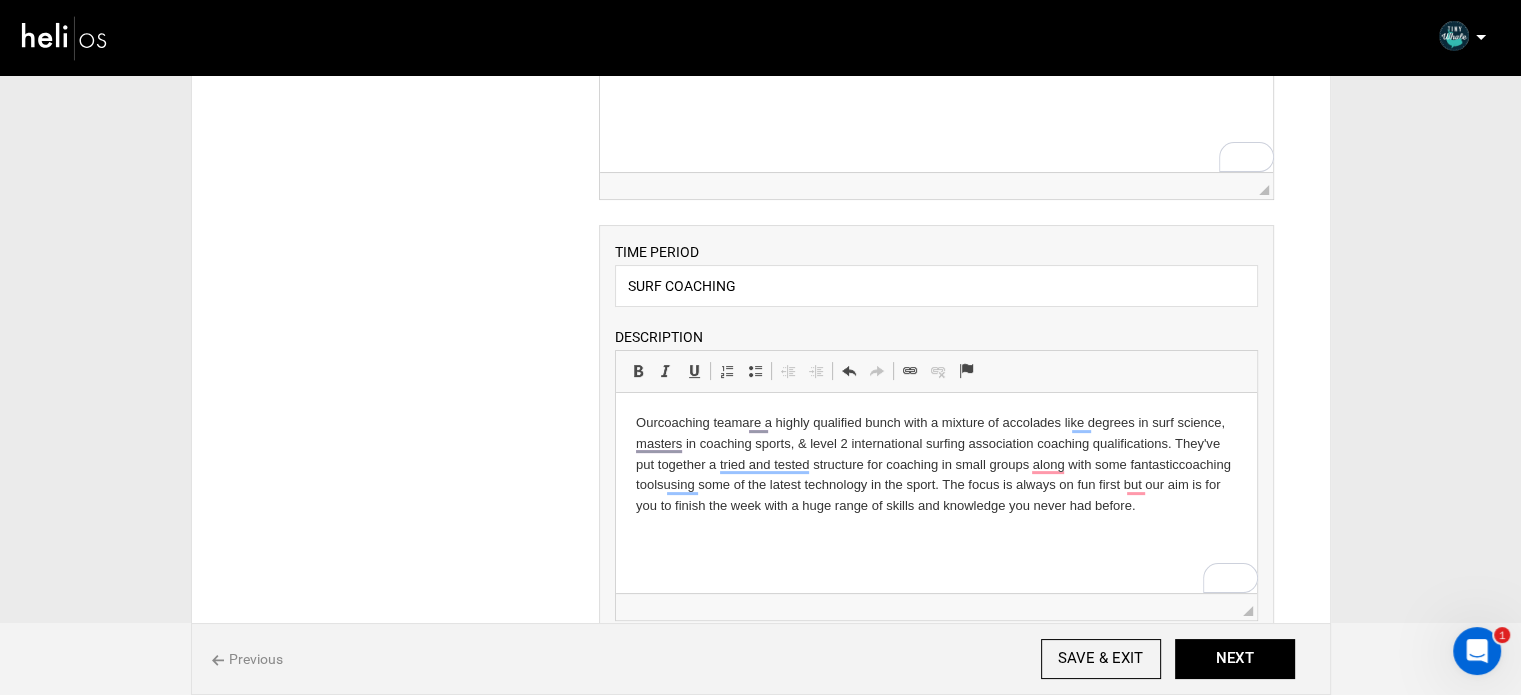 click on "Our  coach ing team  are a highly qualified bunch with a mixture of accolades like degrees in surf science, masters in coaching sports, & level 2 international surfing association coaching qualifications. They've put together a tried and tested structure for coaching in small groups along with some fantastic  coaching to ols  using some of the latest technology in the sport. The focus is always on fun first but our aim is for you to finish the week with a huge range of skills and knowledge you never had before." at bounding box center (936, 465) 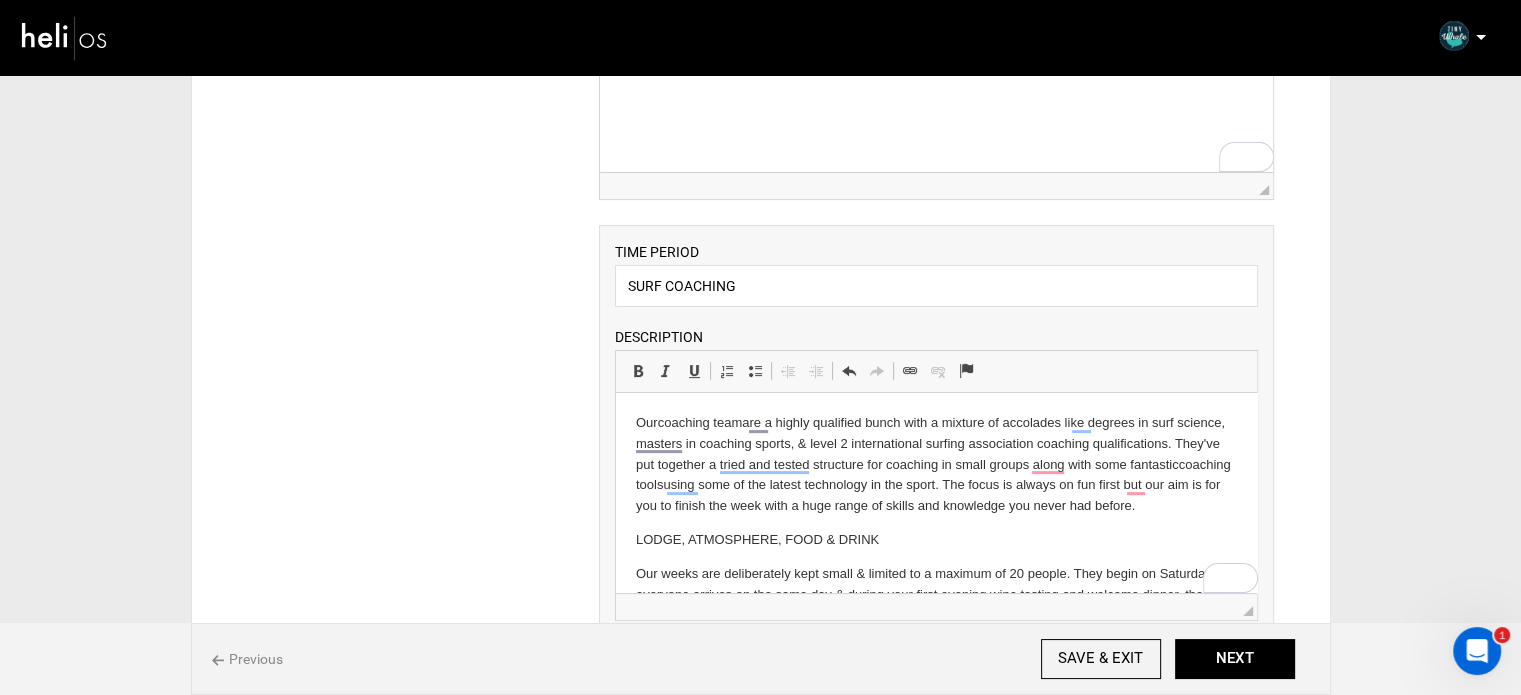 scroll, scrollTop: 180, scrollLeft: 0, axis: vertical 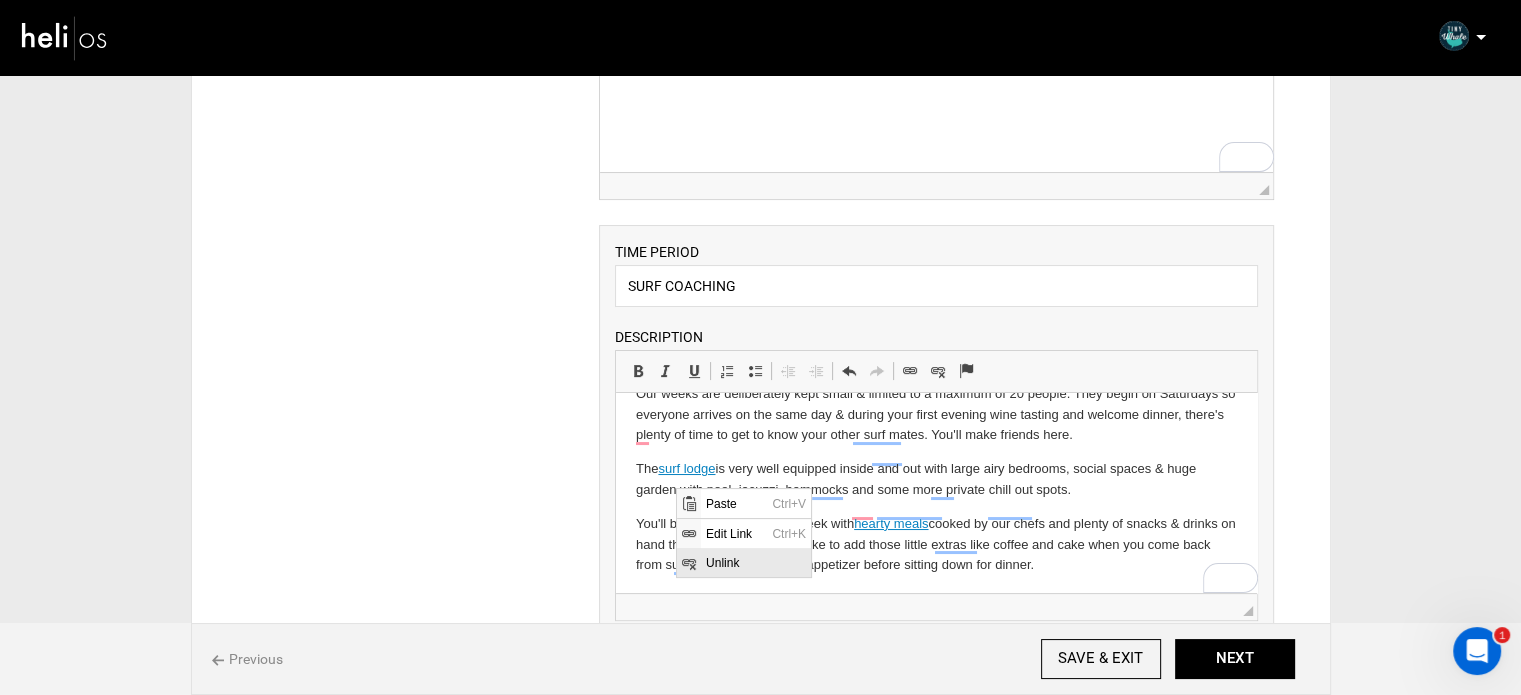 click on "Unlink" at bounding box center (755, 561) 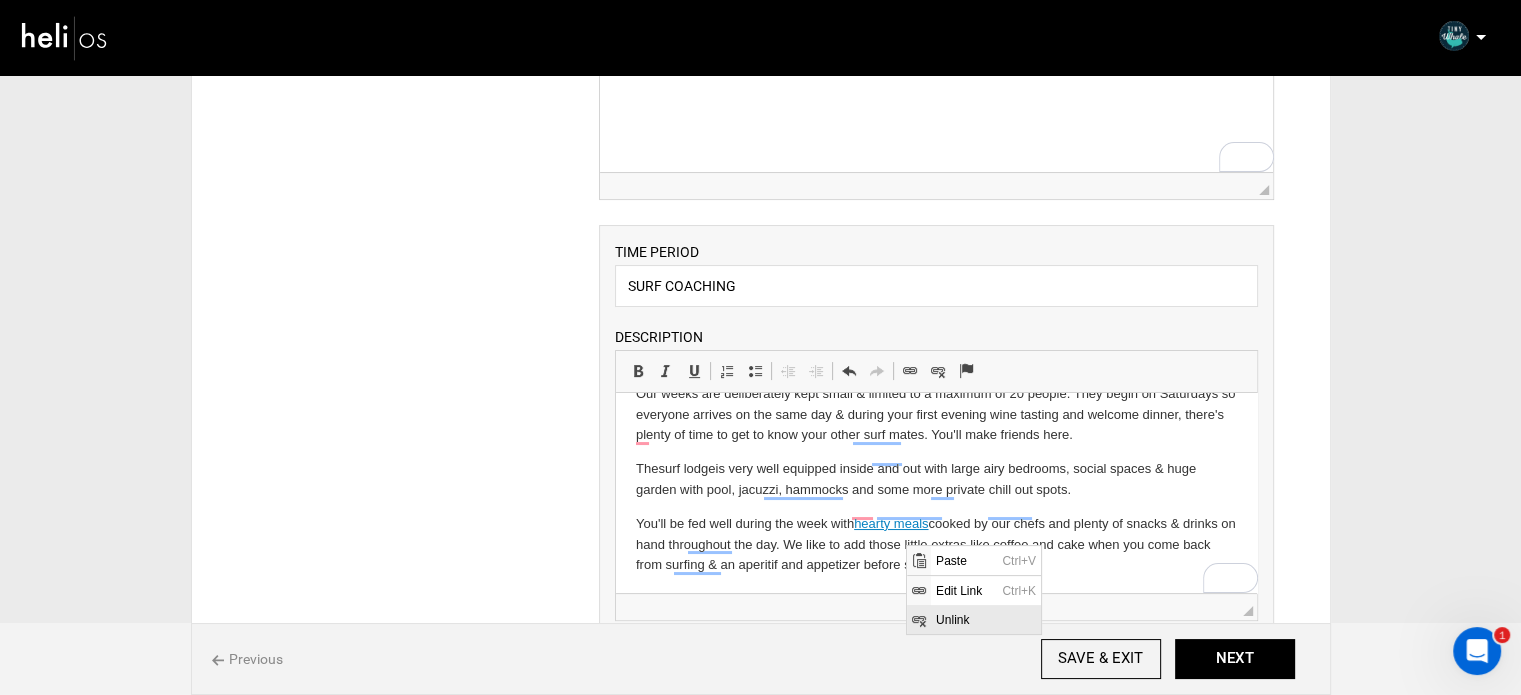 click on "Unlink" at bounding box center [985, 618] 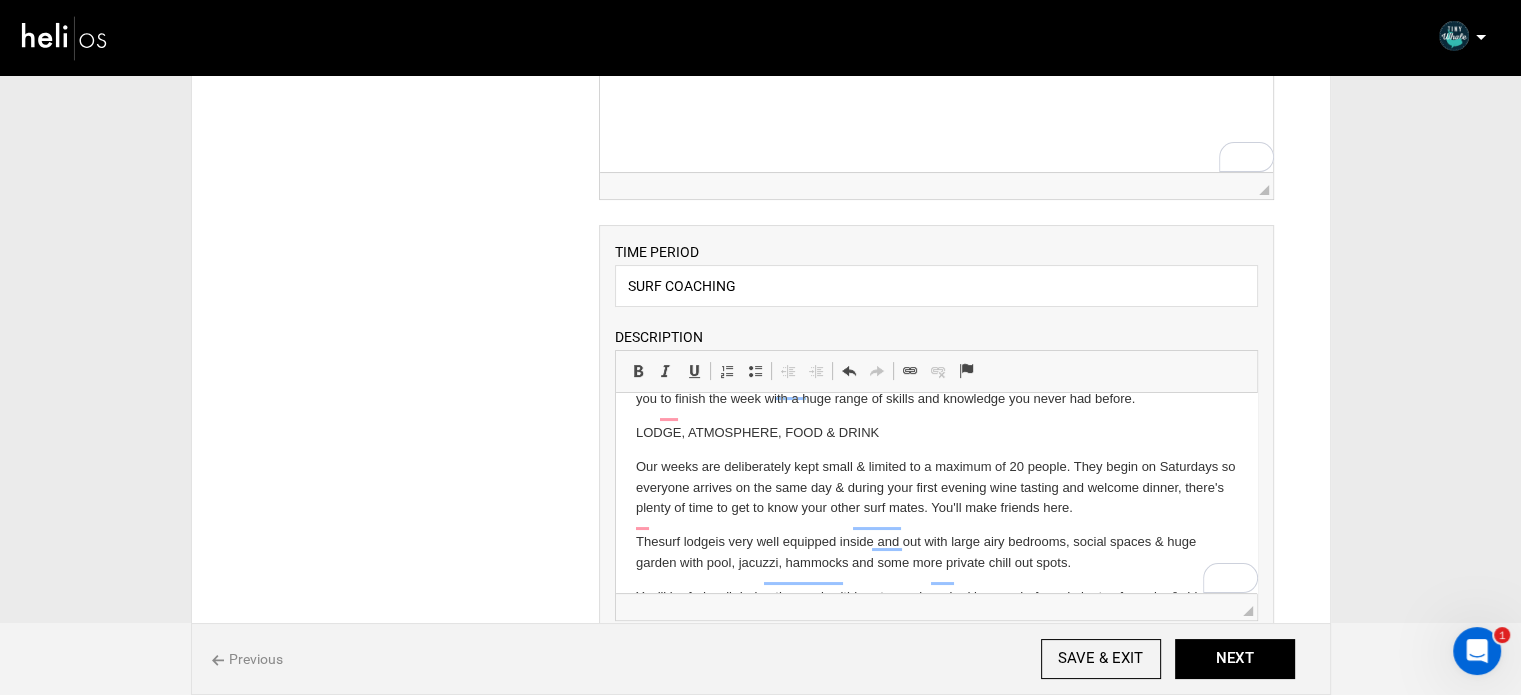 scroll, scrollTop: 80, scrollLeft: 0, axis: vertical 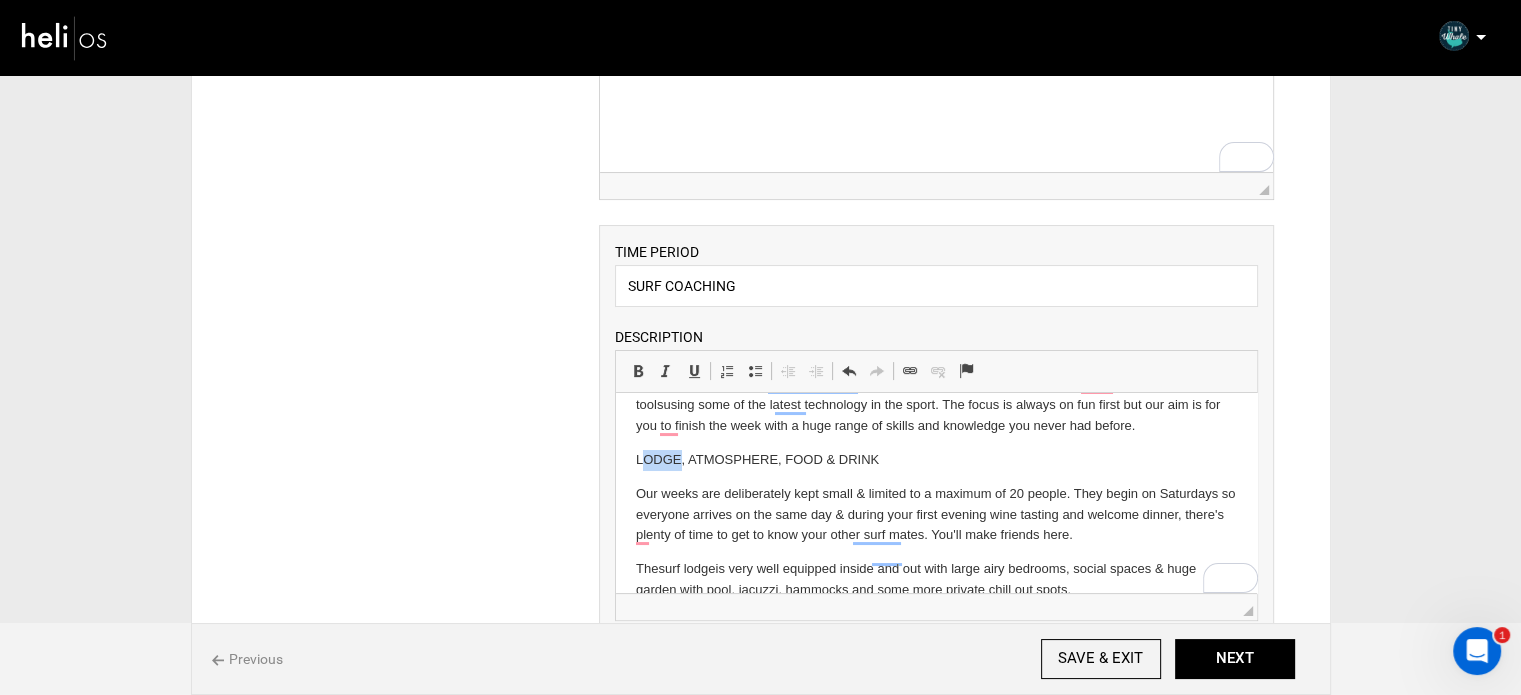 drag, startPoint x: 647, startPoint y: 480, endPoint x: 679, endPoint y: 480, distance: 32 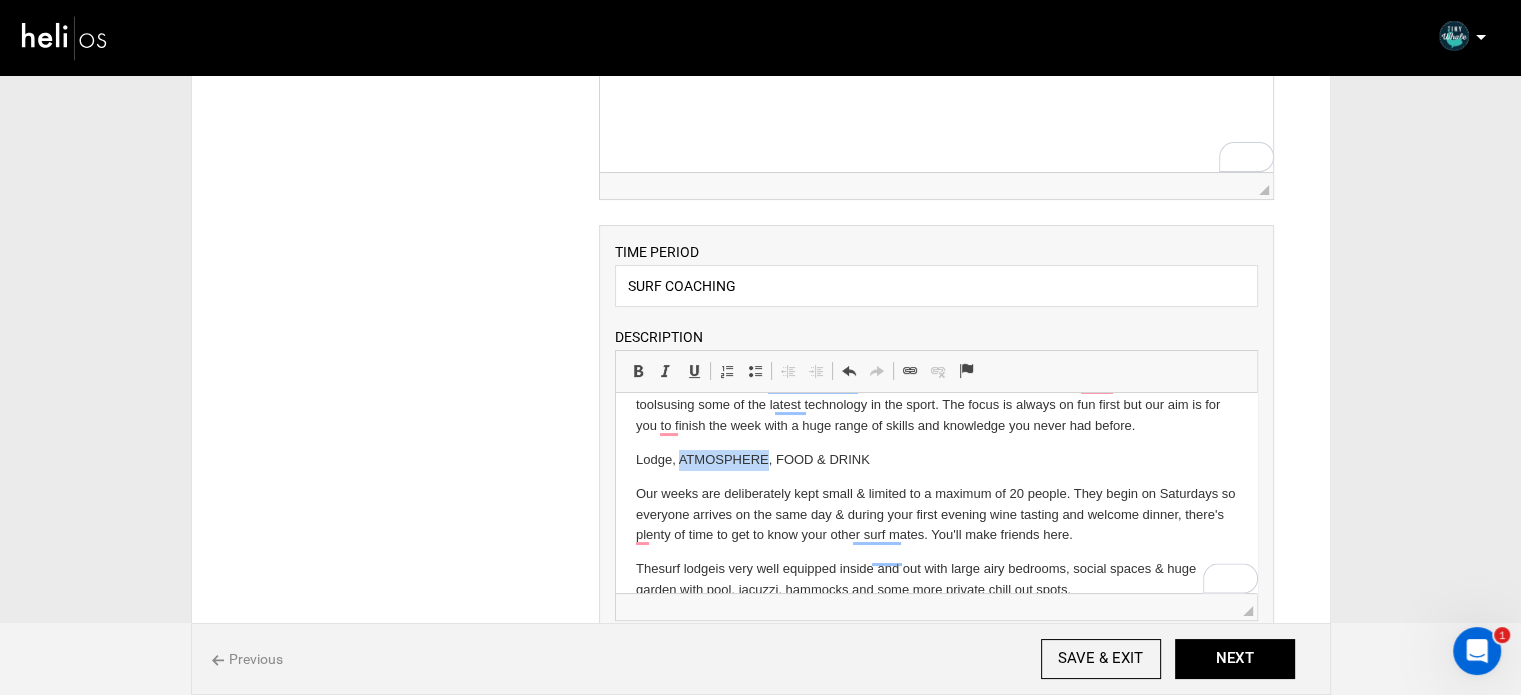 drag, startPoint x: 679, startPoint y: 478, endPoint x: 766, endPoint y: 480, distance: 87.02299 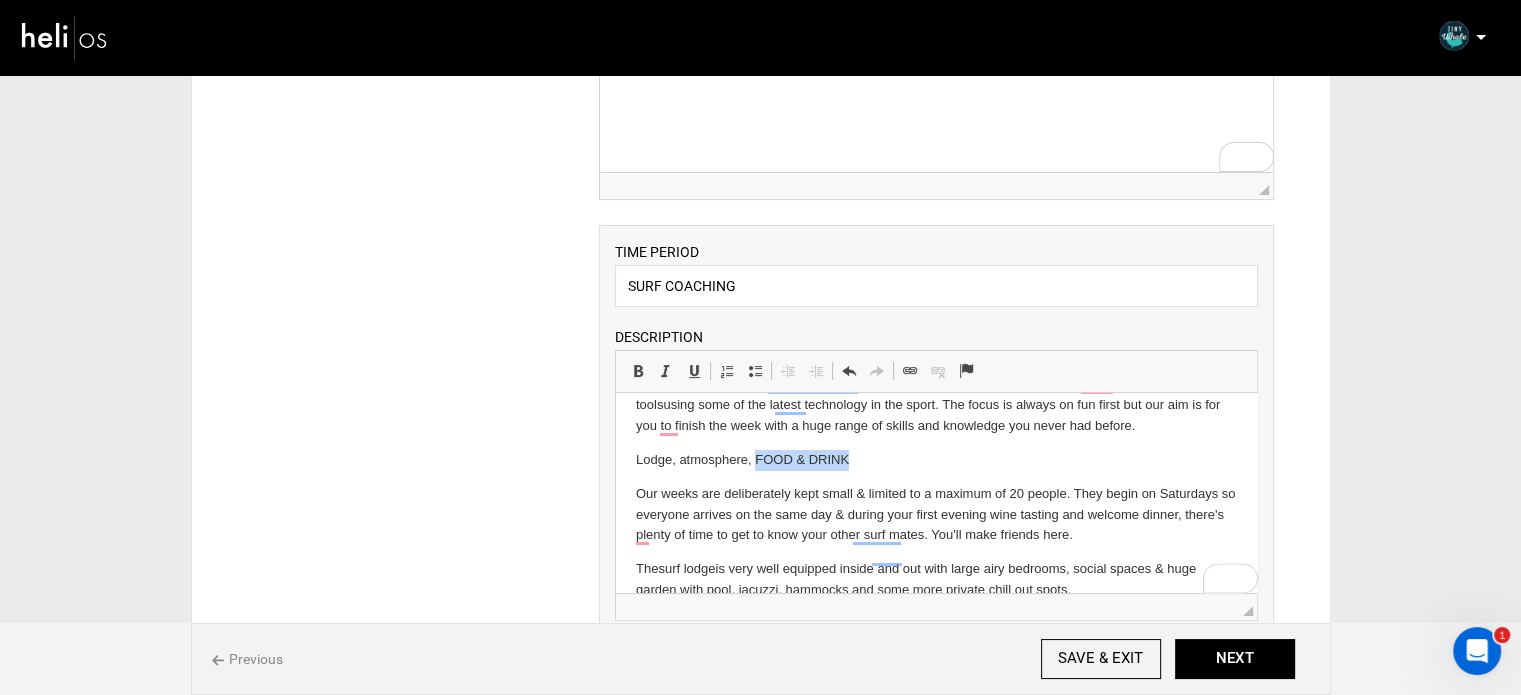 drag, startPoint x: 755, startPoint y: 478, endPoint x: 893, endPoint y: 481, distance: 138.03261 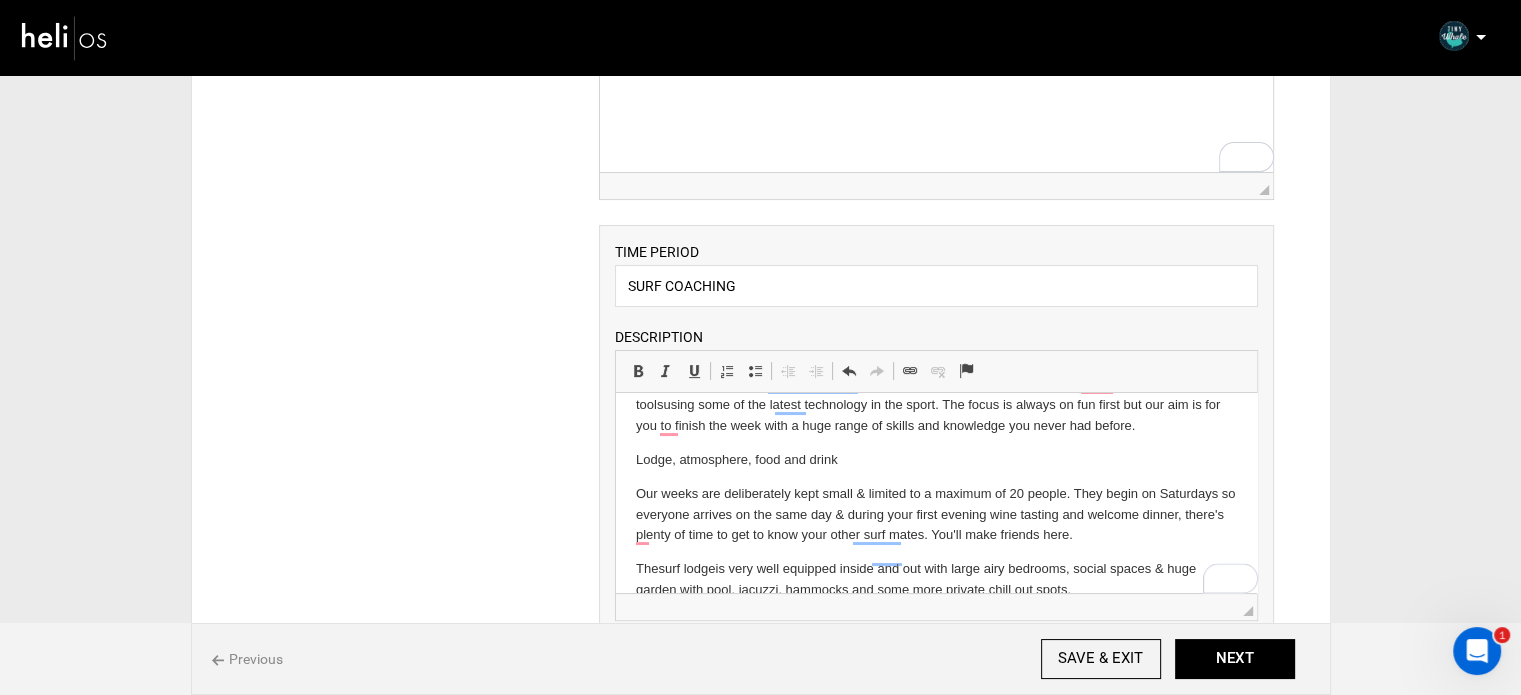 click on "Lodge, atmosphere, food and drink" at bounding box center (936, 460) 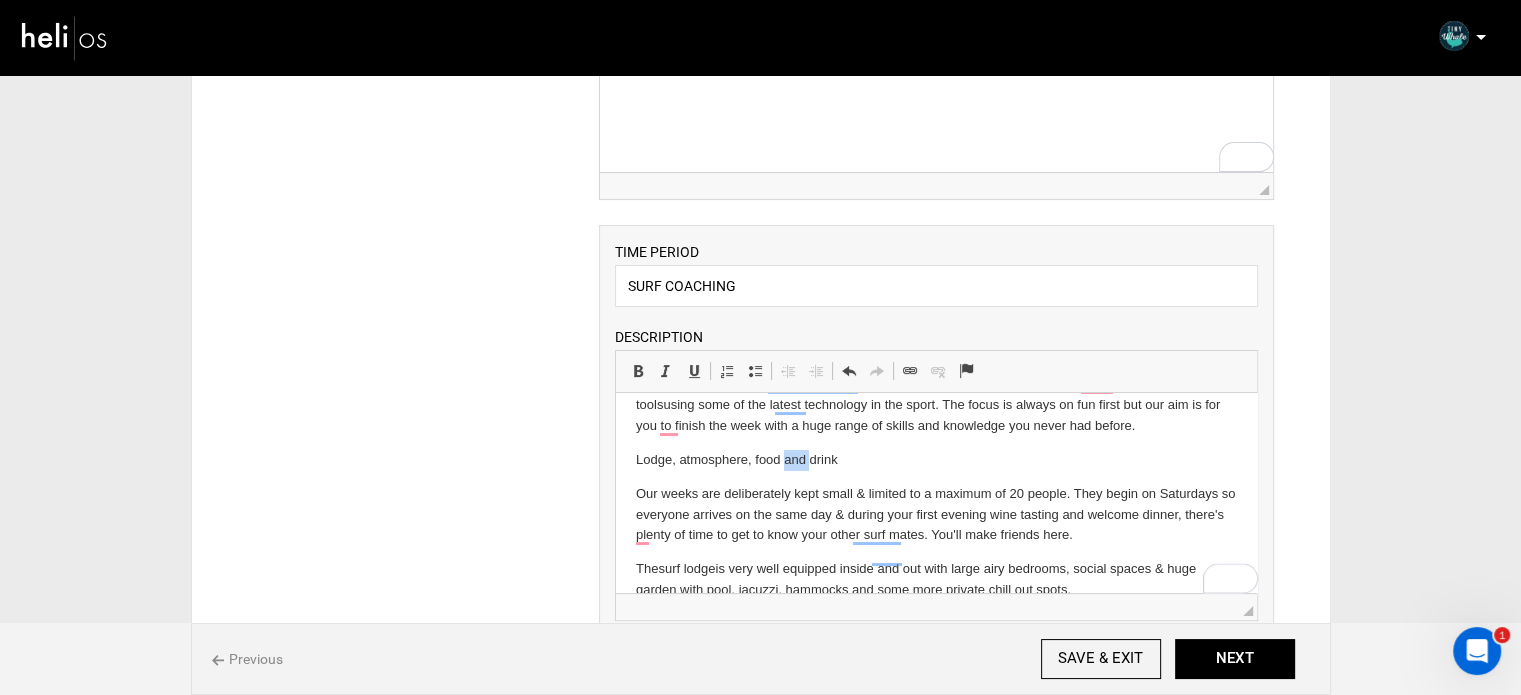 click on "Lodge, atmosphere, food and drink" at bounding box center (936, 460) 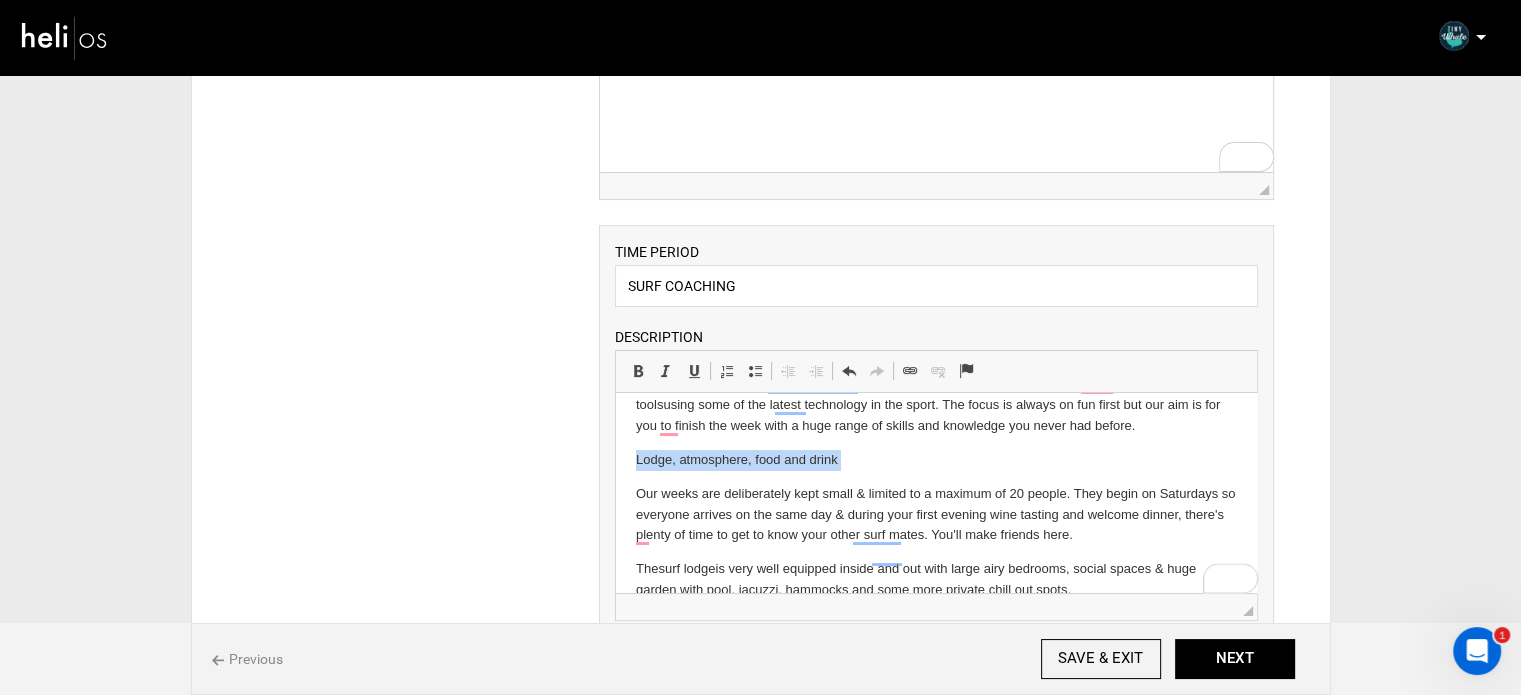 click on "Lodge, atmosphere, food and drink" at bounding box center (936, 460) 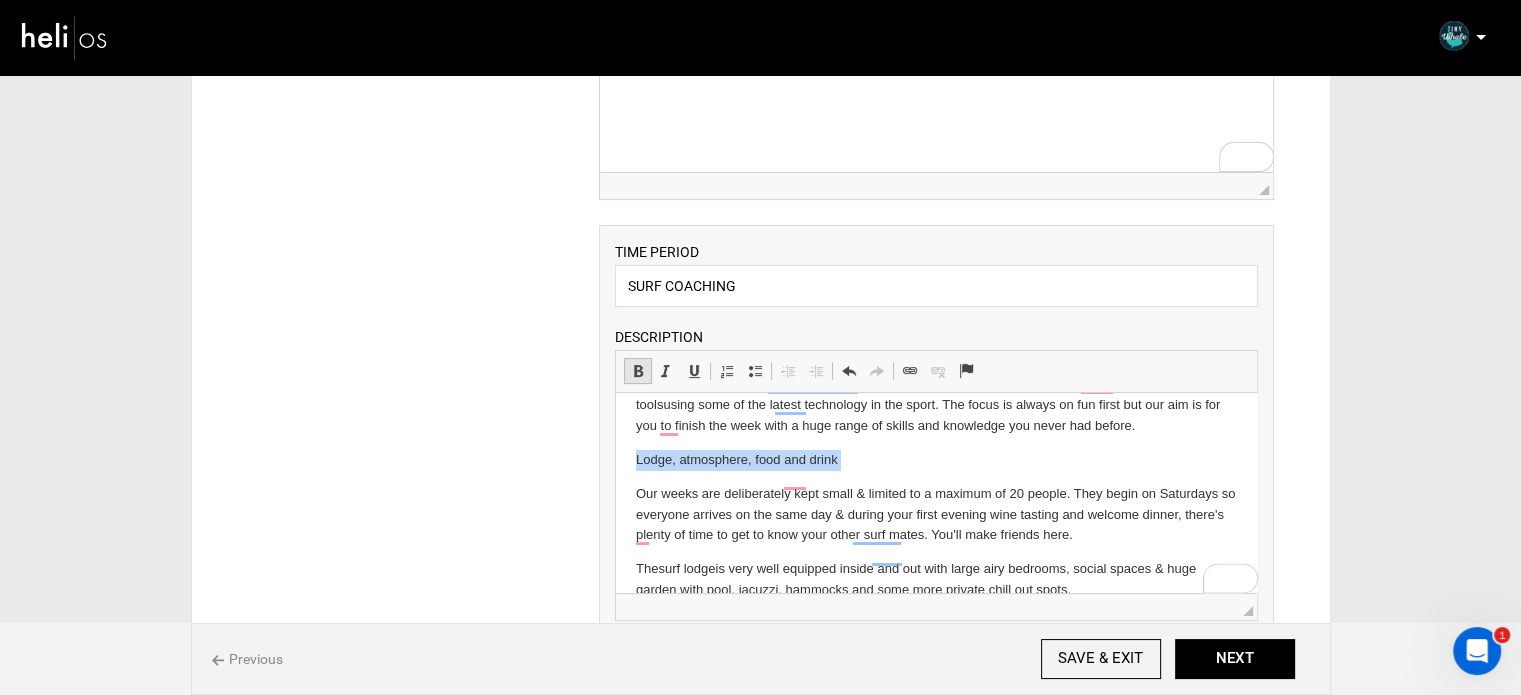 click at bounding box center [638, 371] 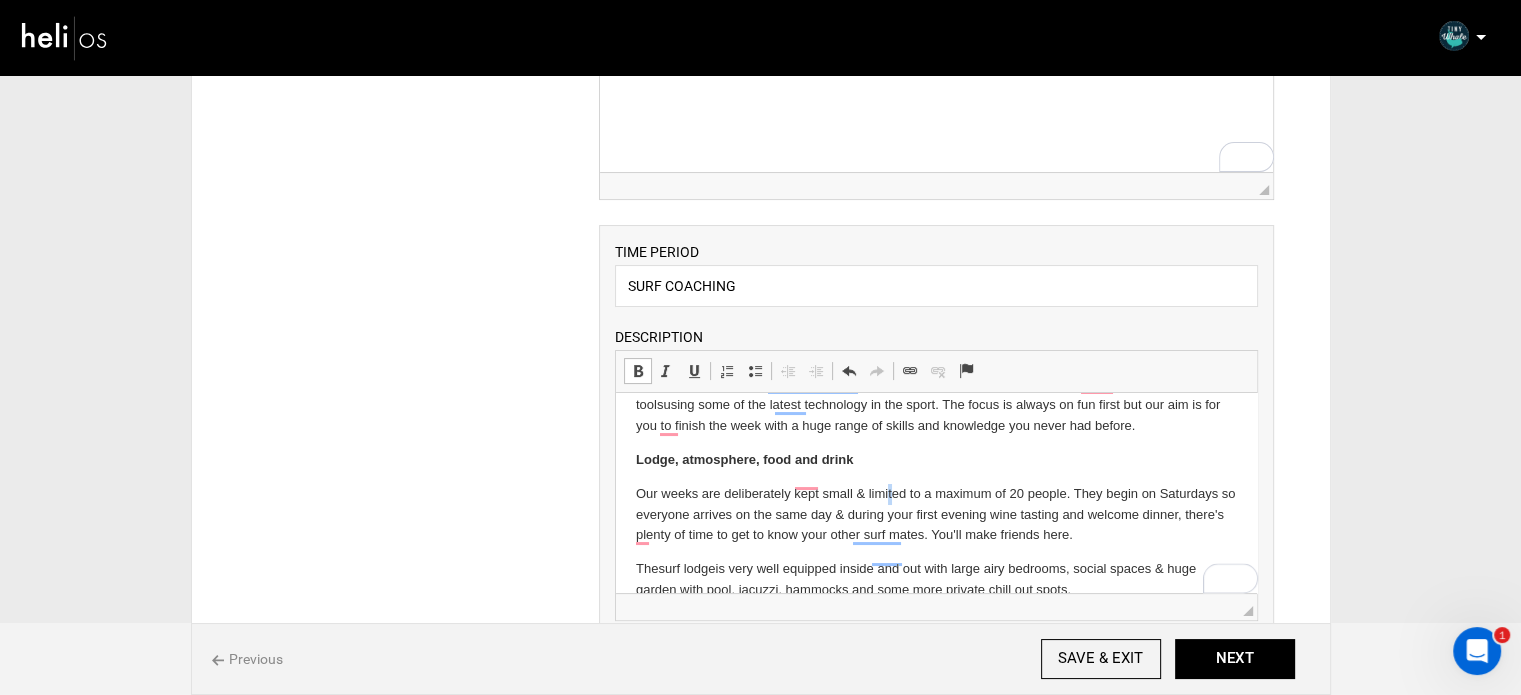 click on "Our  coach ing team  are a highly qualified bunch with a mixture of accolades like degrees in surf science, masters in coaching sports, & level 2 international surfing association coaching qualifications. They've put together a tried and tested structure for coaching in small groups along with some fantastic  coaching to ols  using some of the latest technology in the sport. The focus is always on fun first but our aim is for you to finish the week with a huge range of skills and knowledge you never had before. Lodge, atmosphere, food and drink Our weeks are deliberately kept small & limited to a maximum of 20 people. They begin on Saturdays so everyone arrives on the same day & during your first evening wine tasting and welcome dinner, there's plenty of time to get to know your other surf mates. You'll make friends here. The  su rf lodge You'll be fed well during the week with  hearty m eals" at bounding box center [936, 504] 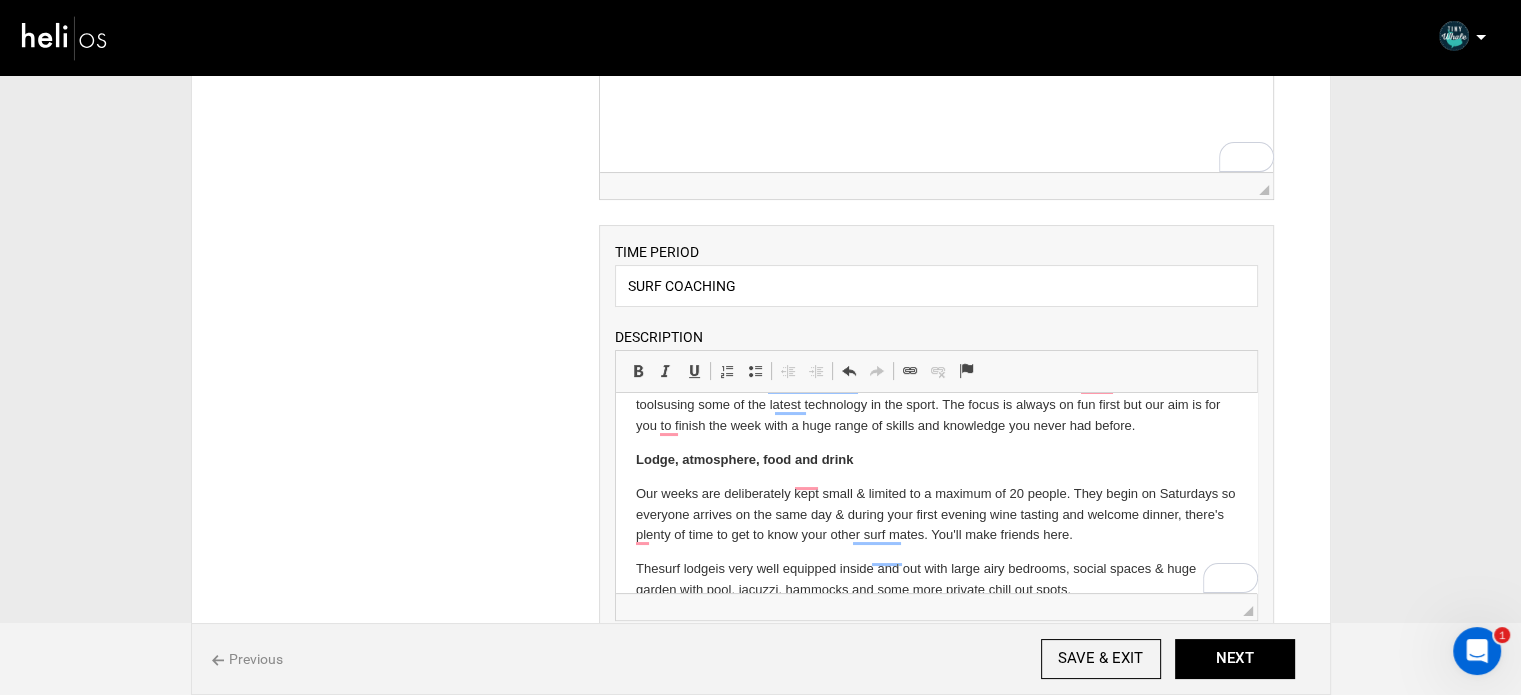 click on "Lodge, atmosphere, food and drink" at bounding box center (936, 460) 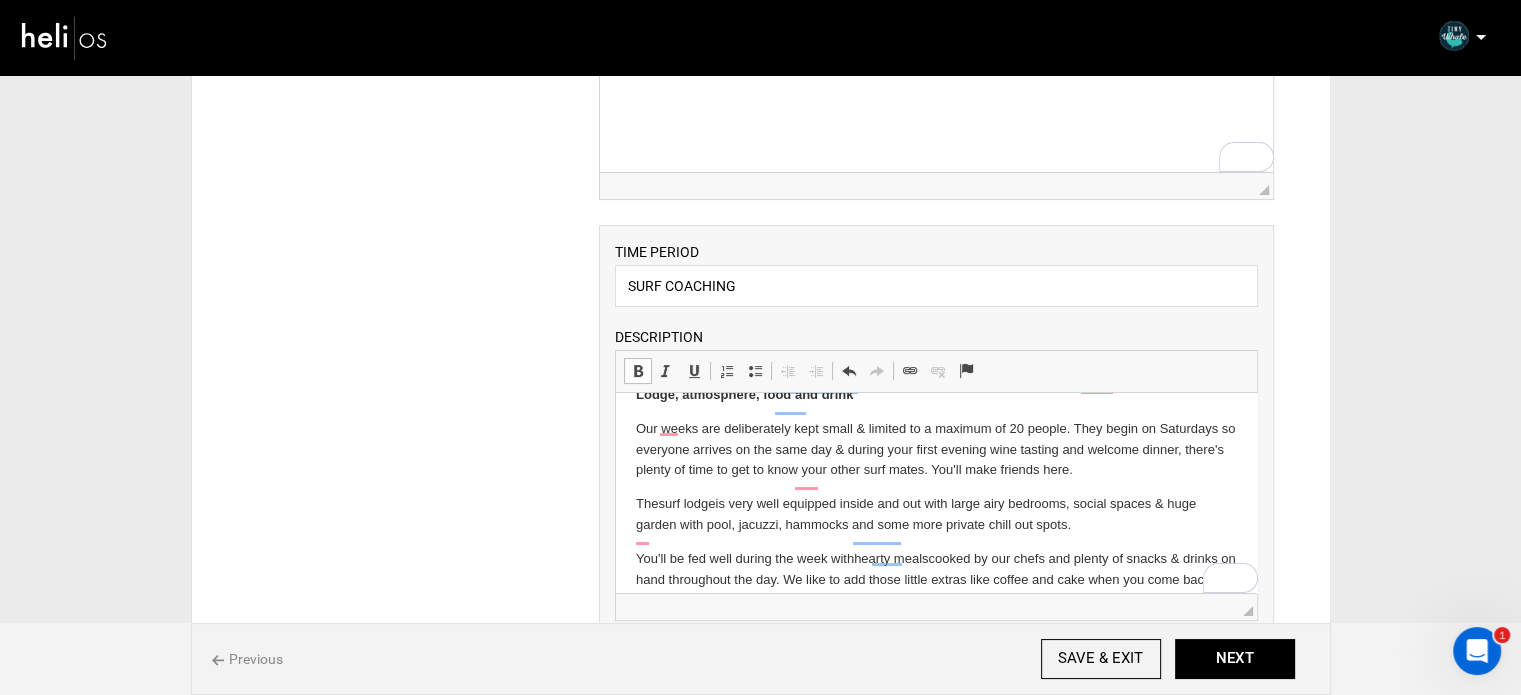 scroll, scrollTop: 158, scrollLeft: 0, axis: vertical 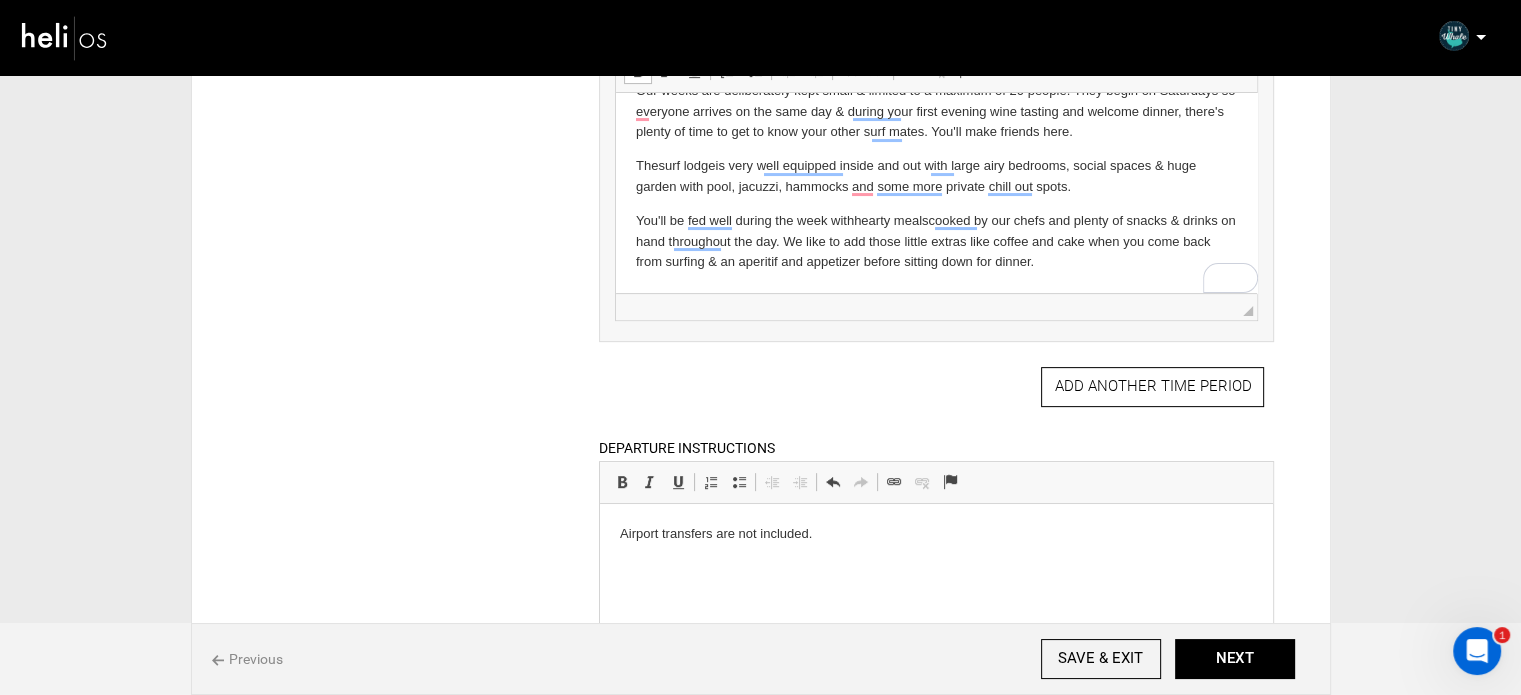 click on "You'll be fed well during the week with  hearty m eals  cooked by our chefs and plenty of snacks & drinks on hand throughout the day. We like to add those little extras like coffee and cake when you come back from surfing & an aperitif and appetizer before sitting down for dinner." at bounding box center [936, 242] 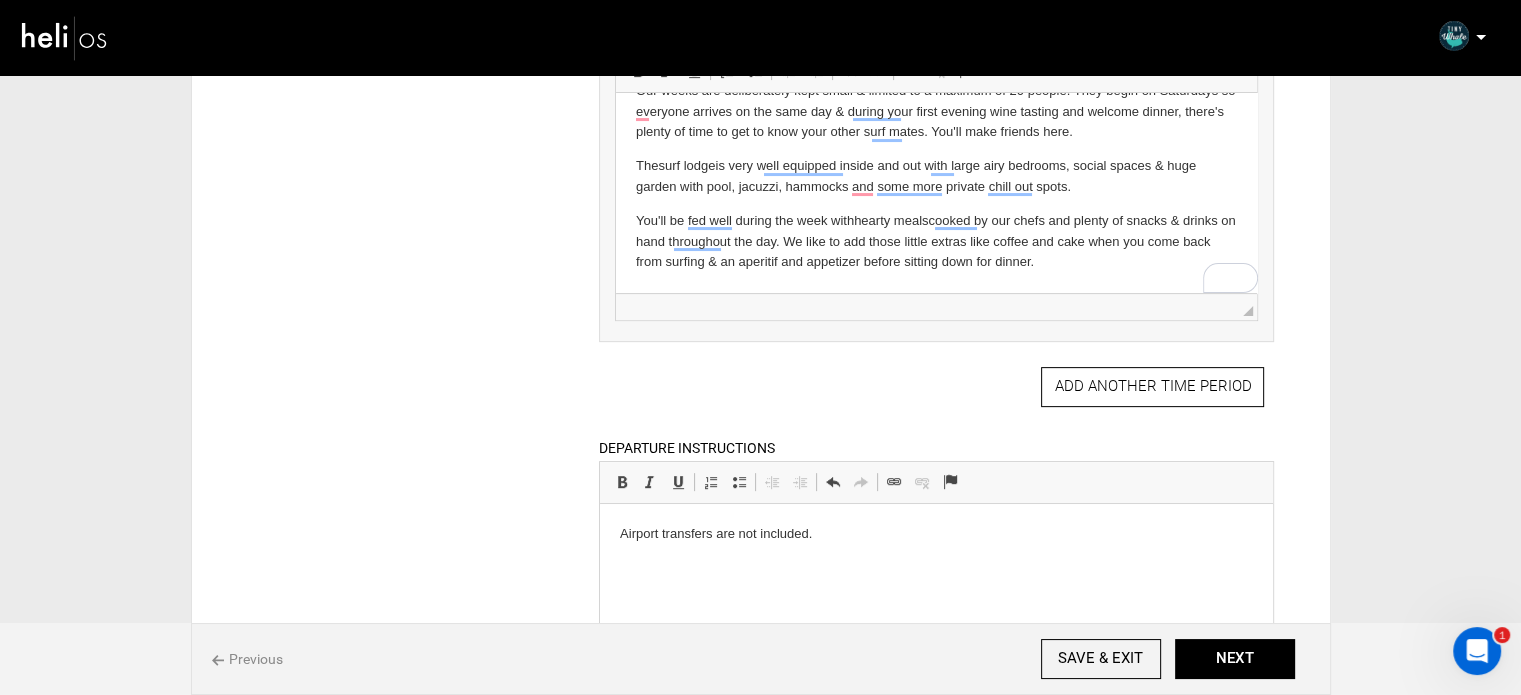 scroll, scrollTop: 214, scrollLeft: 0, axis: vertical 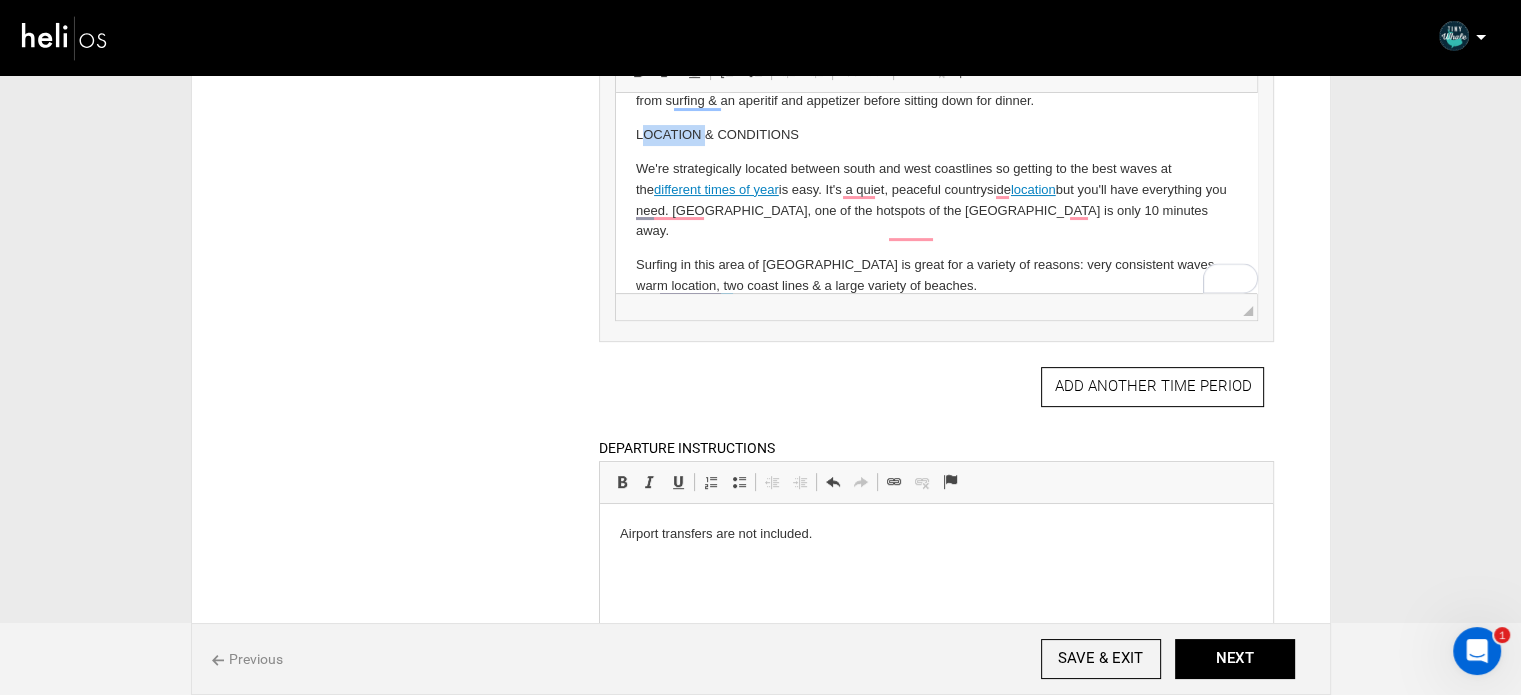 drag, startPoint x: 645, startPoint y: 154, endPoint x: 705, endPoint y: 149, distance: 60.207973 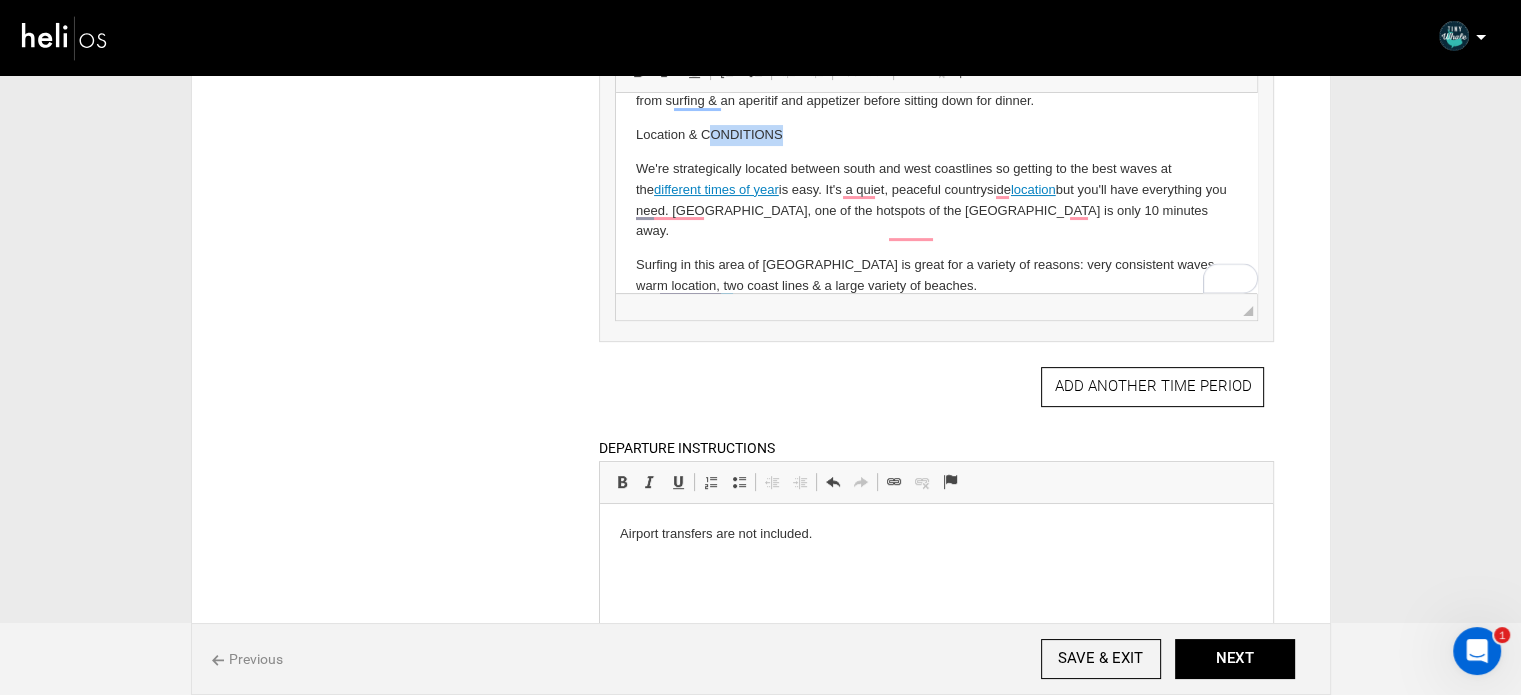 drag, startPoint x: 714, startPoint y: 158, endPoint x: 786, endPoint y: 154, distance: 72.11102 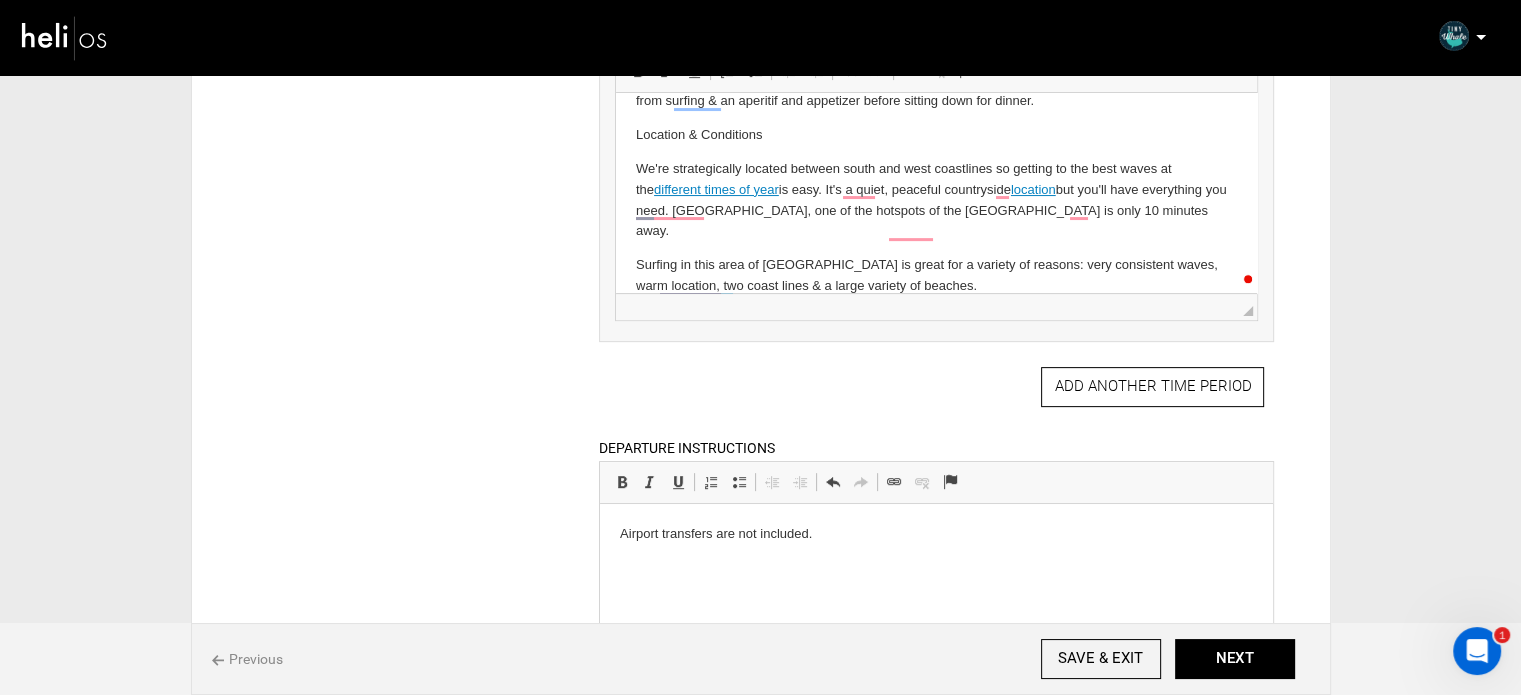 click on "Location & Conditions" at bounding box center [936, 135] 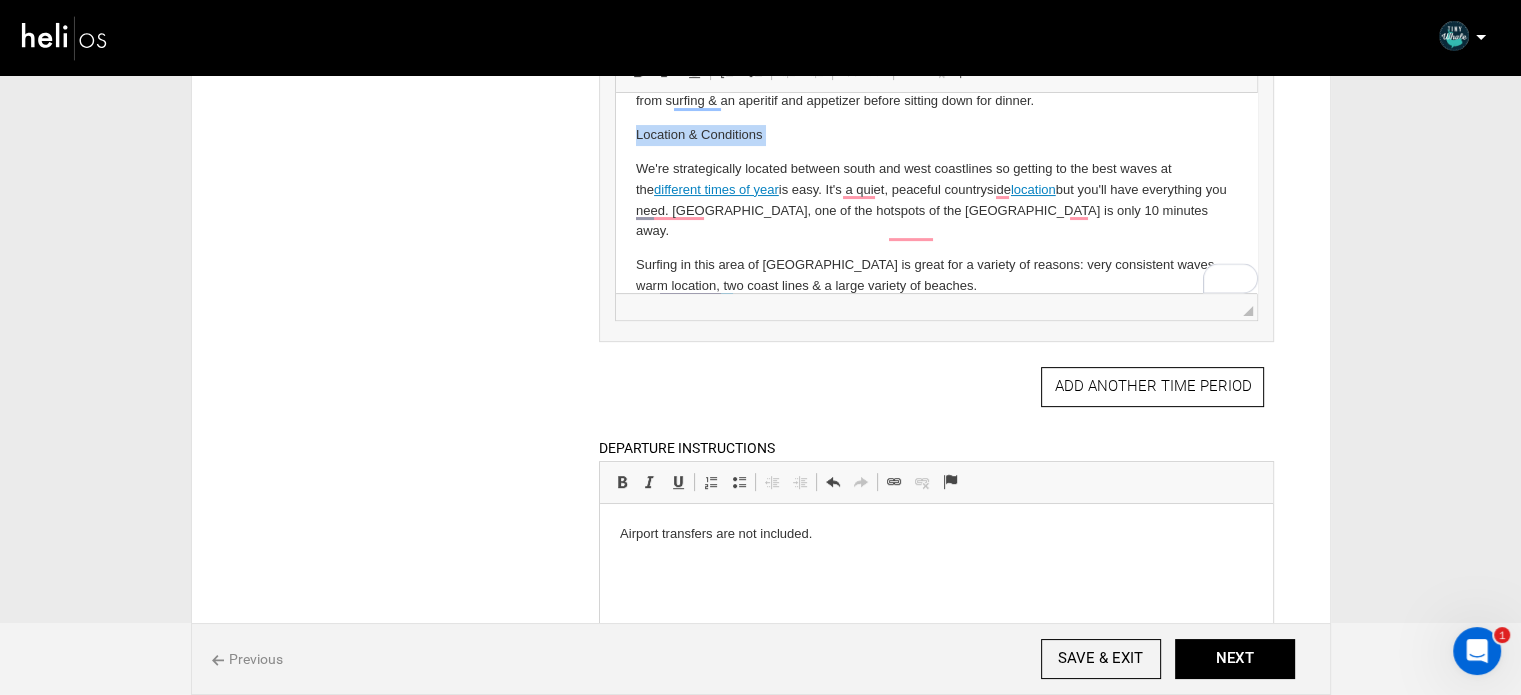 click on "Location & Conditions" at bounding box center (936, 135) 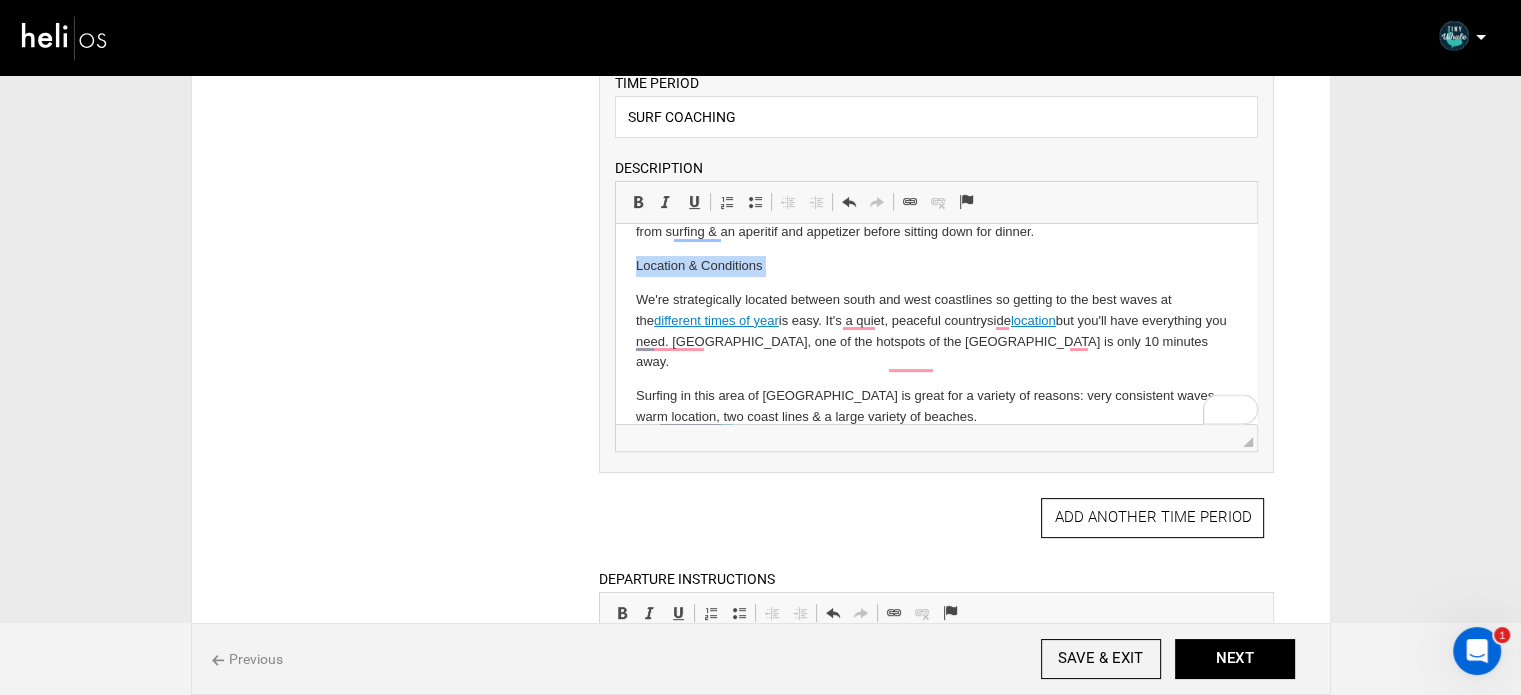 scroll, scrollTop: 400, scrollLeft: 0, axis: vertical 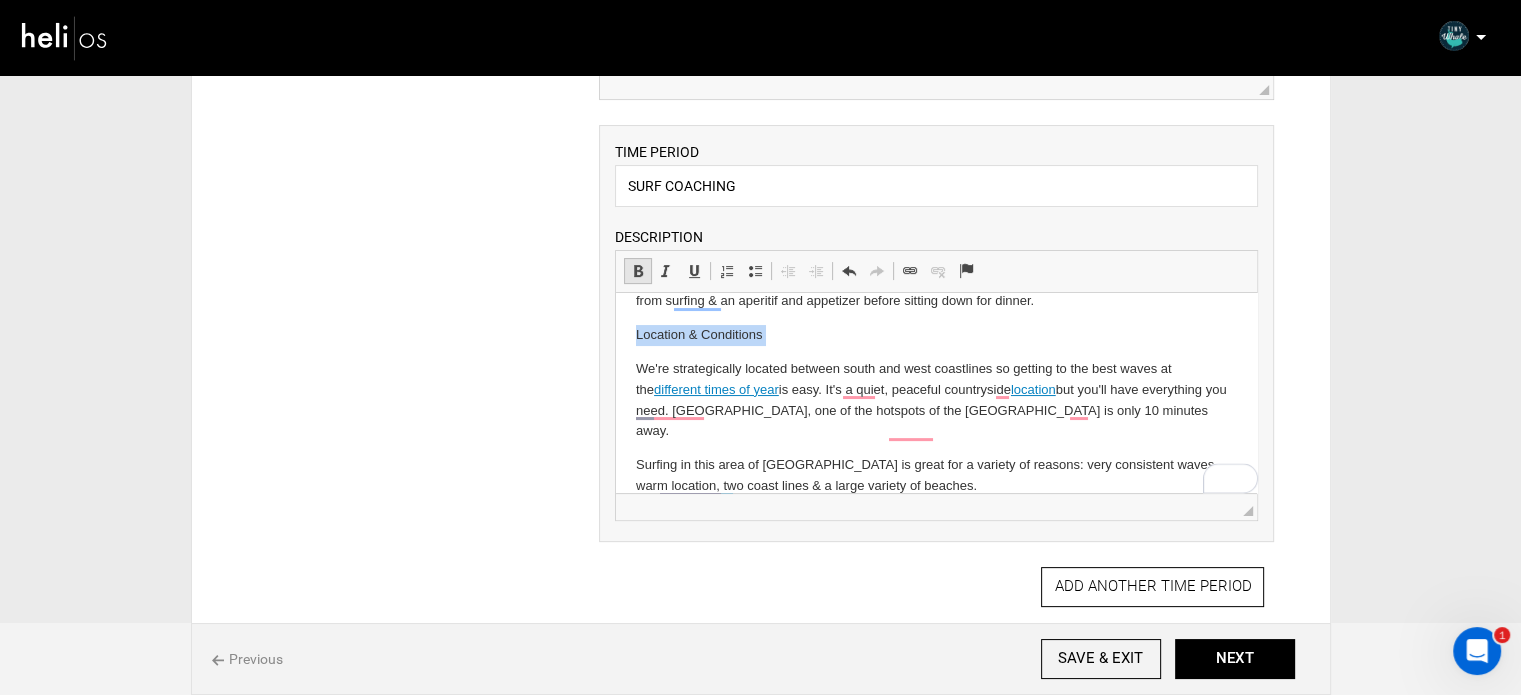 click at bounding box center (638, 271) 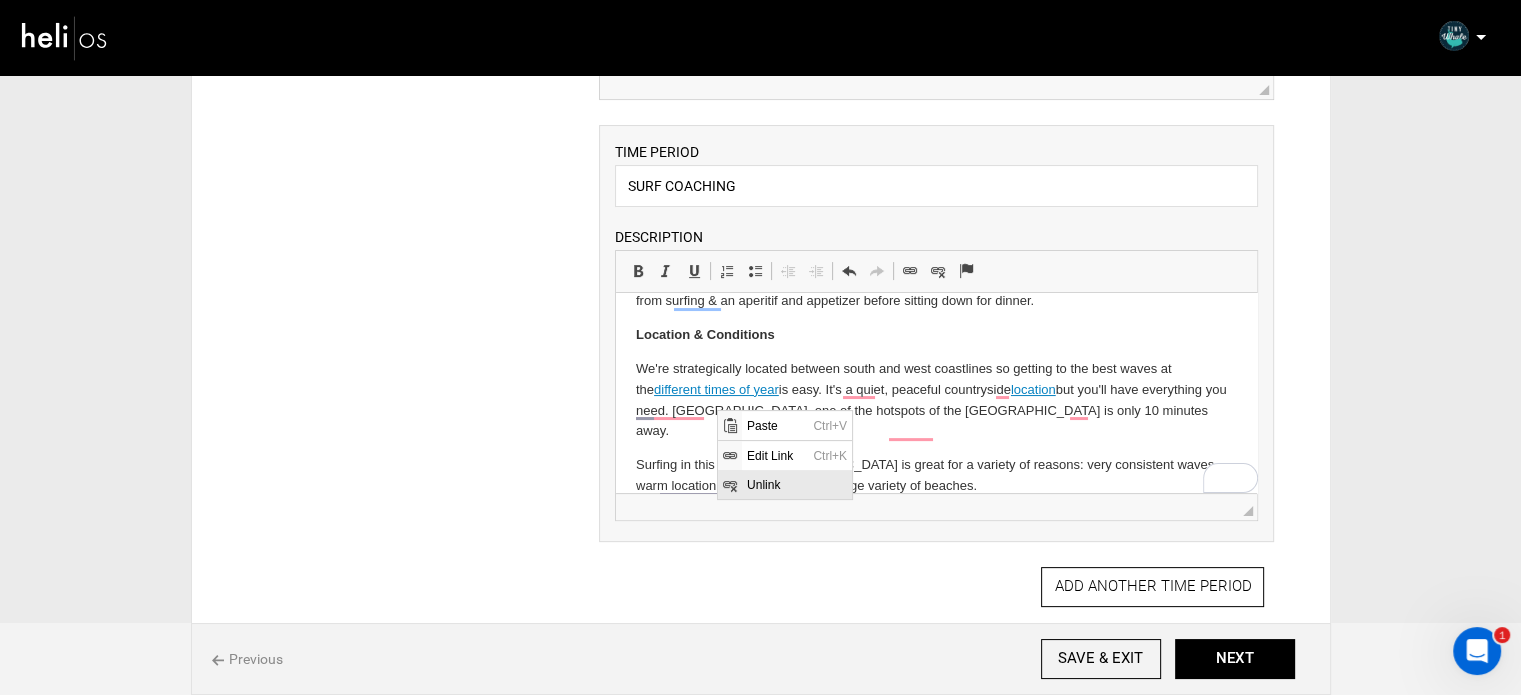 click on "Unlink" at bounding box center (796, 483) 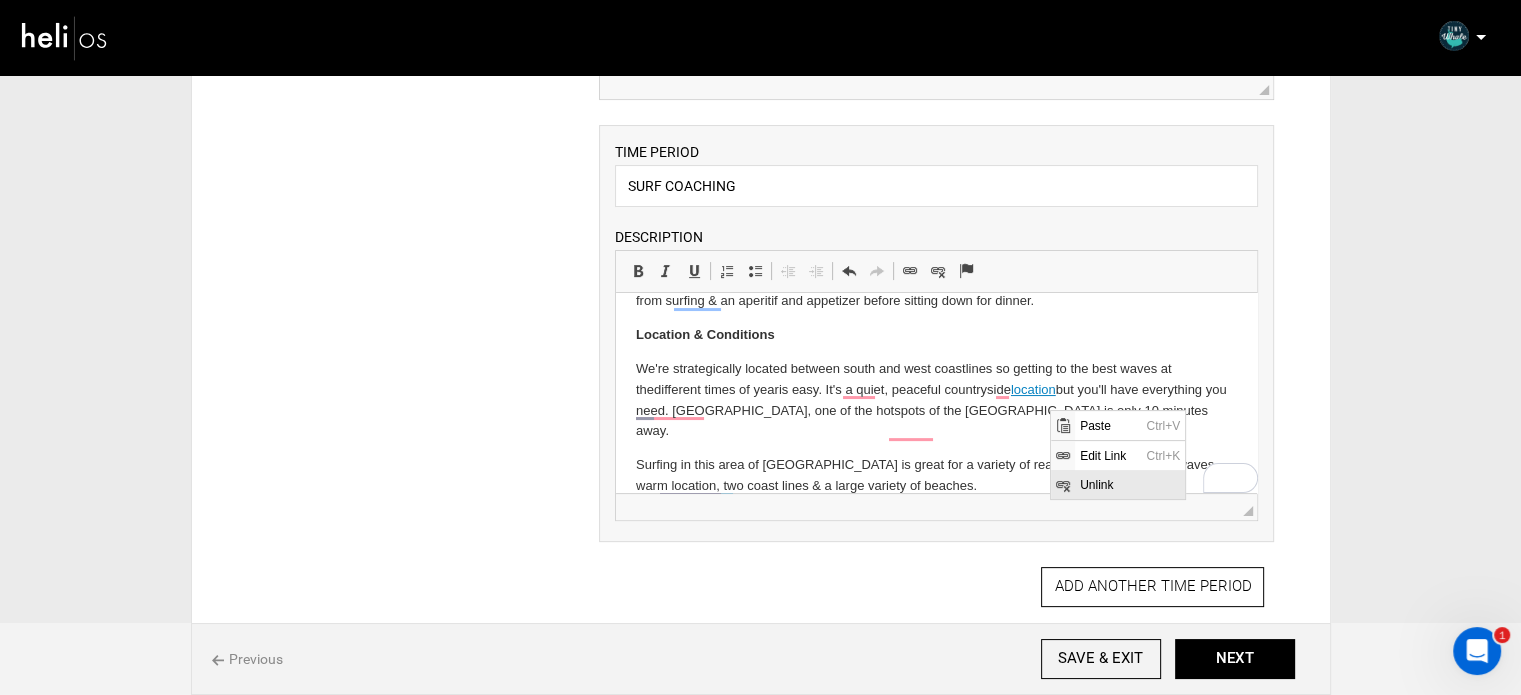 click at bounding box center (1062, 484) 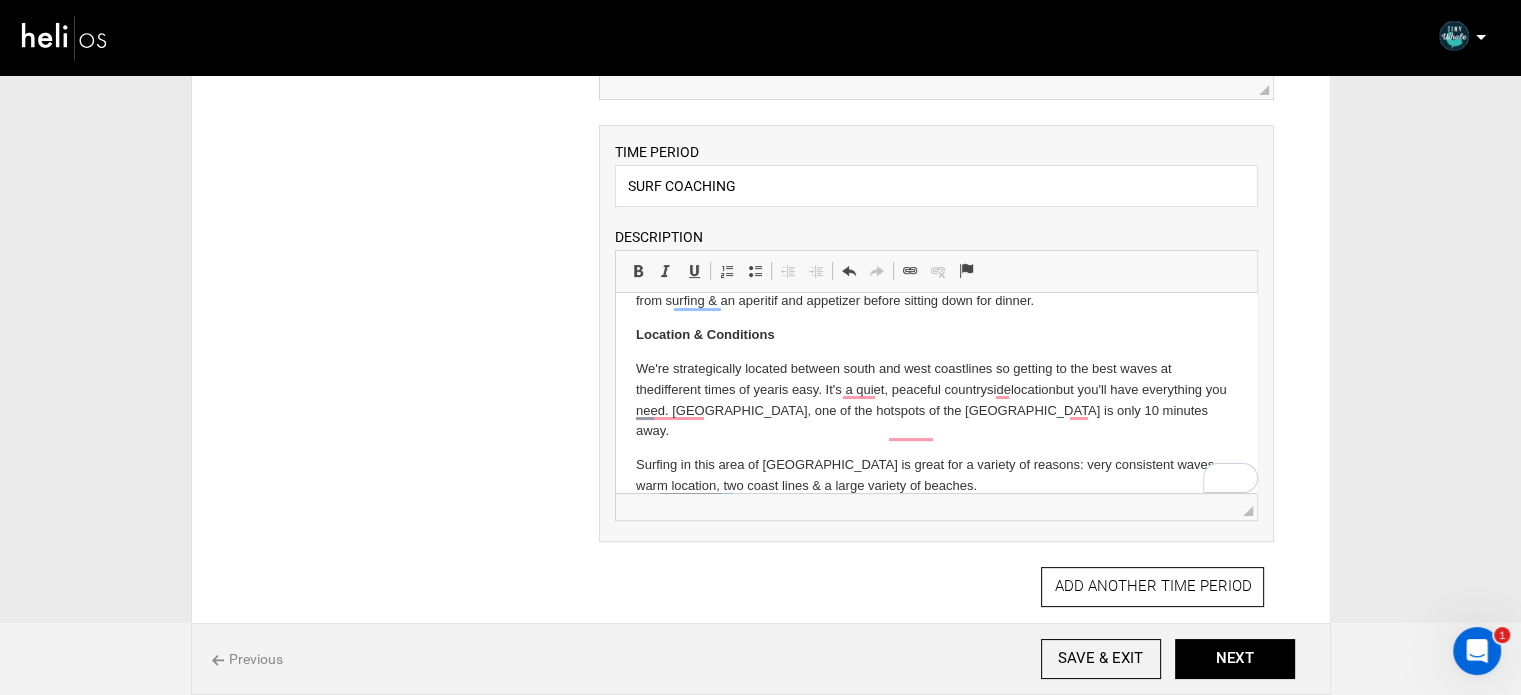 click on "We're strategically located between south and west coastlines so getting to the best waves at the  different ti mes of year  is easy. It's a quiet, peaceful countryside  locat ion  but you'll have everything you need. Lagos, one of the hotspots of the Algarve is only 10 minutes away." at bounding box center (936, 400) 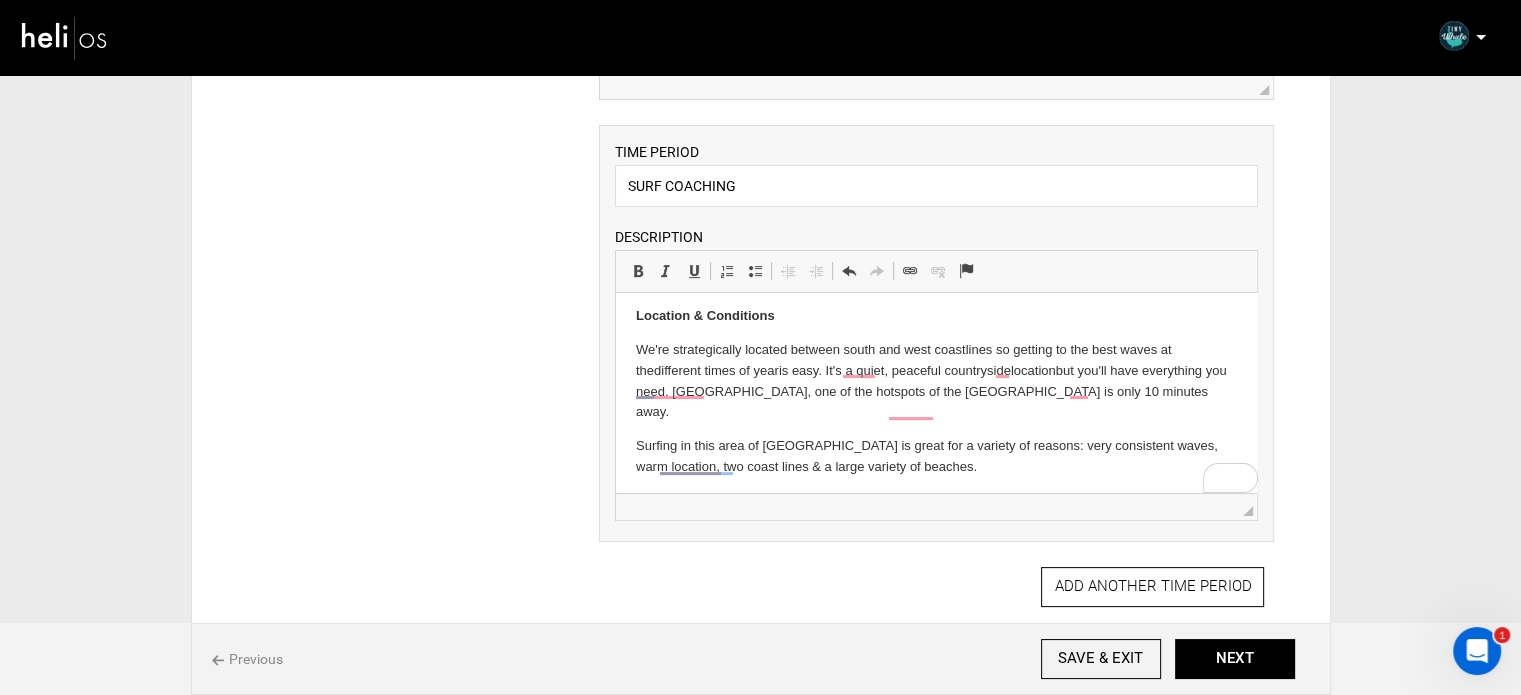 scroll, scrollTop: 368, scrollLeft: 0, axis: vertical 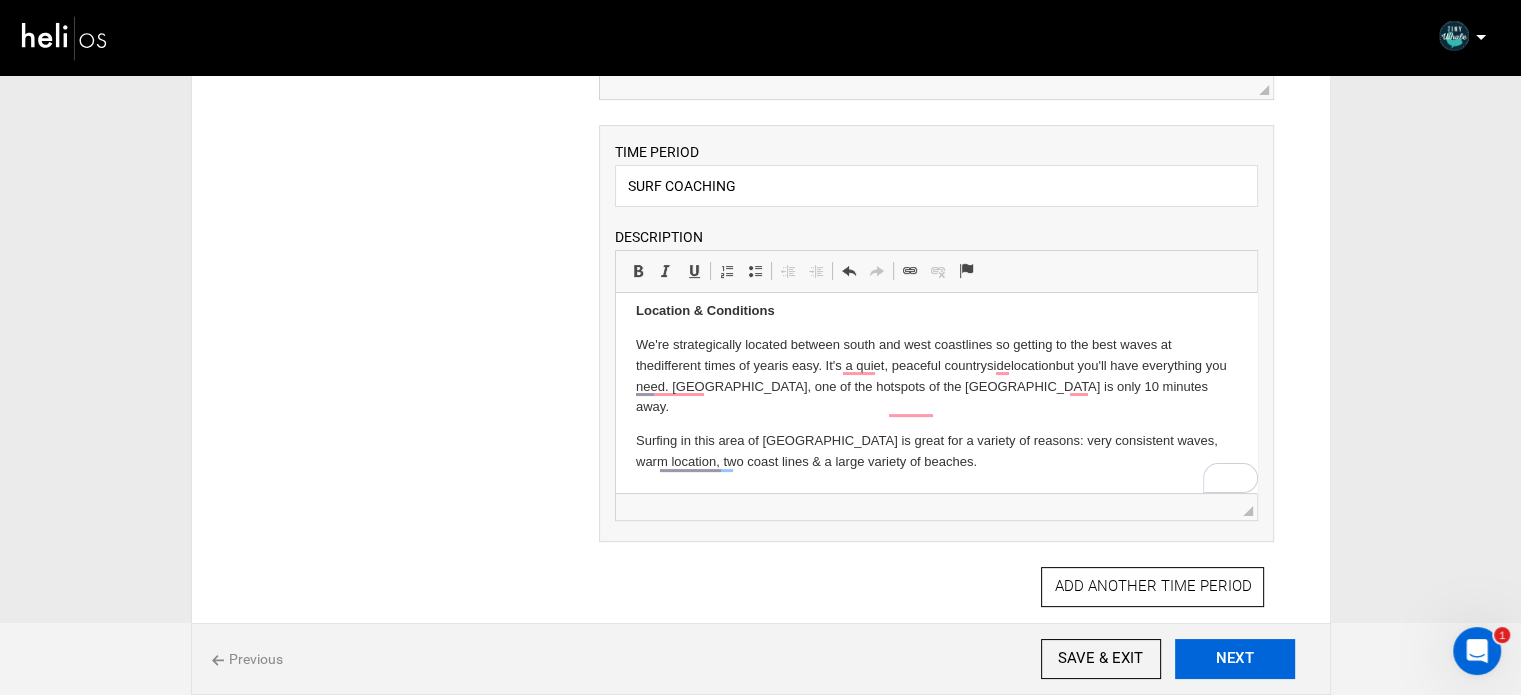 click on "NEXT" at bounding box center (1235, 659) 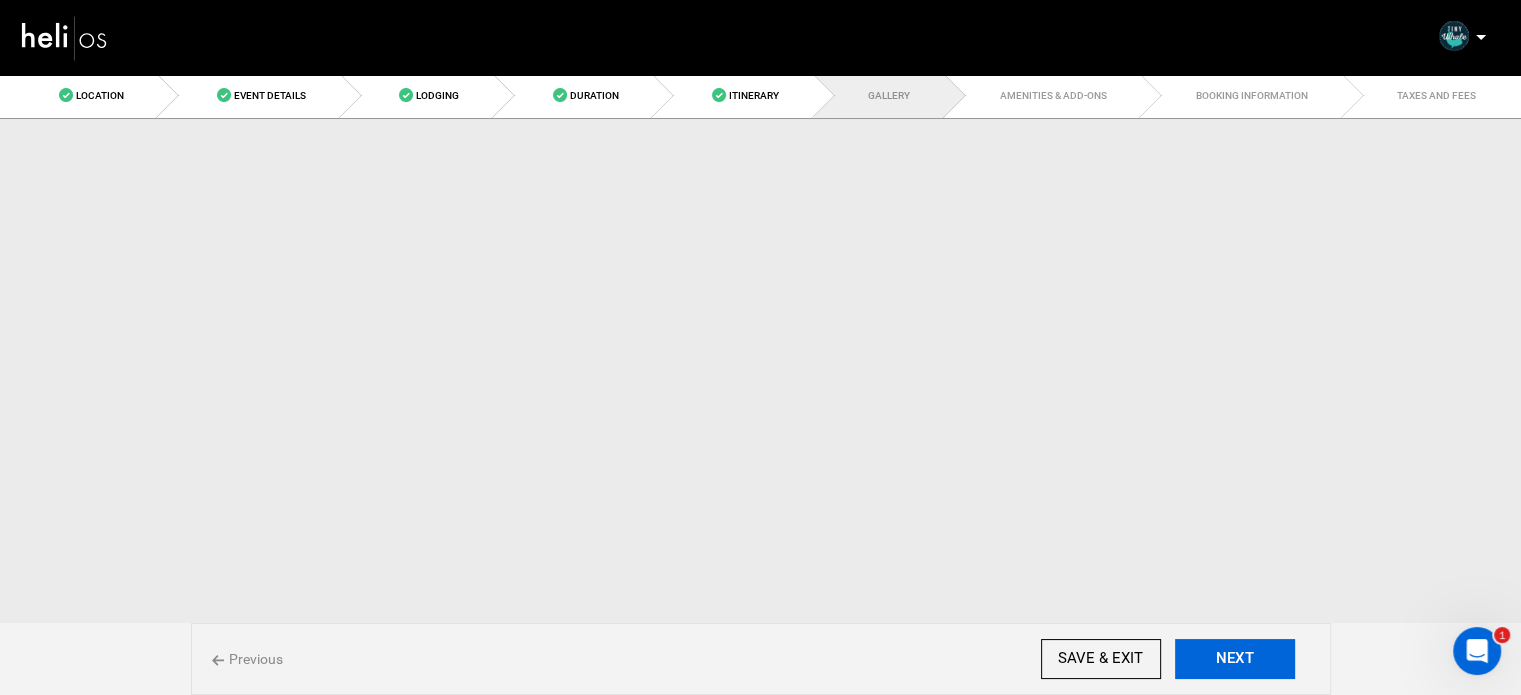 scroll, scrollTop: 0, scrollLeft: 0, axis: both 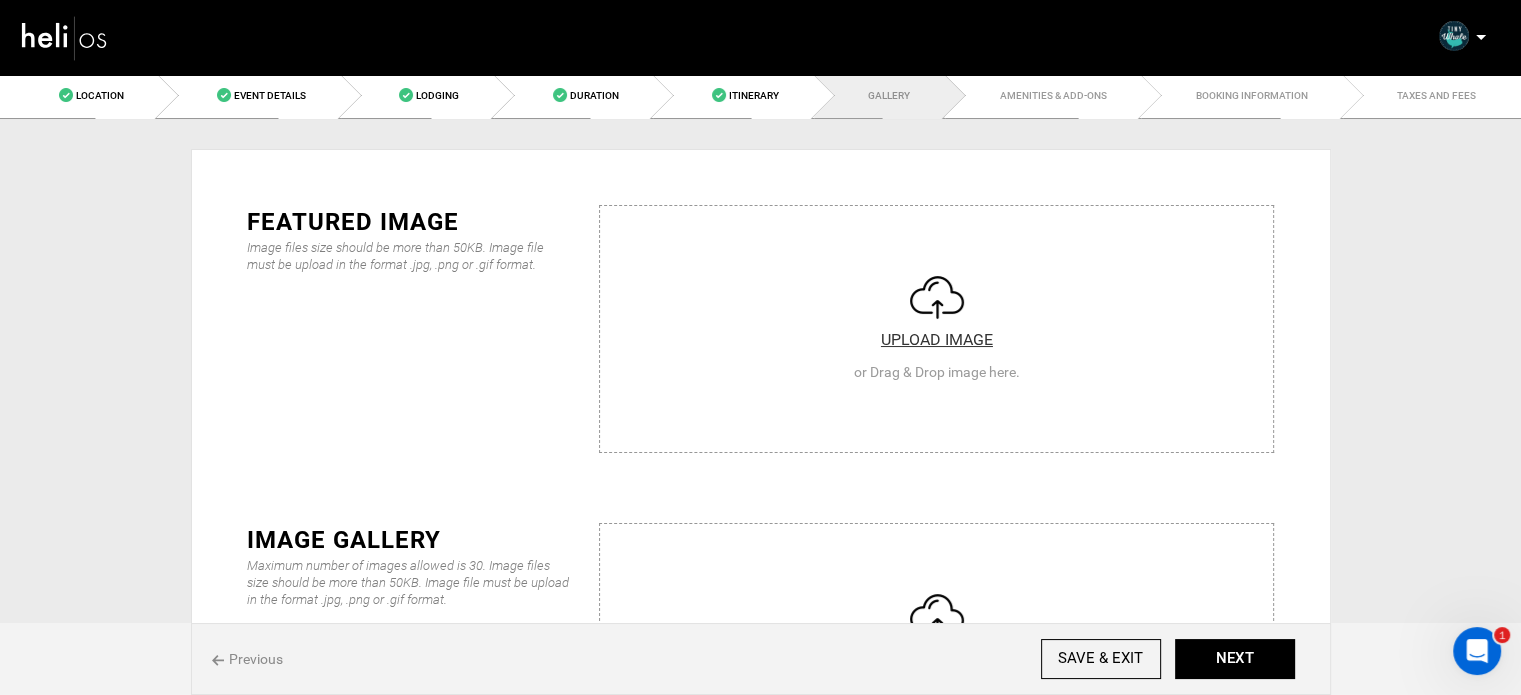 click at bounding box center (936, 326) 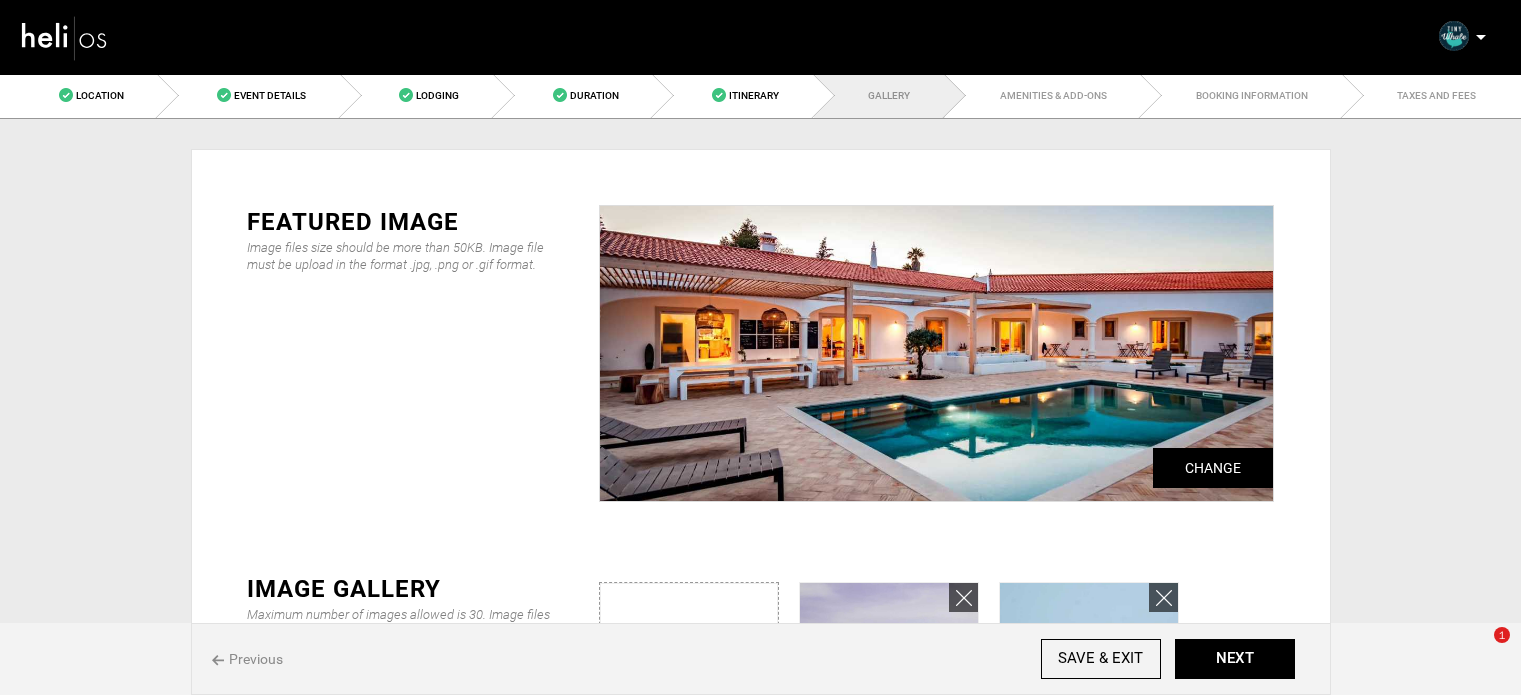 scroll, scrollTop: 200, scrollLeft: 0, axis: vertical 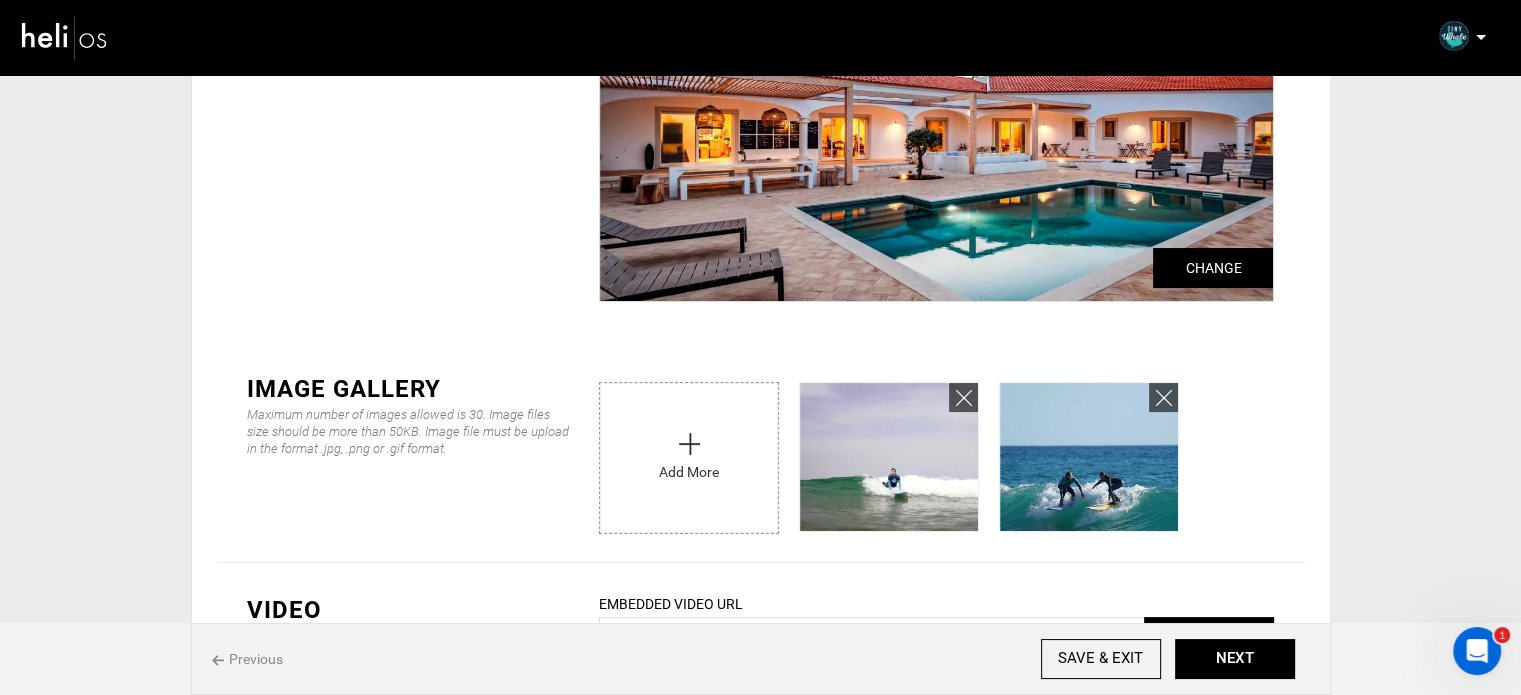 type on "C:\fakepath\algarve-villa-lounge-1.2000x0.gif" 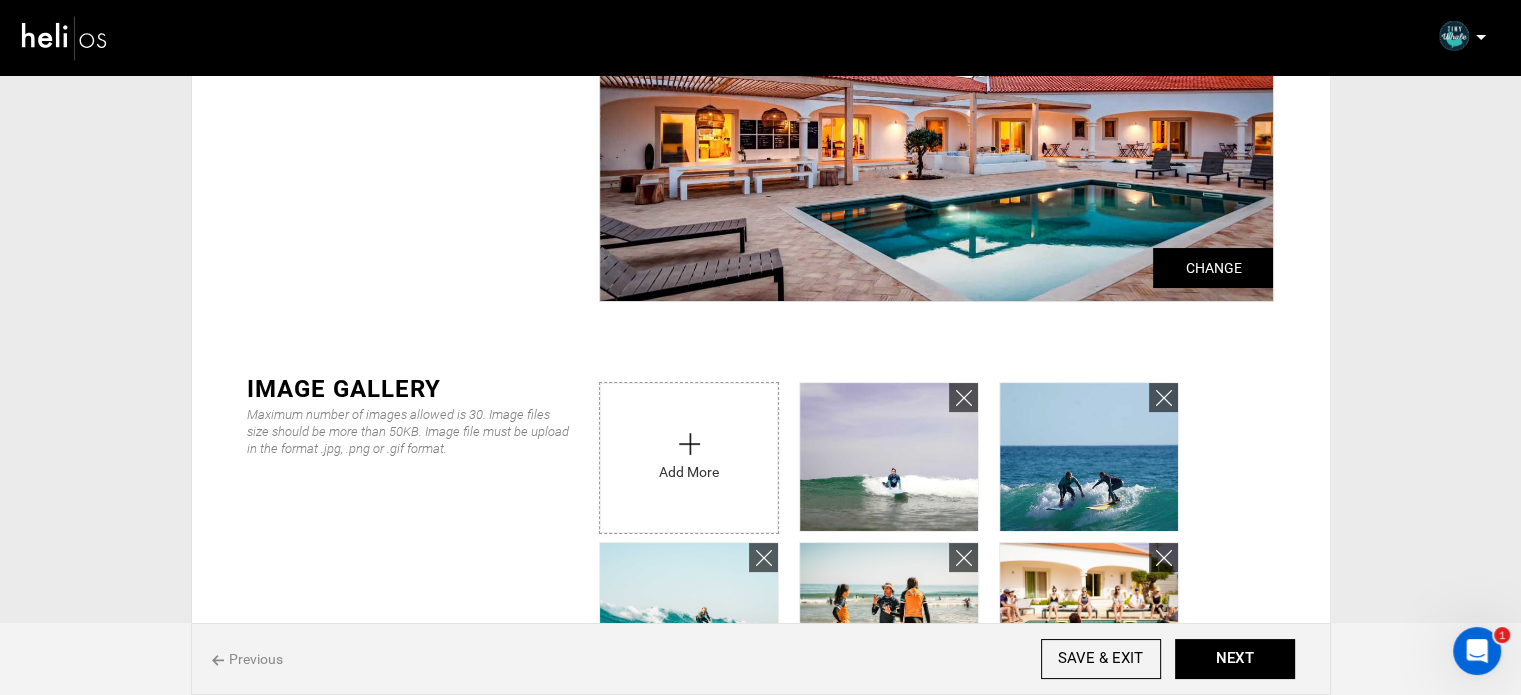 type on "C:\fakepath\499538906_1242892291171372_3433537116186987355_n.jpg" 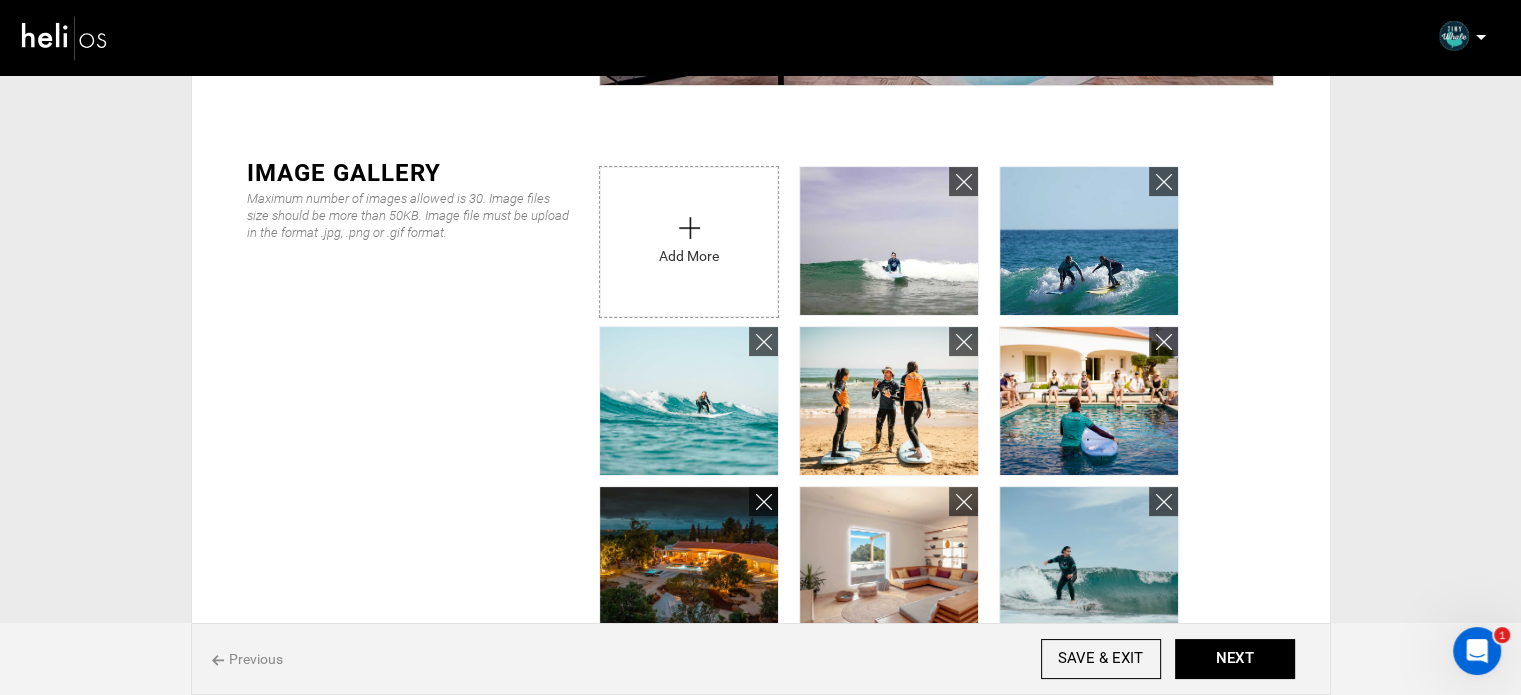 scroll, scrollTop: 370, scrollLeft: 0, axis: vertical 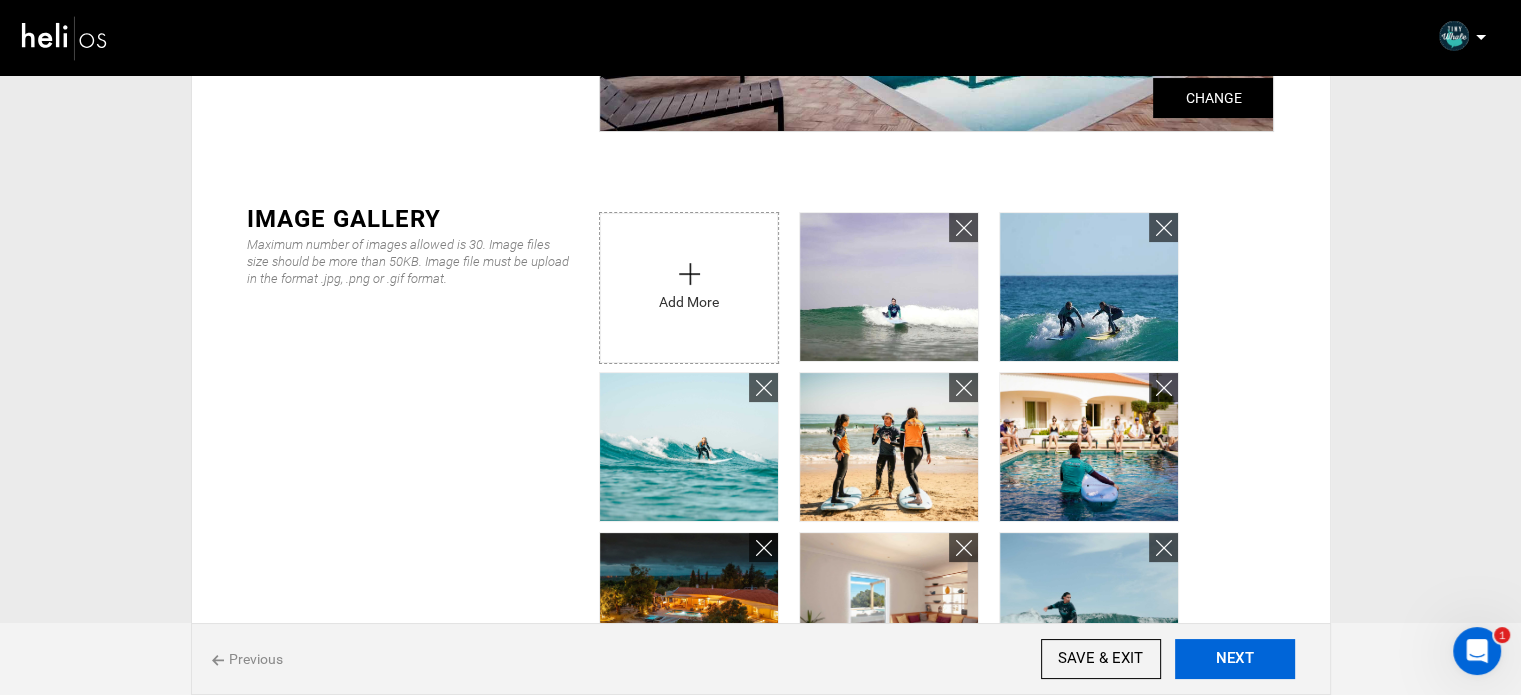 click on "NEXT" at bounding box center [1235, 659] 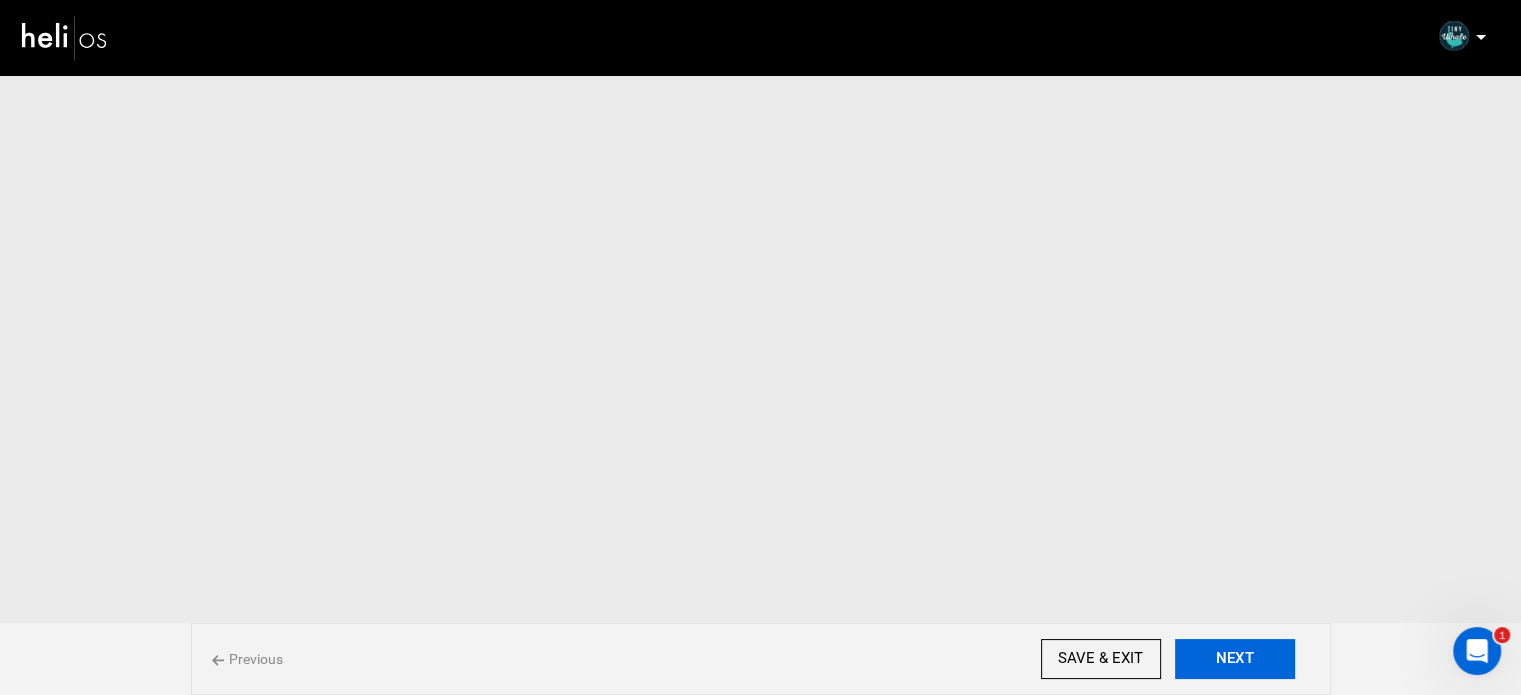scroll, scrollTop: 0, scrollLeft: 0, axis: both 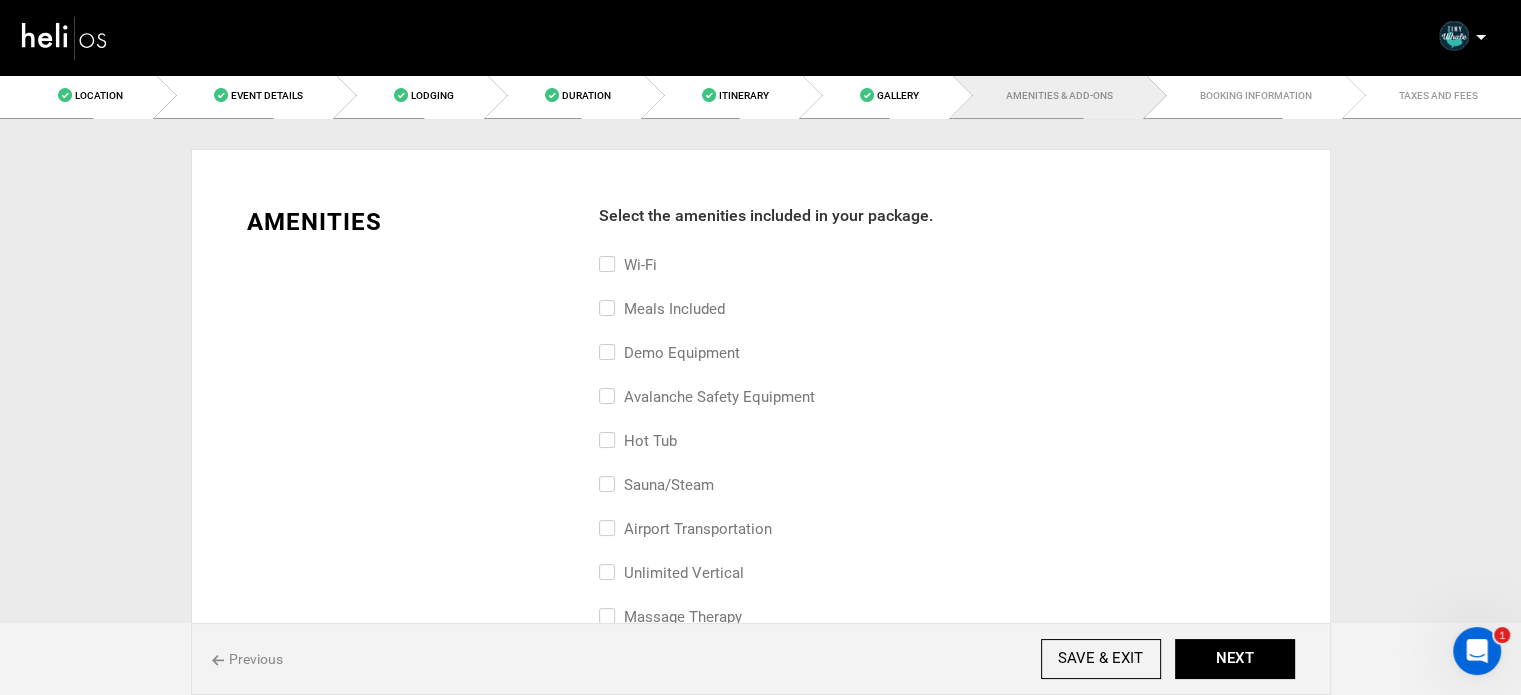 click on "Meals included" at bounding box center (662, 309) 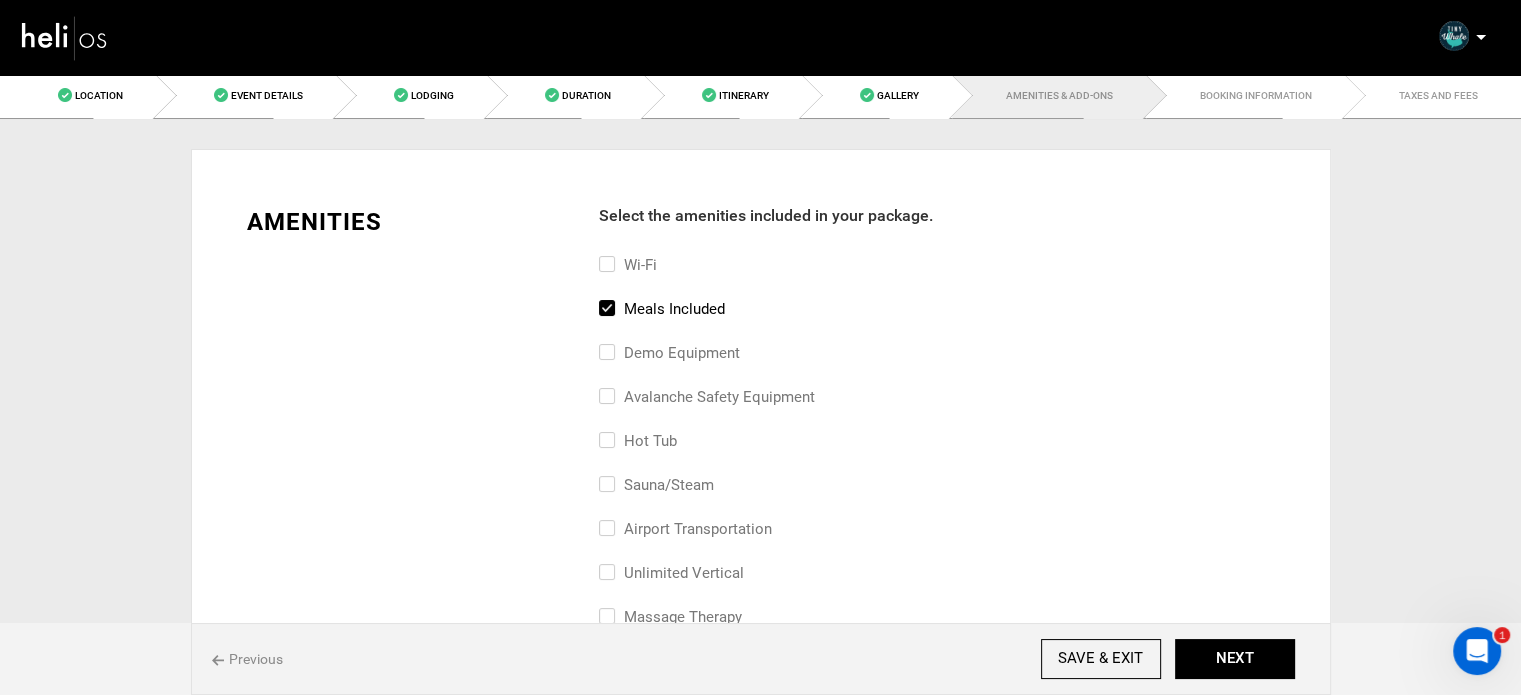 click on "Wi-Fi" at bounding box center (628, 265) 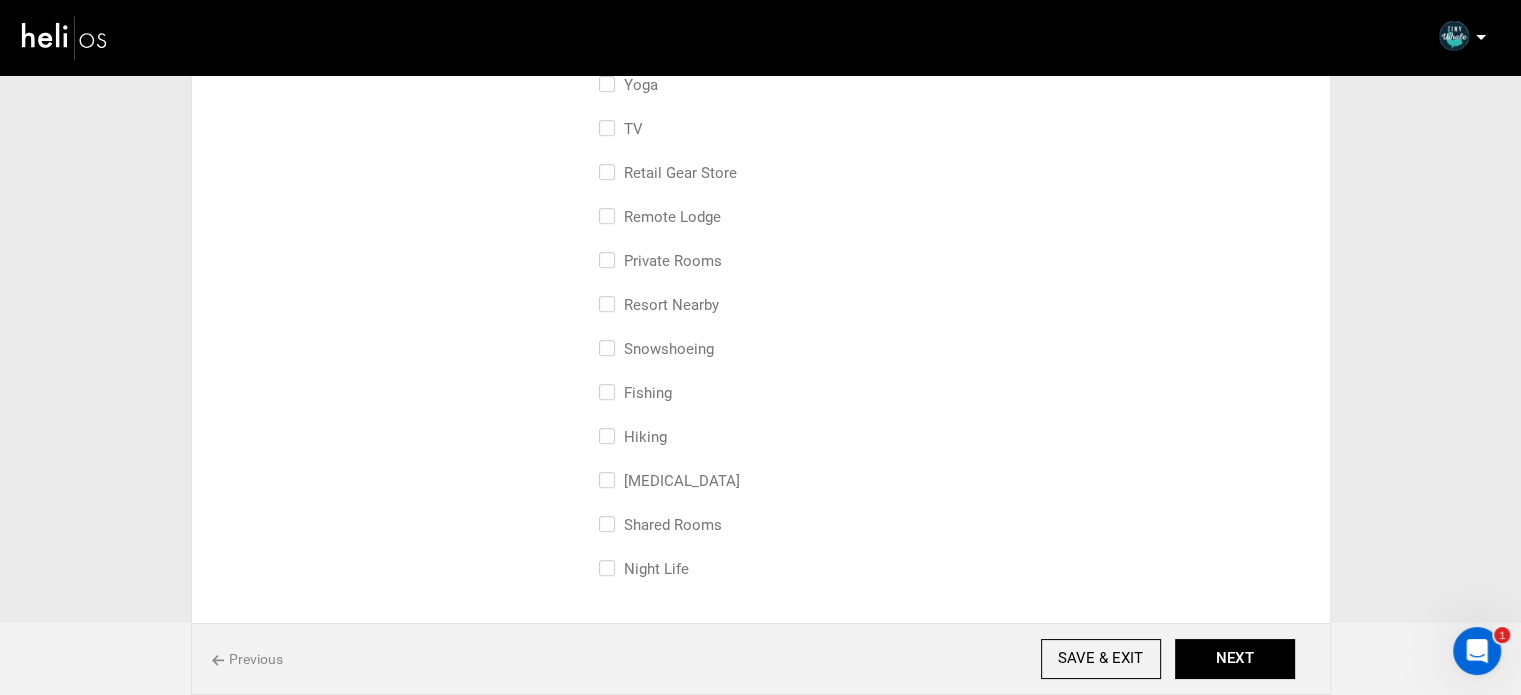 scroll, scrollTop: 900, scrollLeft: 0, axis: vertical 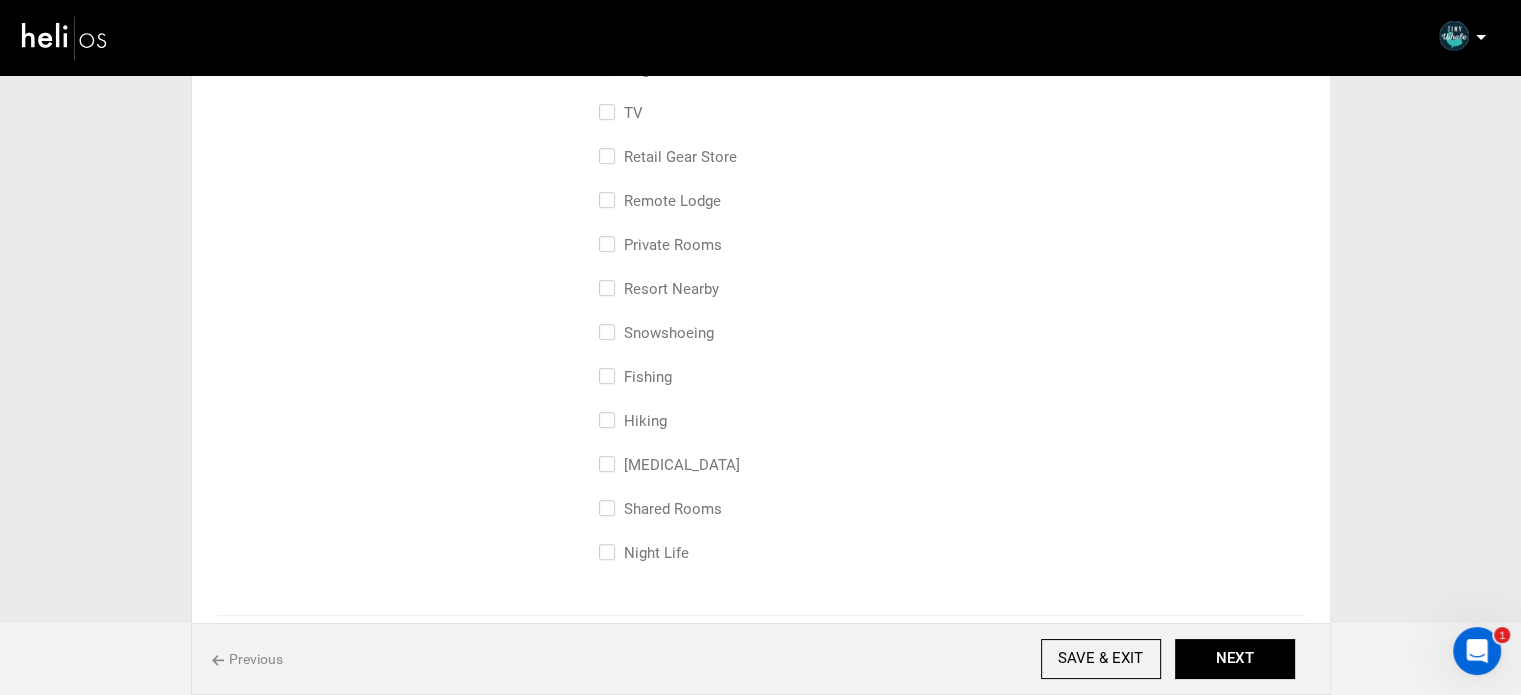 click on "Shared Rooms" at bounding box center (660, 509) 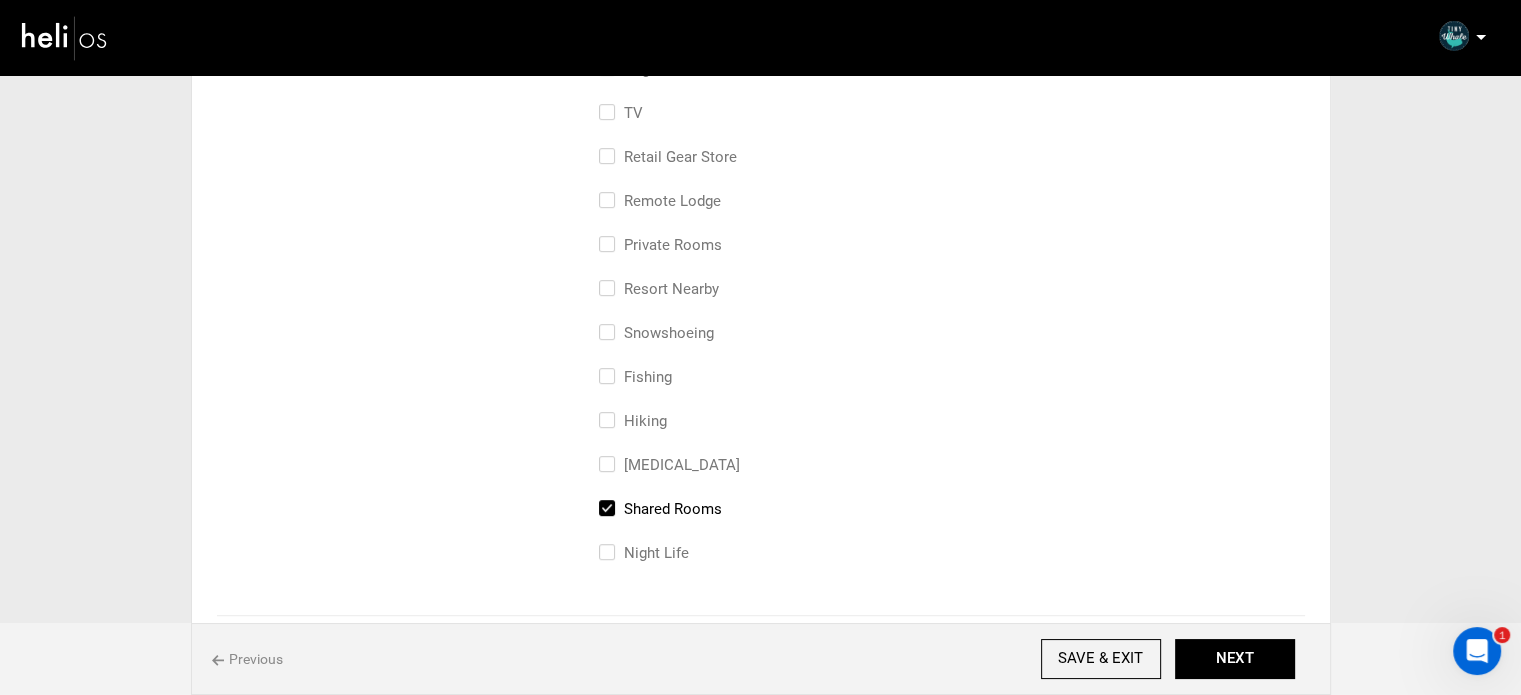 click on "Private Rooms" at bounding box center [660, 245] 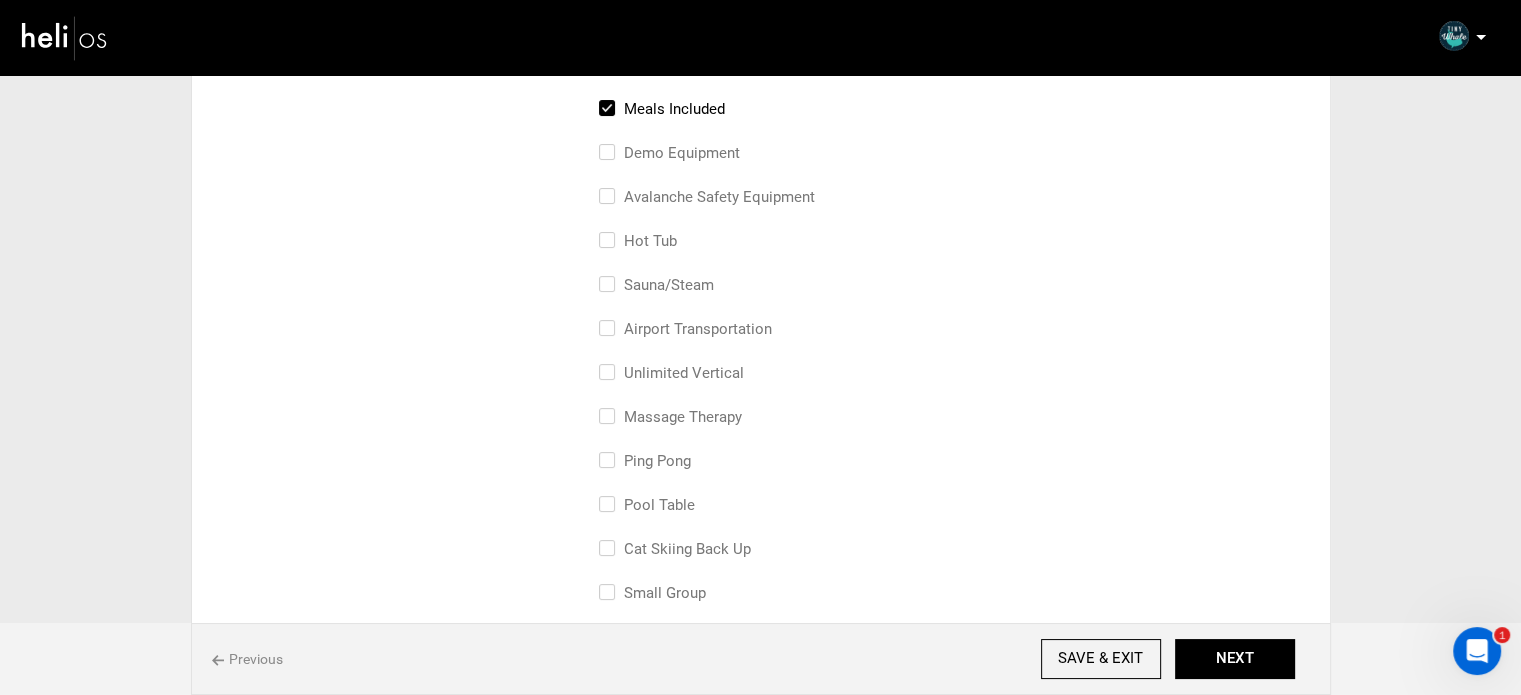 scroll, scrollTop: 200, scrollLeft: 0, axis: vertical 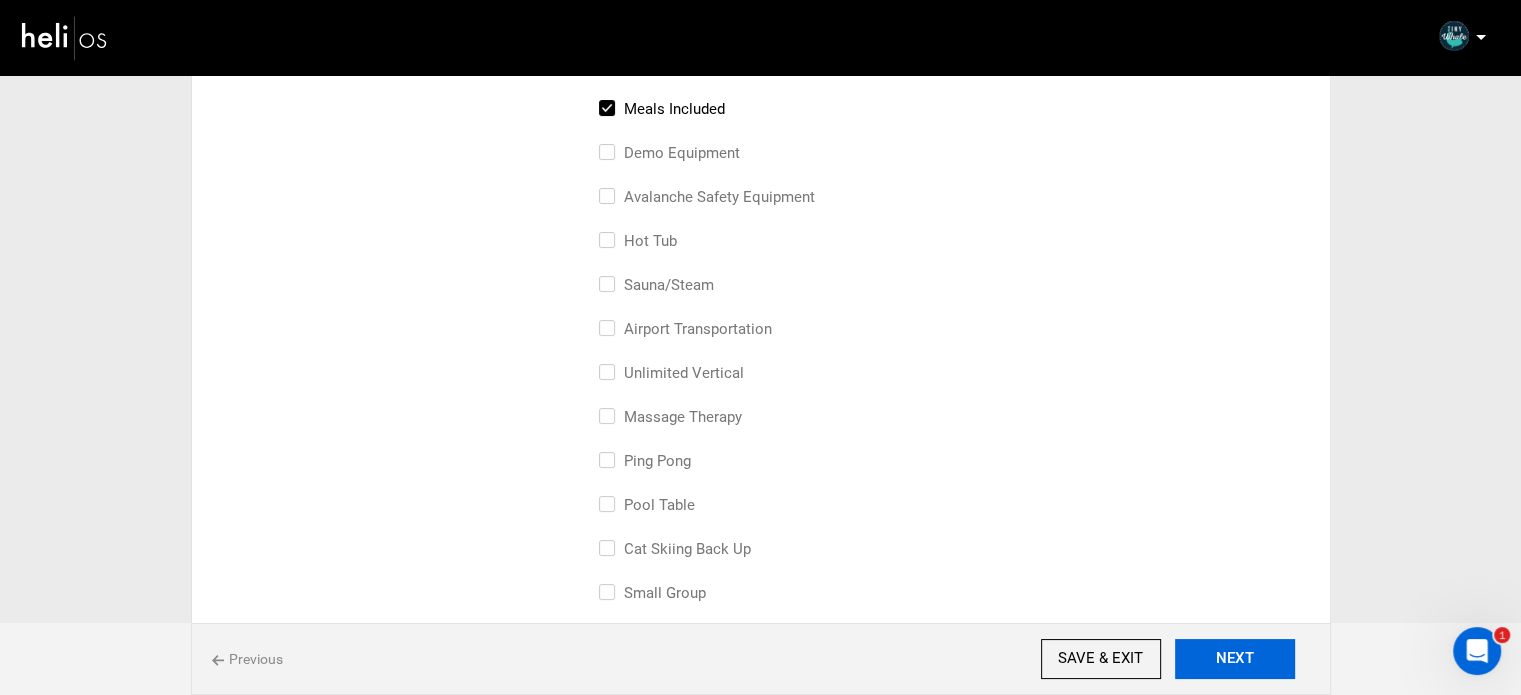 click on "NEXT" at bounding box center [1235, 659] 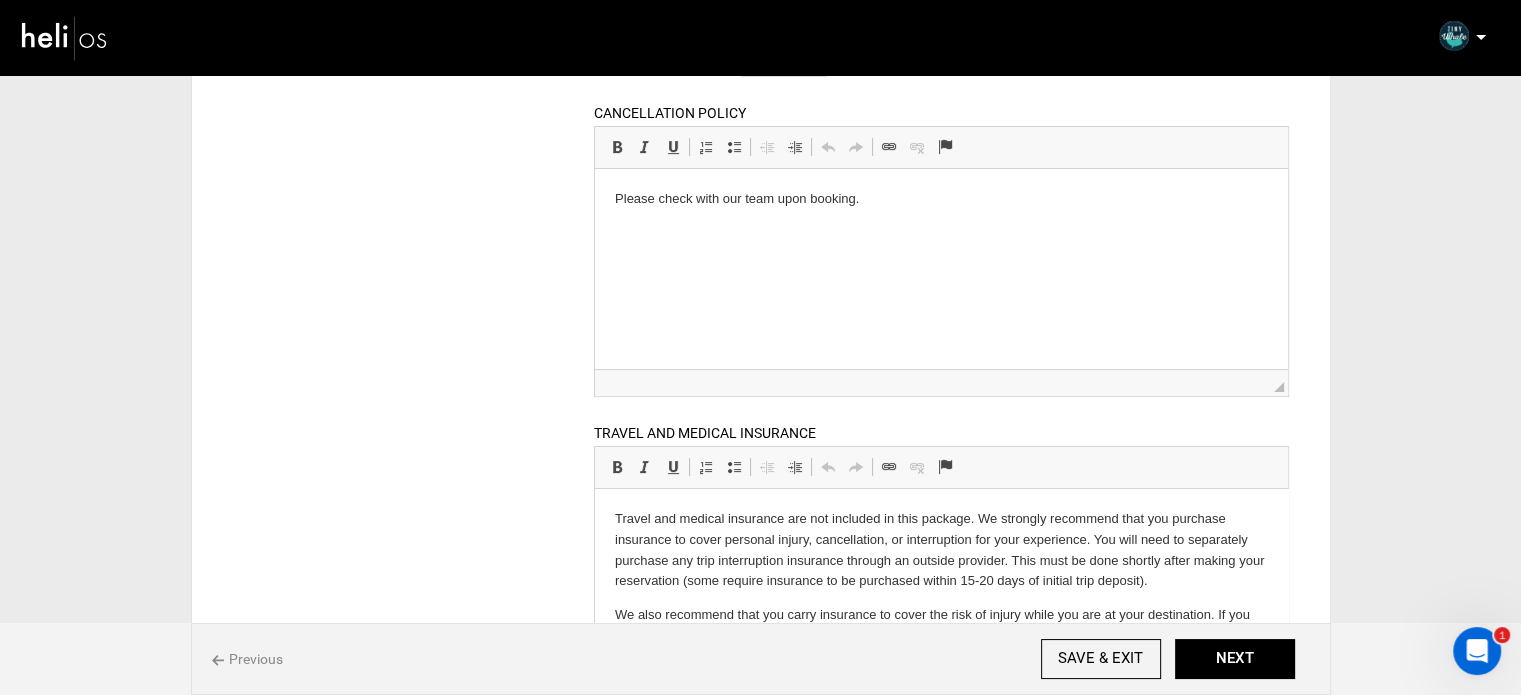 scroll, scrollTop: 200, scrollLeft: 0, axis: vertical 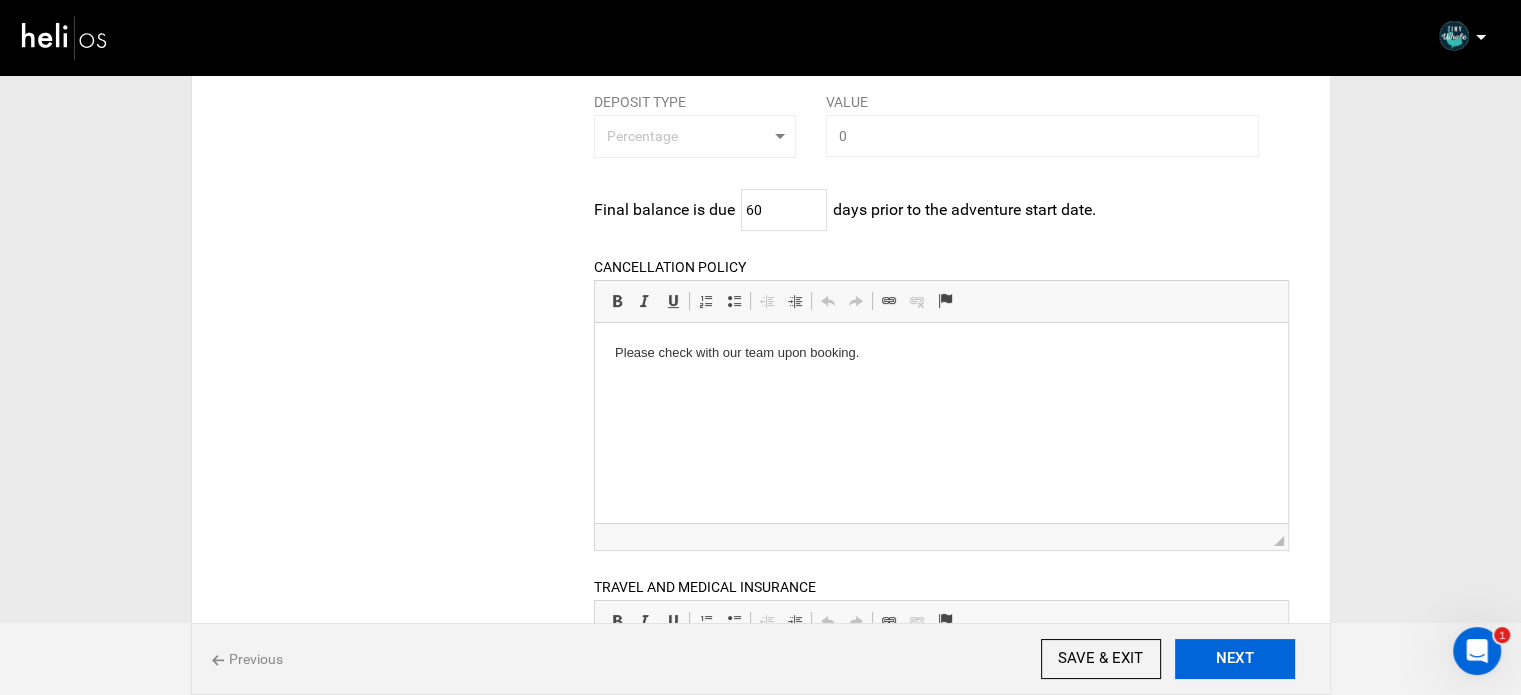 click on "NEXT" at bounding box center [1235, 659] 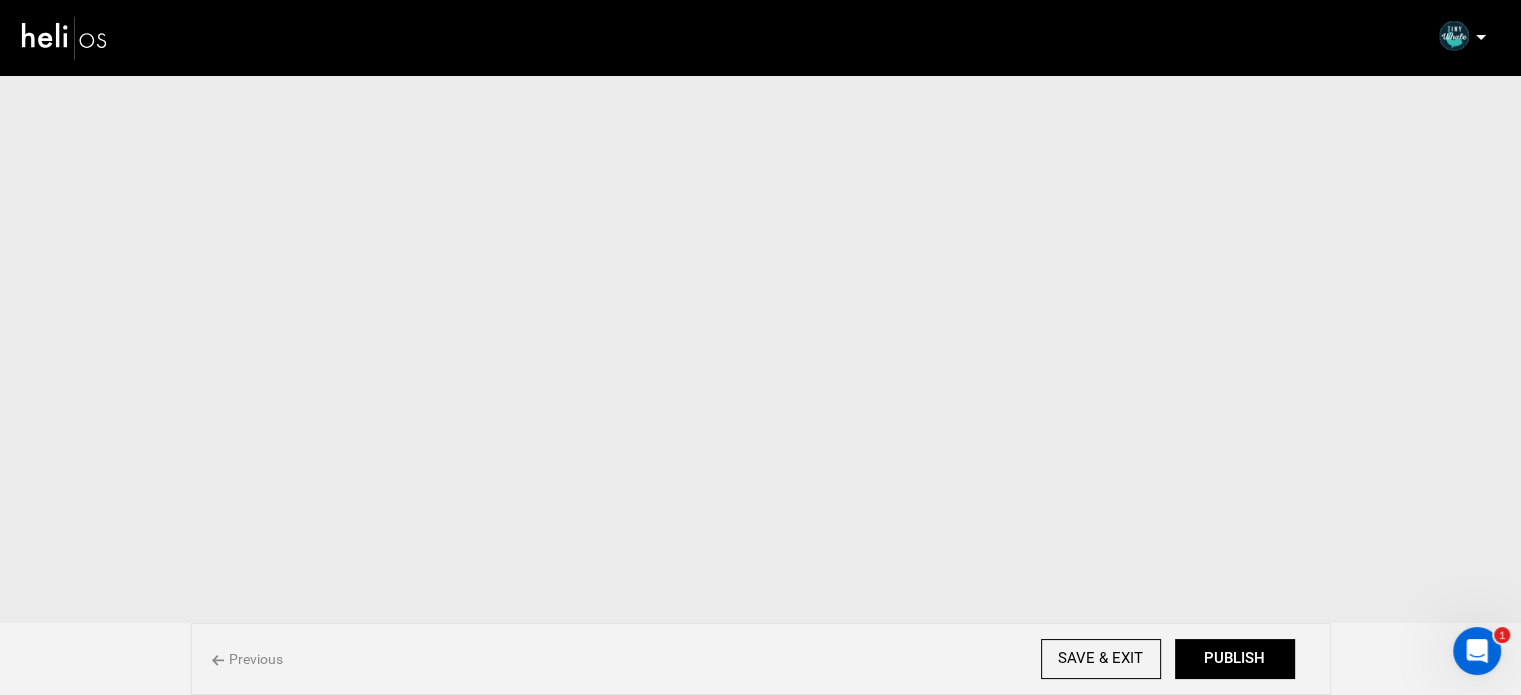 scroll, scrollTop: 0, scrollLeft: 0, axis: both 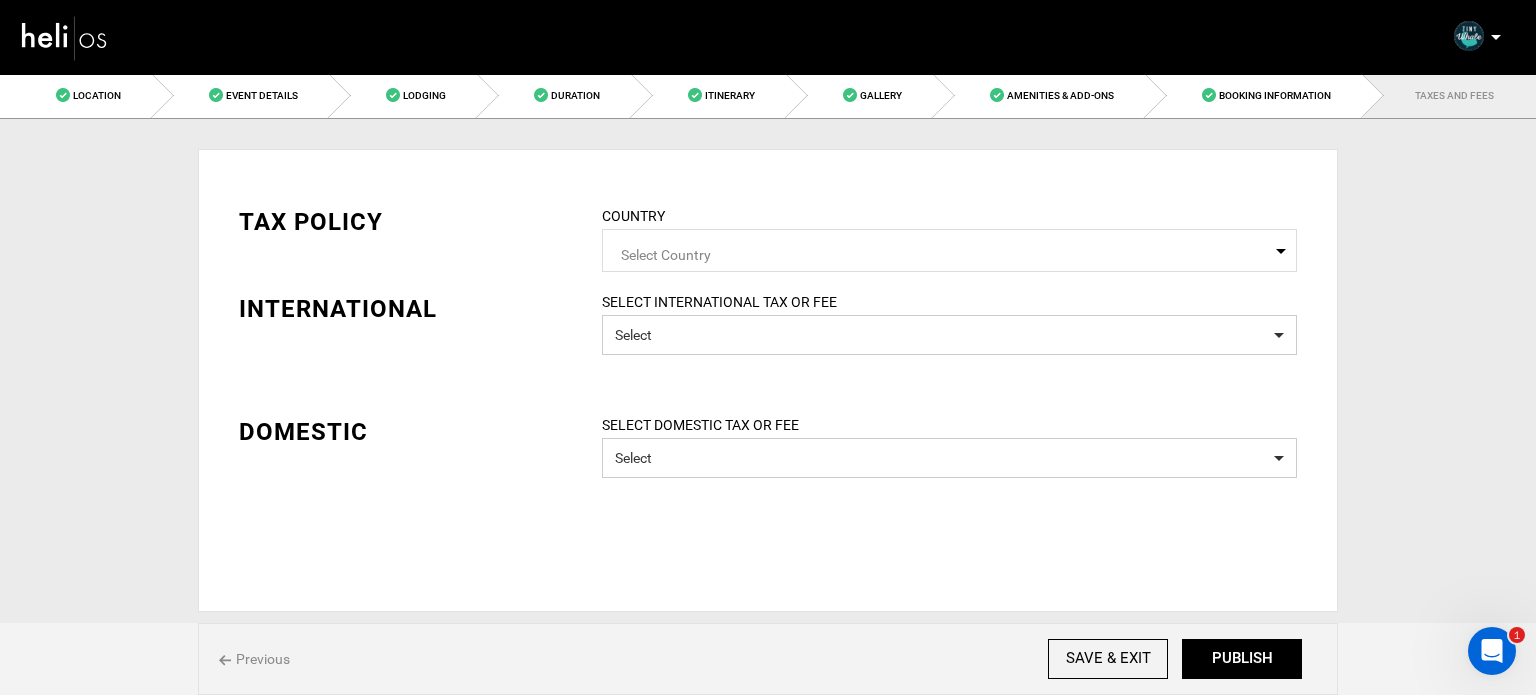 click on "Select Country" at bounding box center [949, 252] 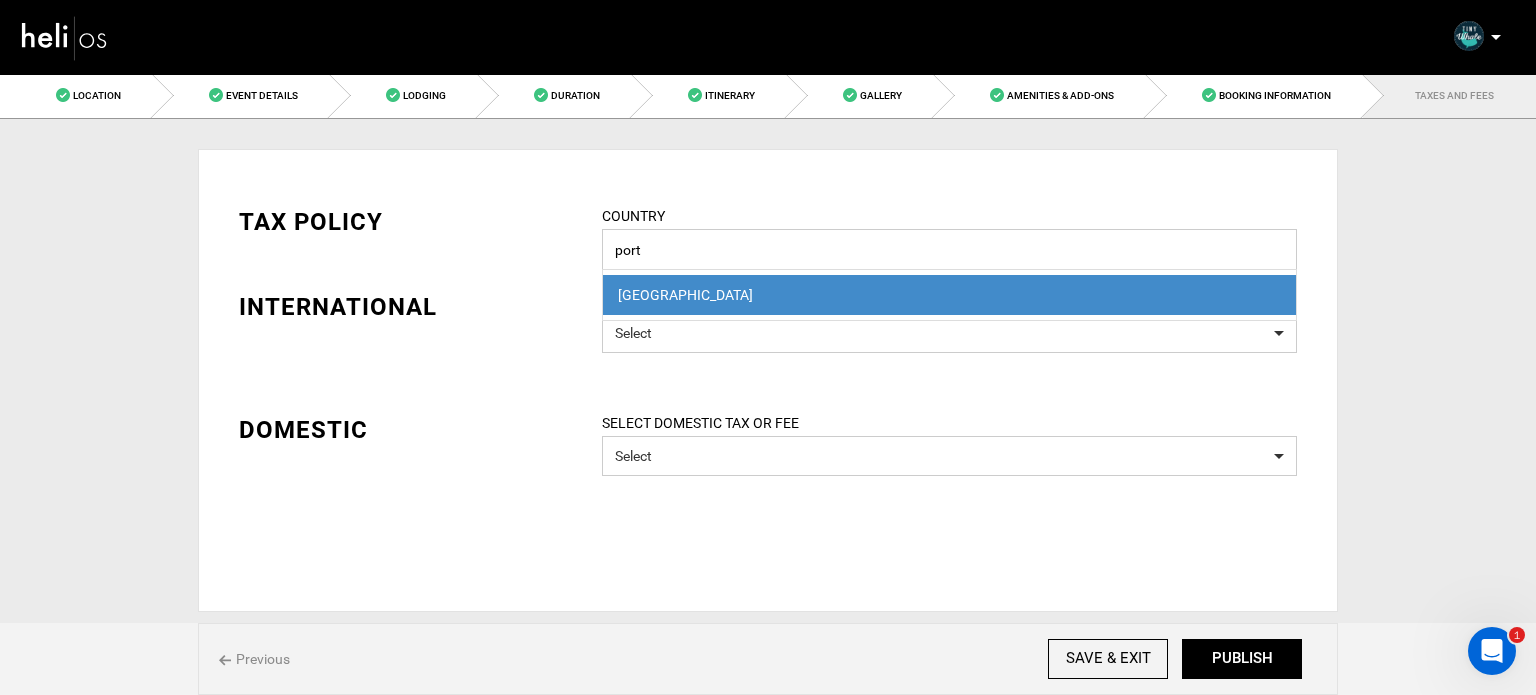 type on "port" 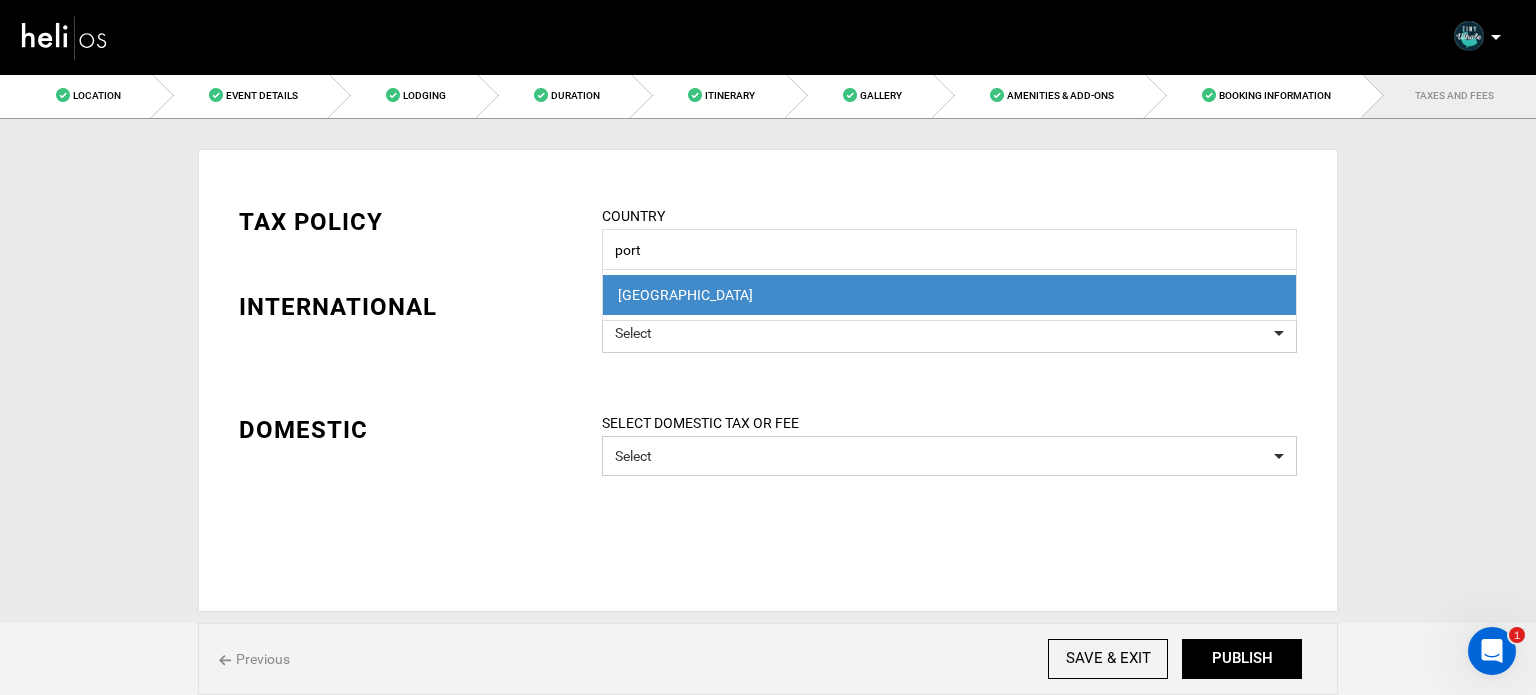 click on "[GEOGRAPHIC_DATA]" at bounding box center (949, 295) 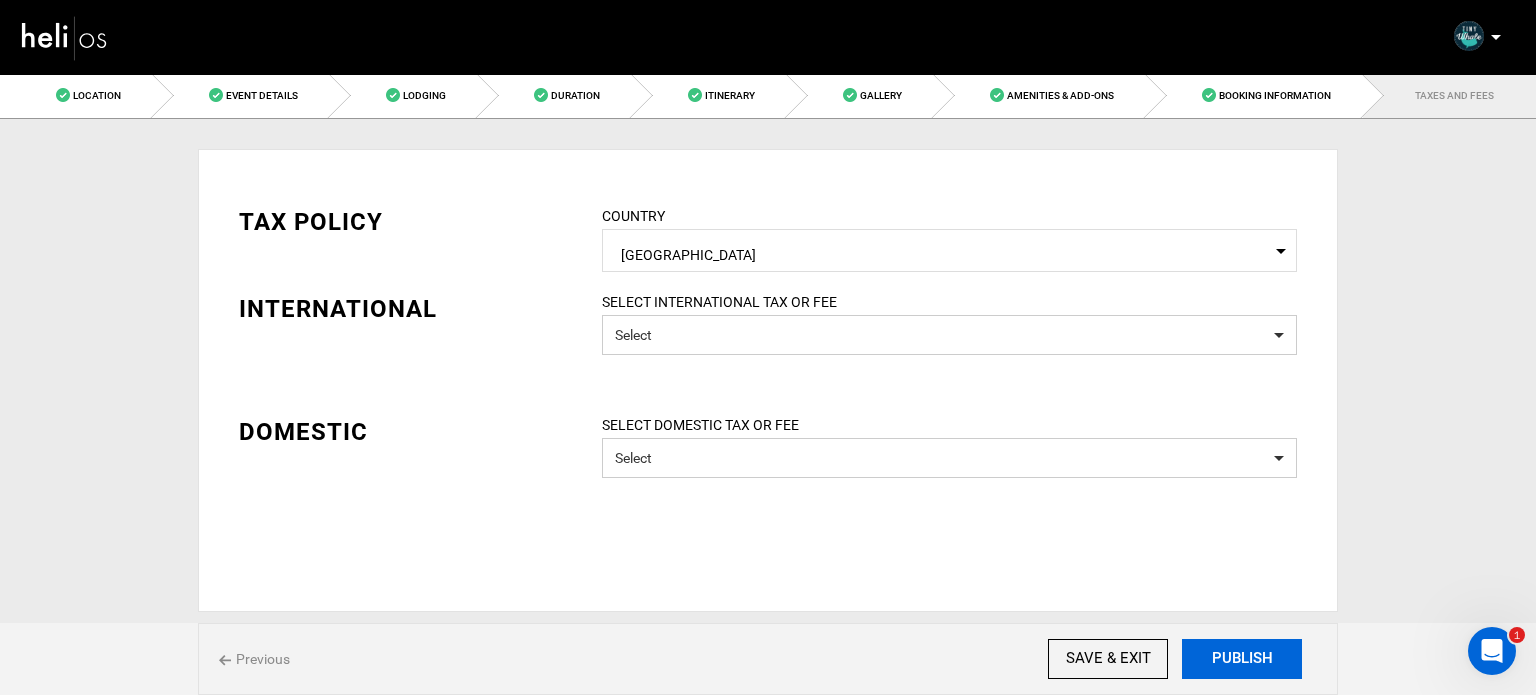 click on "PUBLISH" at bounding box center [1242, 659] 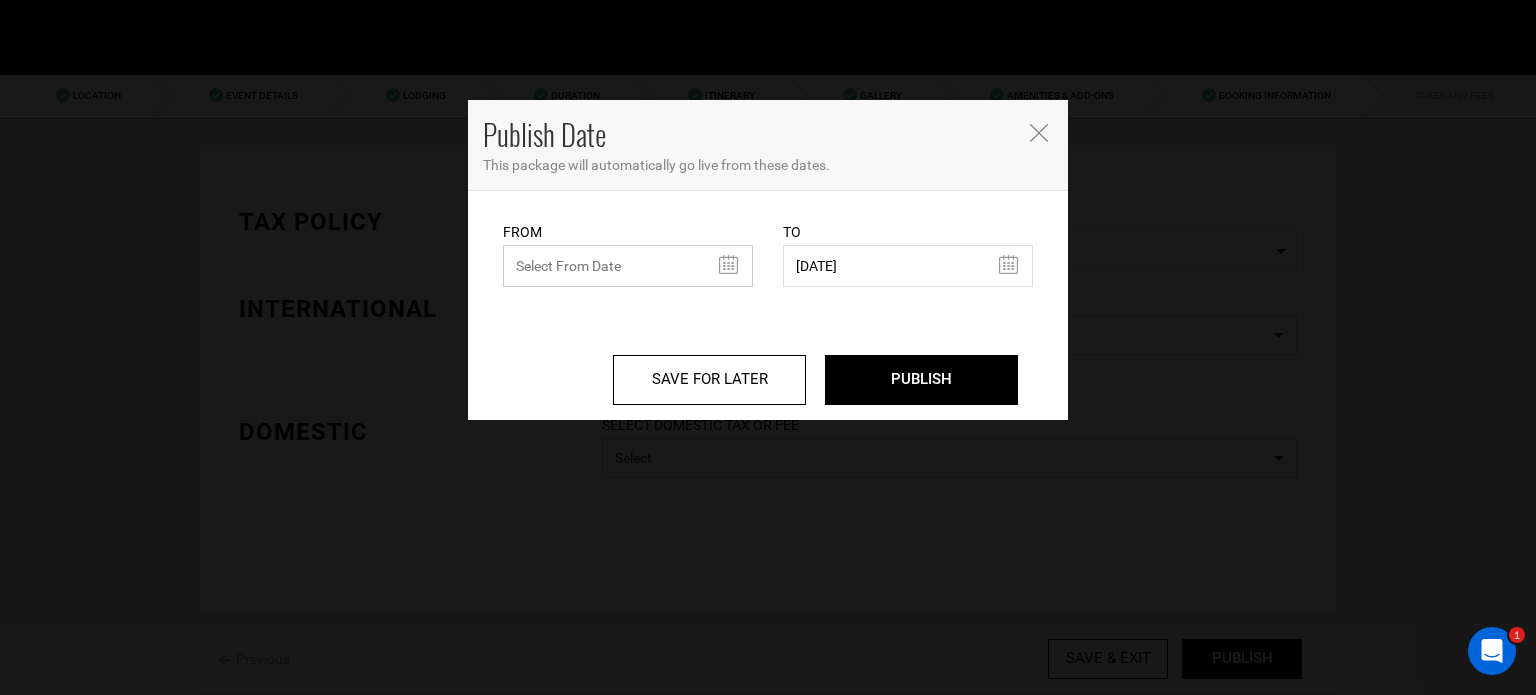 click at bounding box center [628, 266] 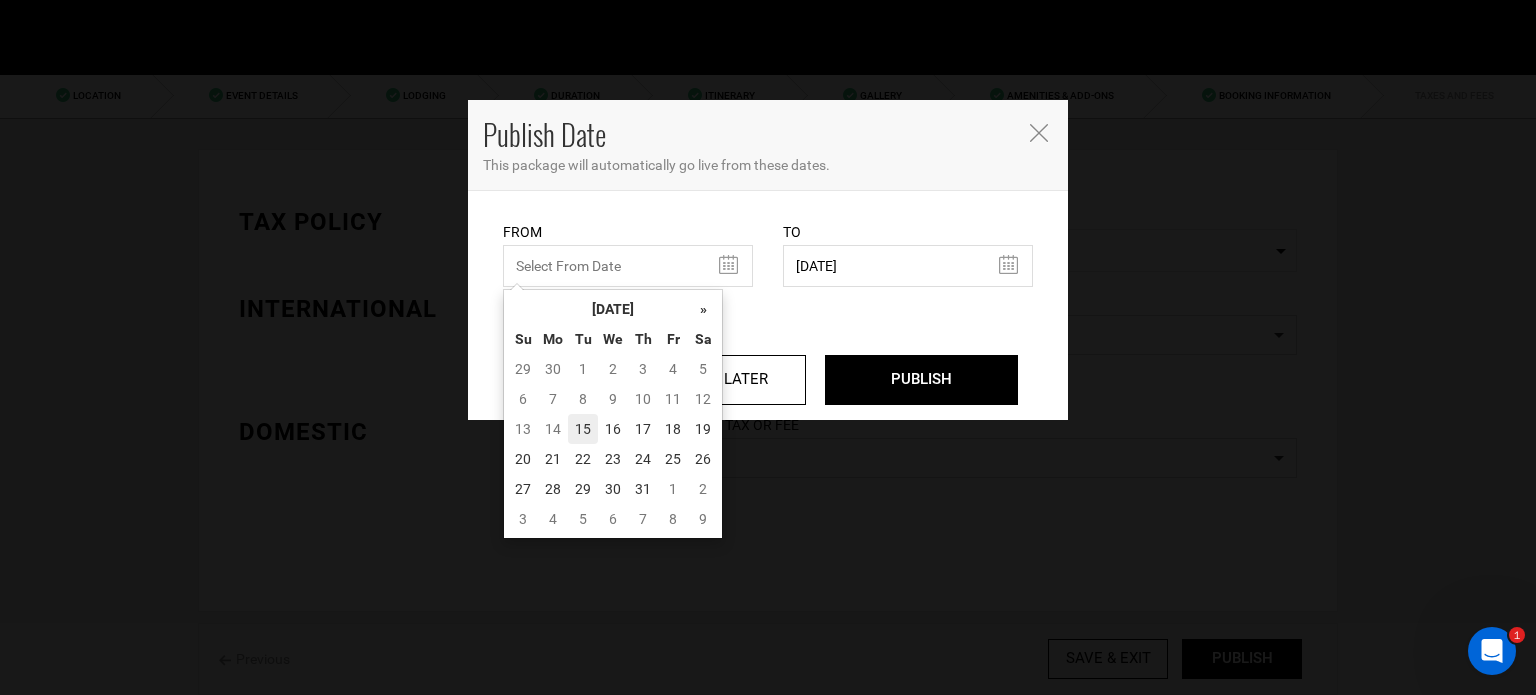 click on "15" at bounding box center [583, 429] 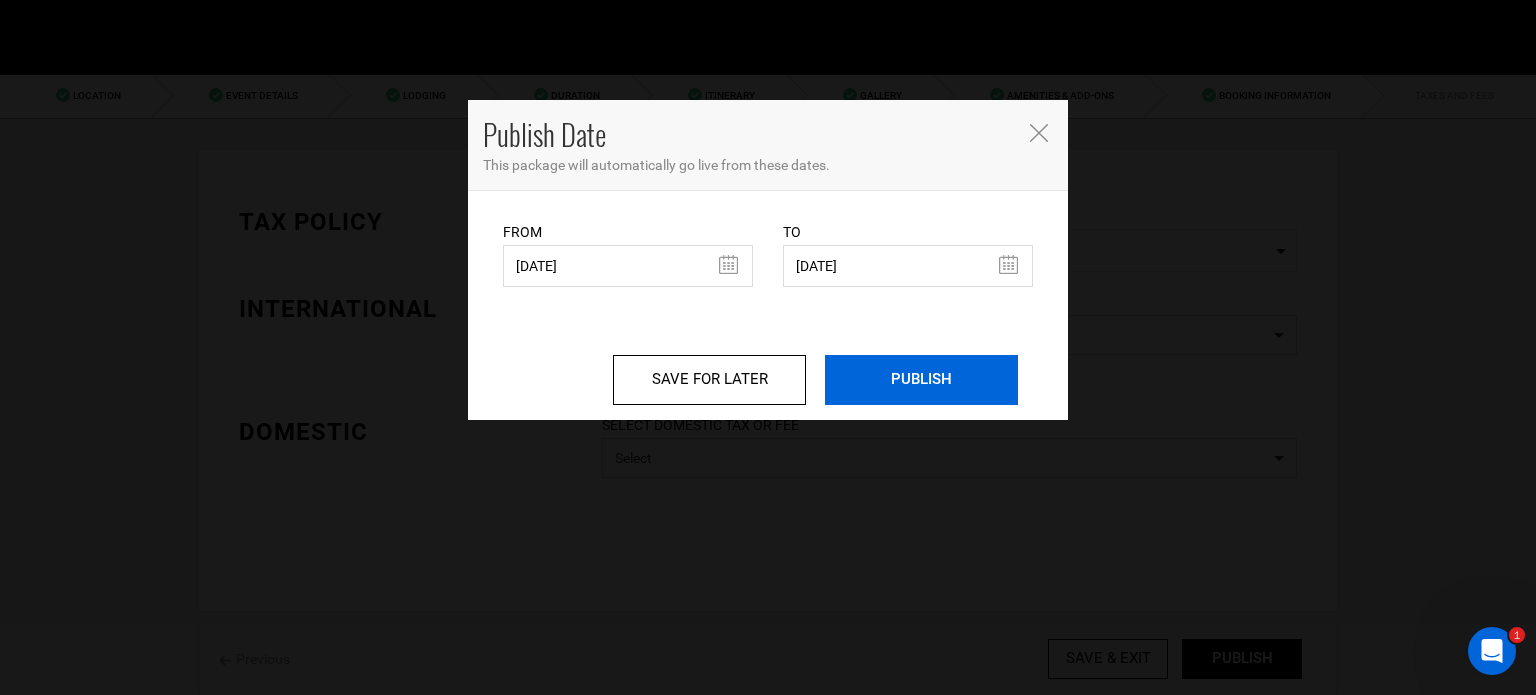 click on "PUBLISH" at bounding box center (921, 380) 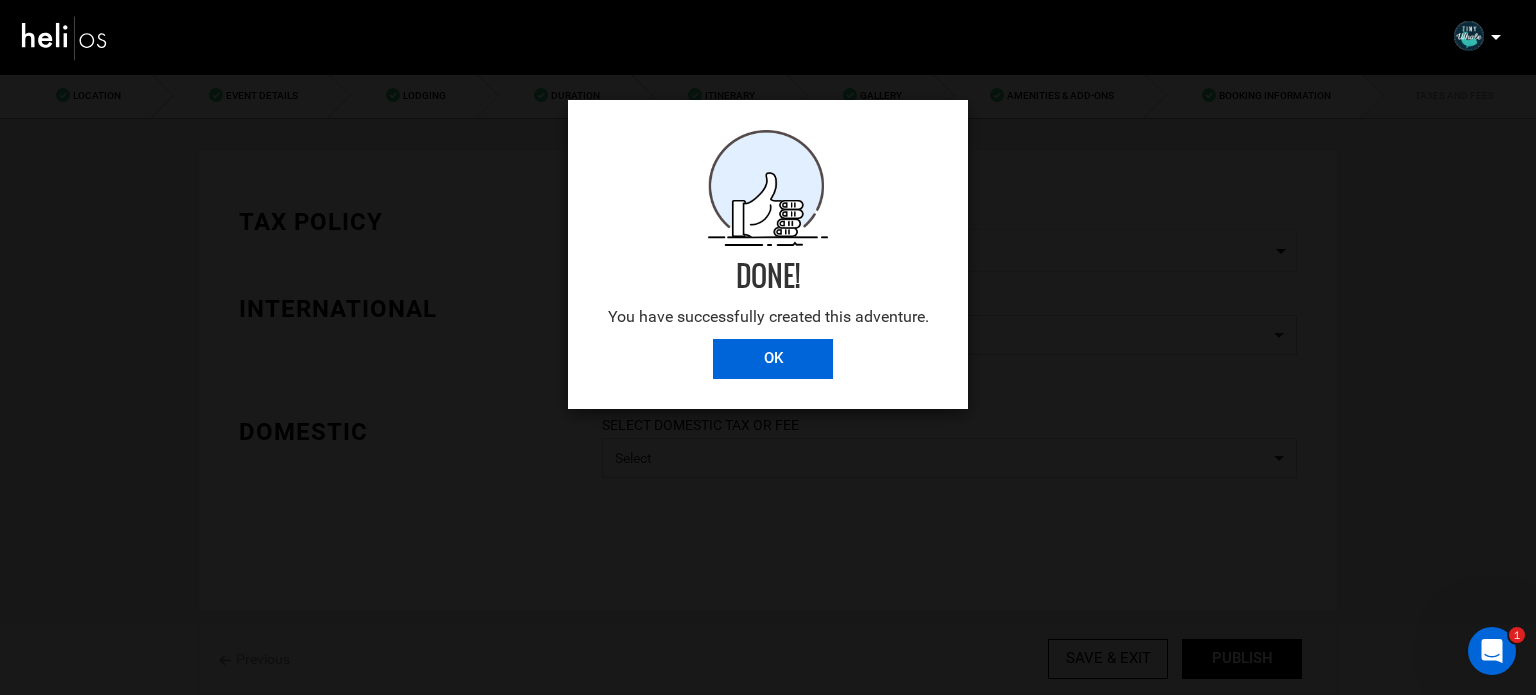 click on "OK" at bounding box center [773, 359] 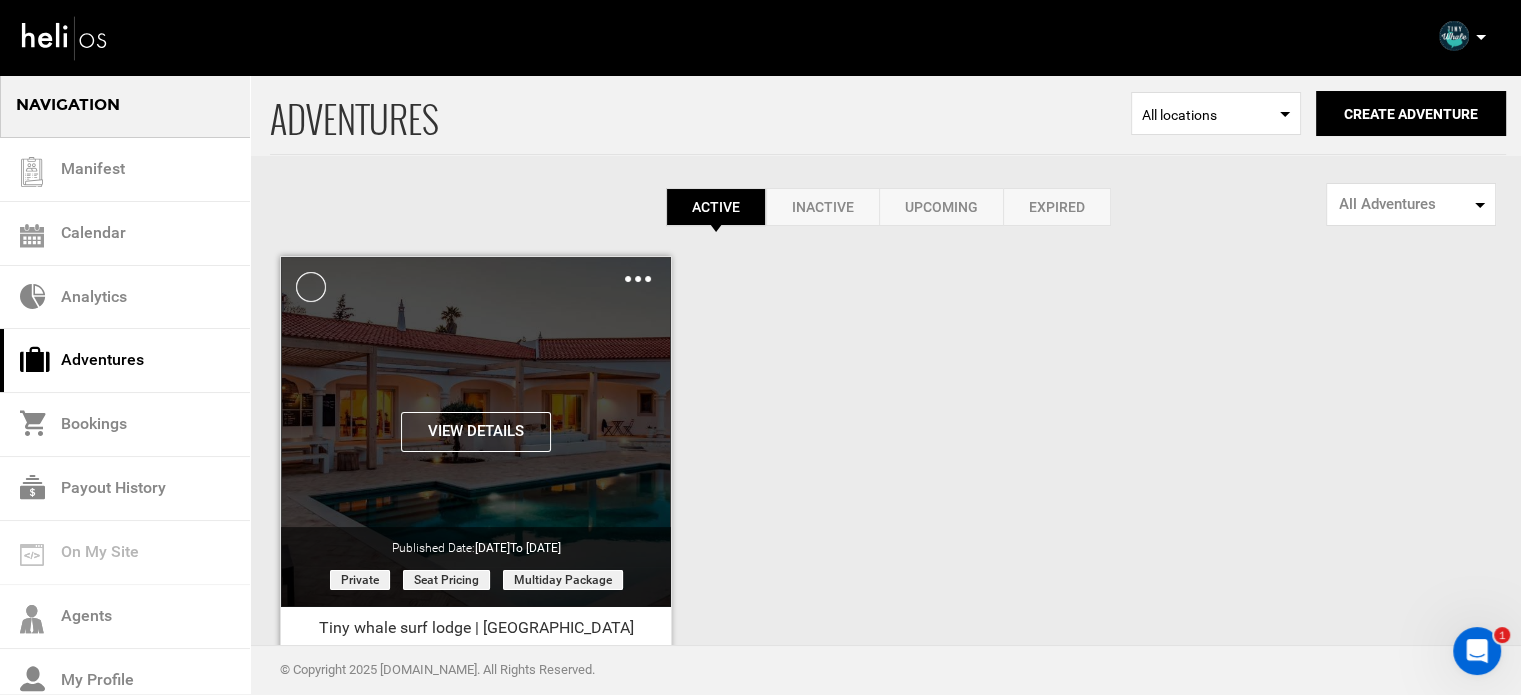 click at bounding box center (638, 279) 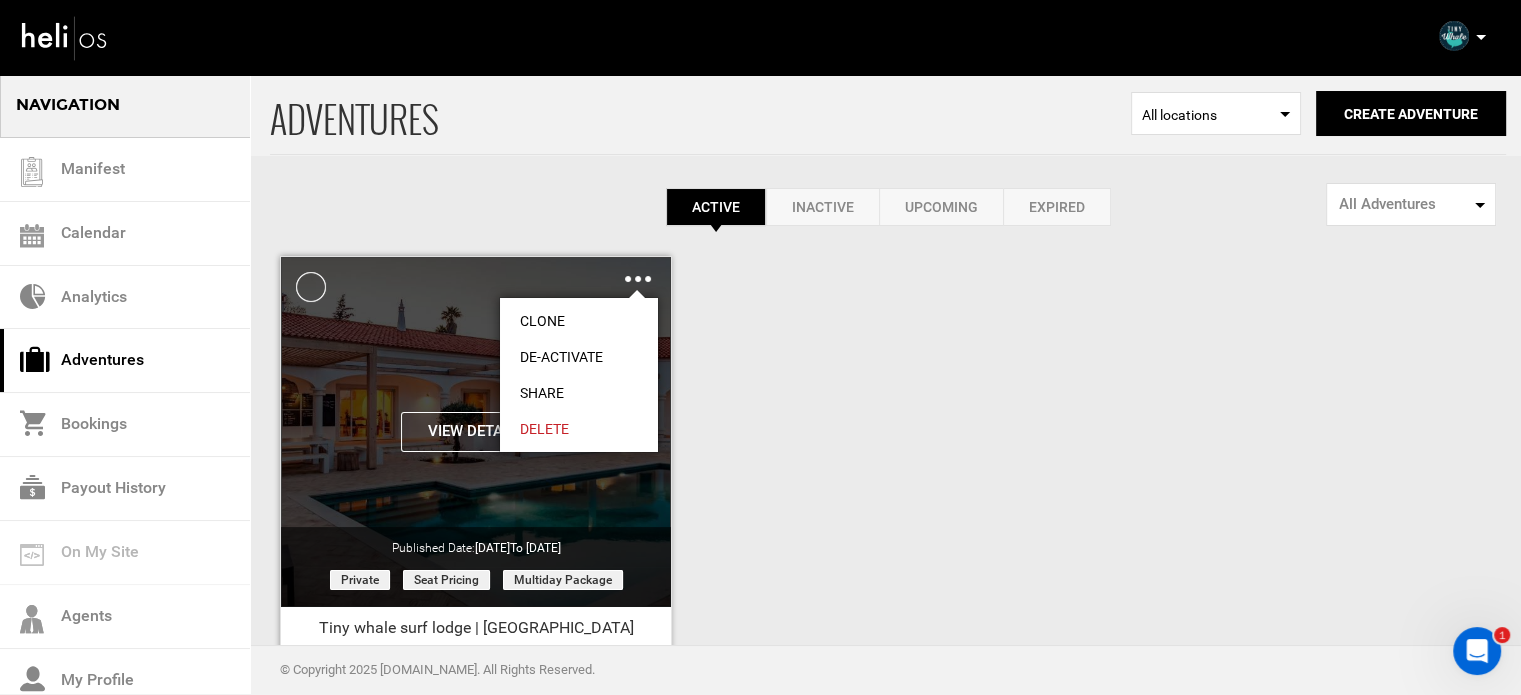 click on "Share" at bounding box center (579, 393) 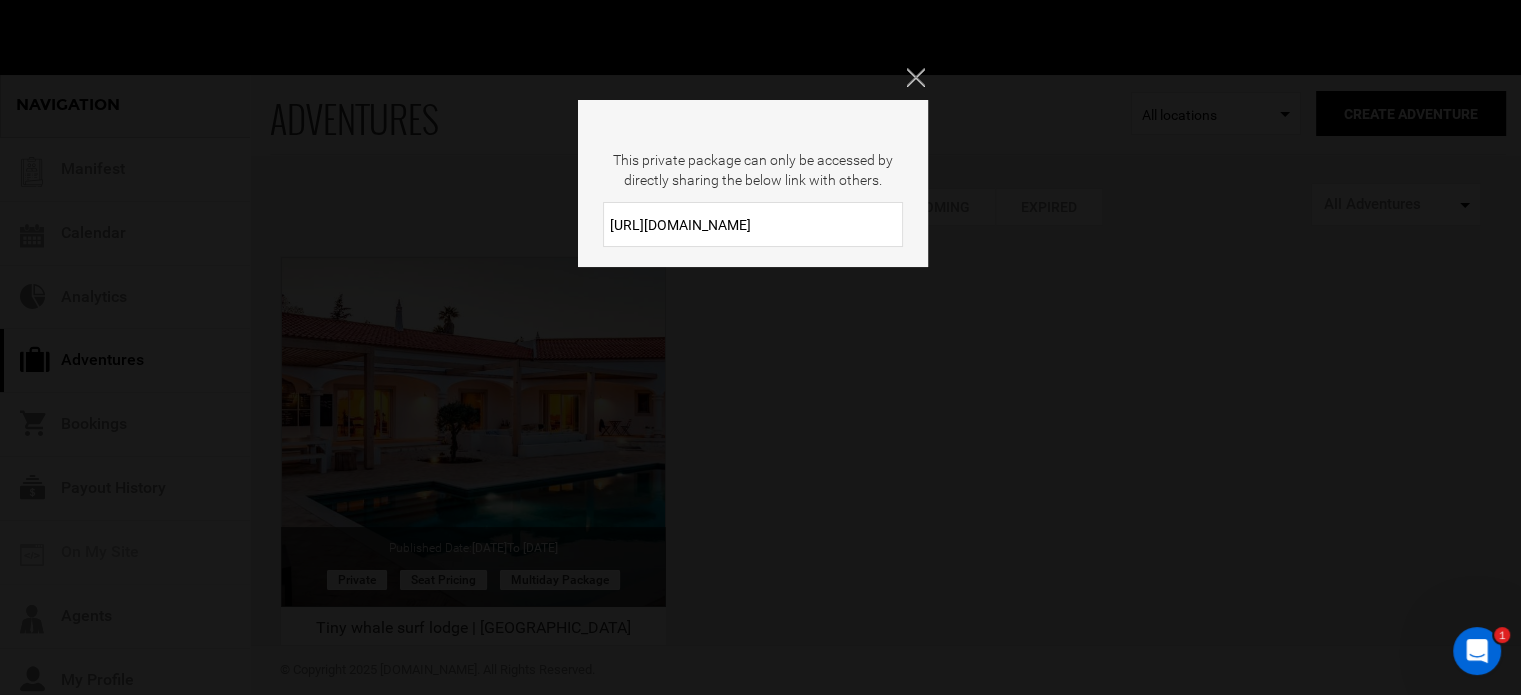 click on "https://heli.life/LuGfoo" at bounding box center (753, 224) 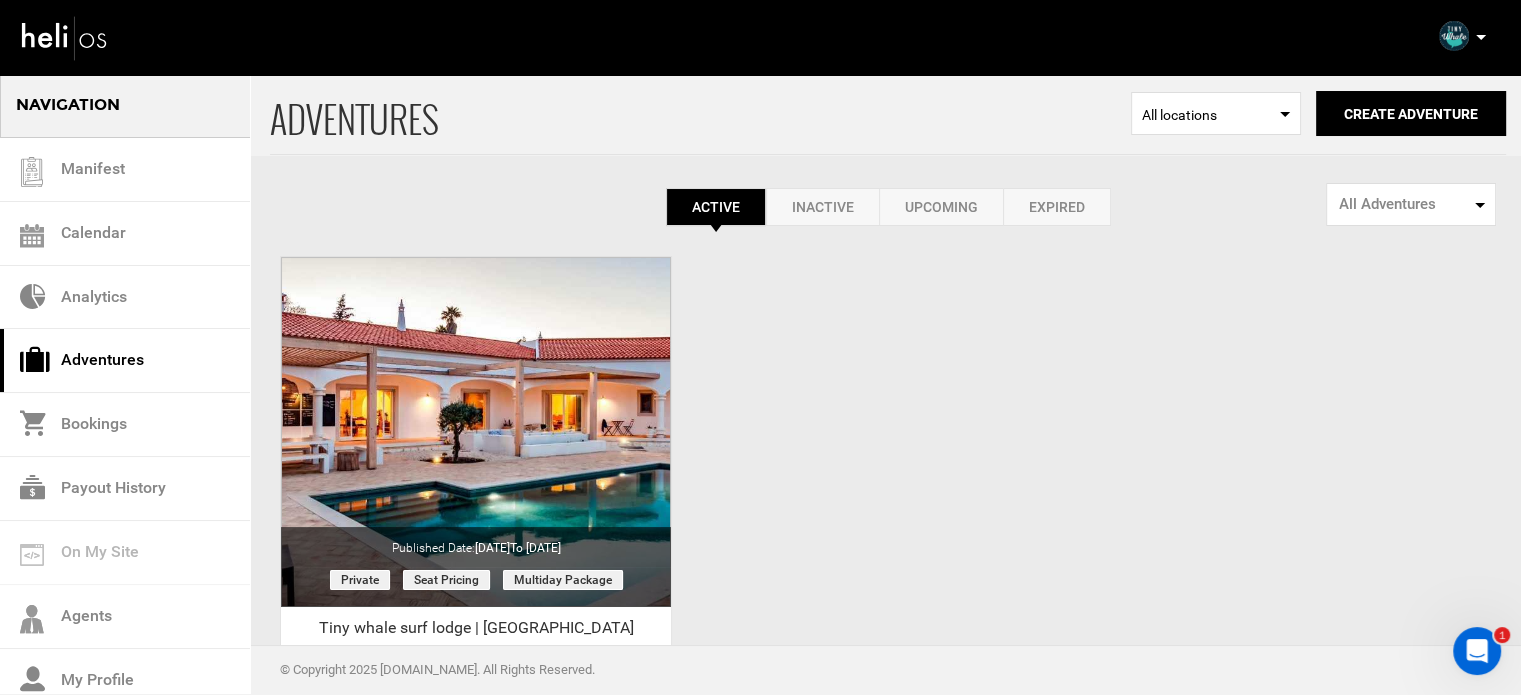 click at bounding box center (1480, 37) 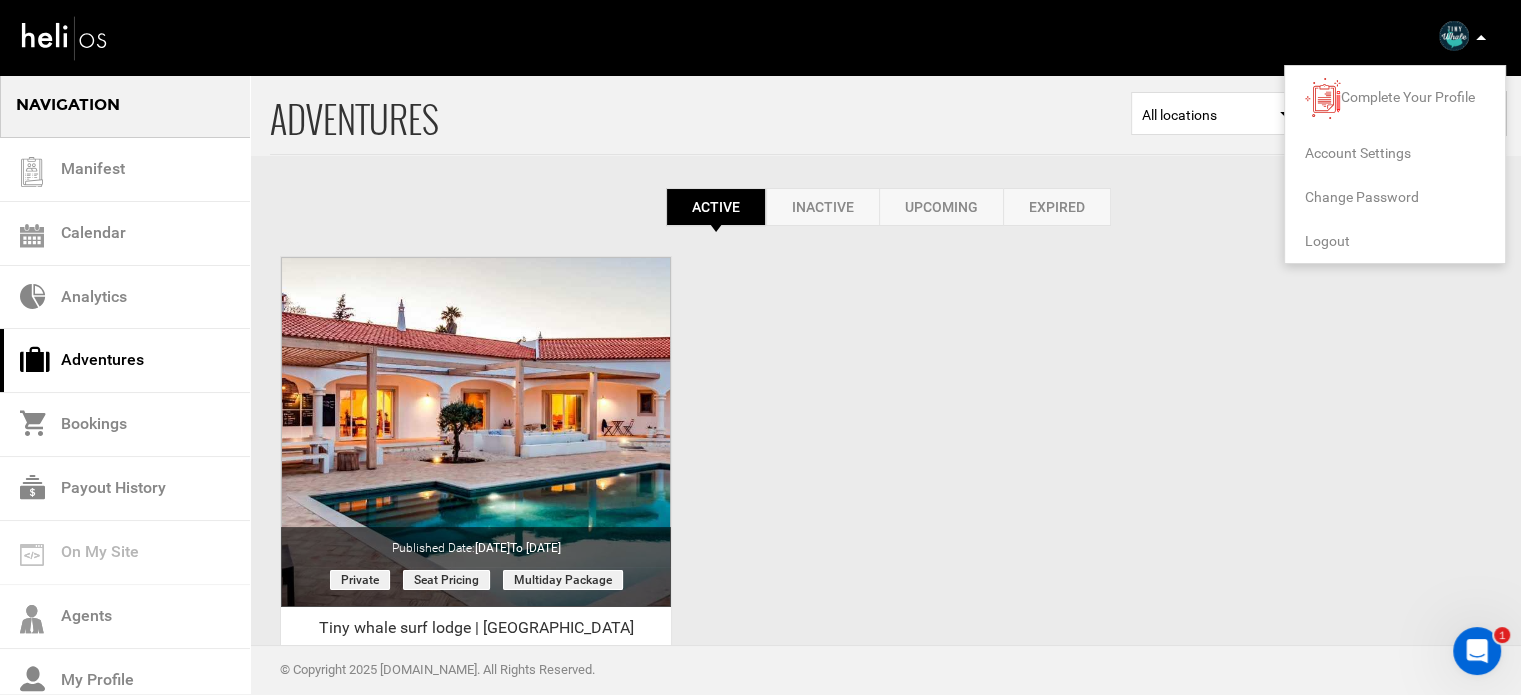 click on "Logout" at bounding box center [1327, 241] 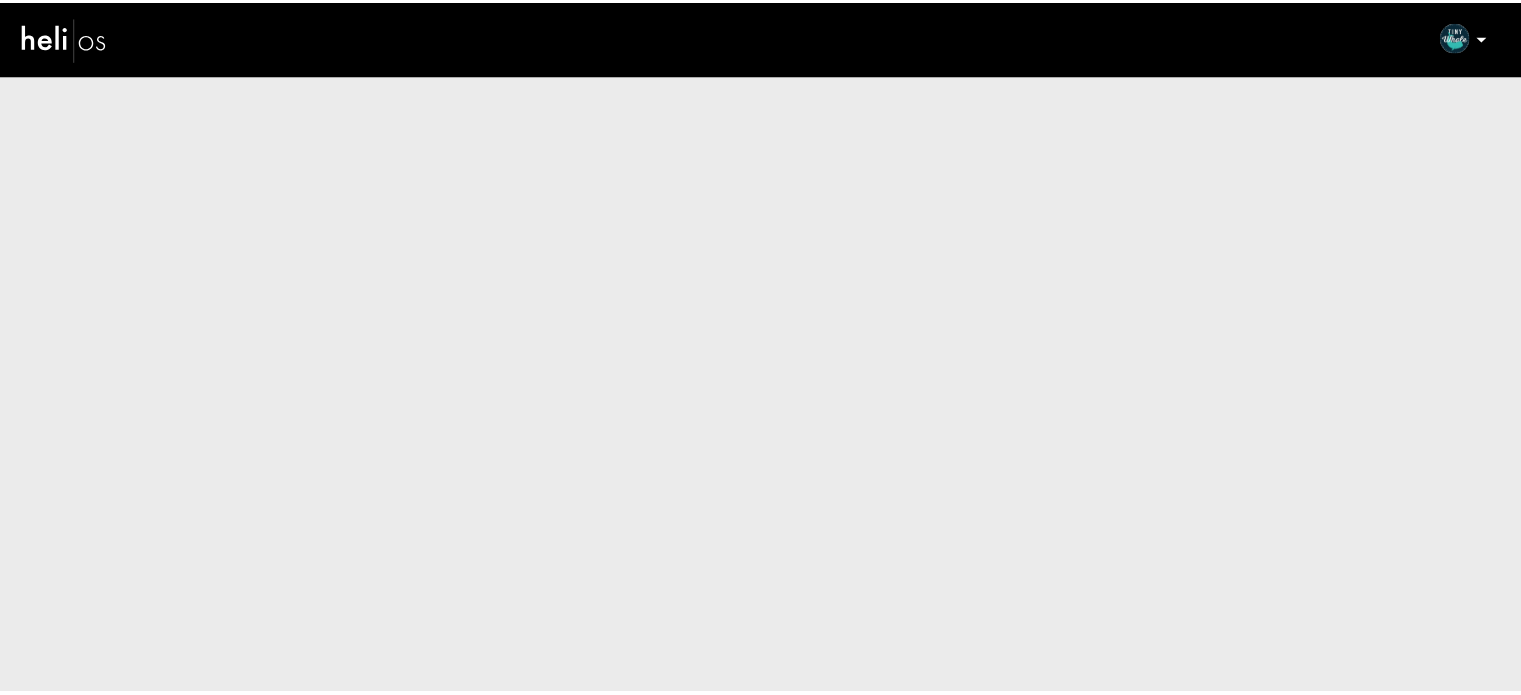 scroll, scrollTop: 0, scrollLeft: 0, axis: both 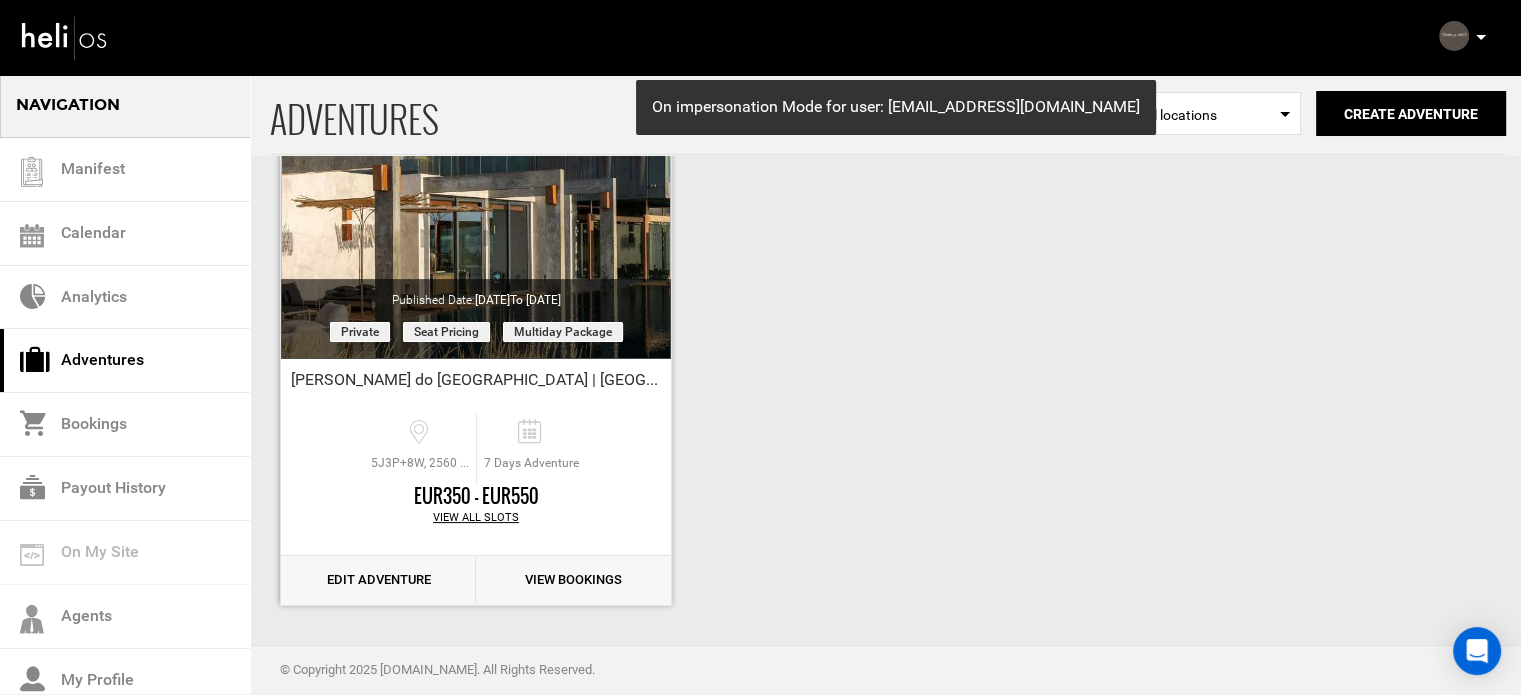 click on "Edit Adventure" at bounding box center [378, 580] 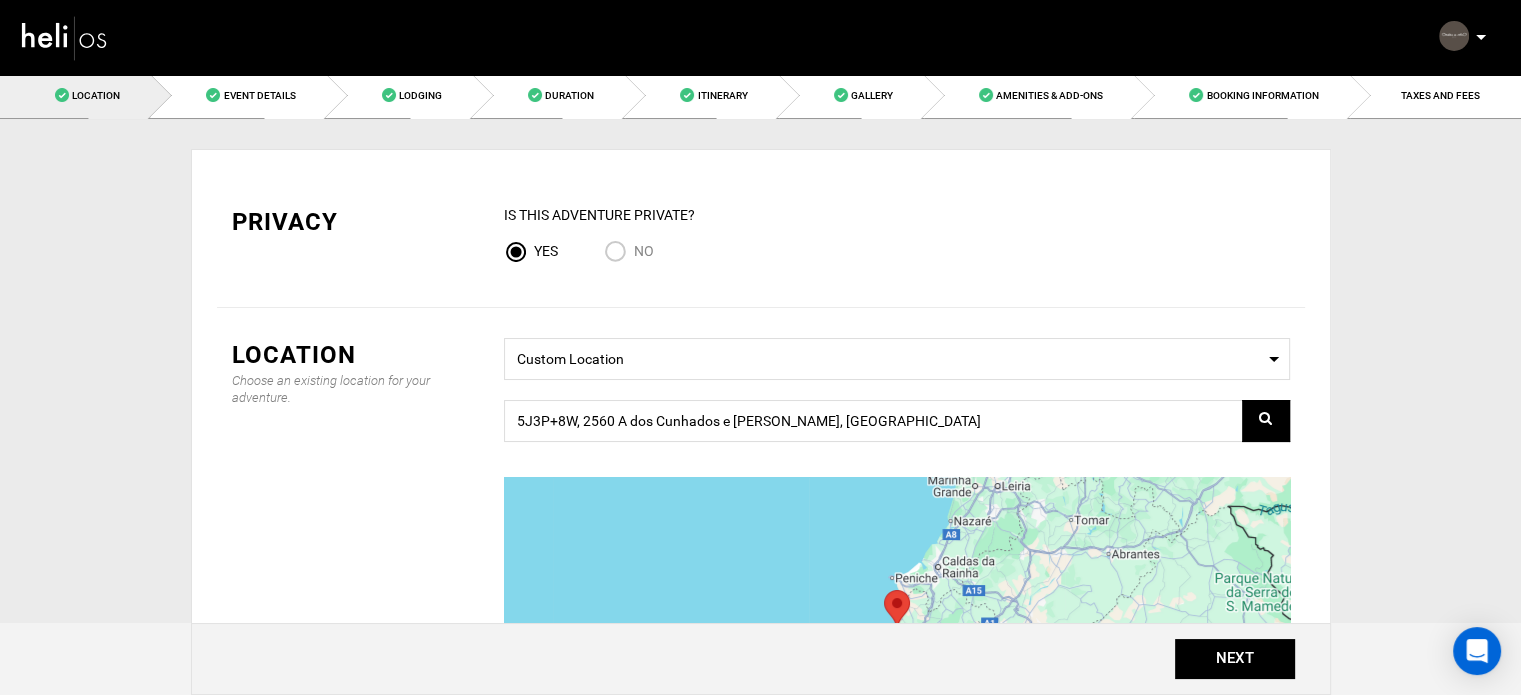 scroll, scrollTop: 0, scrollLeft: 0, axis: both 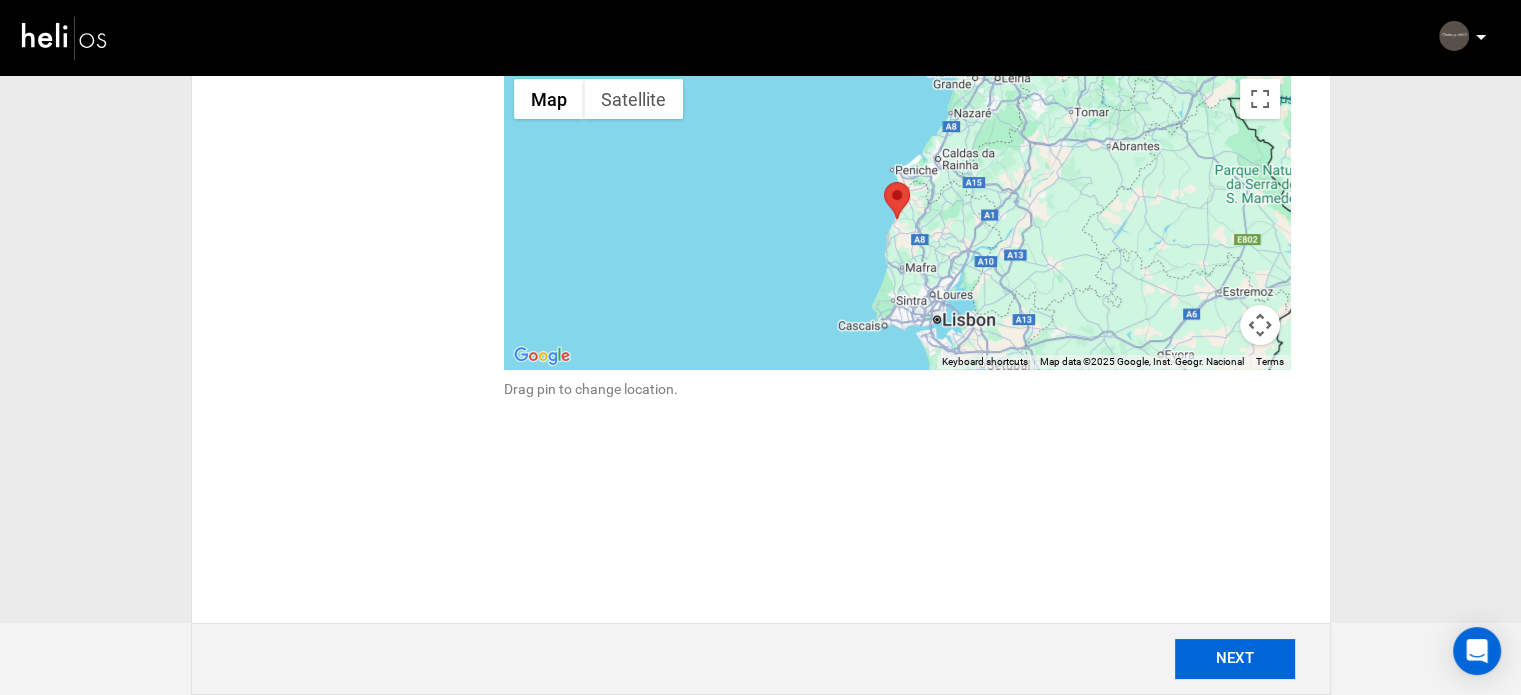 click on "NEXT" at bounding box center [1235, 659] 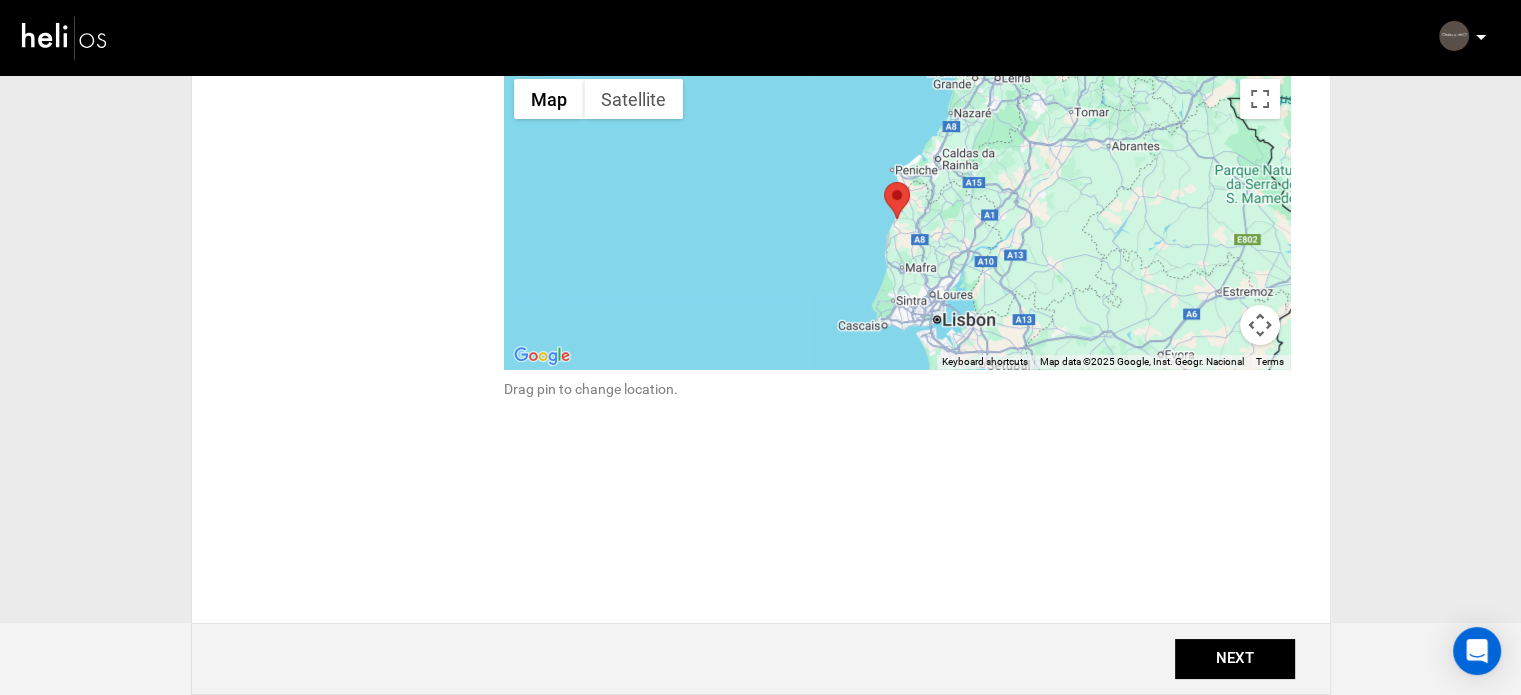 scroll, scrollTop: 0, scrollLeft: 0, axis: both 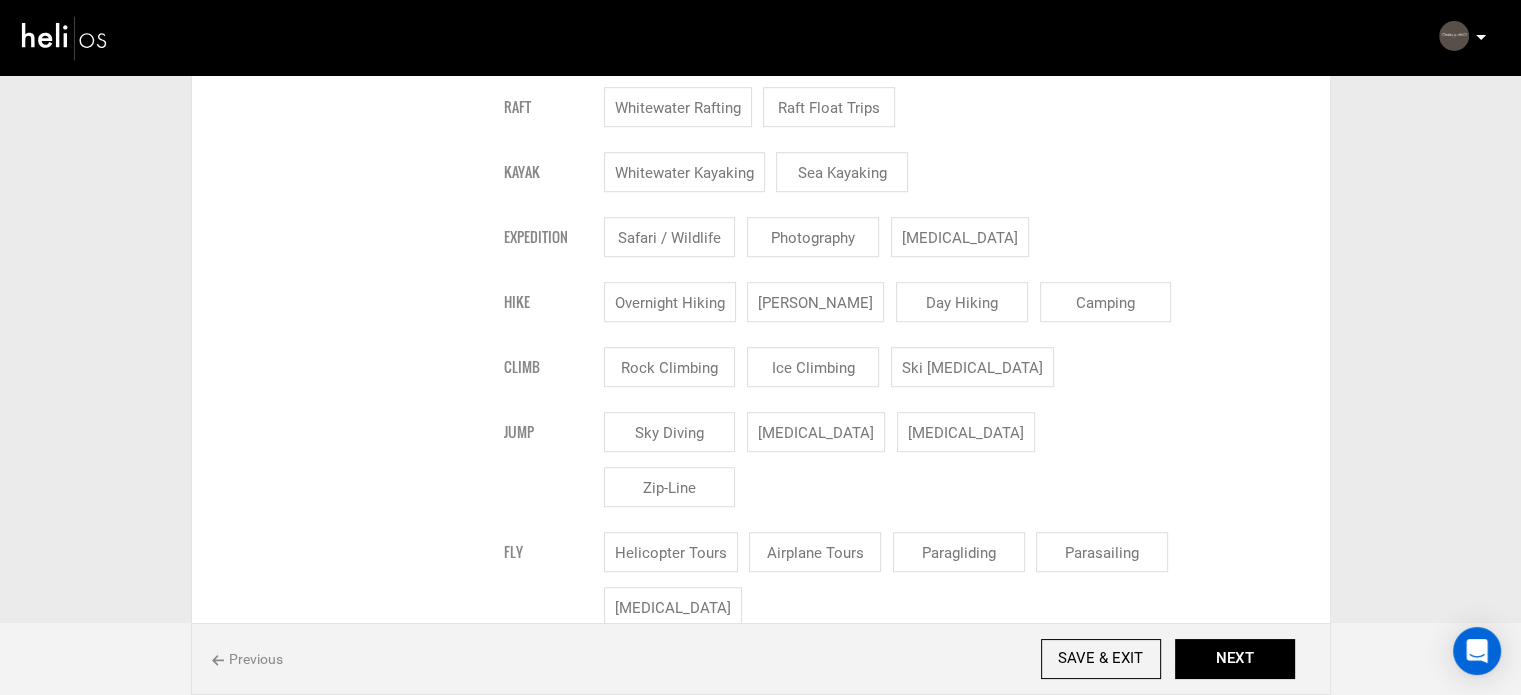 click on "Location
Event Details
Lodging
Duration
Itinerary
Gallery
Amenities & Add-Ons
Booking Information
Yes" at bounding box center (760, 338) 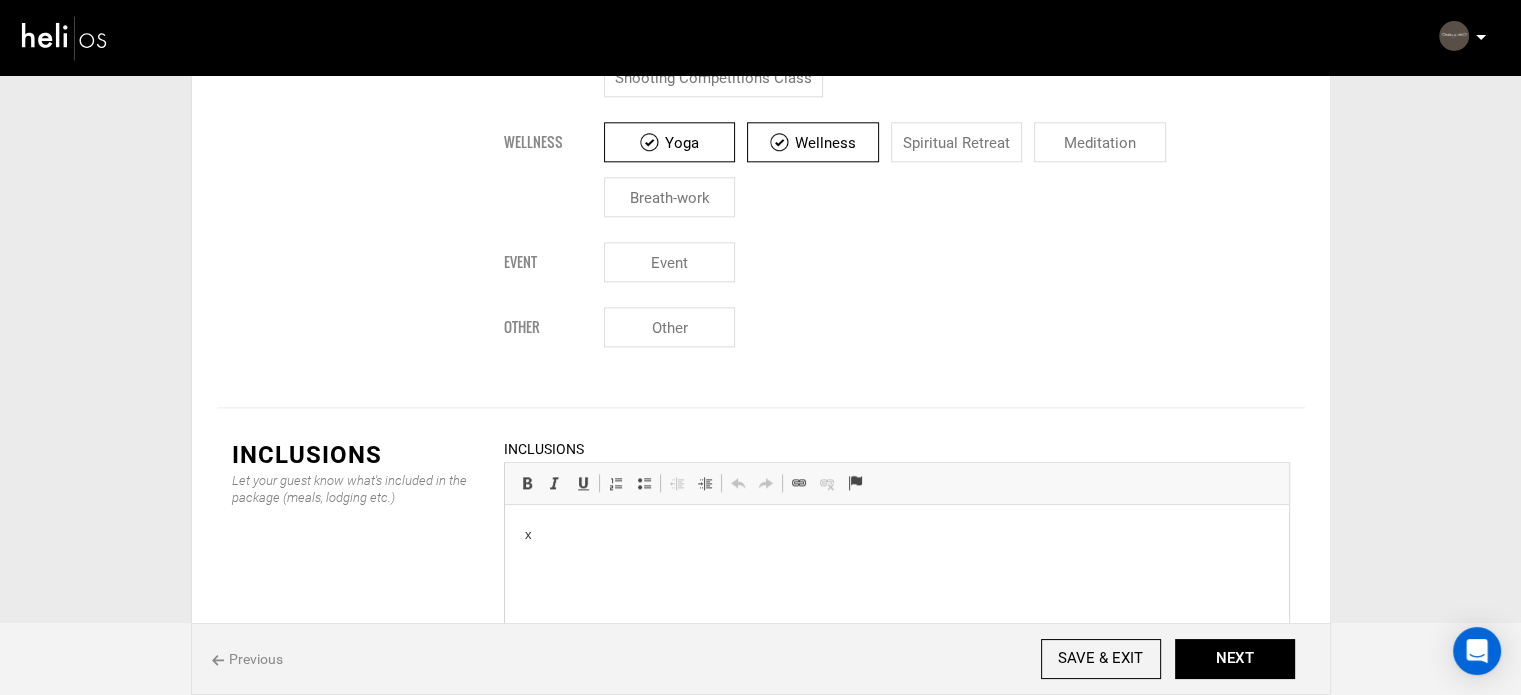 scroll, scrollTop: 2320, scrollLeft: 0, axis: vertical 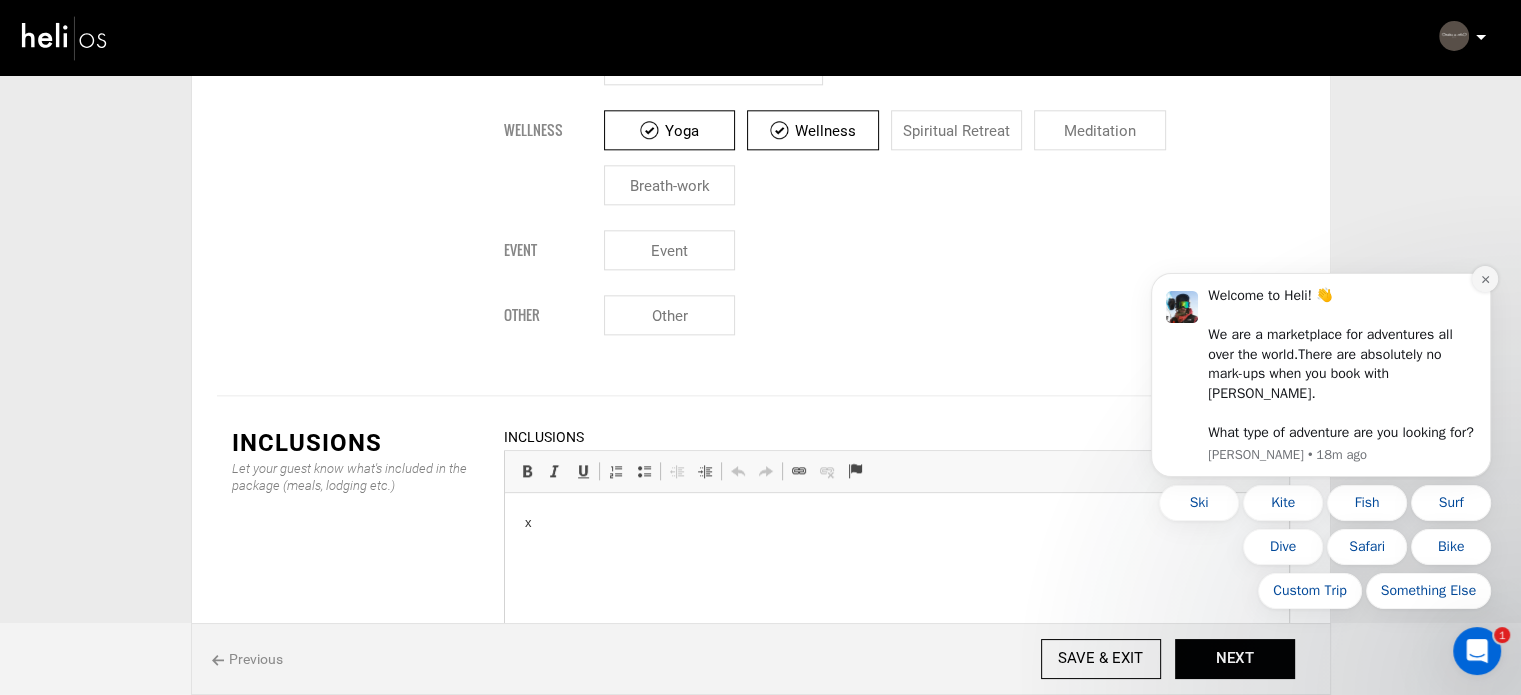 click 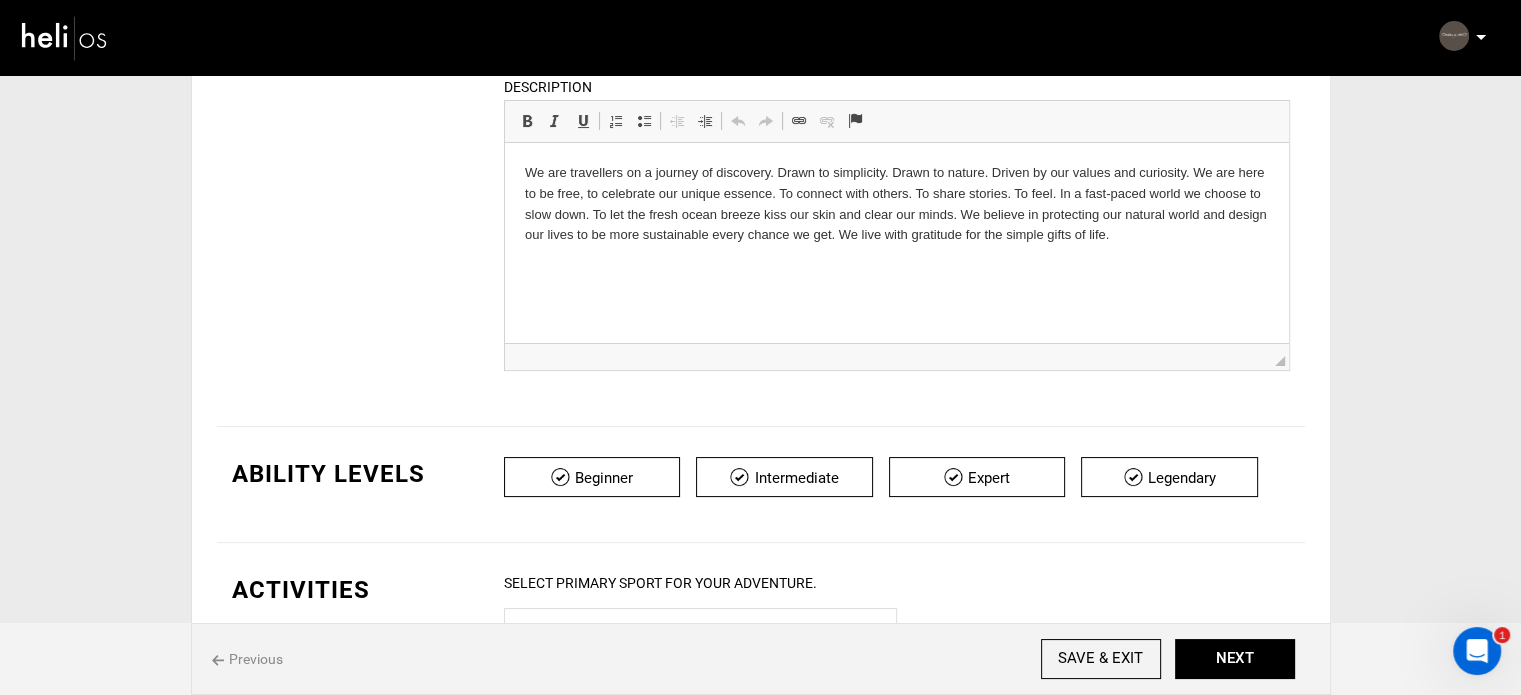scroll, scrollTop: 0, scrollLeft: 0, axis: both 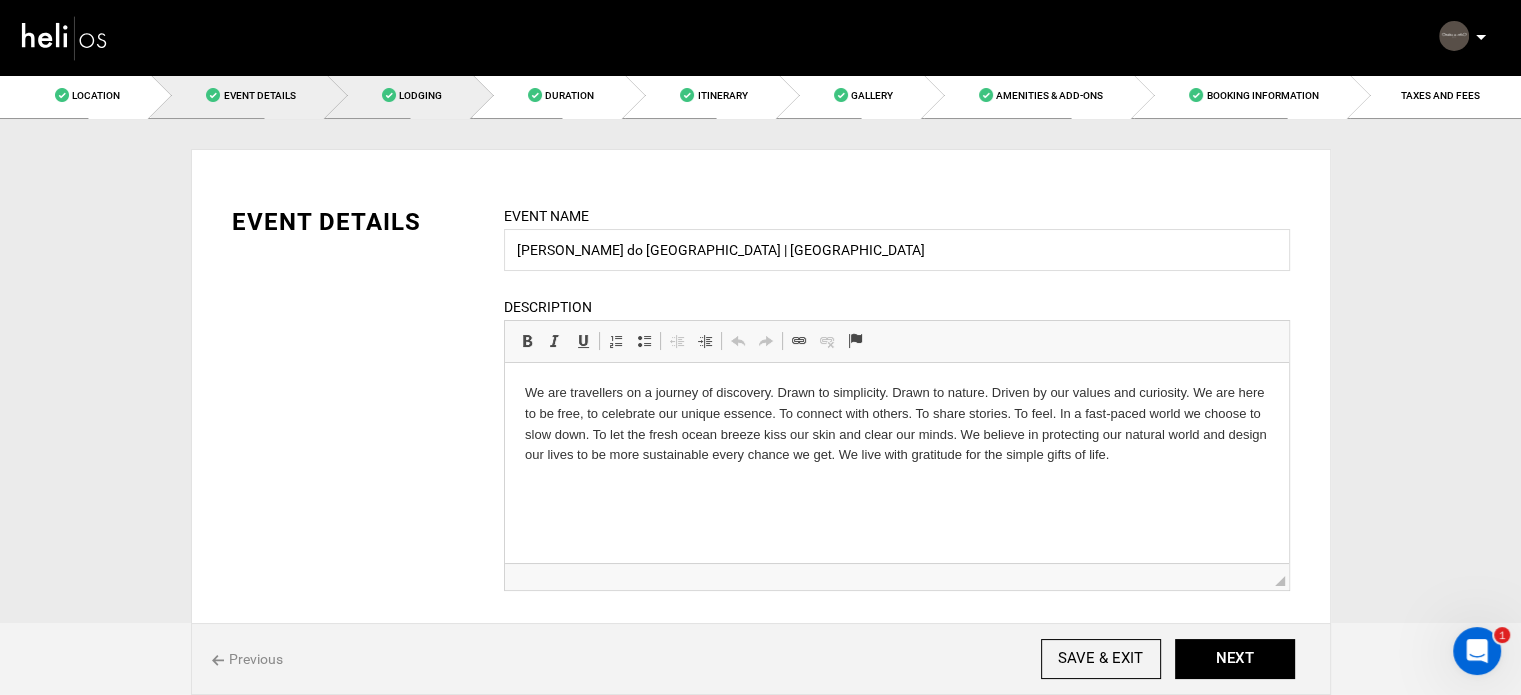 click on "Lodging" at bounding box center (400, 95) 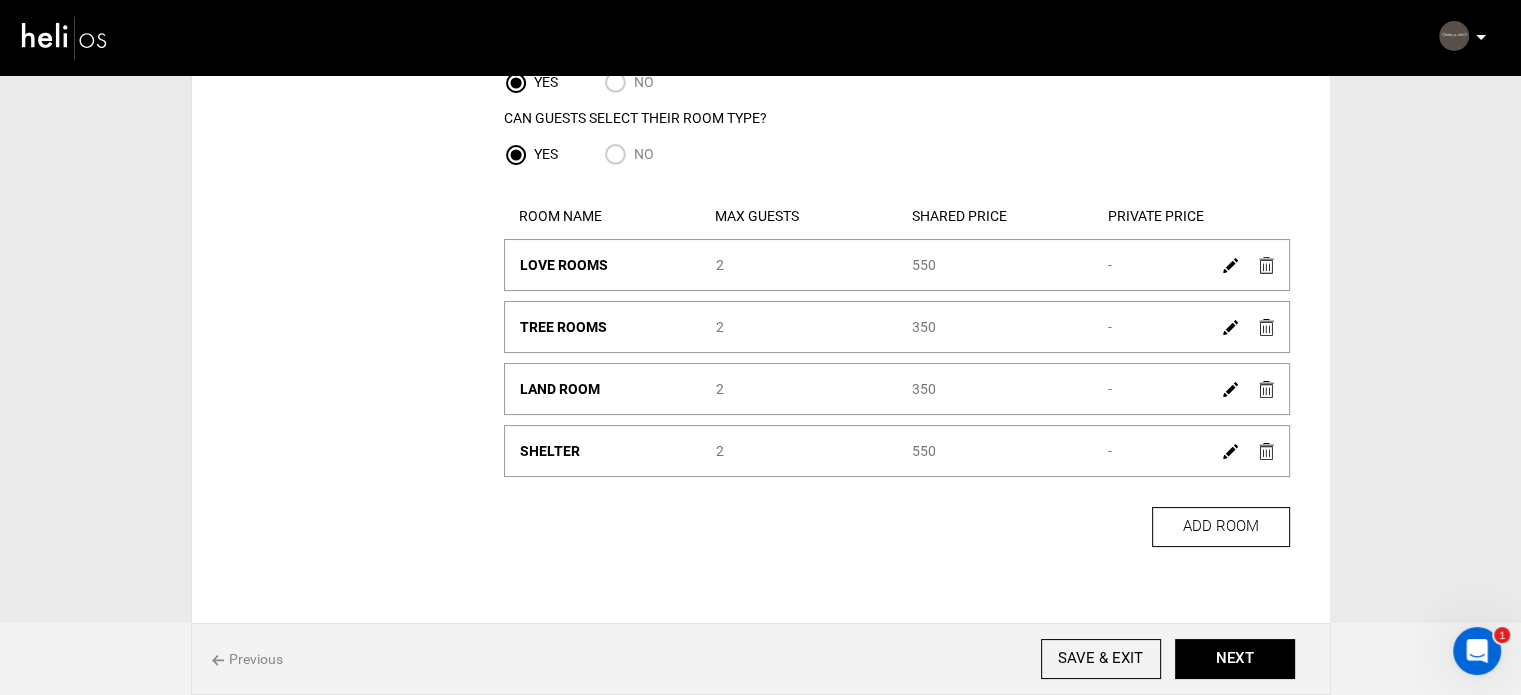 scroll, scrollTop: 252, scrollLeft: 0, axis: vertical 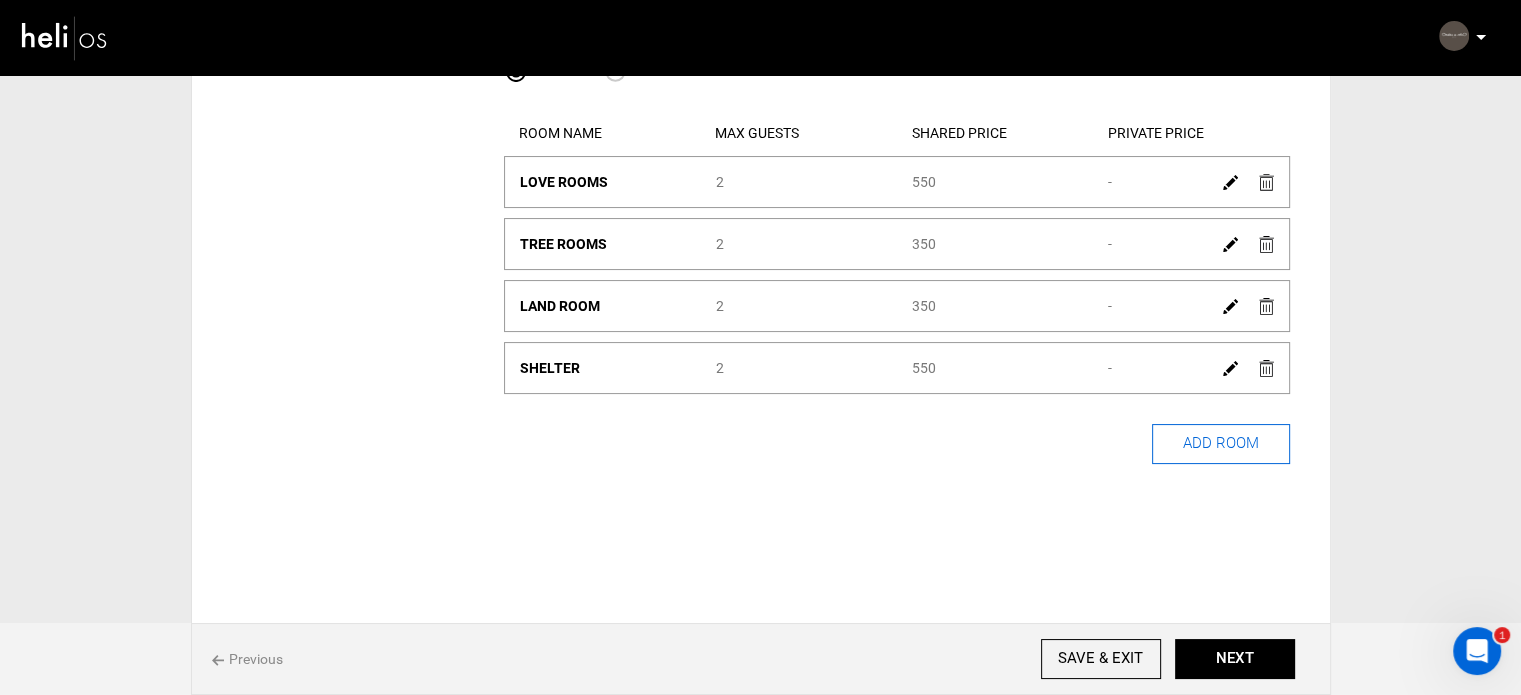 click on "ADD ROOM" at bounding box center [1221, 444] 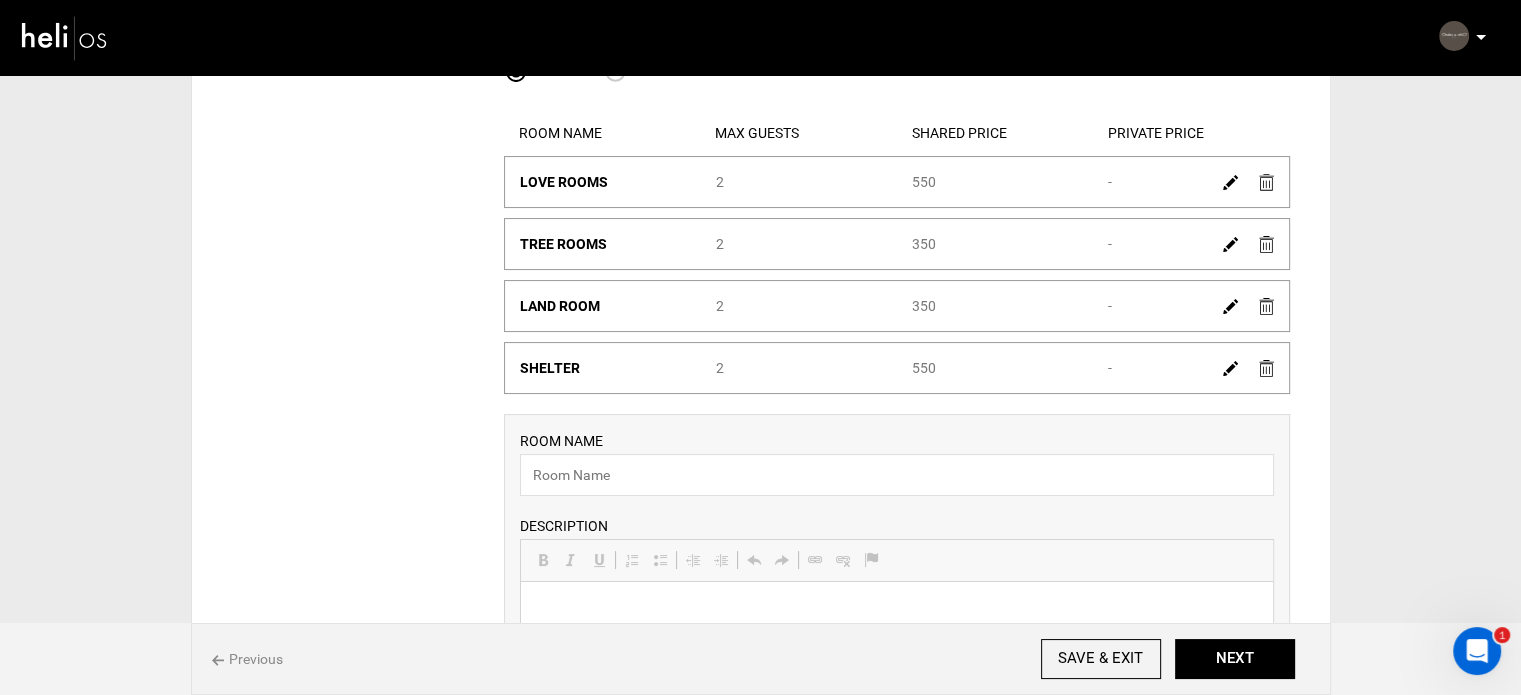scroll, scrollTop: 0, scrollLeft: 0, axis: both 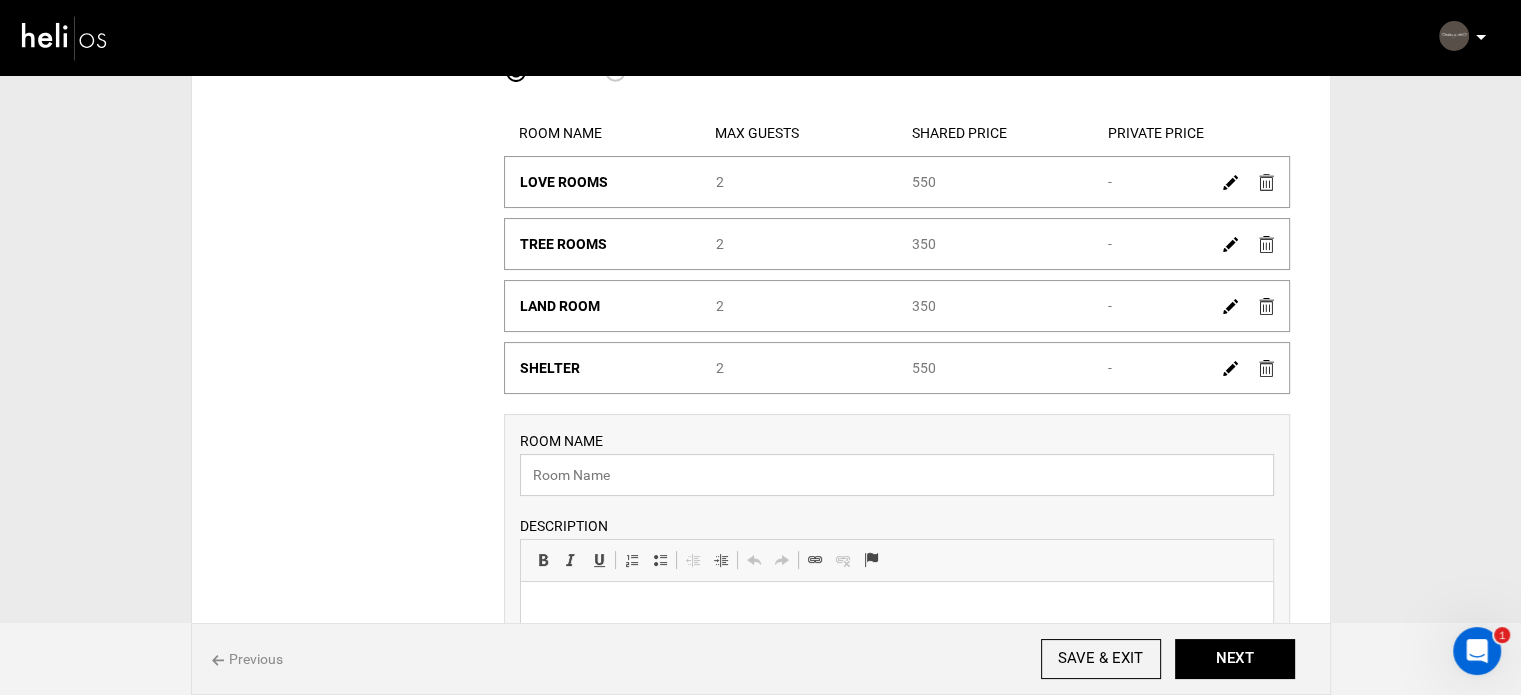 click at bounding box center [897, 475] 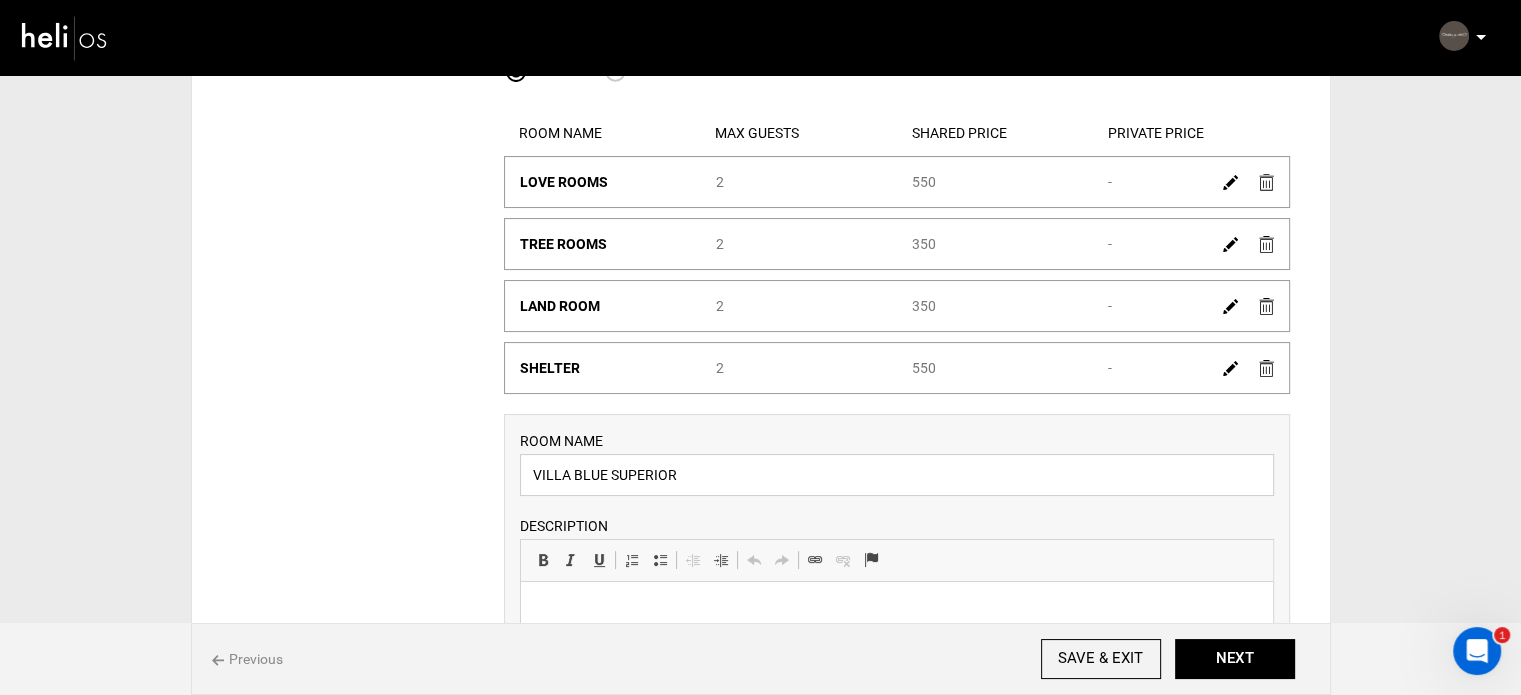 type on "VILLA BLUE SUPERIOR" 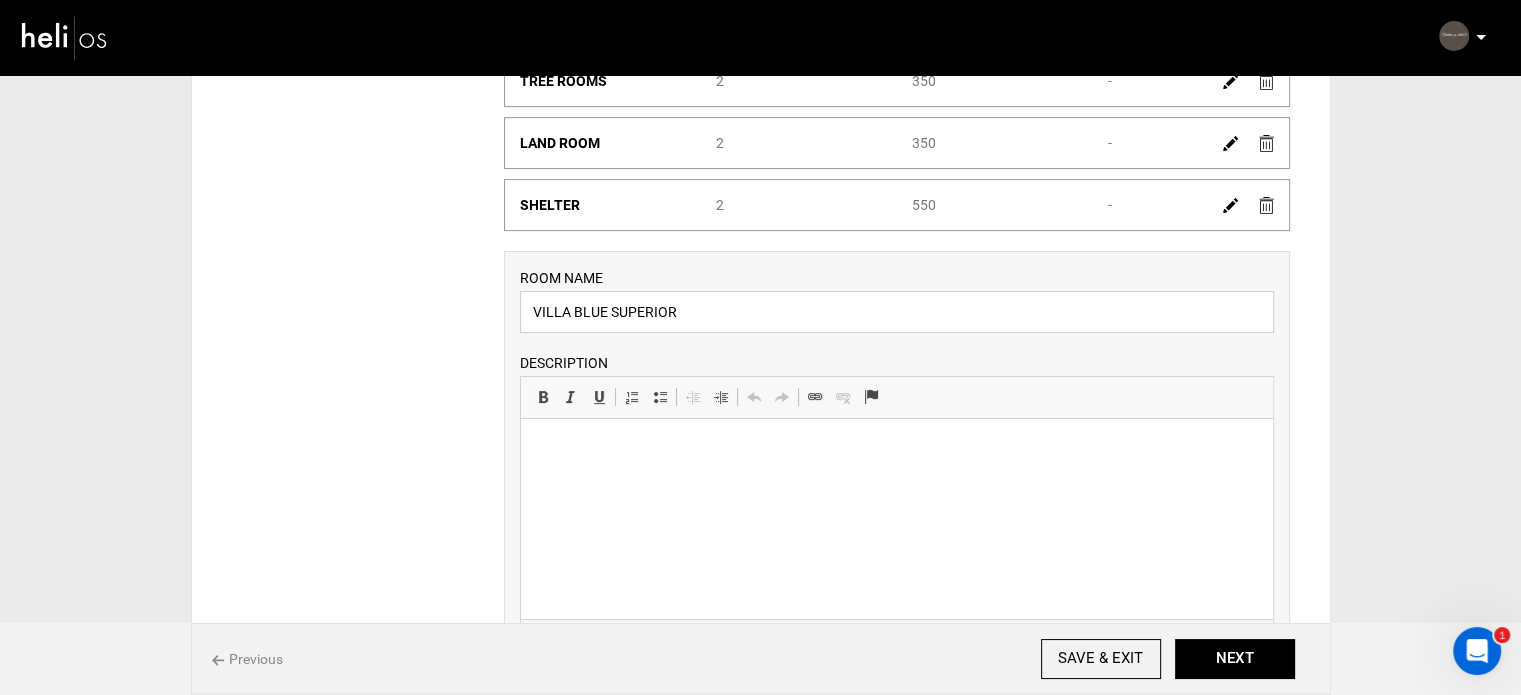 scroll, scrollTop: 652, scrollLeft: 0, axis: vertical 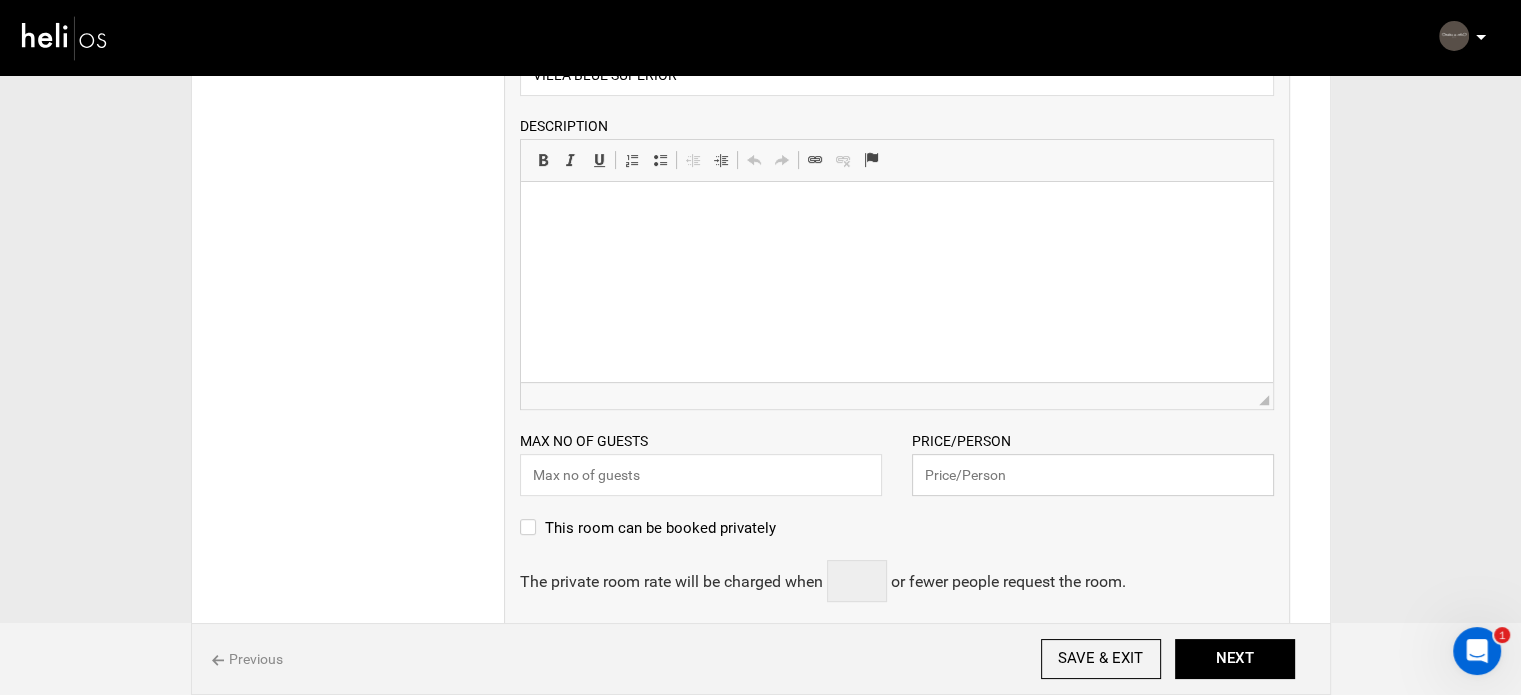 click at bounding box center [1093, 475] 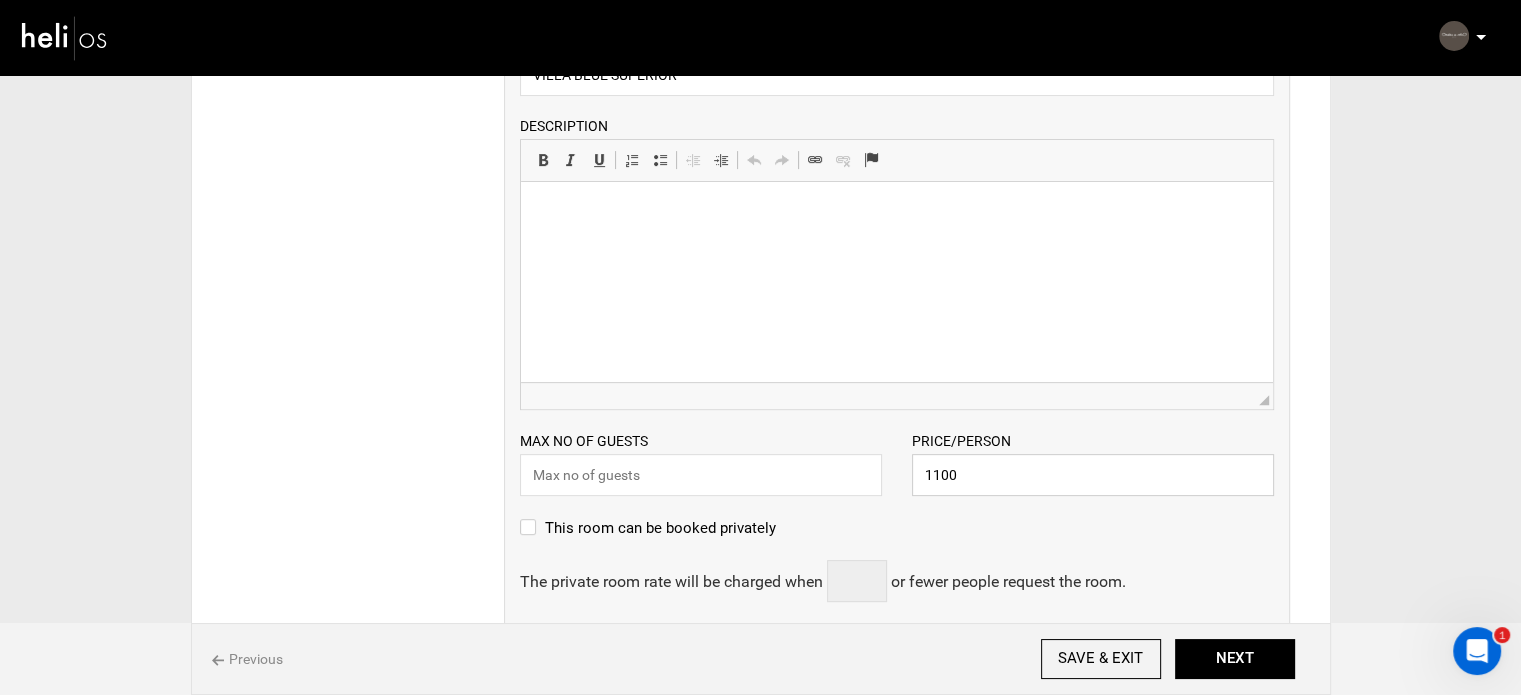 type on "1100" 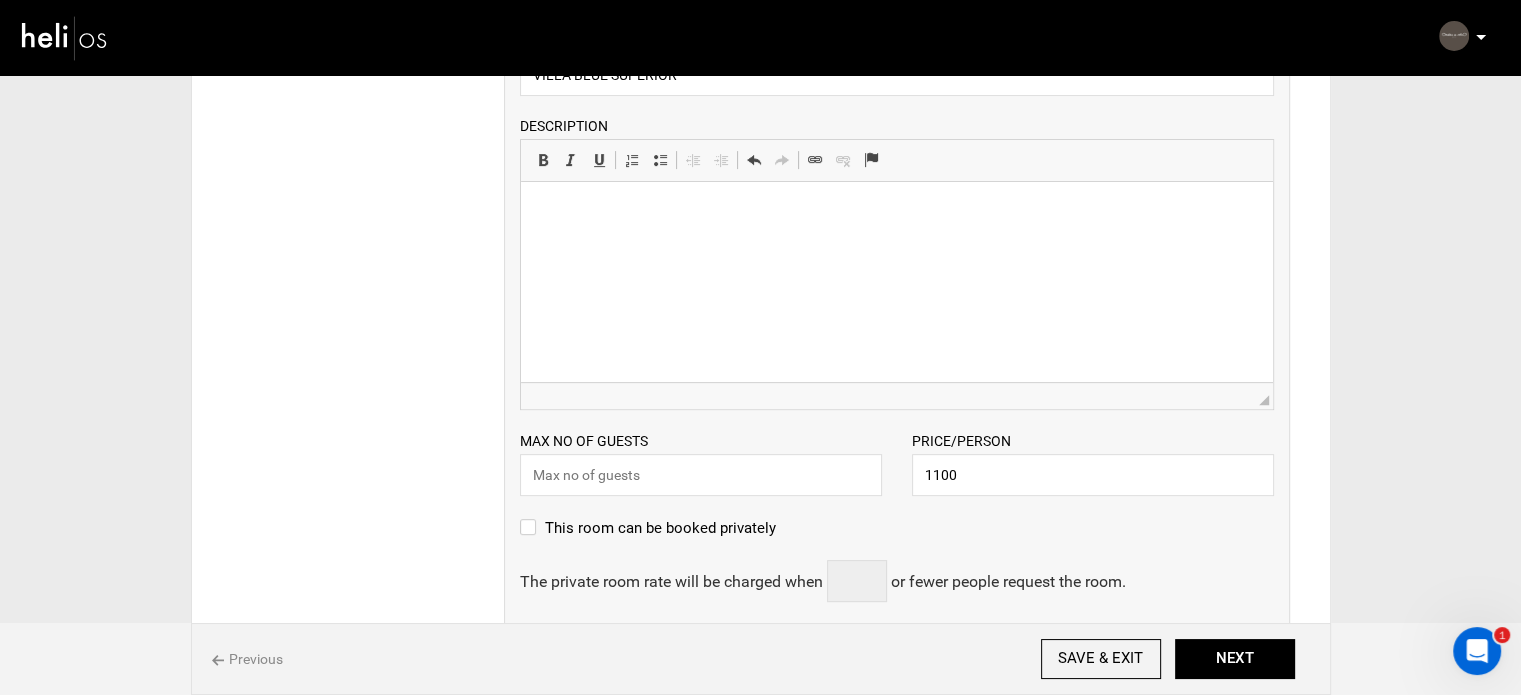 scroll, scrollTop: 112, scrollLeft: 0, axis: vertical 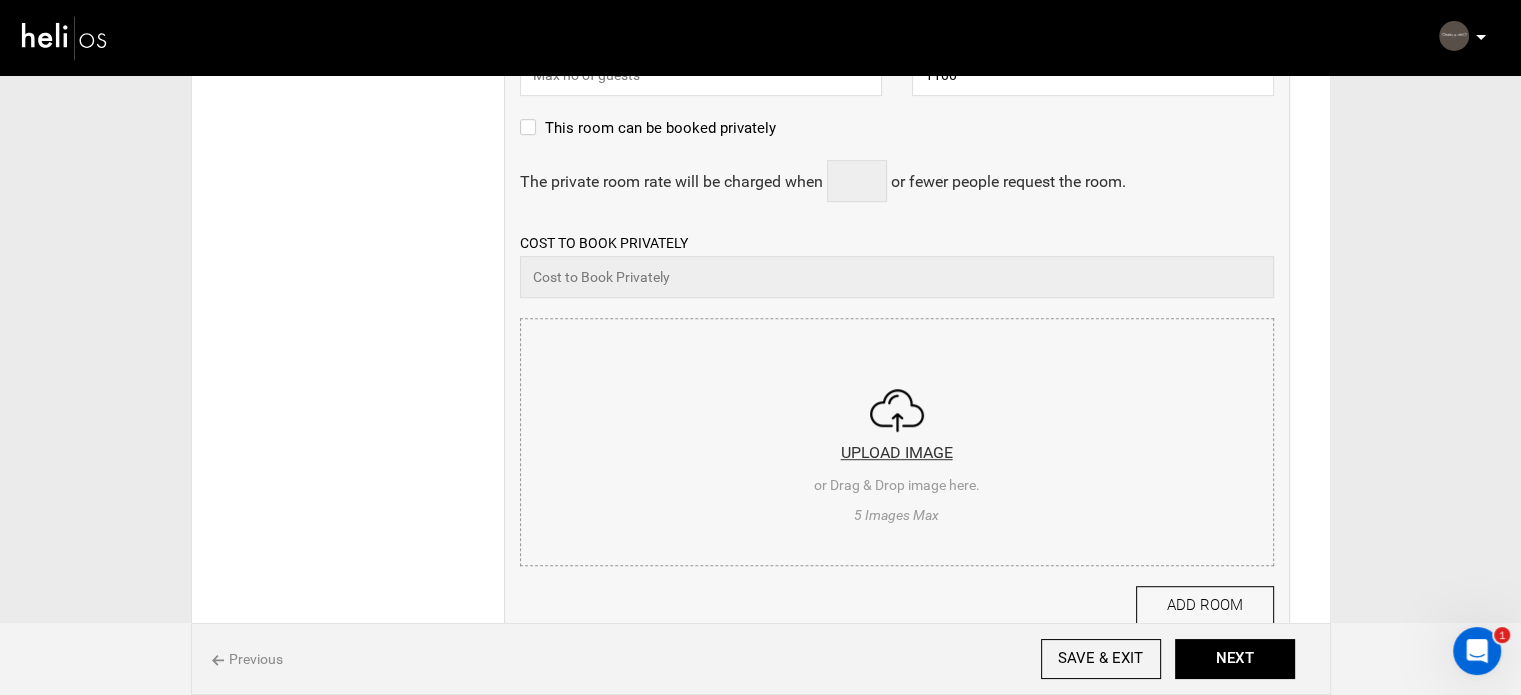 click at bounding box center [897, 439] 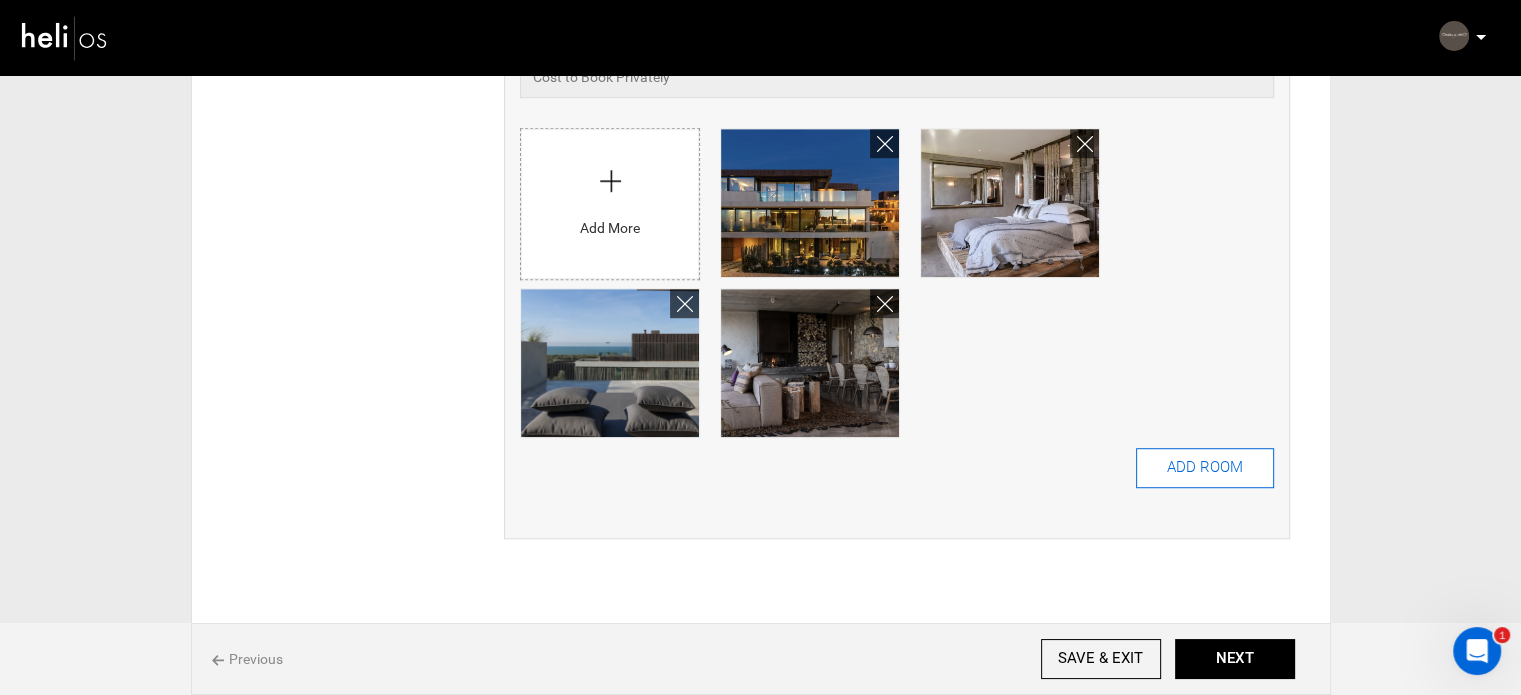 click on "ADD ROOM" at bounding box center (1205, 468) 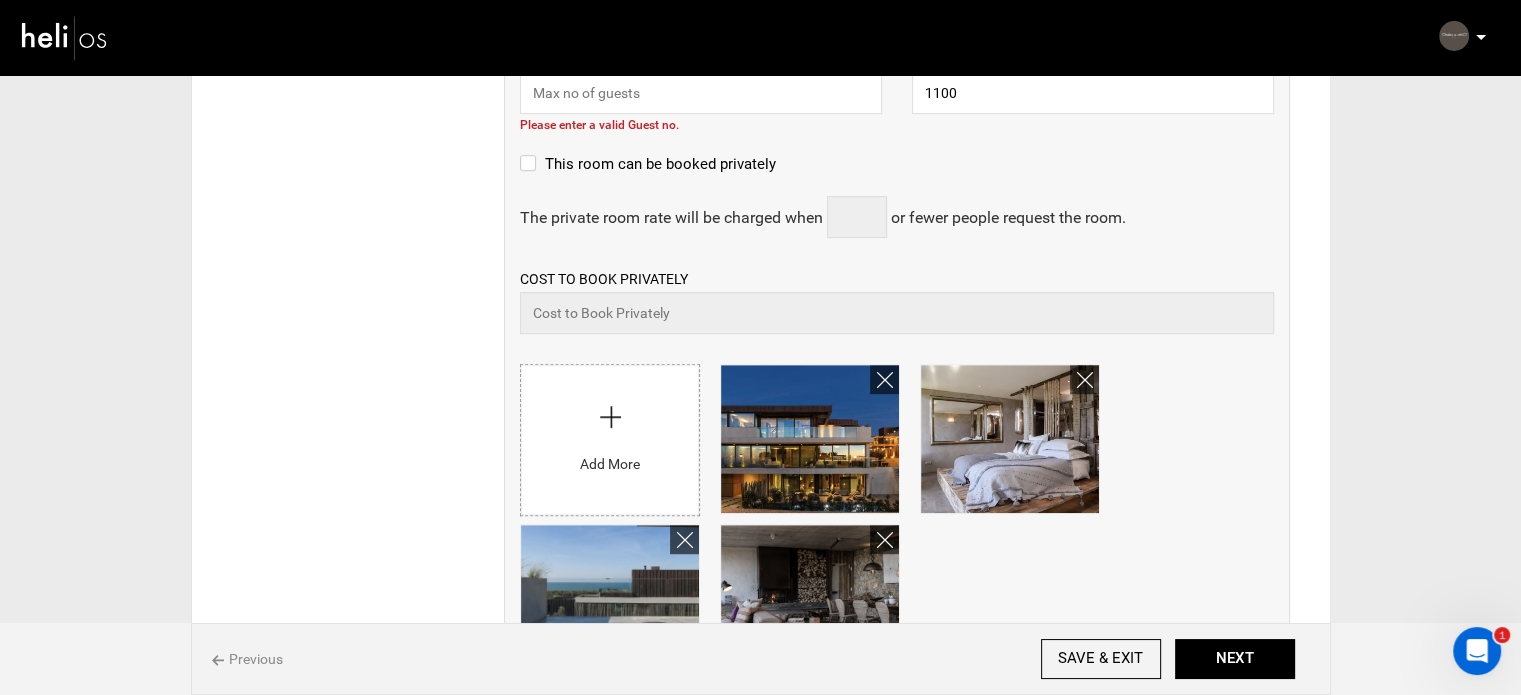 scroll, scrollTop: 769, scrollLeft: 0, axis: vertical 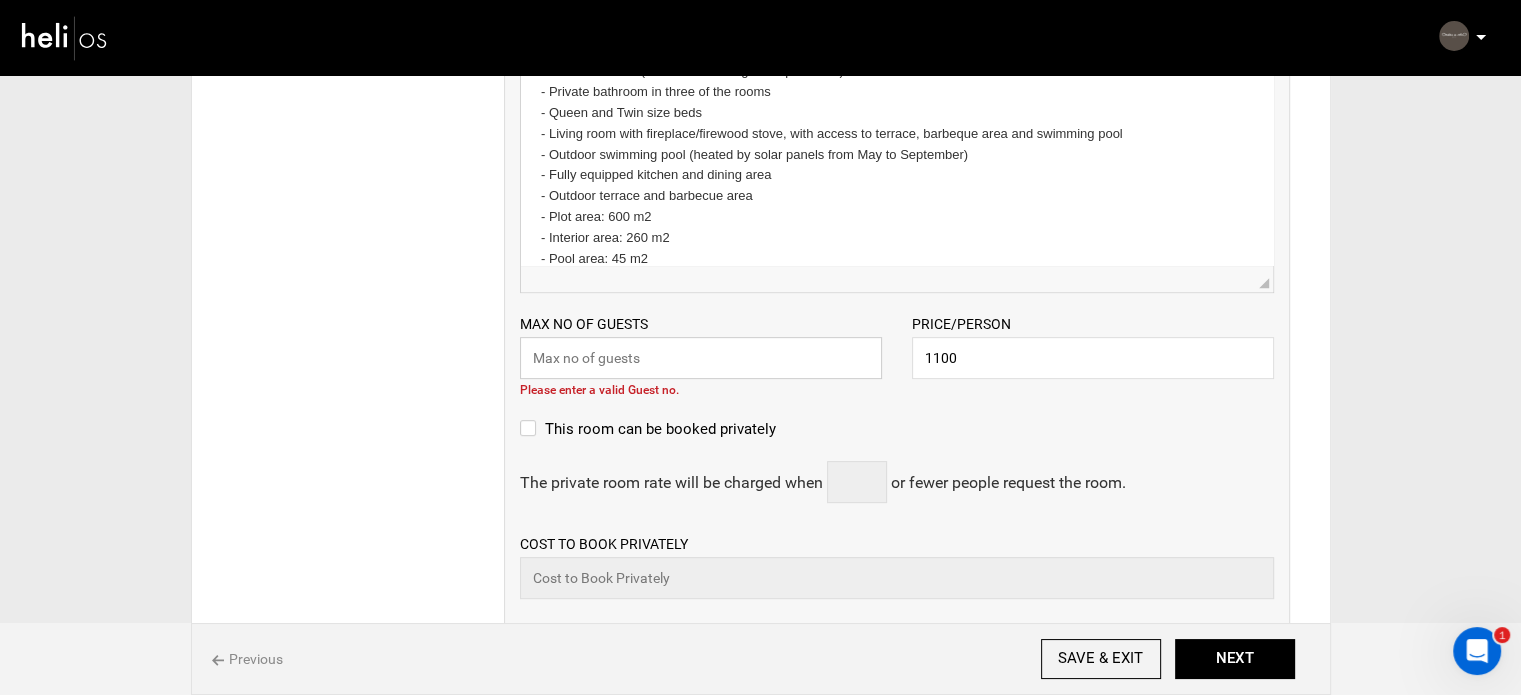 click at bounding box center [701, 358] 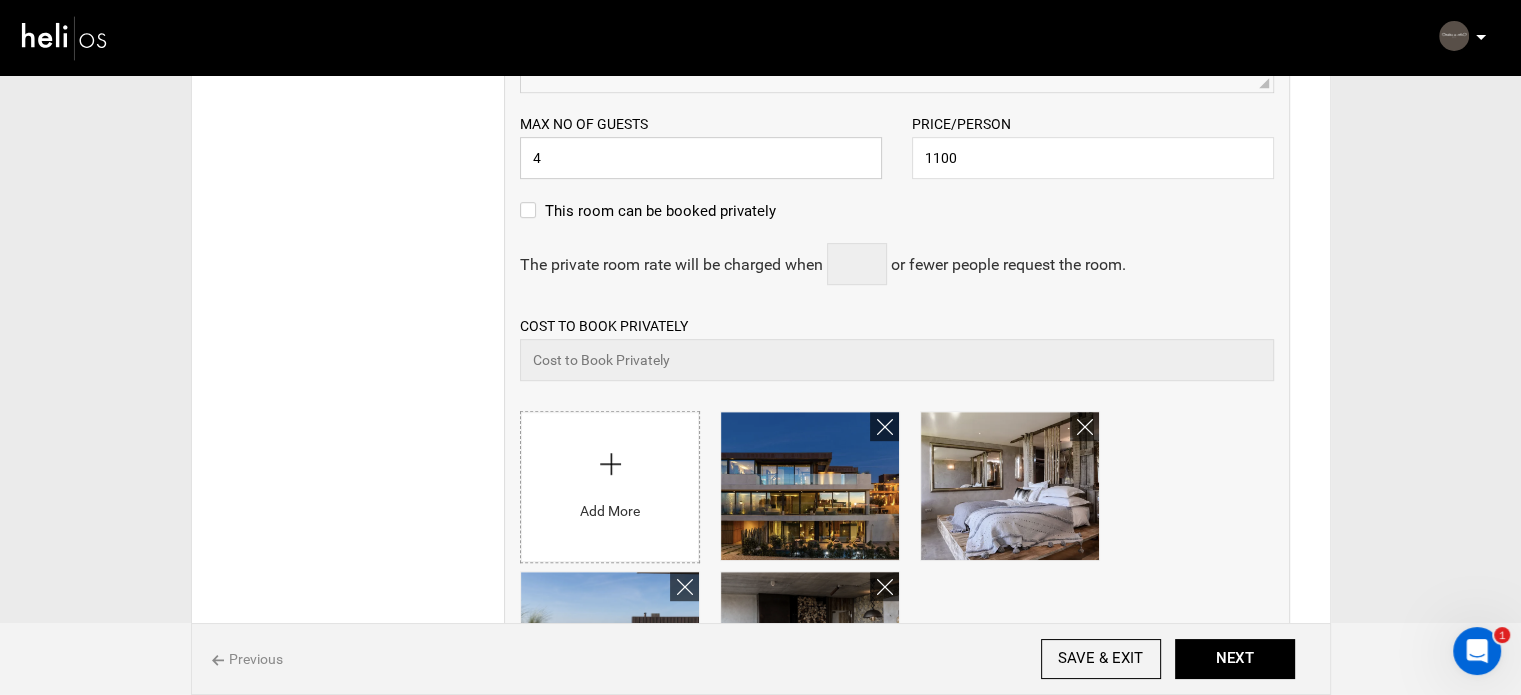 scroll, scrollTop: 1269, scrollLeft: 0, axis: vertical 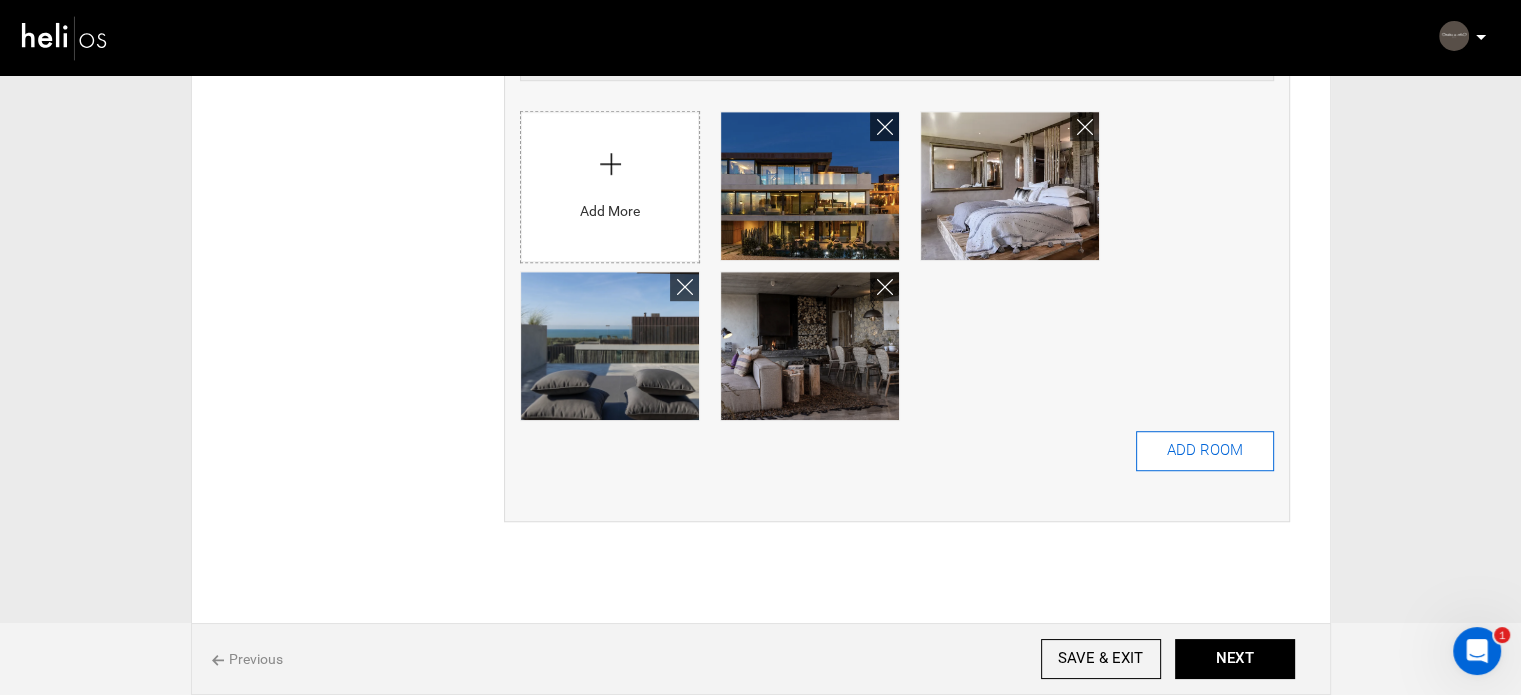 type on "4" 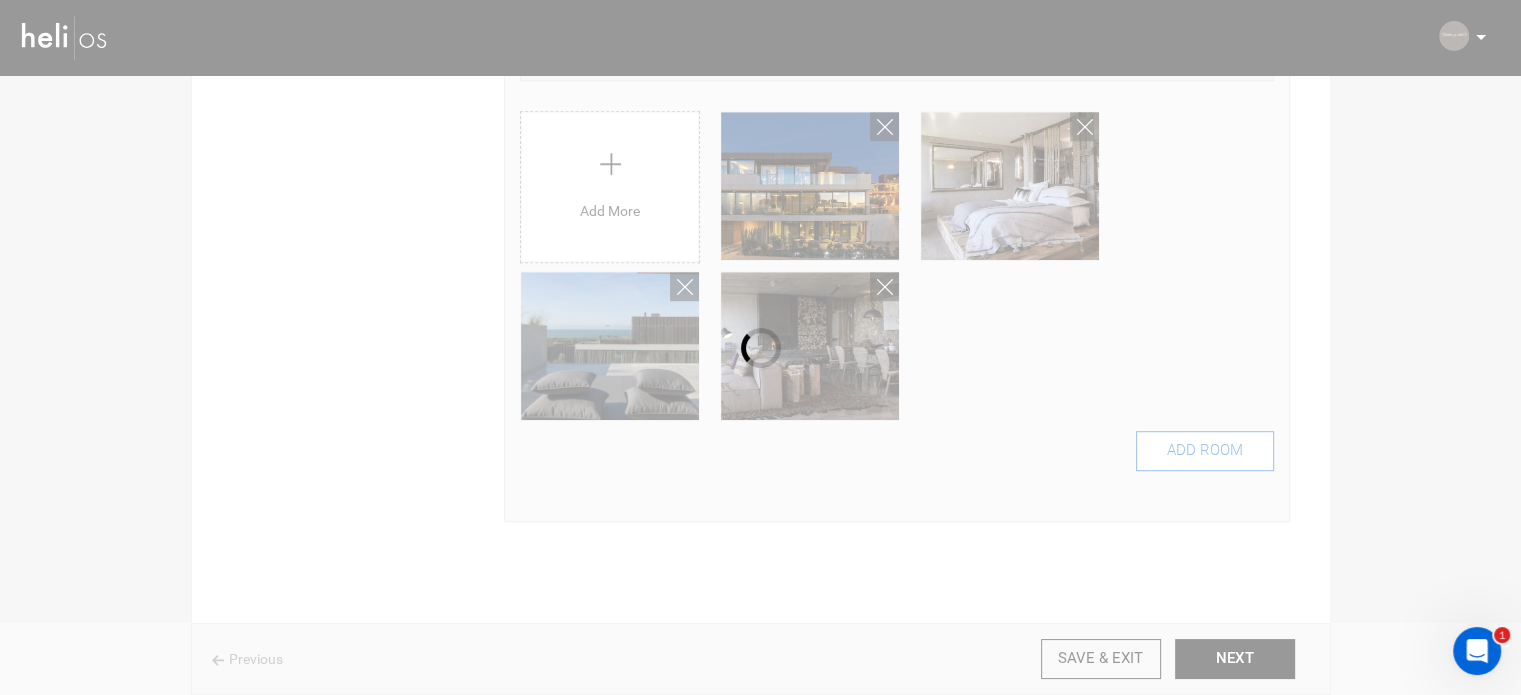 type 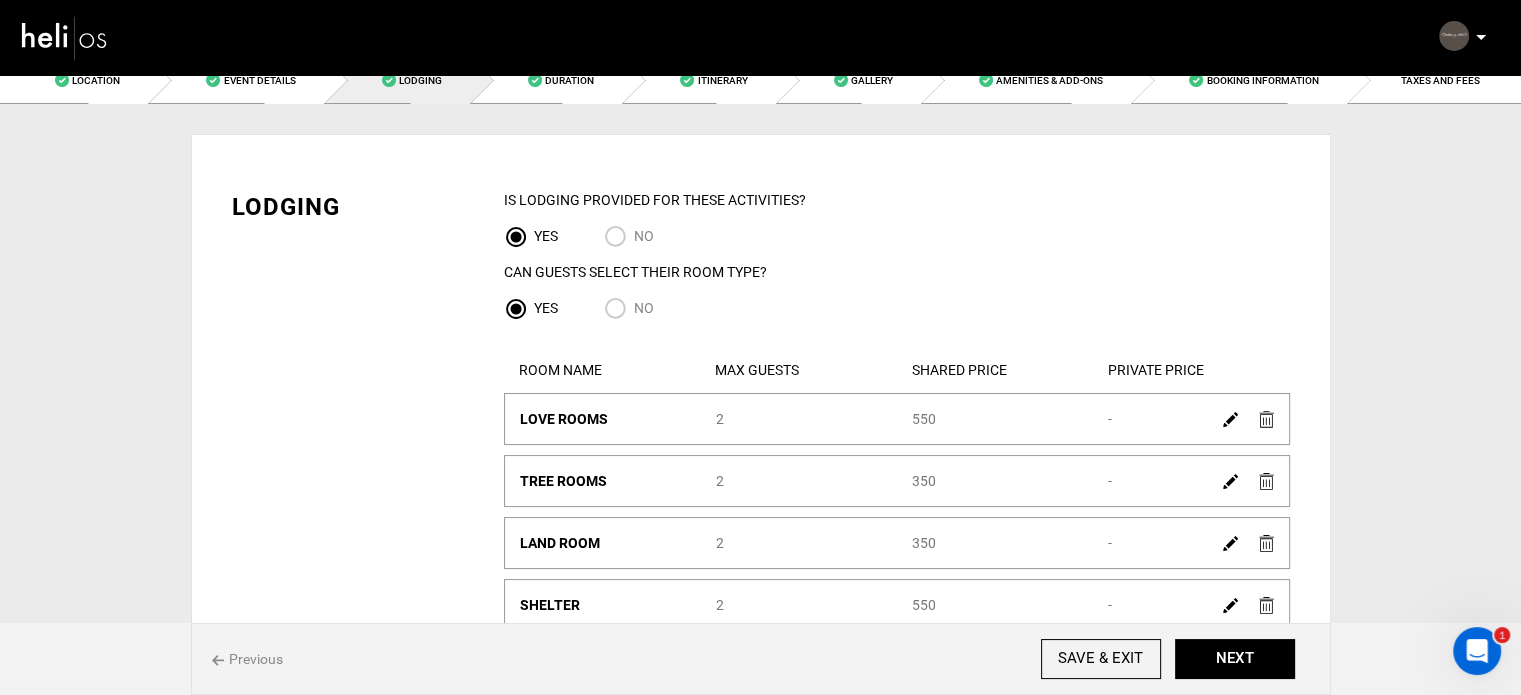 scroll, scrollTop: 300, scrollLeft: 0, axis: vertical 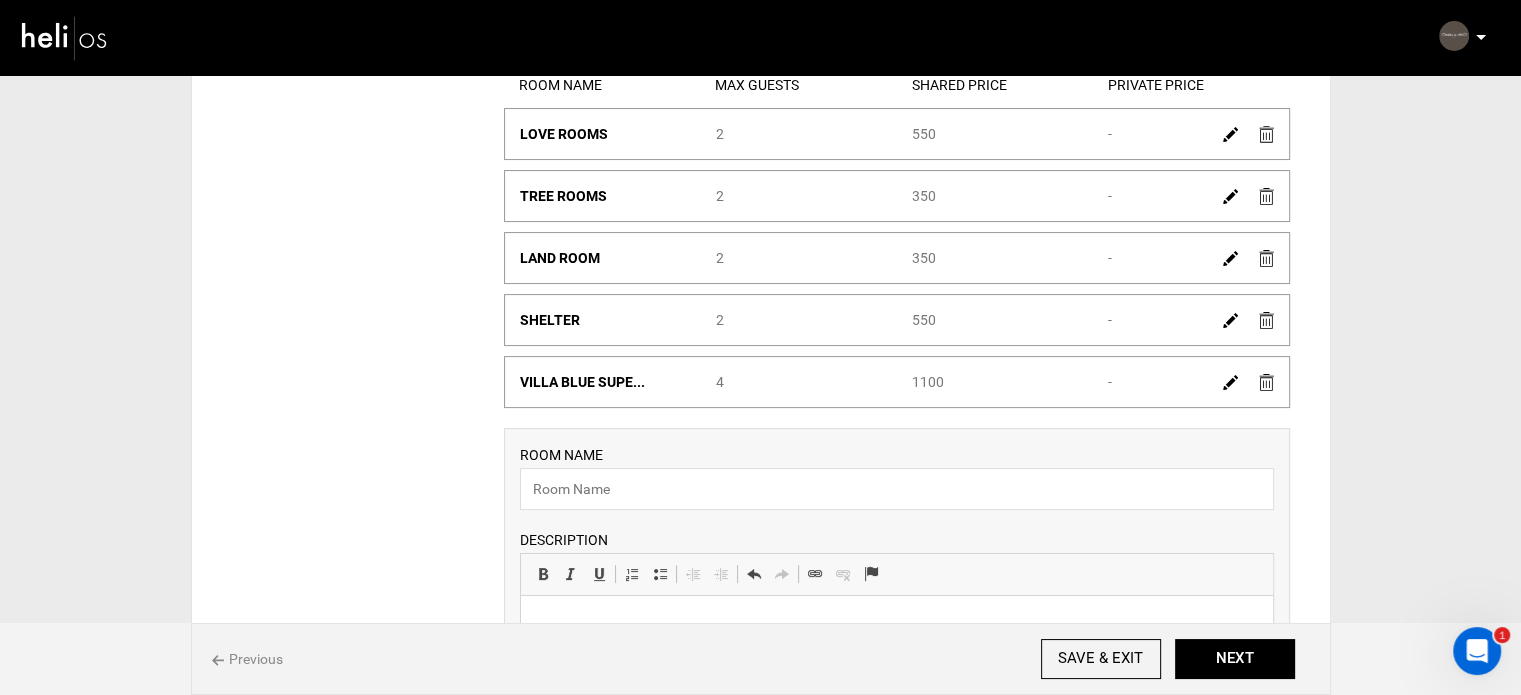 type 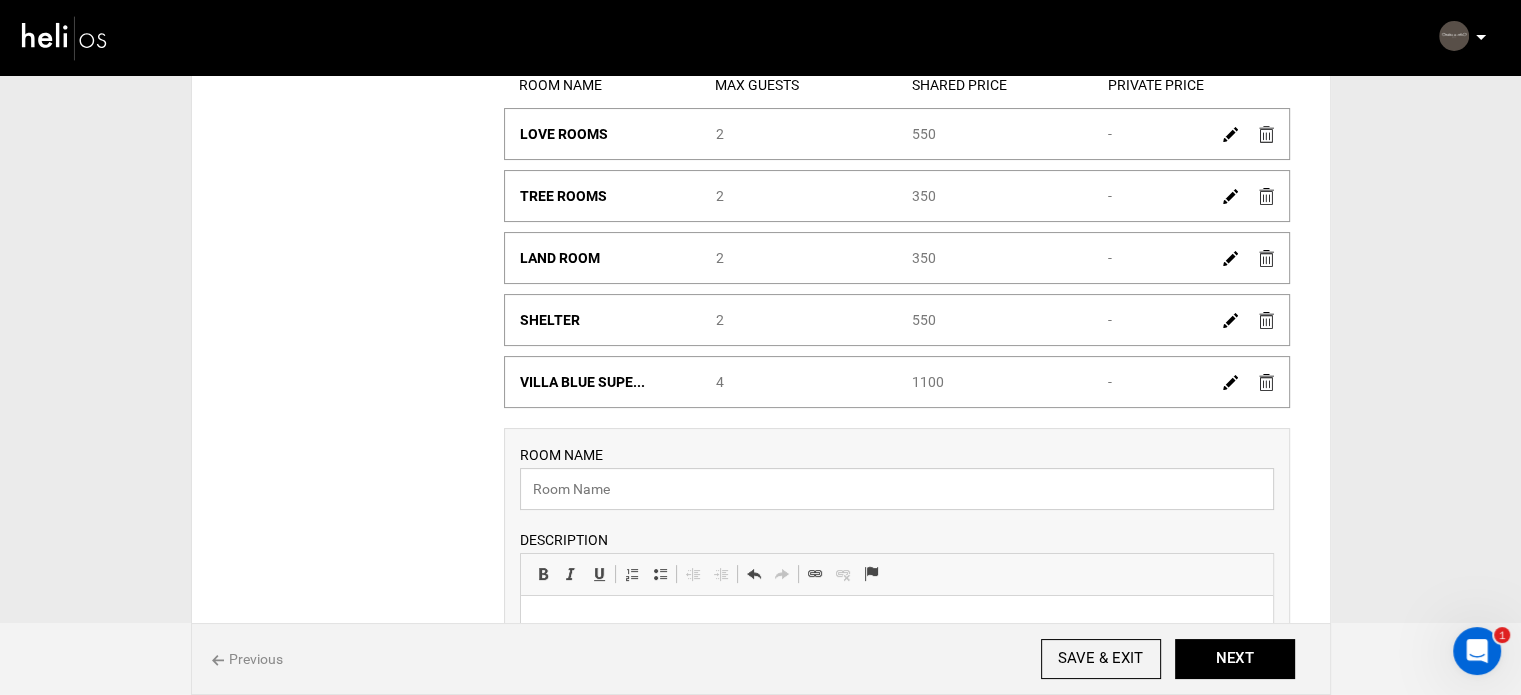 click at bounding box center [897, 489] 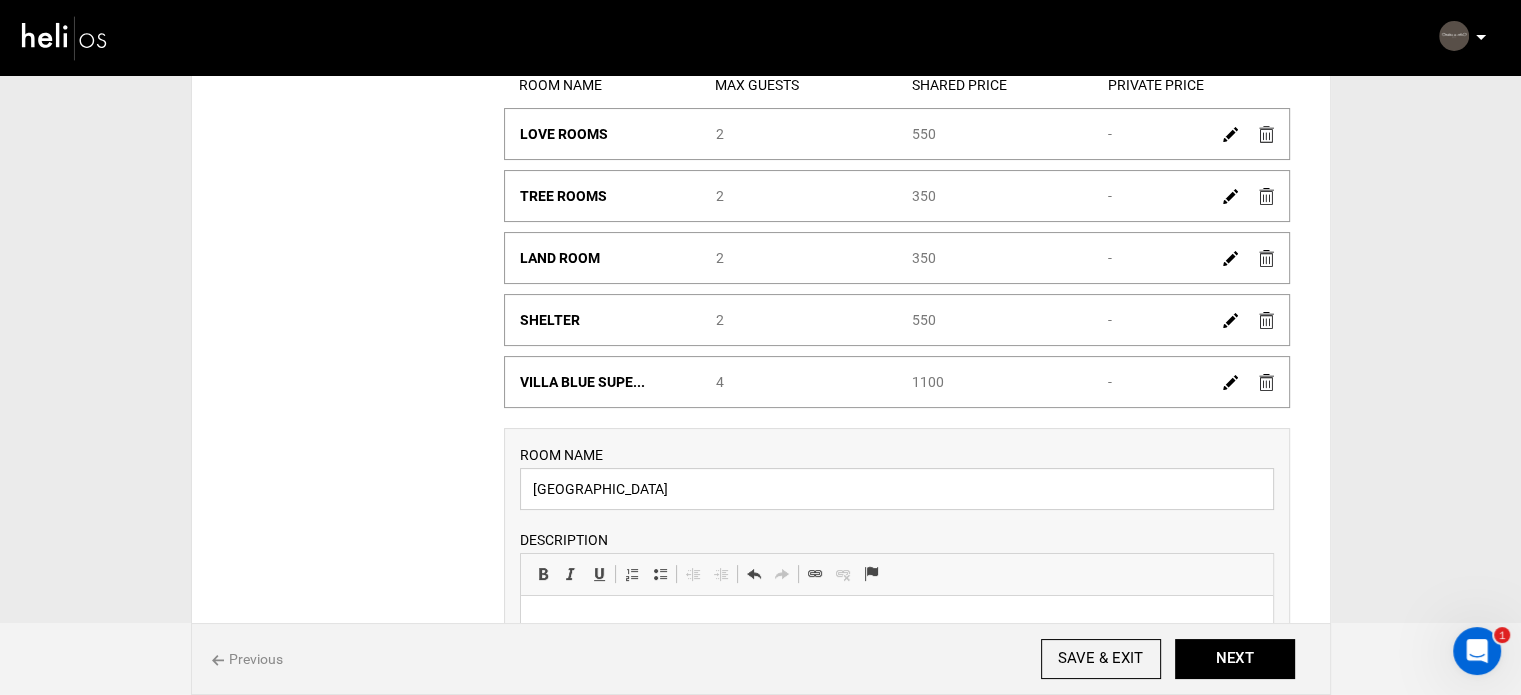 type on "[GEOGRAPHIC_DATA]" 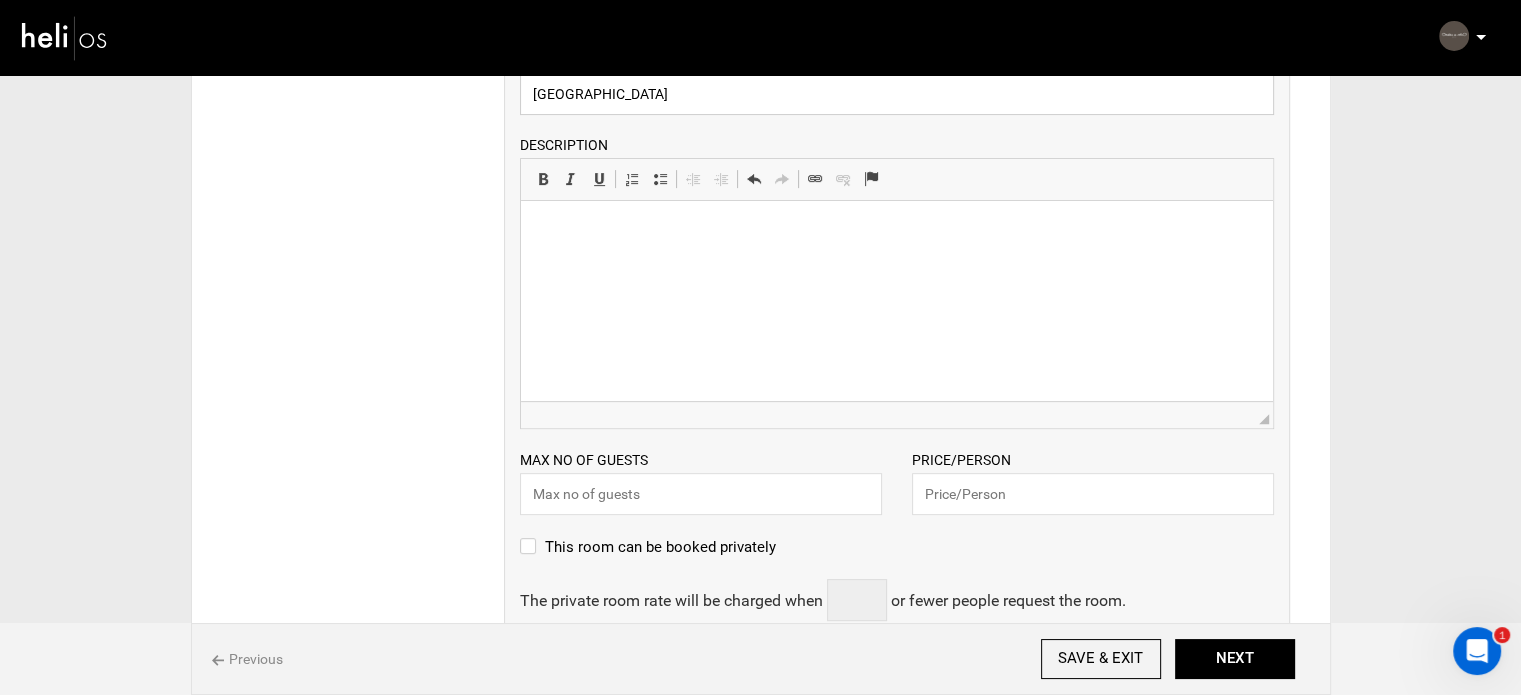 scroll, scrollTop: 700, scrollLeft: 0, axis: vertical 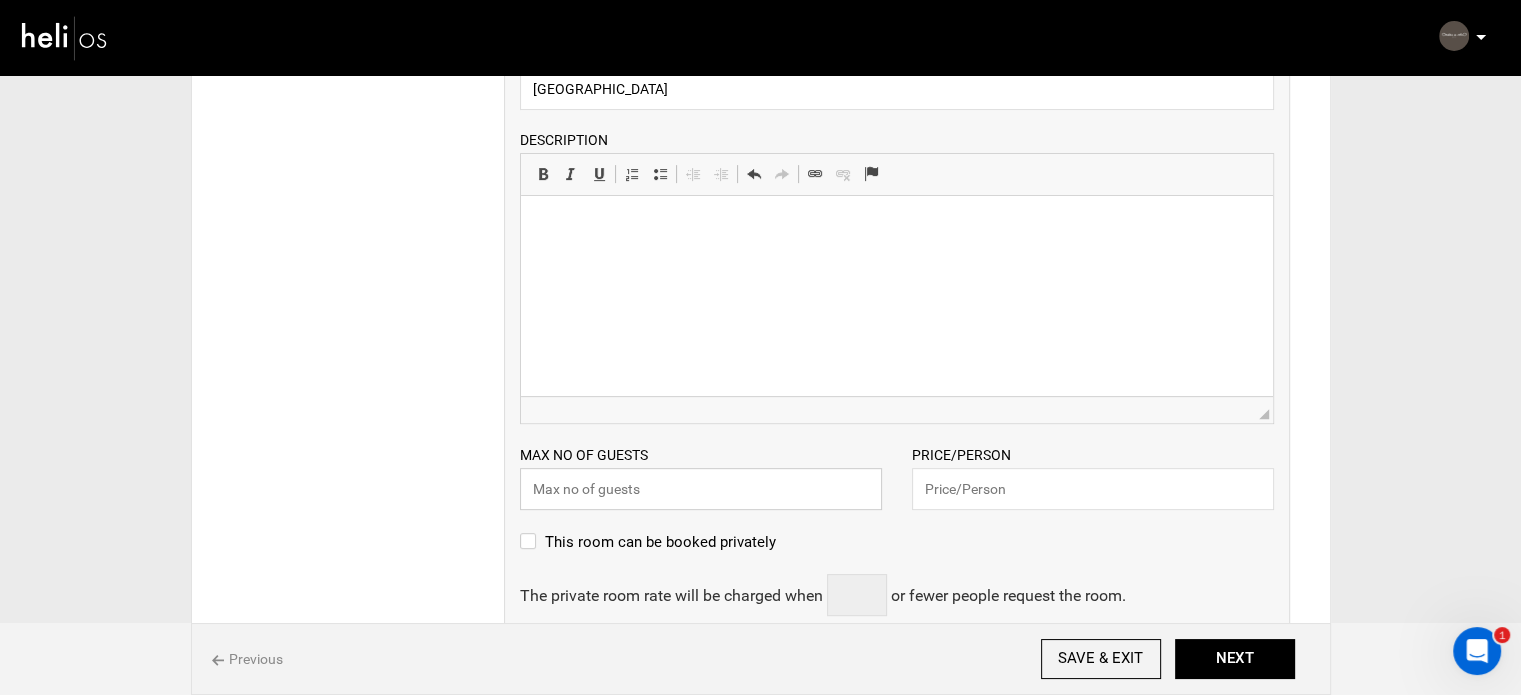 click at bounding box center (701, 489) 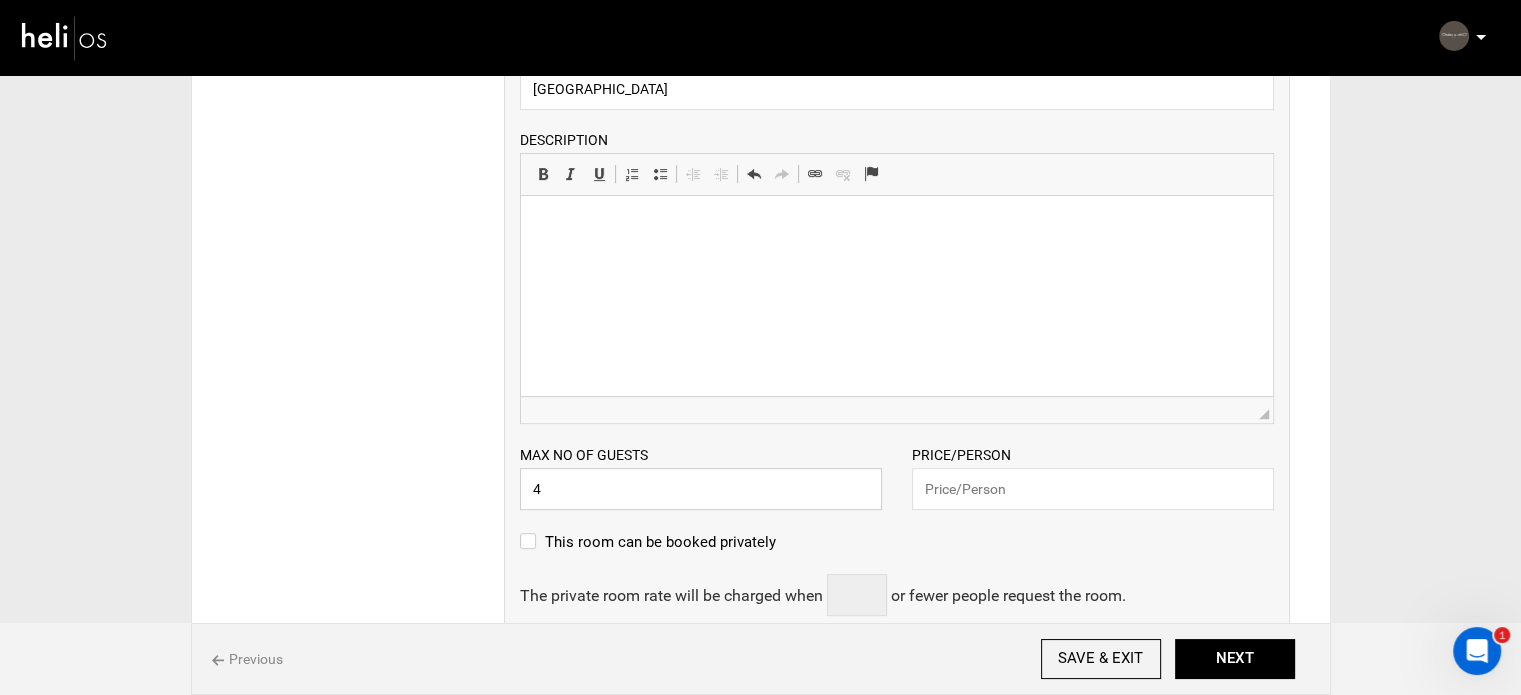 type on "4" 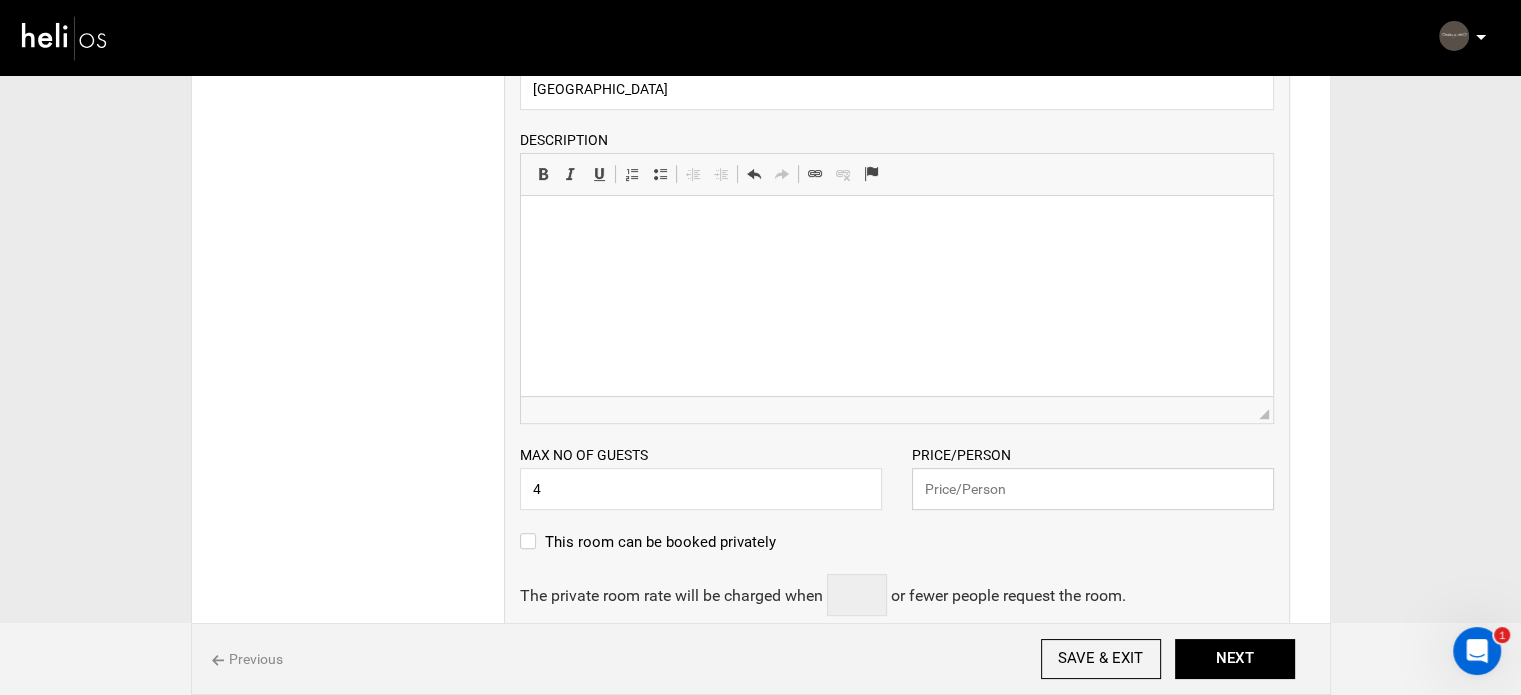 click at bounding box center (1093, 489) 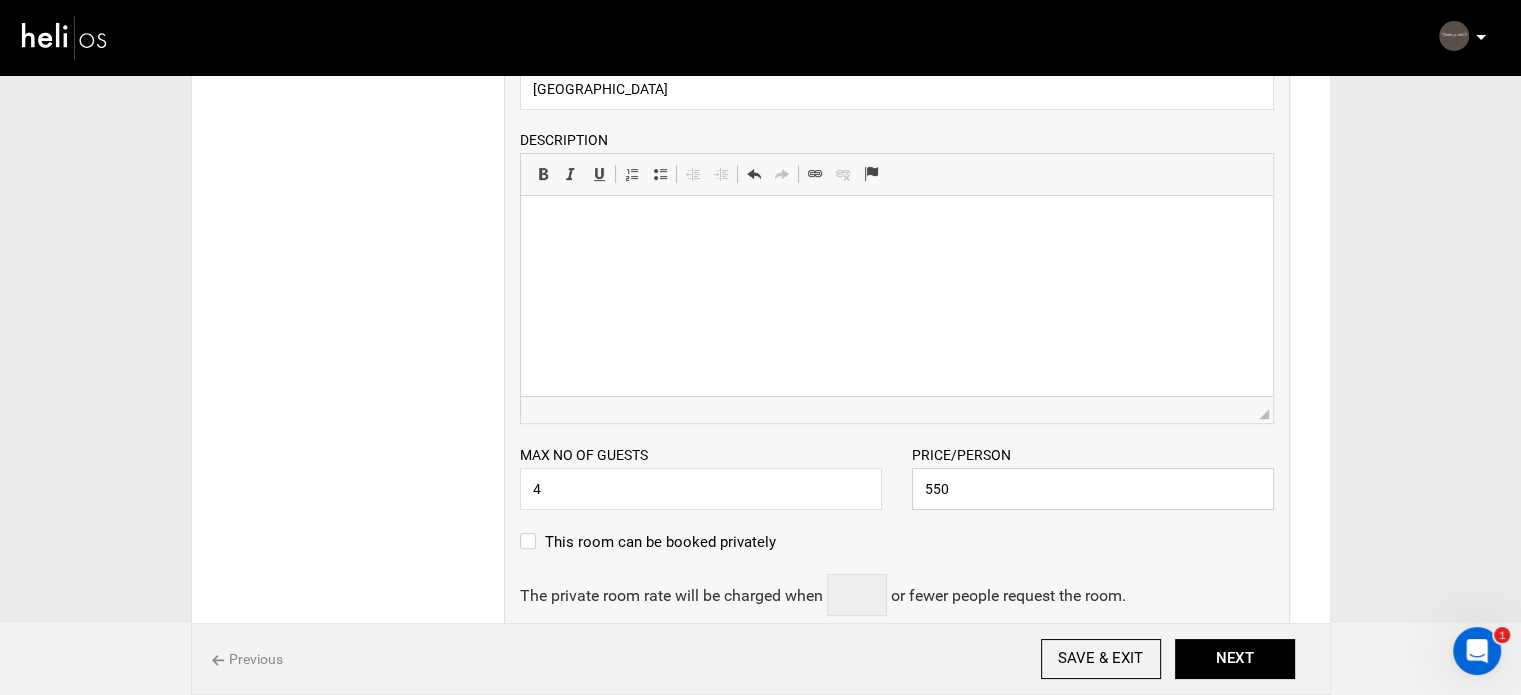 type on "550" 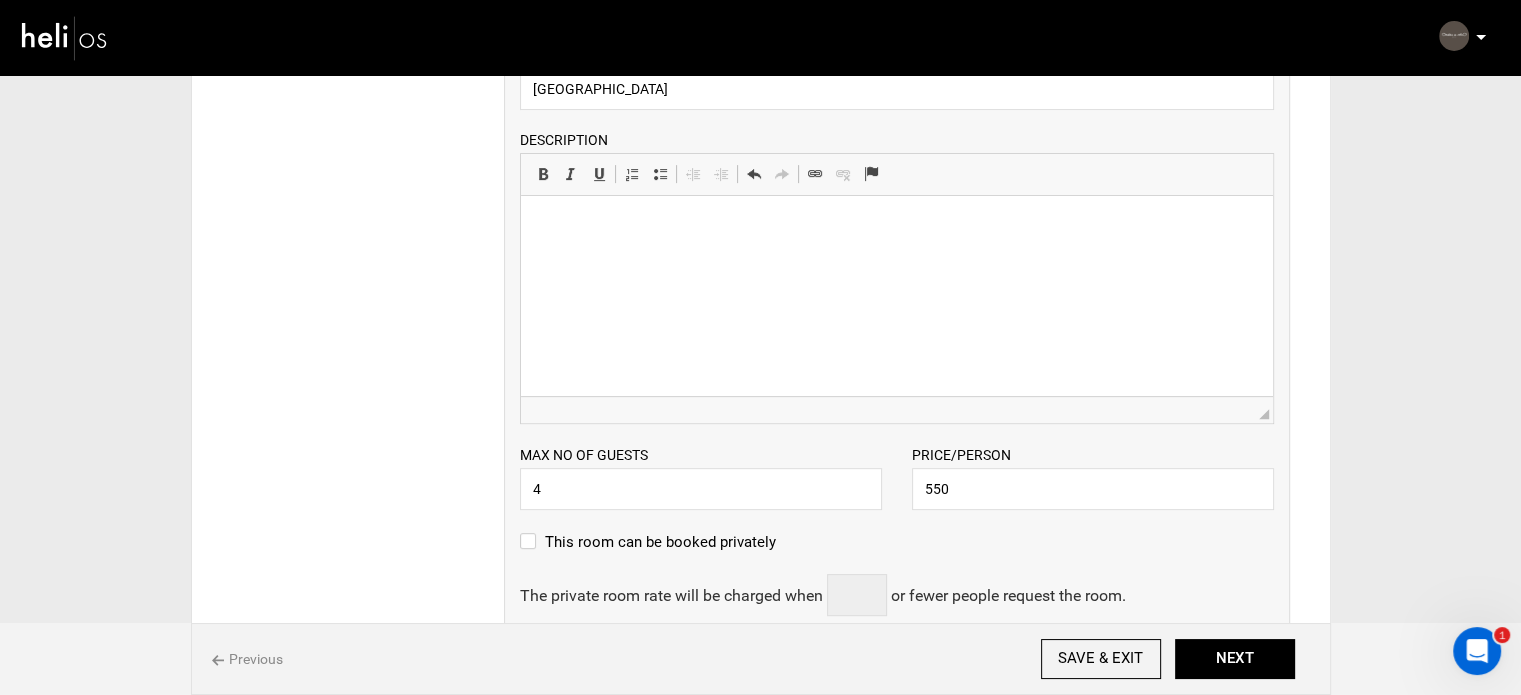 click at bounding box center [896, 226] 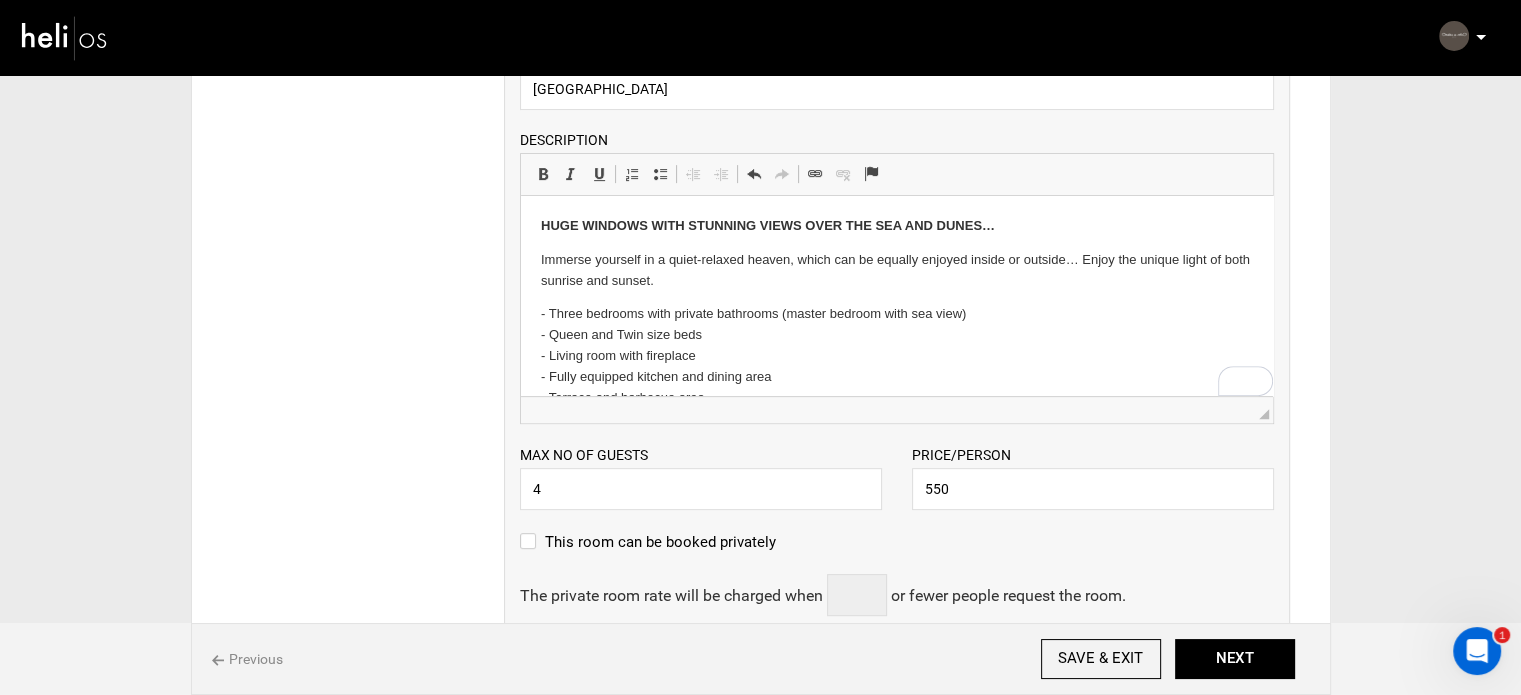 scroll, scrollTop: 112, scrollLeft: 0, axis: vertical 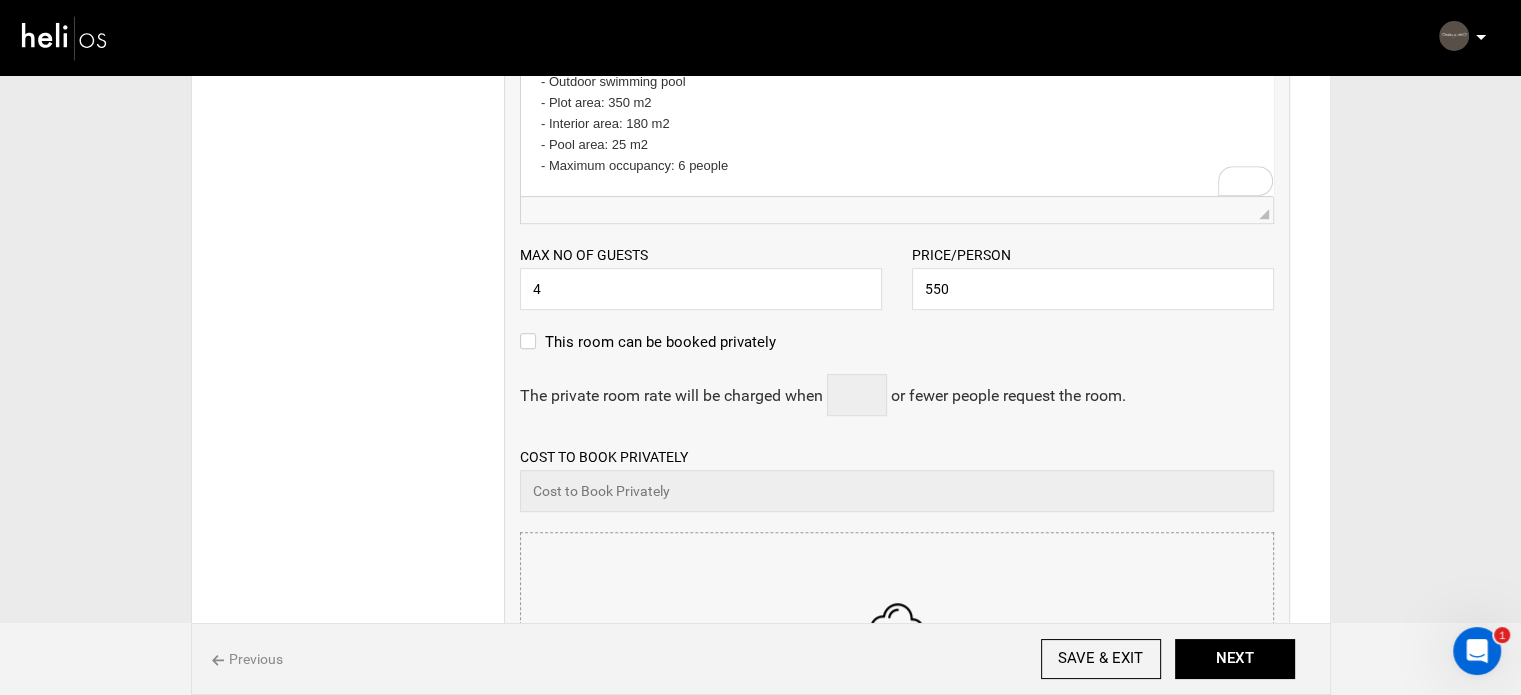 click at bounding box center [897, 653] 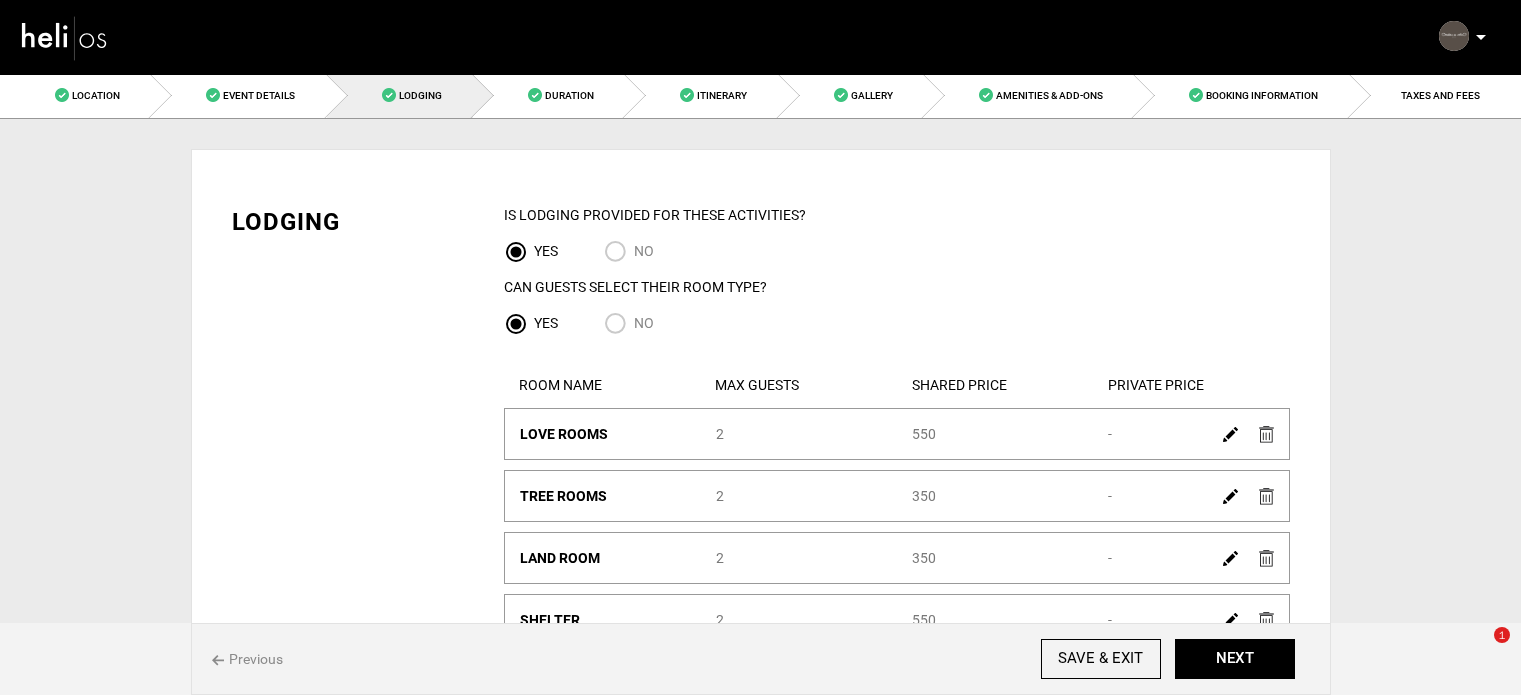 scroll, scrollTop: 0, scrollLeft: 0, axis: both 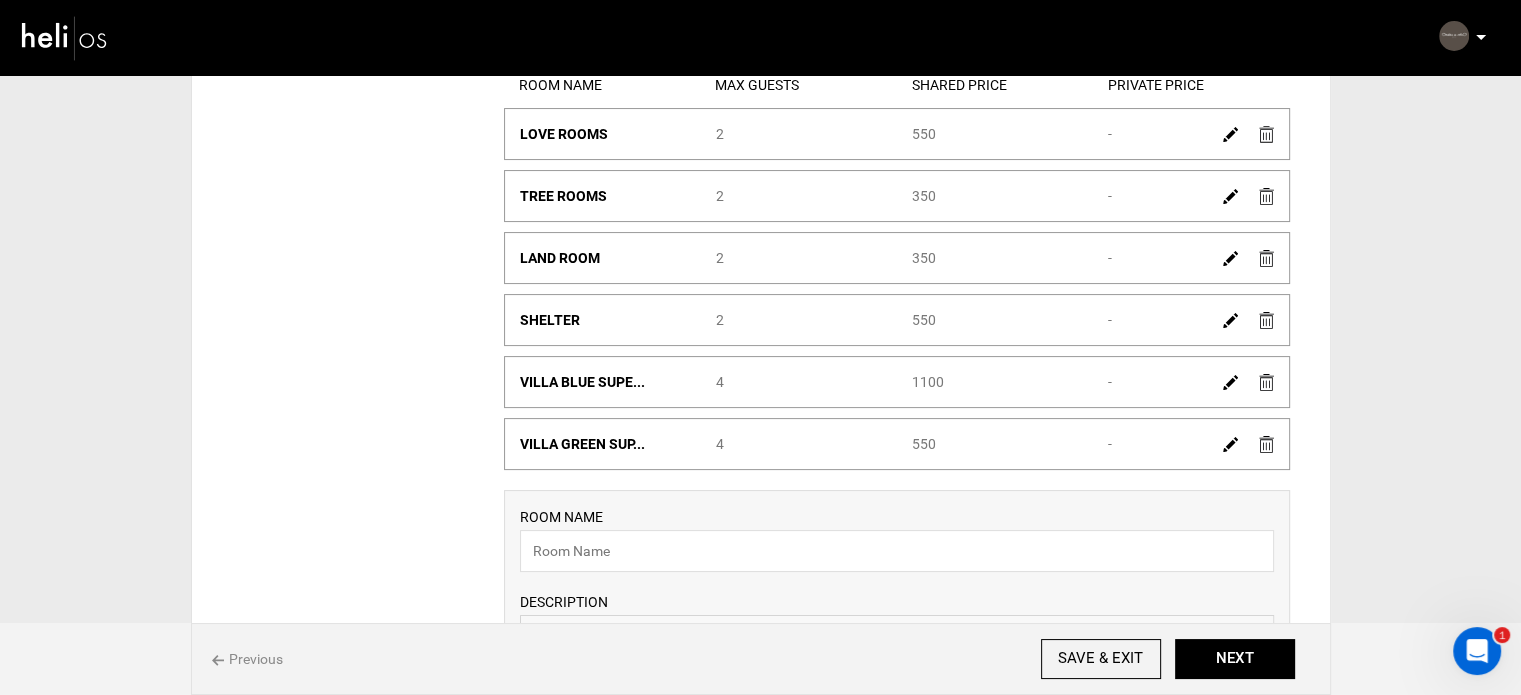 click at bounding box center (1230, 382) 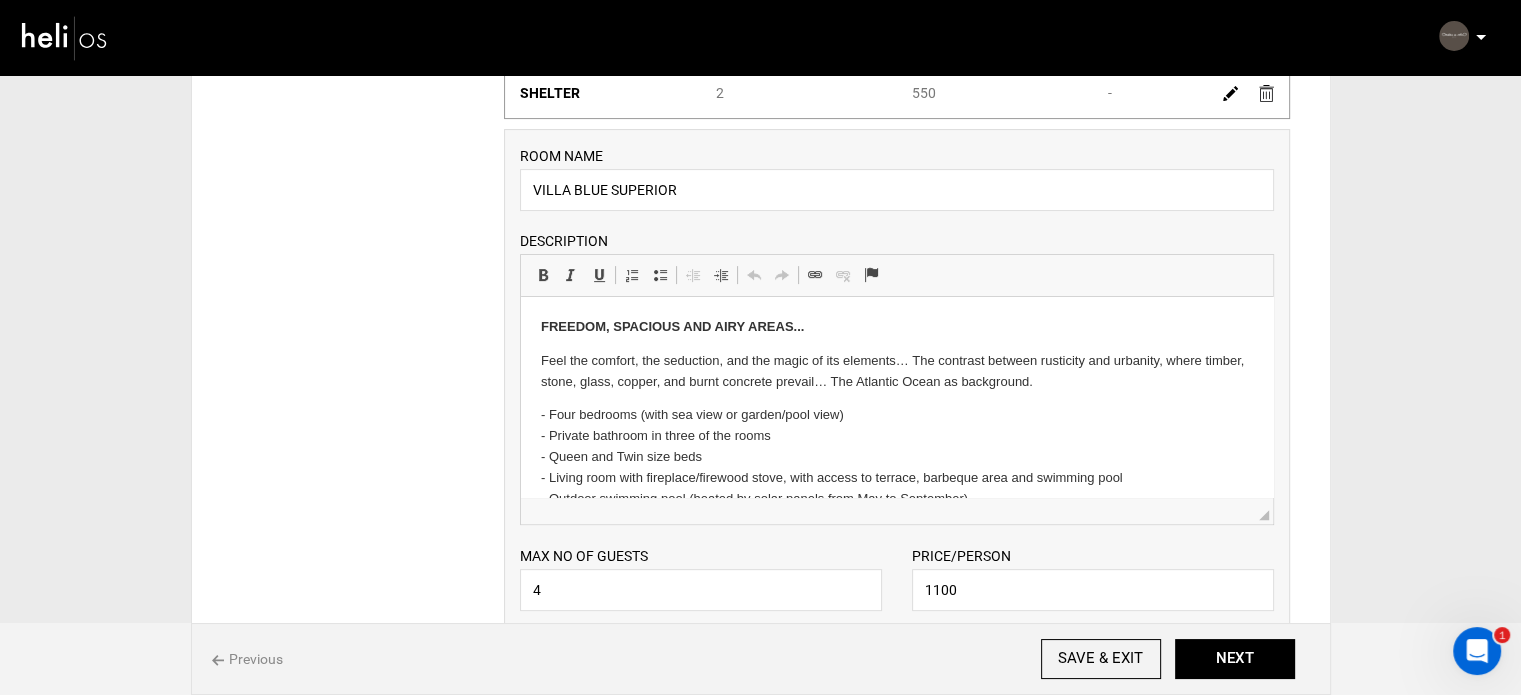 scroll, scrollTop: 800, scrollLeft: 0, axis: vertical 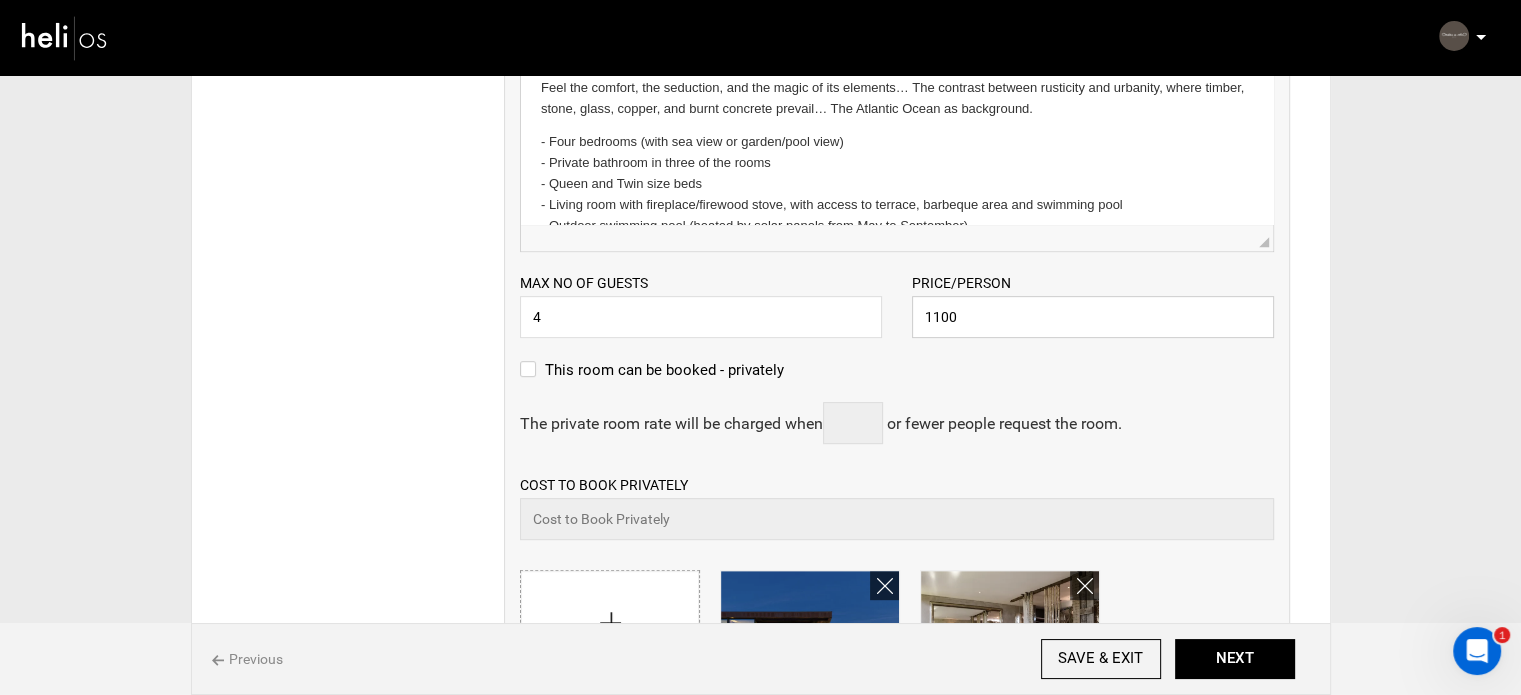 click on "1100" at bounding box center (1093, 317) 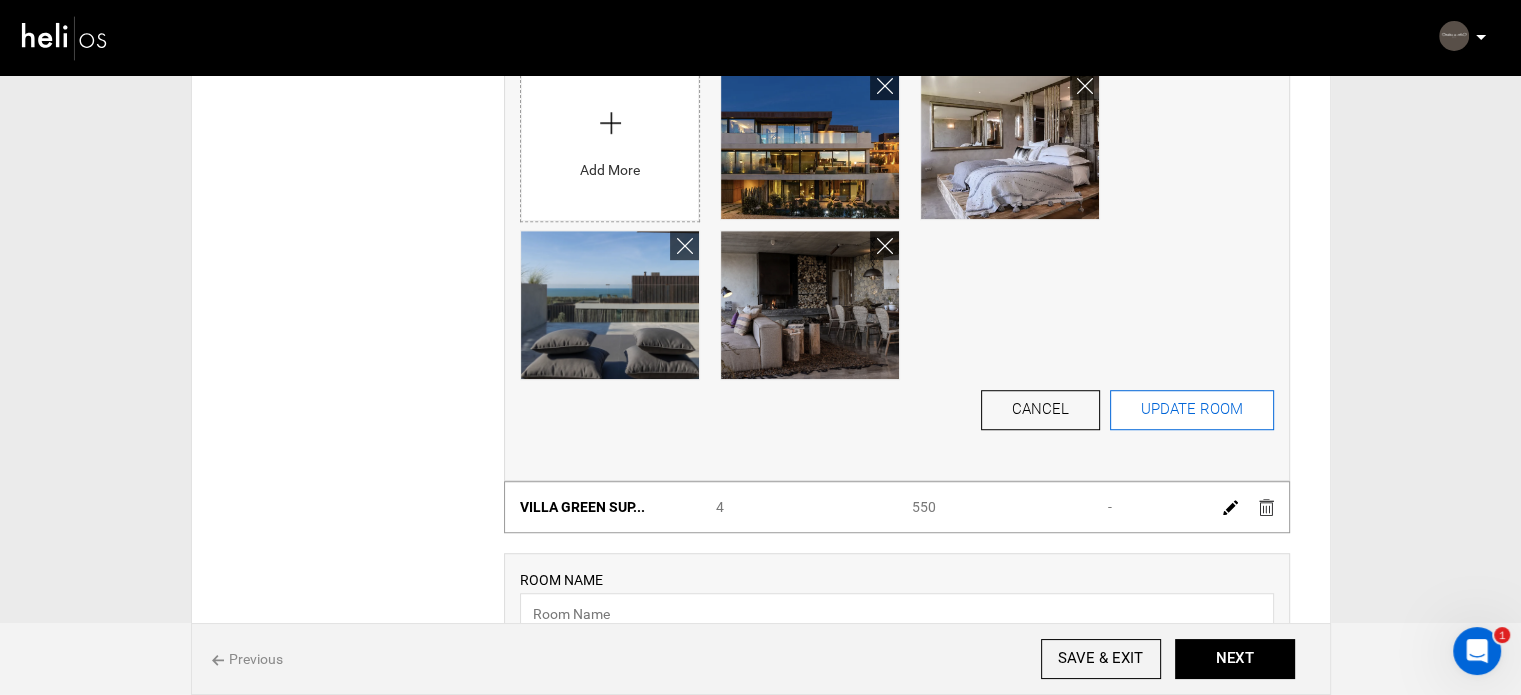 type on "6600" 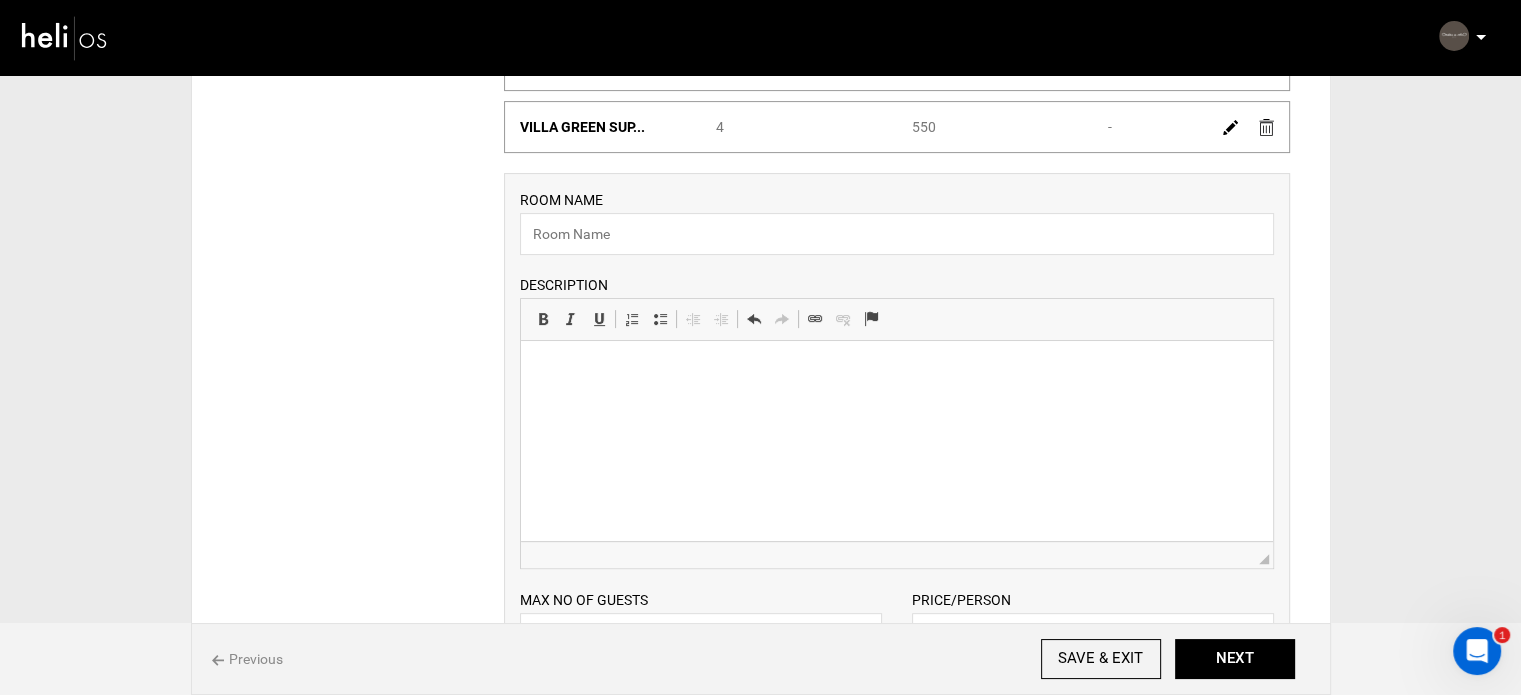 scroll, scrollTop: 391, scrollLeft: 0, axis: vertical 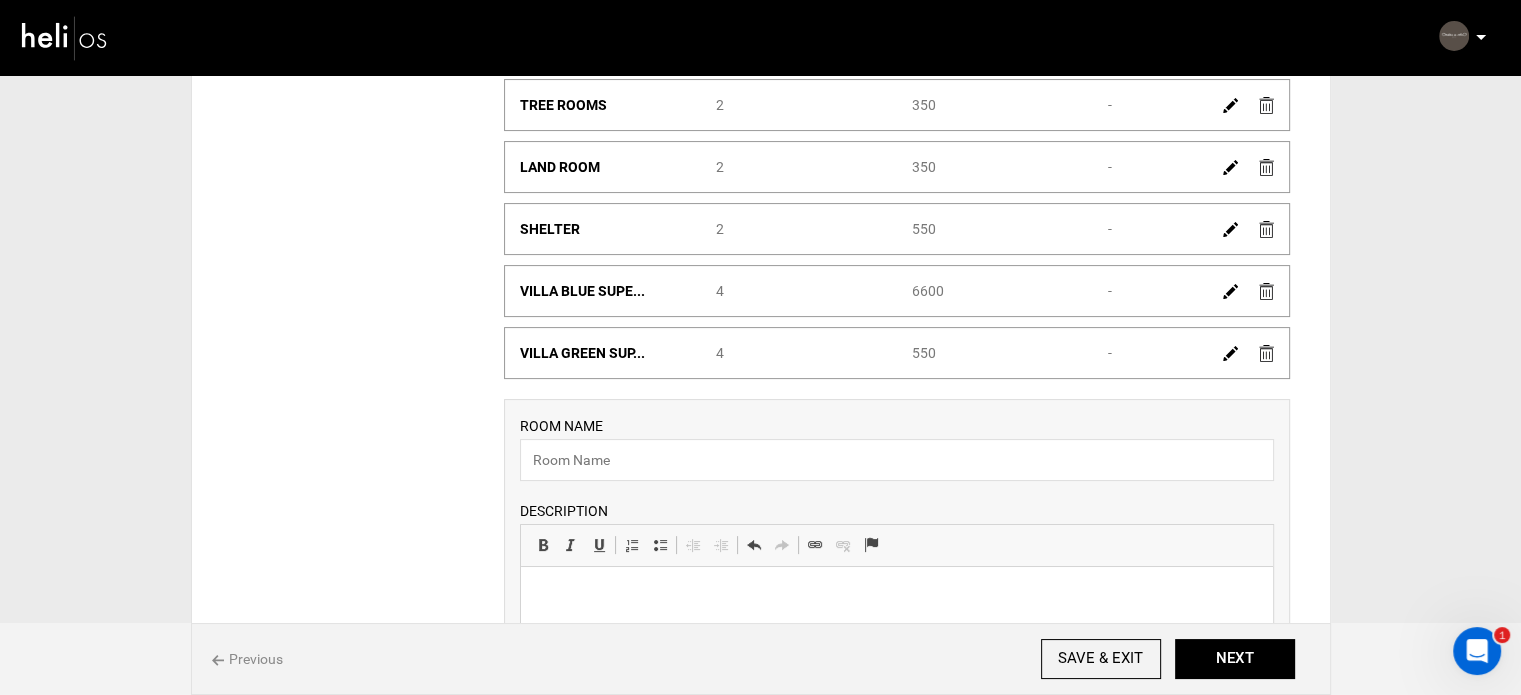 click on "Shared Price
550" at bounding box center (995, 353) 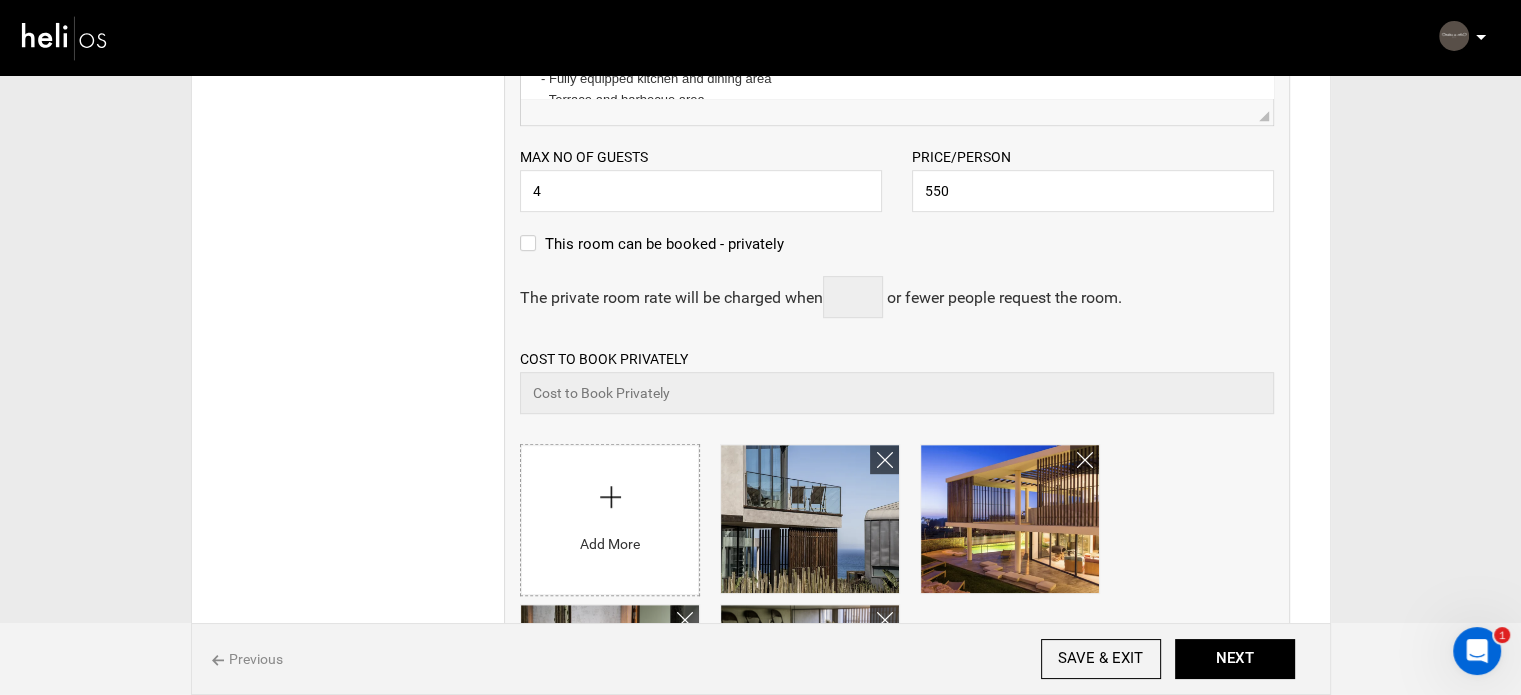 scroll, scrollTop: 991, scrollLeft: 0, axis: vertical 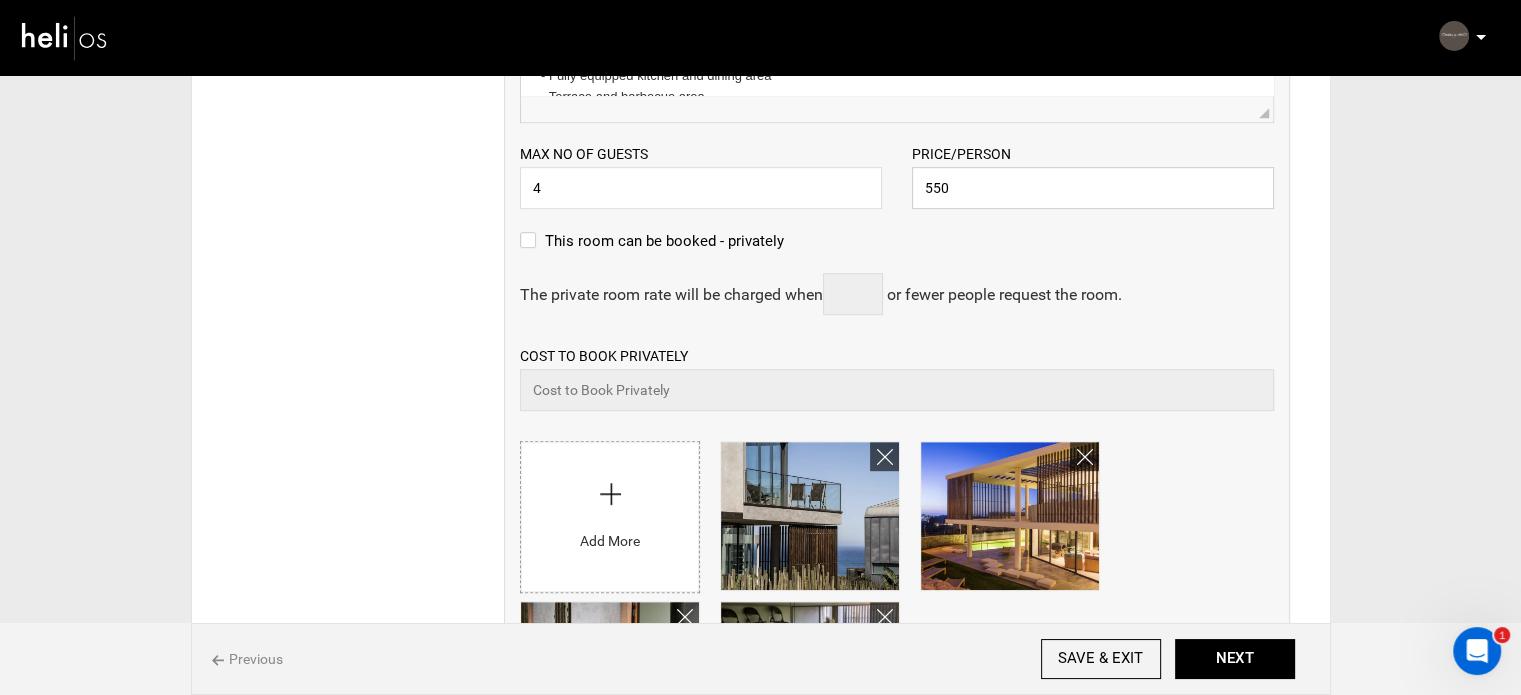 drag, startPoint x: 954, startPoint y: 178, endPoint x: 864, endPoint y: 179, distance: 90.005554 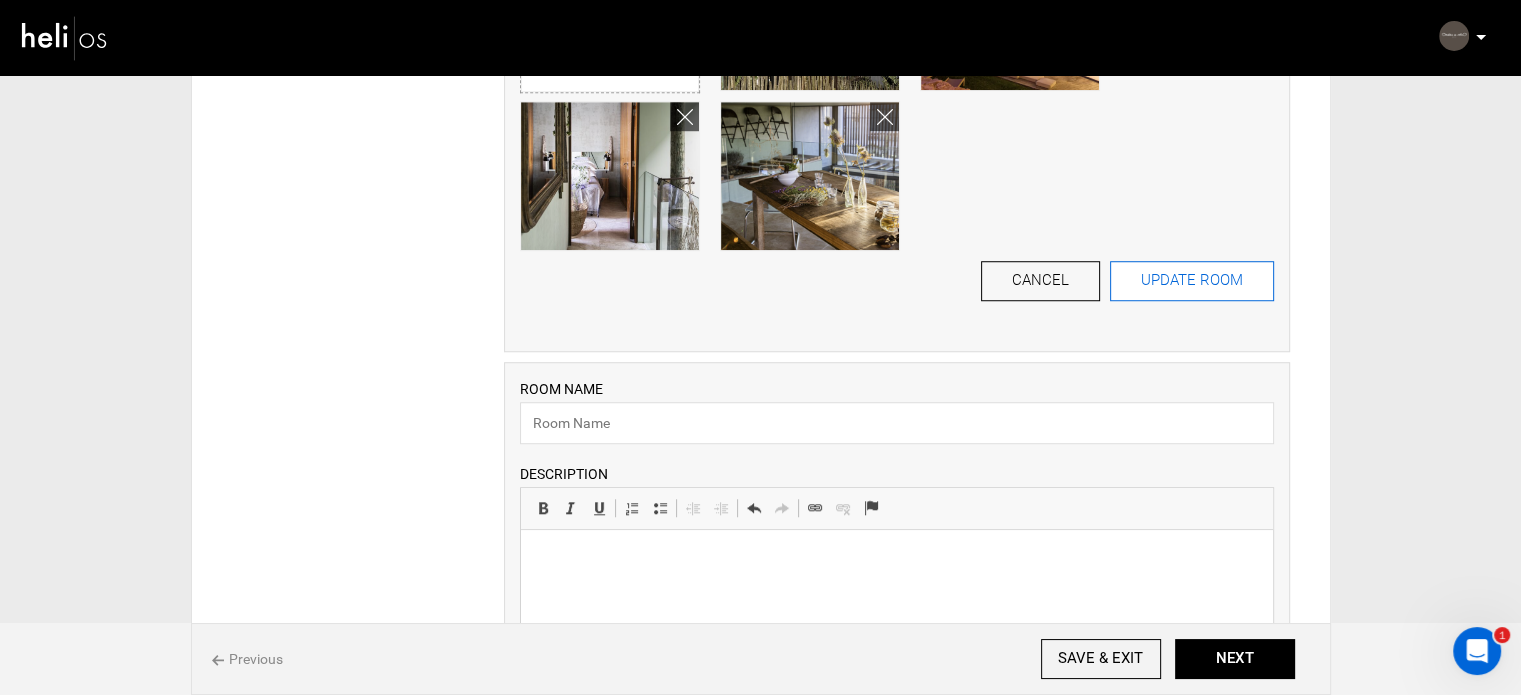 type on "3300" 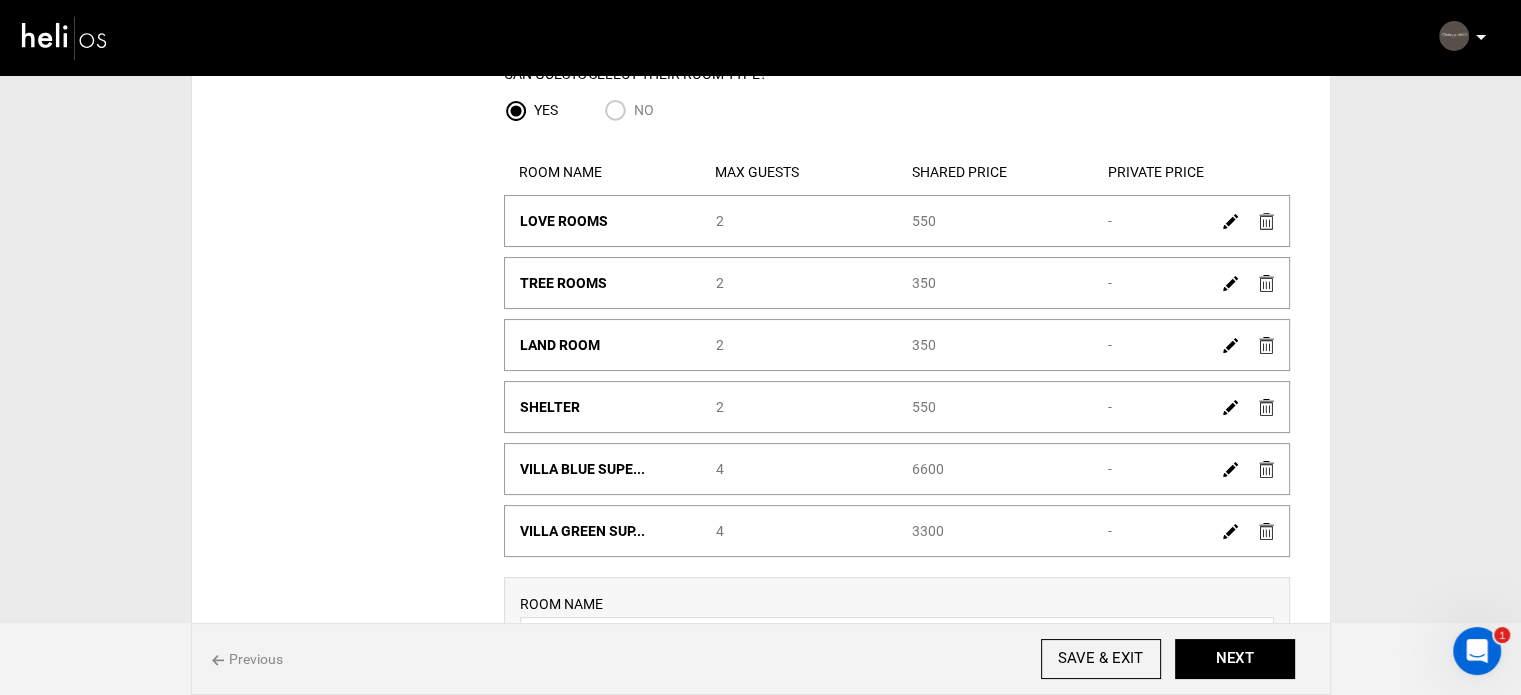 scroll, scrollTop: 198, scrollLeft: 0, axis: vertical 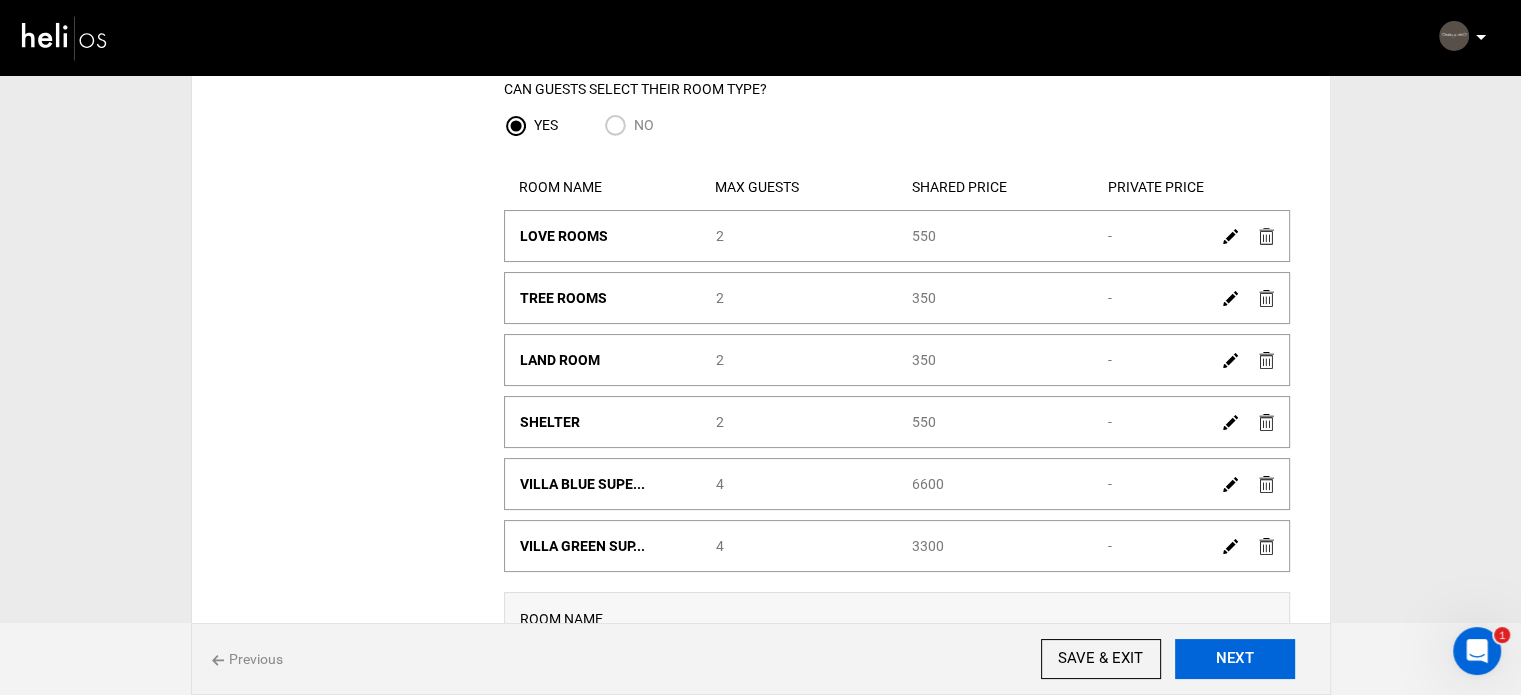 click on "NEXT" at bounding box center (1235, 659) 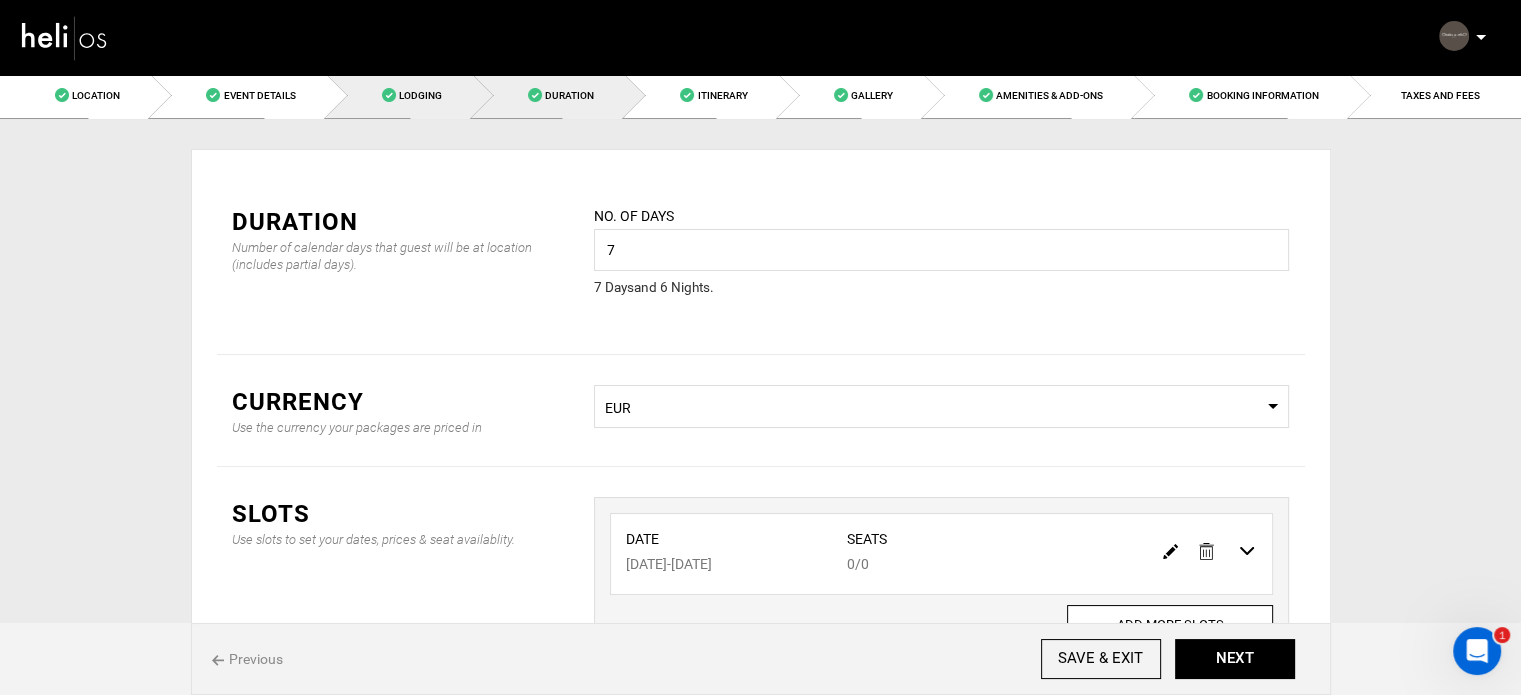 click on "Lodging" at bounding box center (400, 95) 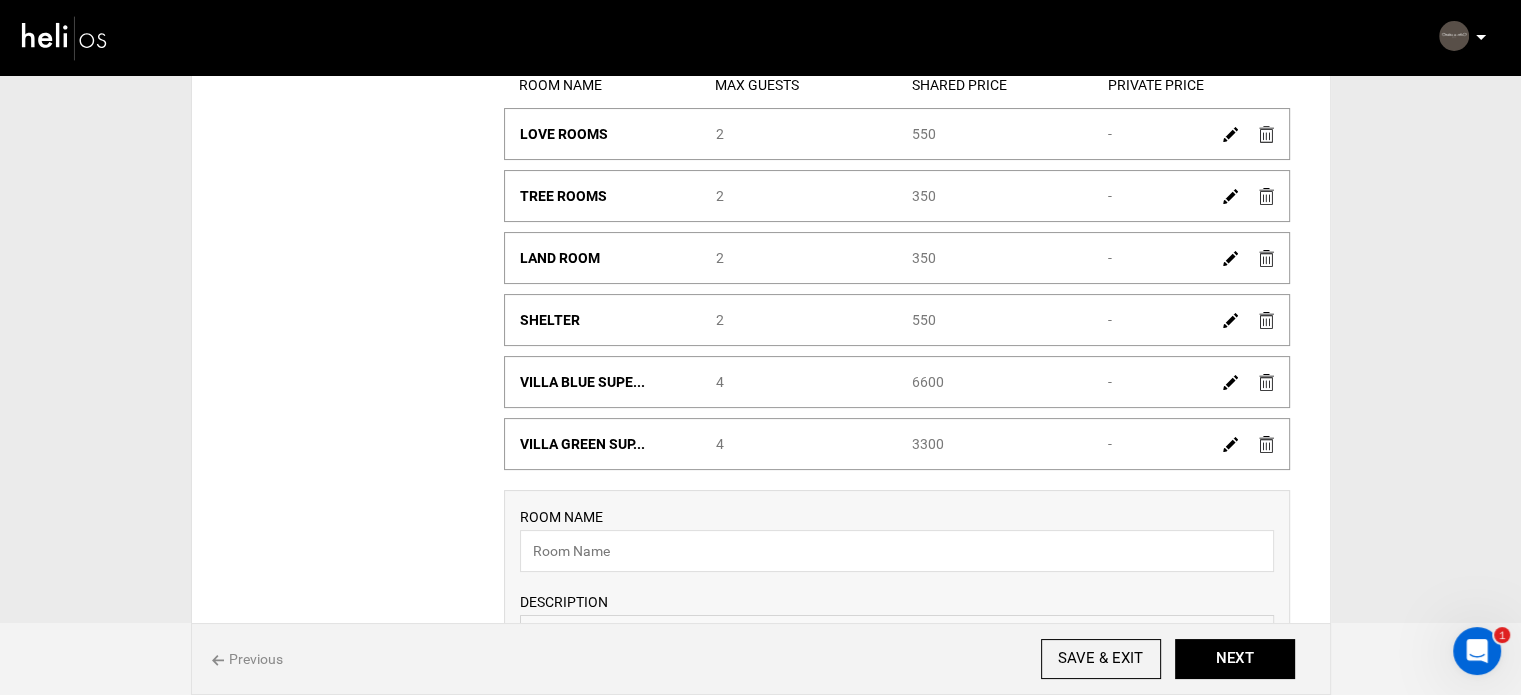 scroll, scrollTop: 200, scrollLeft: 0, axis: vertical 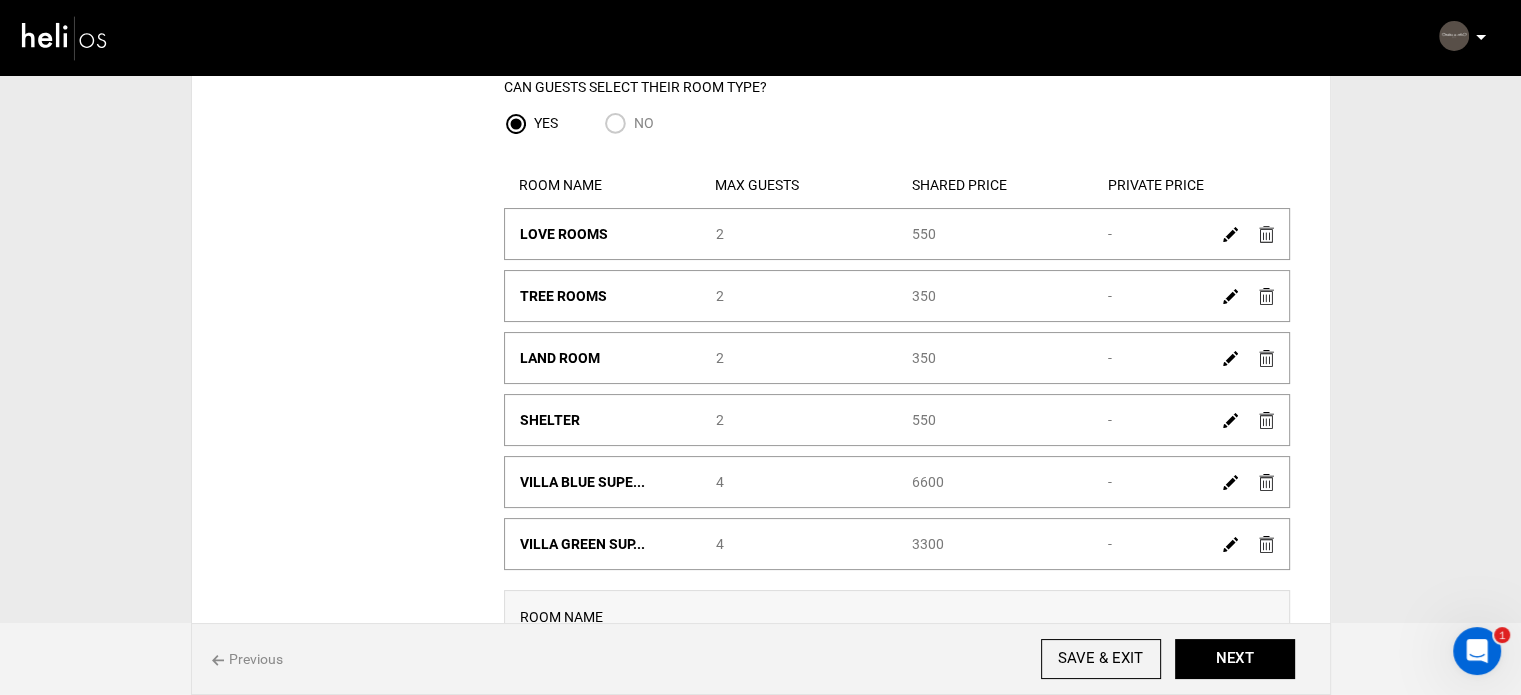 click on "Shared Price
550" at bounding box center [995, 234] 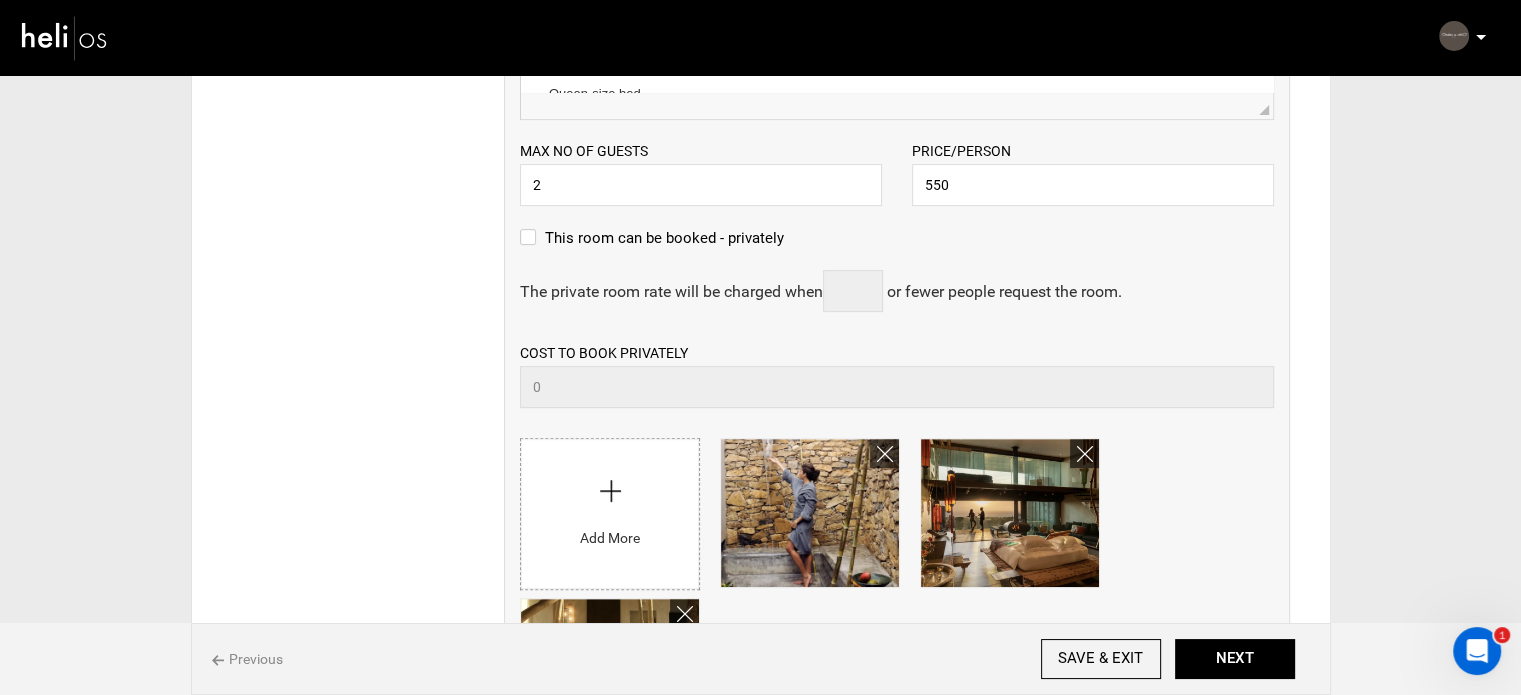 scroll, scrollTop: 700, scrollLeft: 0, axis: vertical 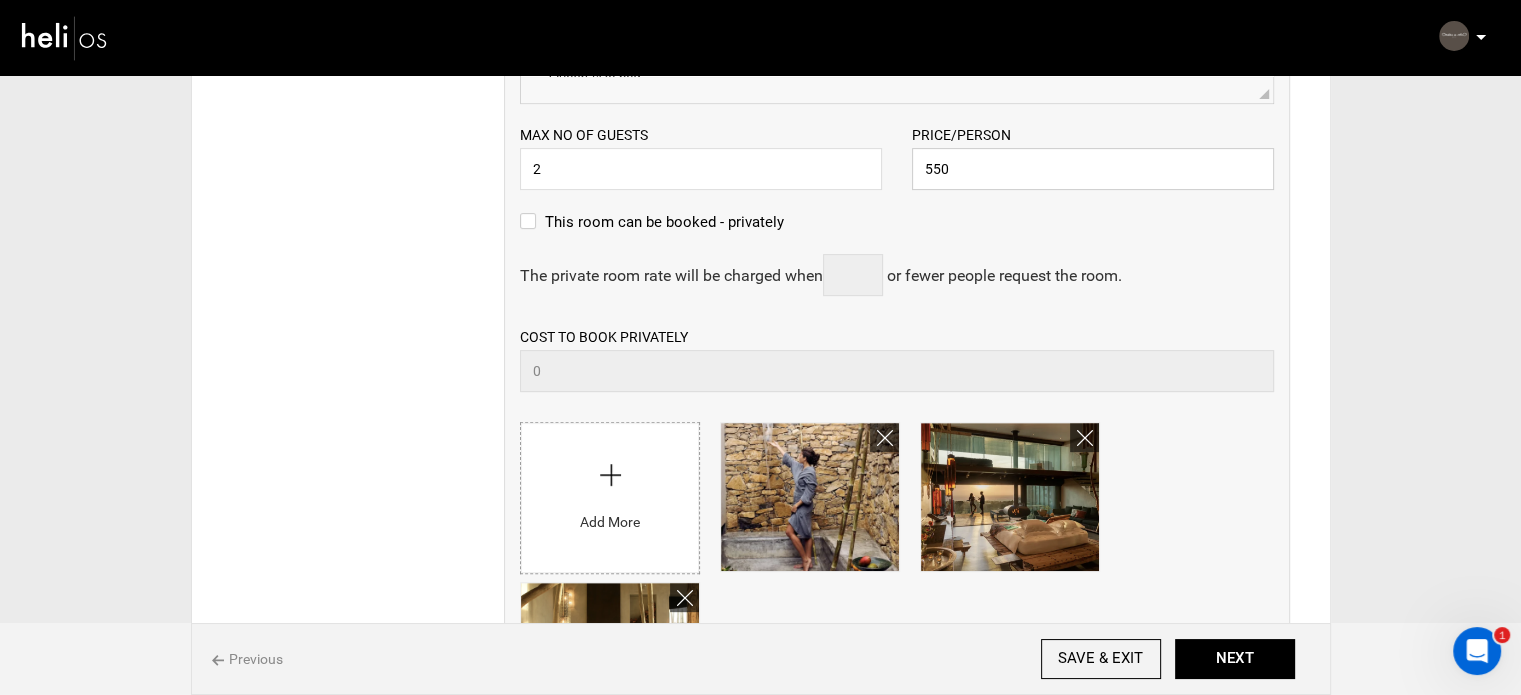 drag, startPoint x: 952, startPoint y: 178, endPoint x: 890, endPoint y: 171, distance: 62.39391 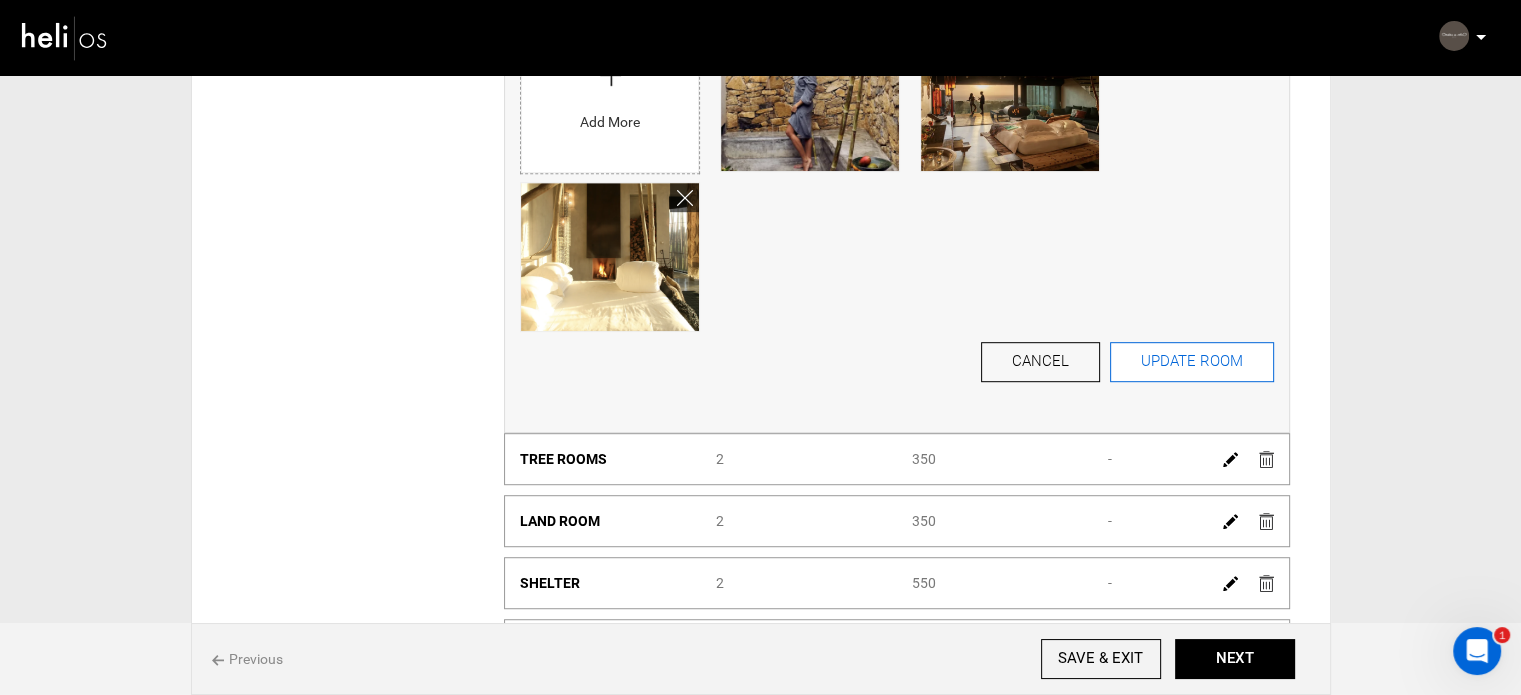 type on "3300" 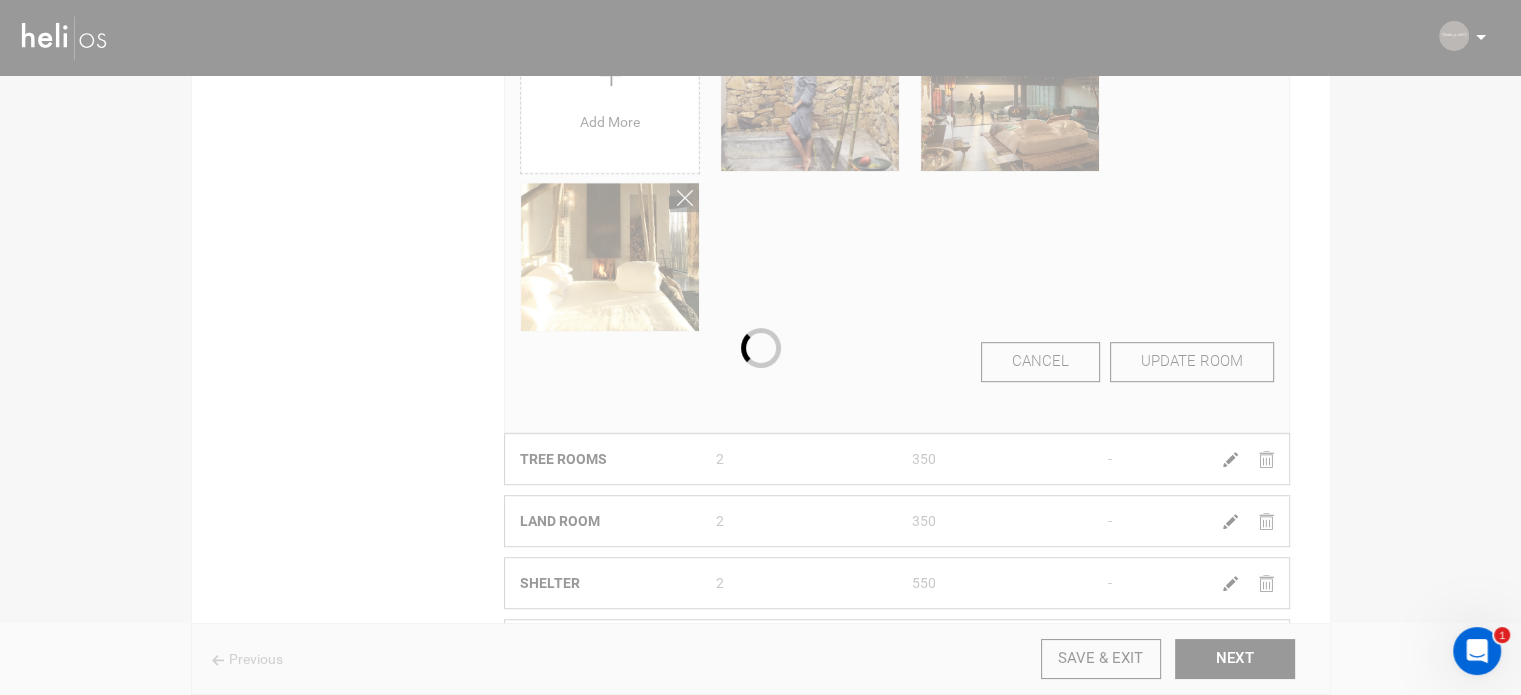 scroll, scrollTop: 36, scrollLeft: 0, axis: vertical 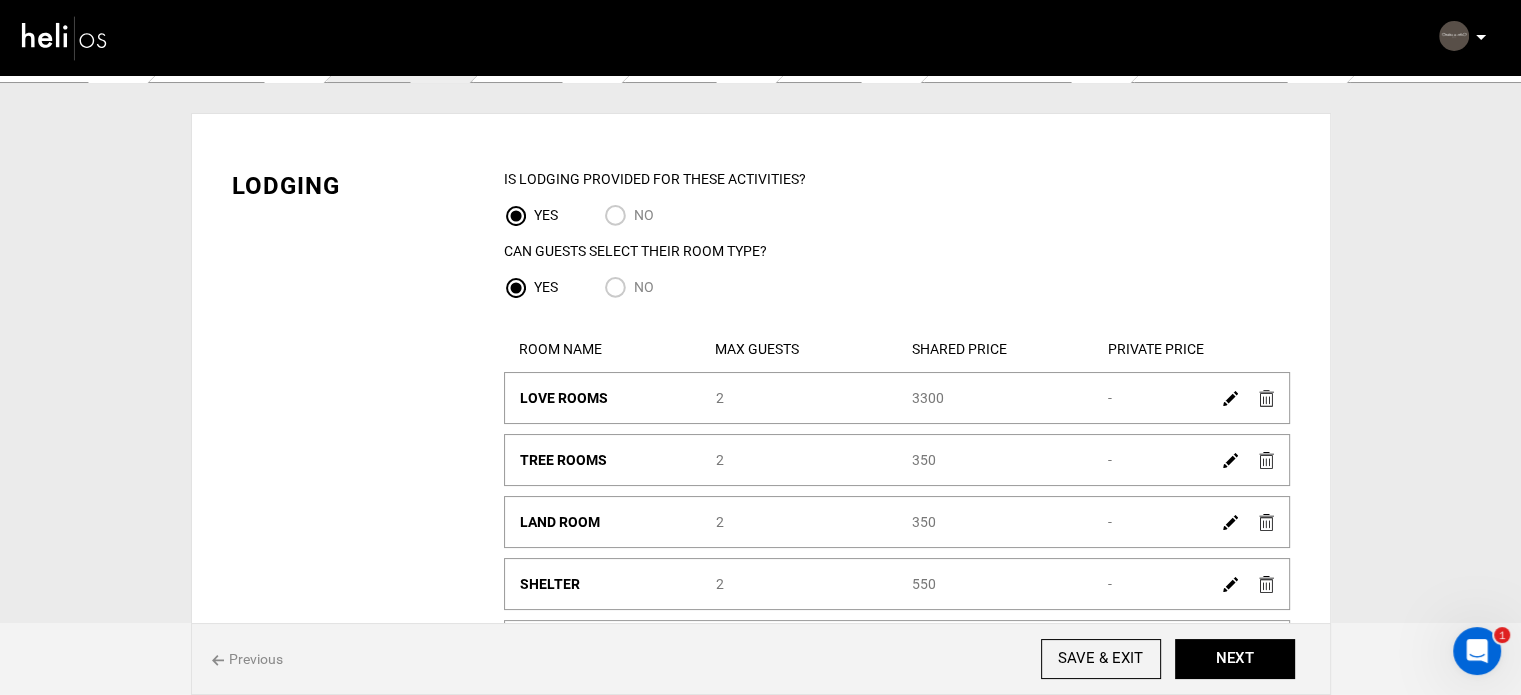 drag, startPoint x: 938, startPoint y: 457, endPoint x: 888, endPoint y: 458, distance: 50.01 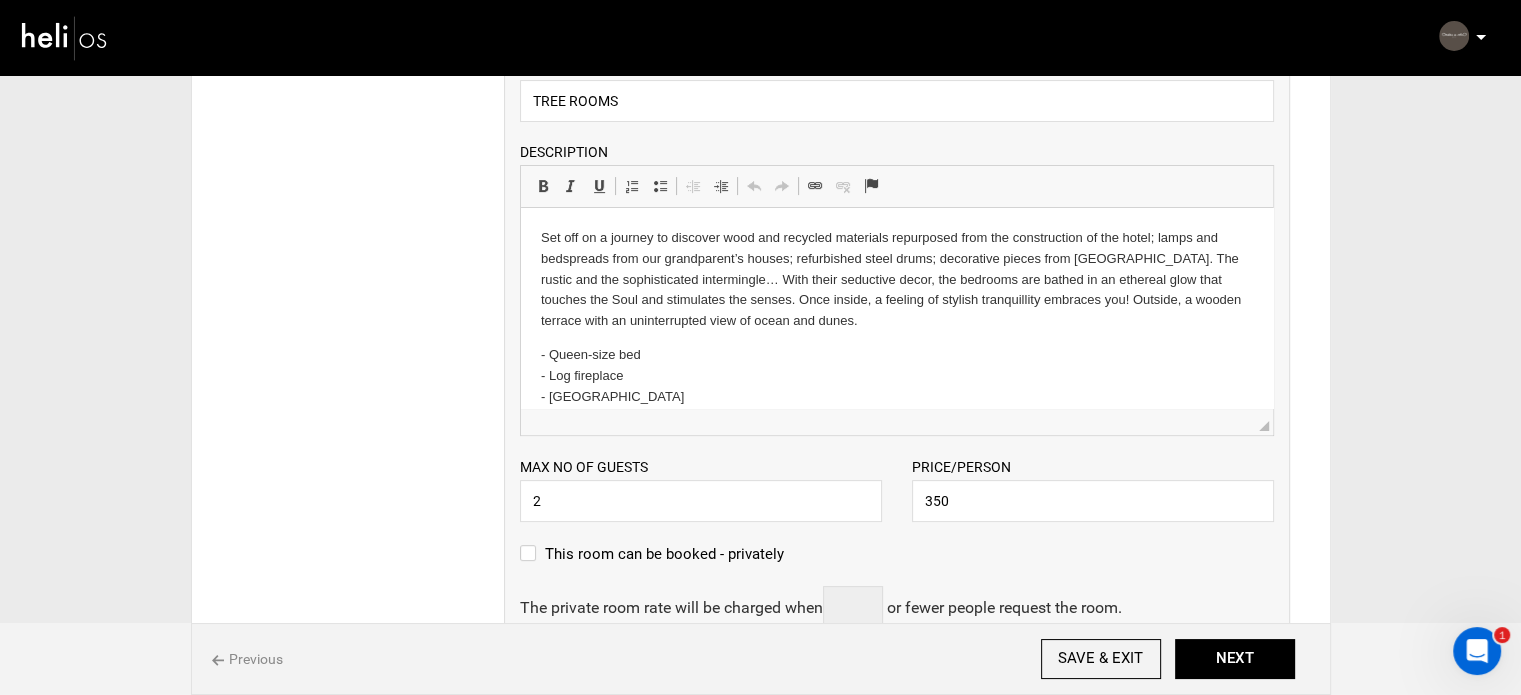scroll, scrollTop: 536, scrollLeft: 0, axis: vertical 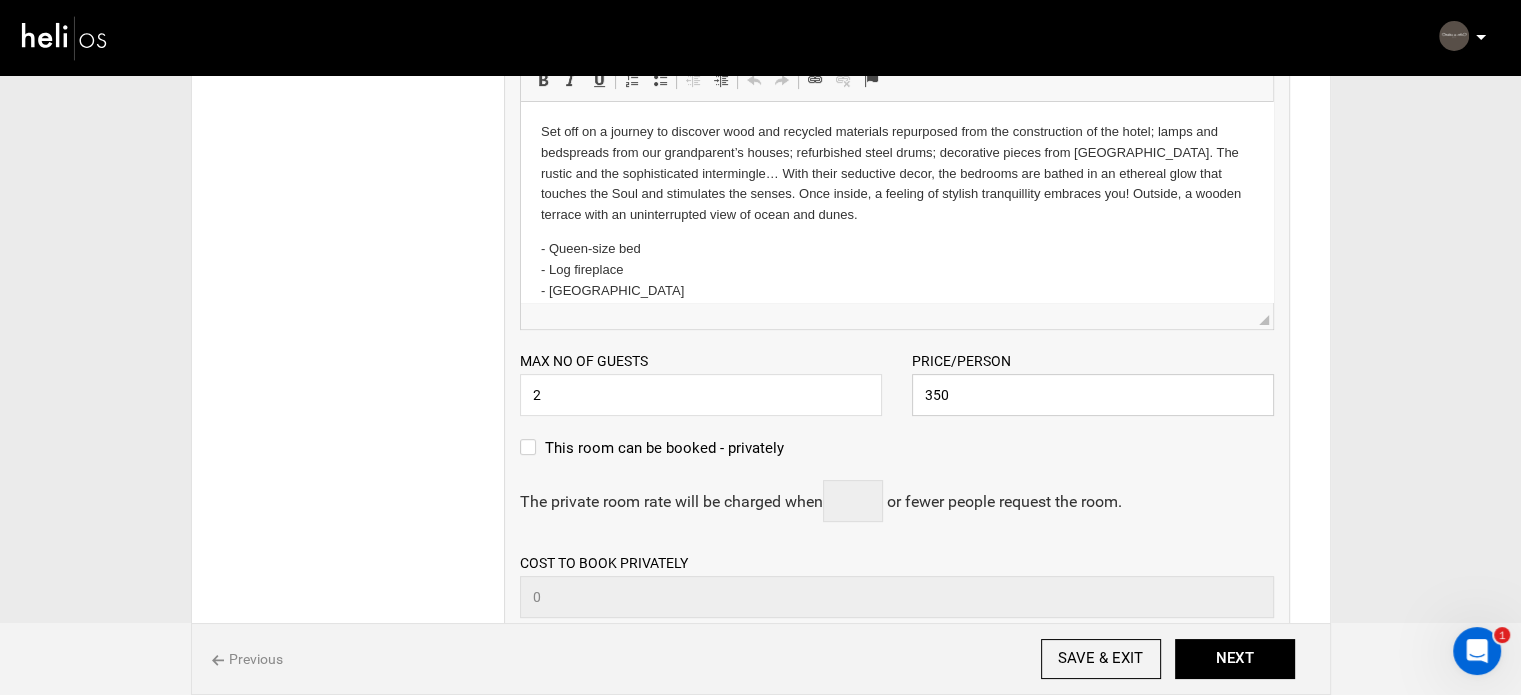 drag, startPoint x: 961, startPoint y: 388, endPoint x: 808, endPoint y: 387, distance: 153.00327 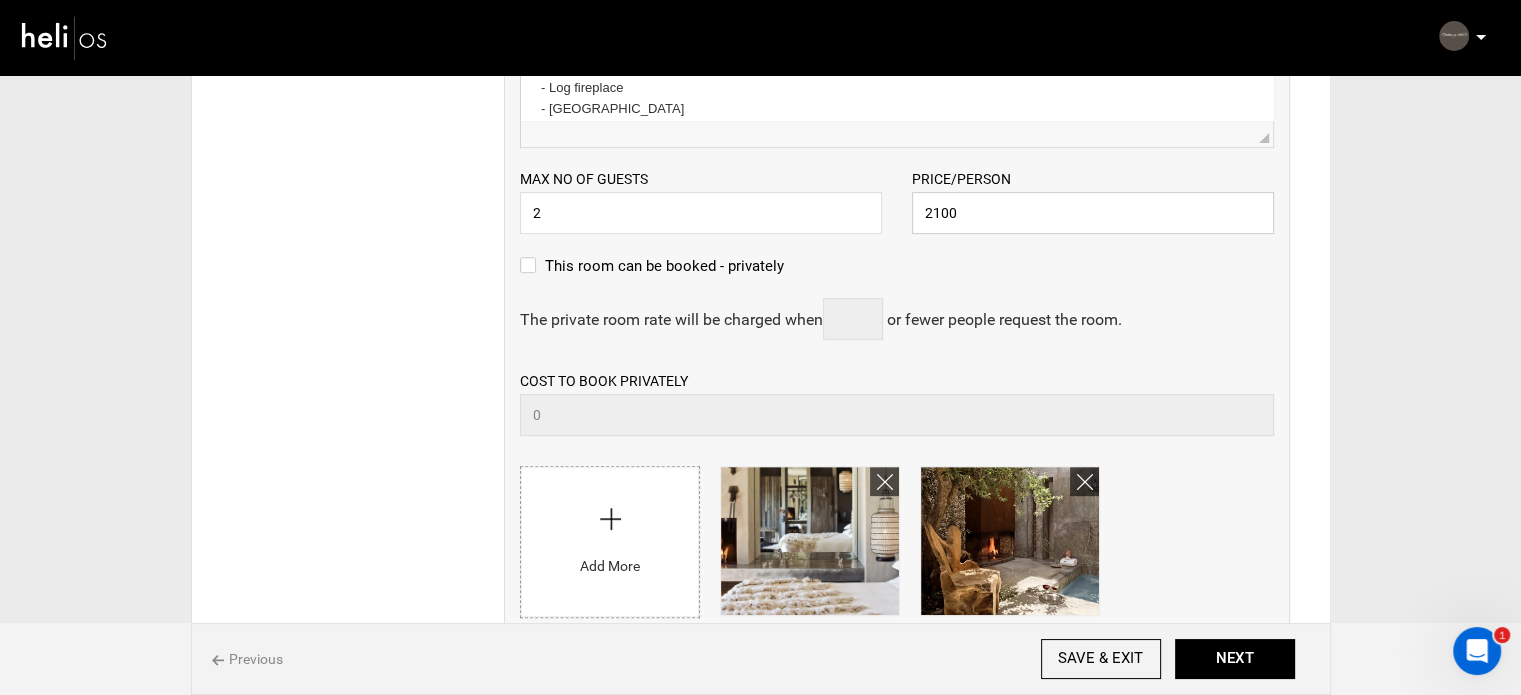 scroll, scrollTop: 936, scrollLeft: 0, axis: vertical 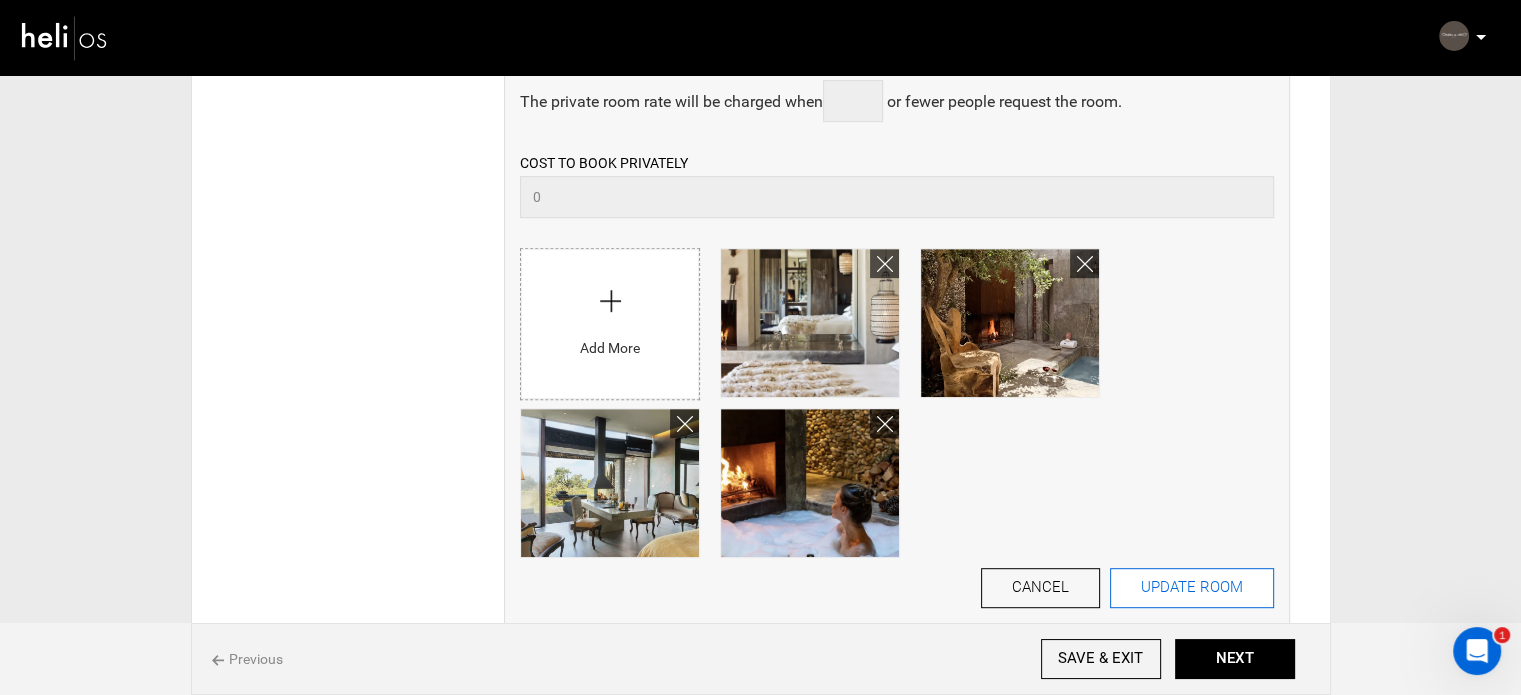 type on "2100" 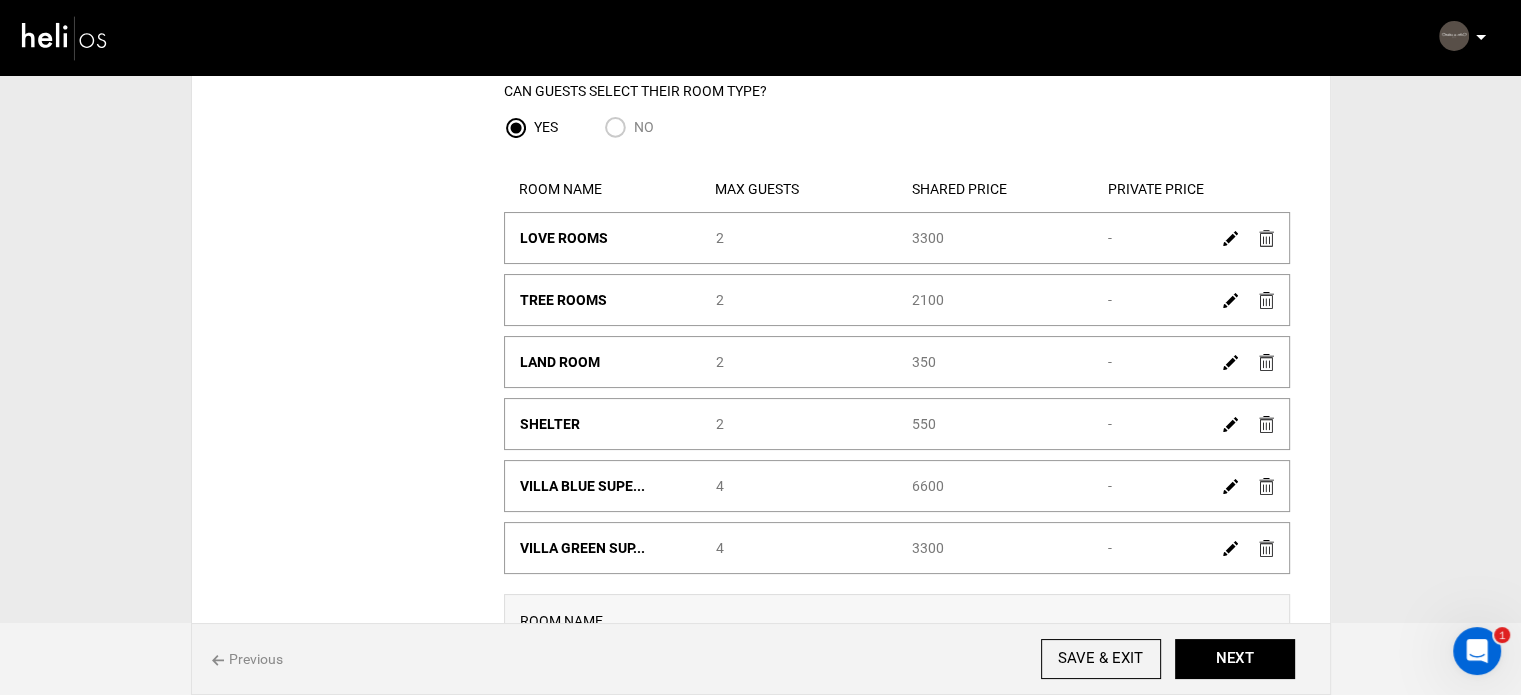 scroll, scrollTop: 200, scrollLeft: 0, axis: vertical 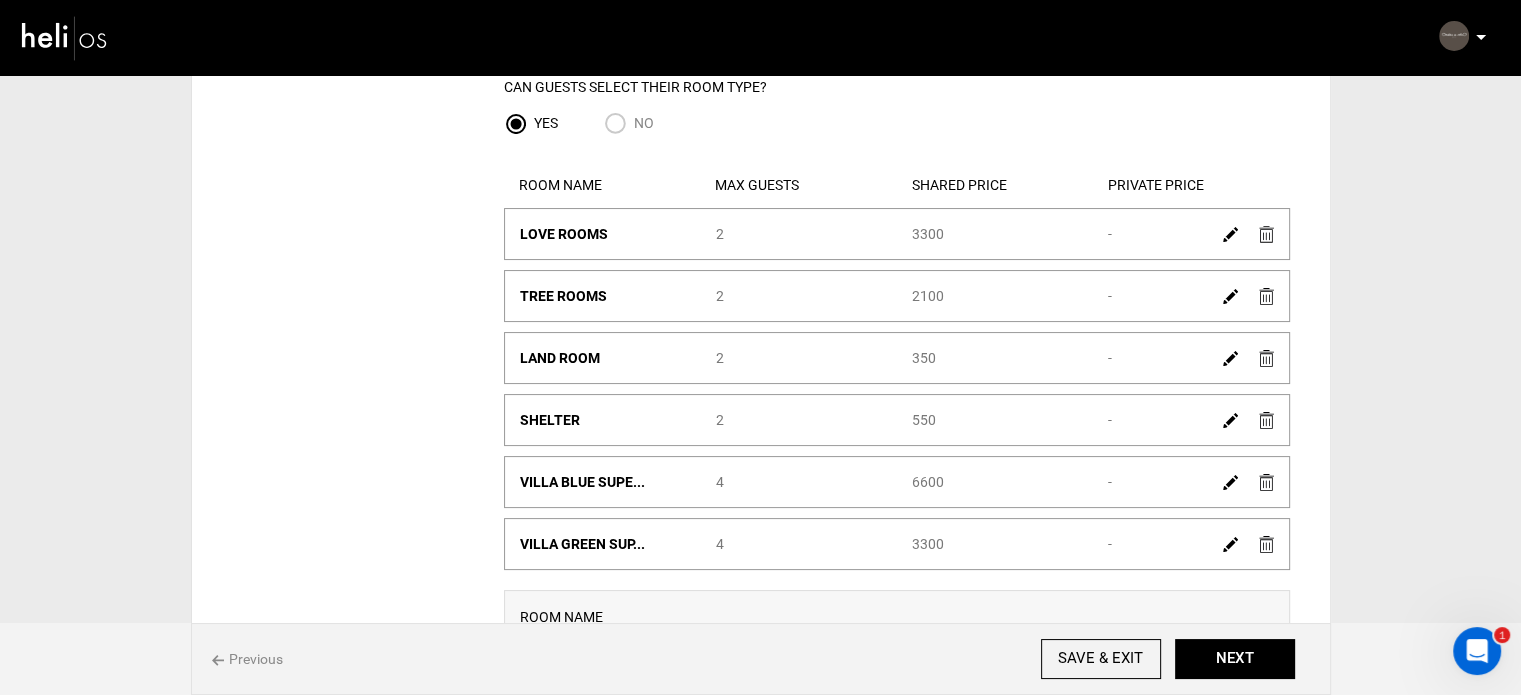 drag, startPoint x: 940, startPoint y: 357, endPoint x: 883, endPoint y: 349, distance: 57.558666 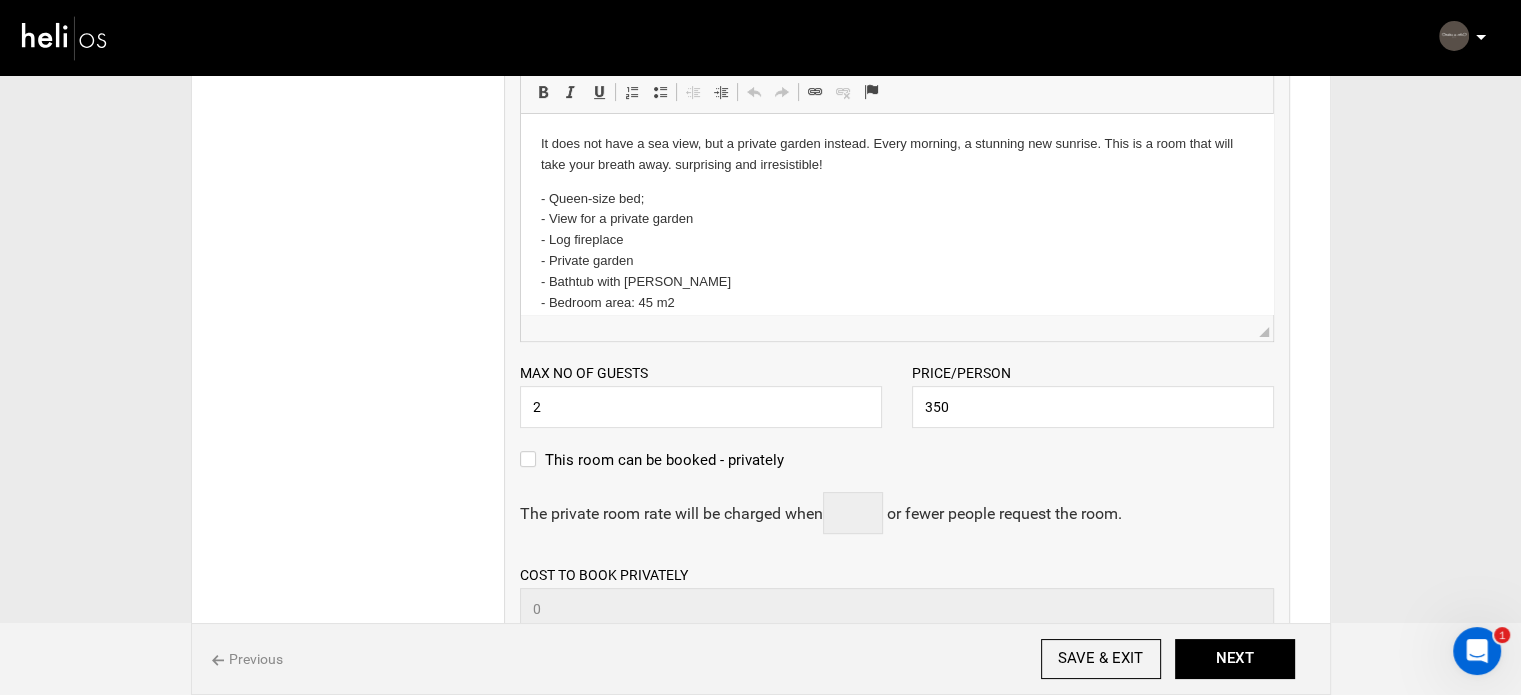 scroll, scrollTop: 600, scrollLeft: 0, axis: vertical 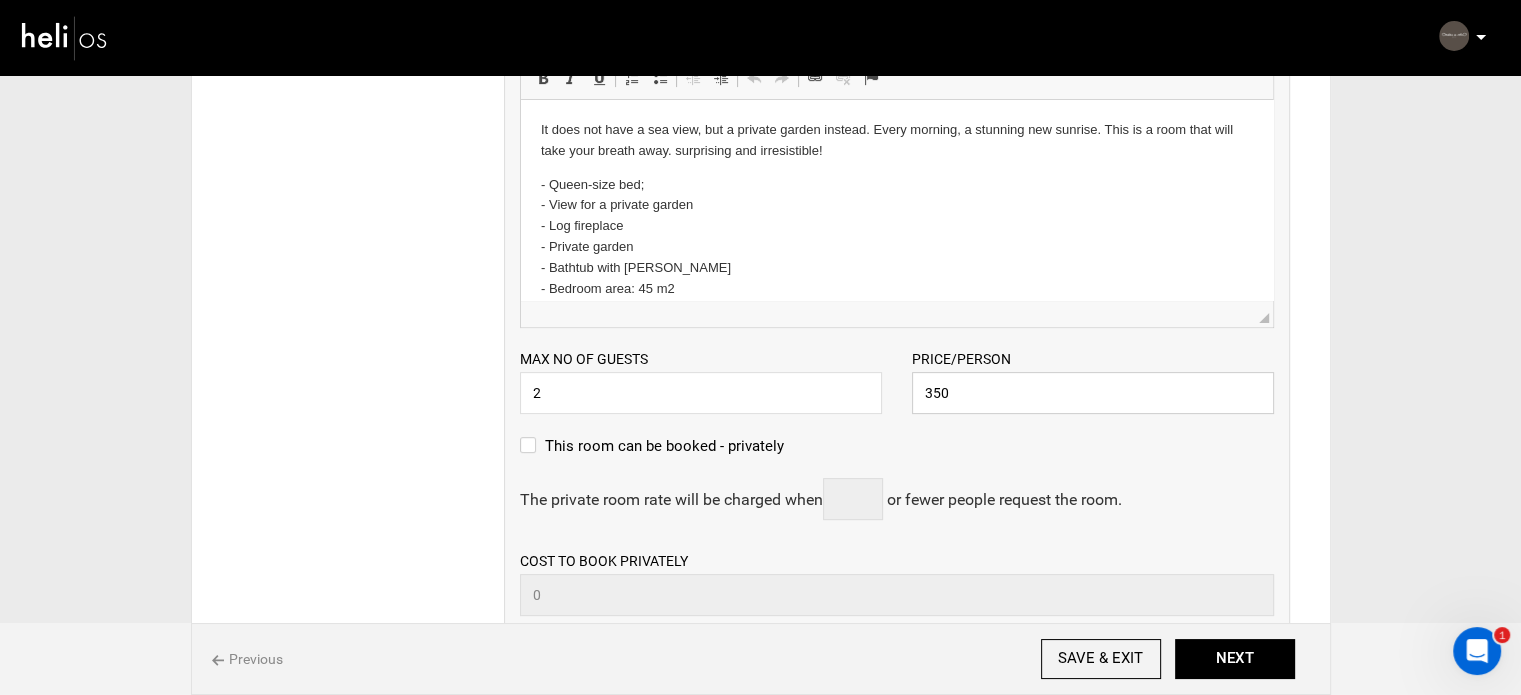 drag, startPoint x: 972, startPoint y: 399, endPoint x: 856, endPoint y: 395, distance: 116.06895 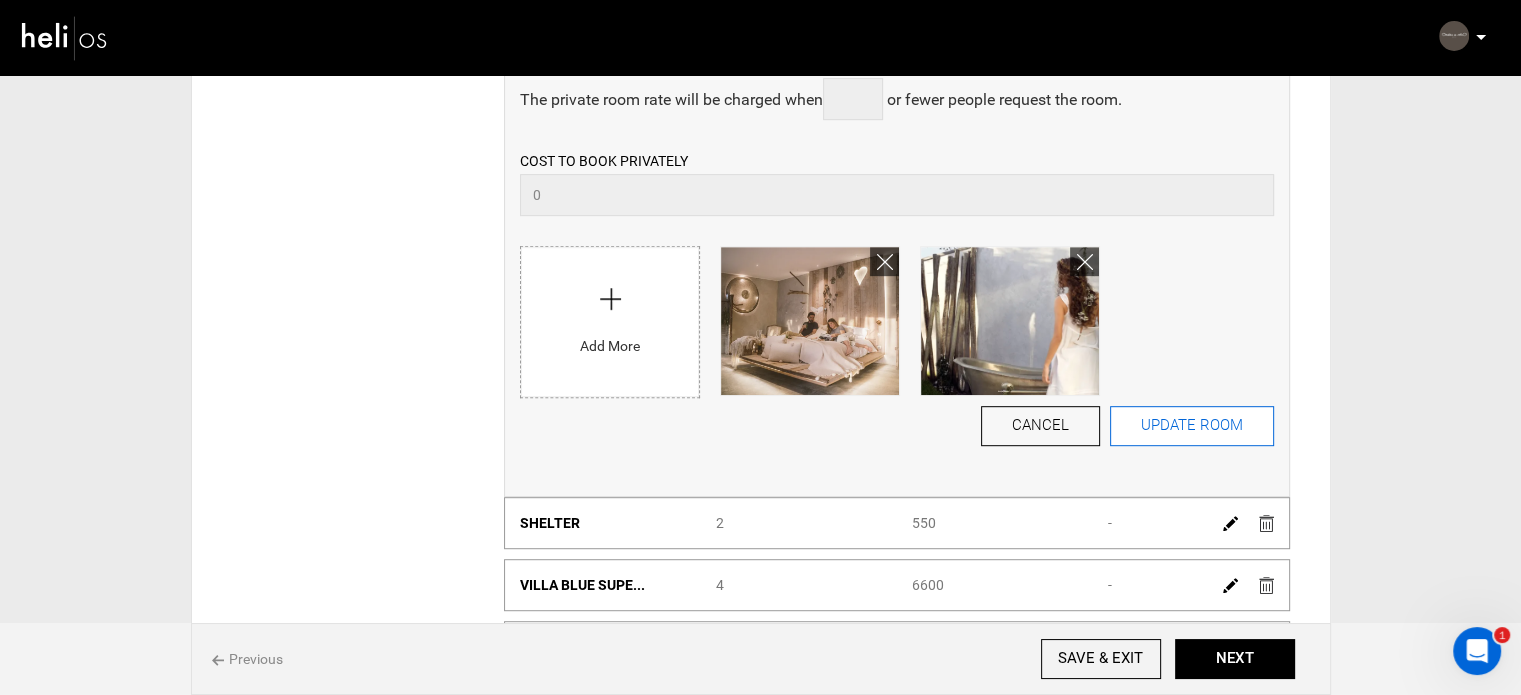 type on "2100" 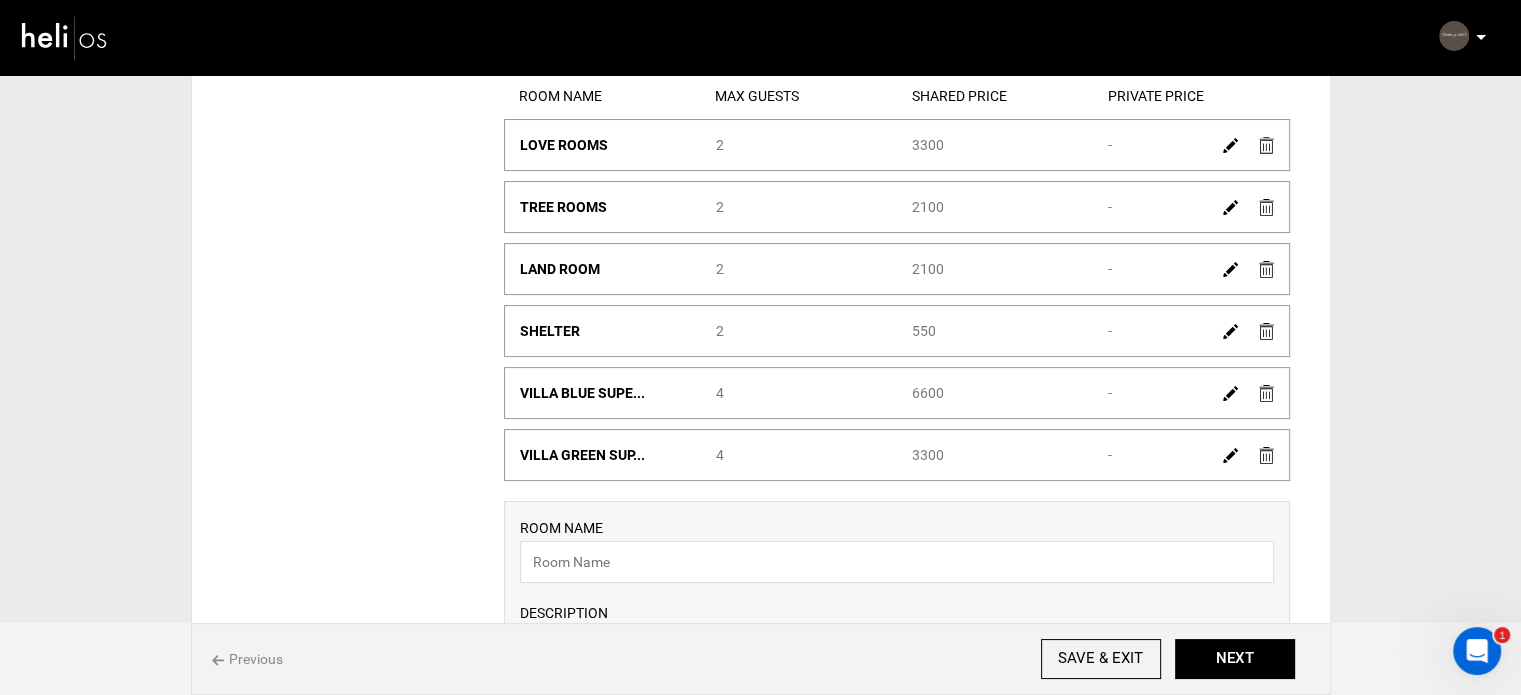 scroll, scrollTop: 296, scrollLeft: 0, axis: vertical 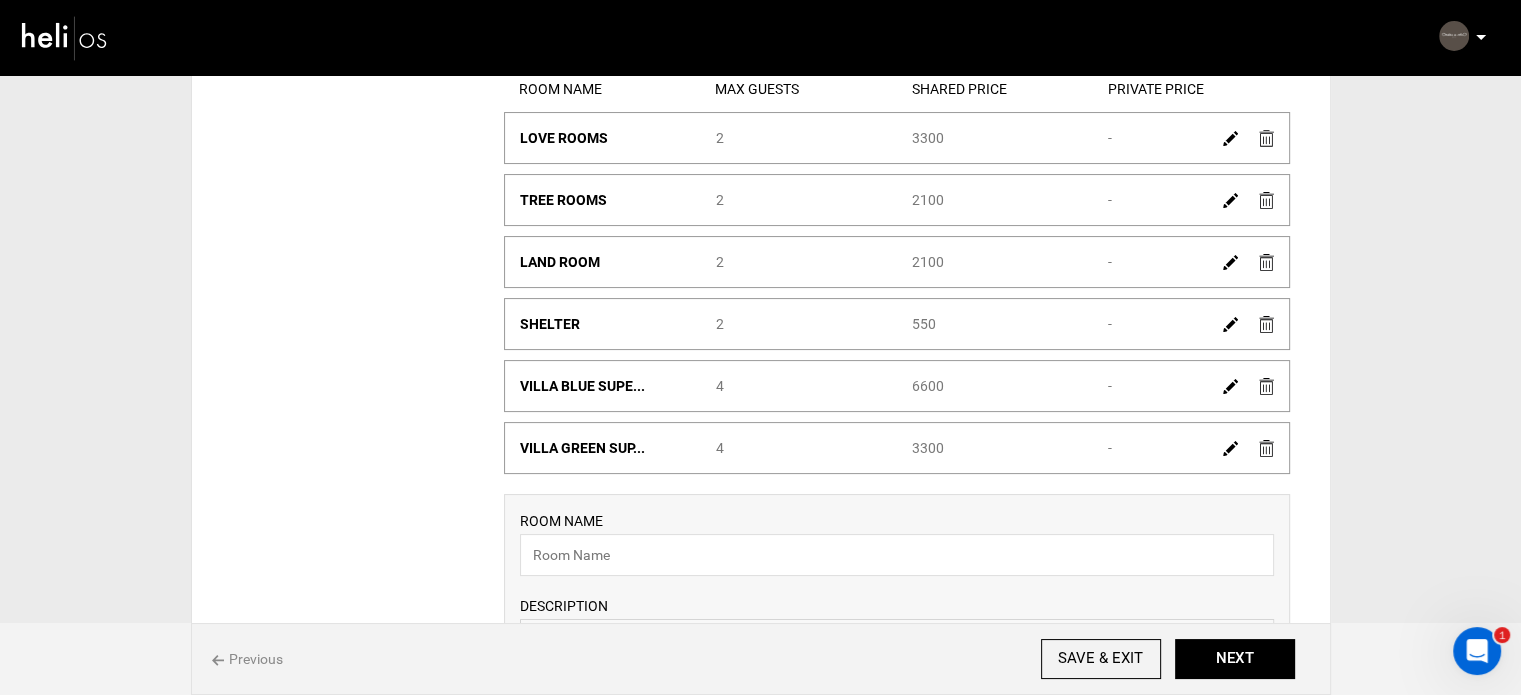 drag, startPoint x: 942, startPoint y: 321, endPoint x: 902, endPoint y: 318, distance: 40.112343 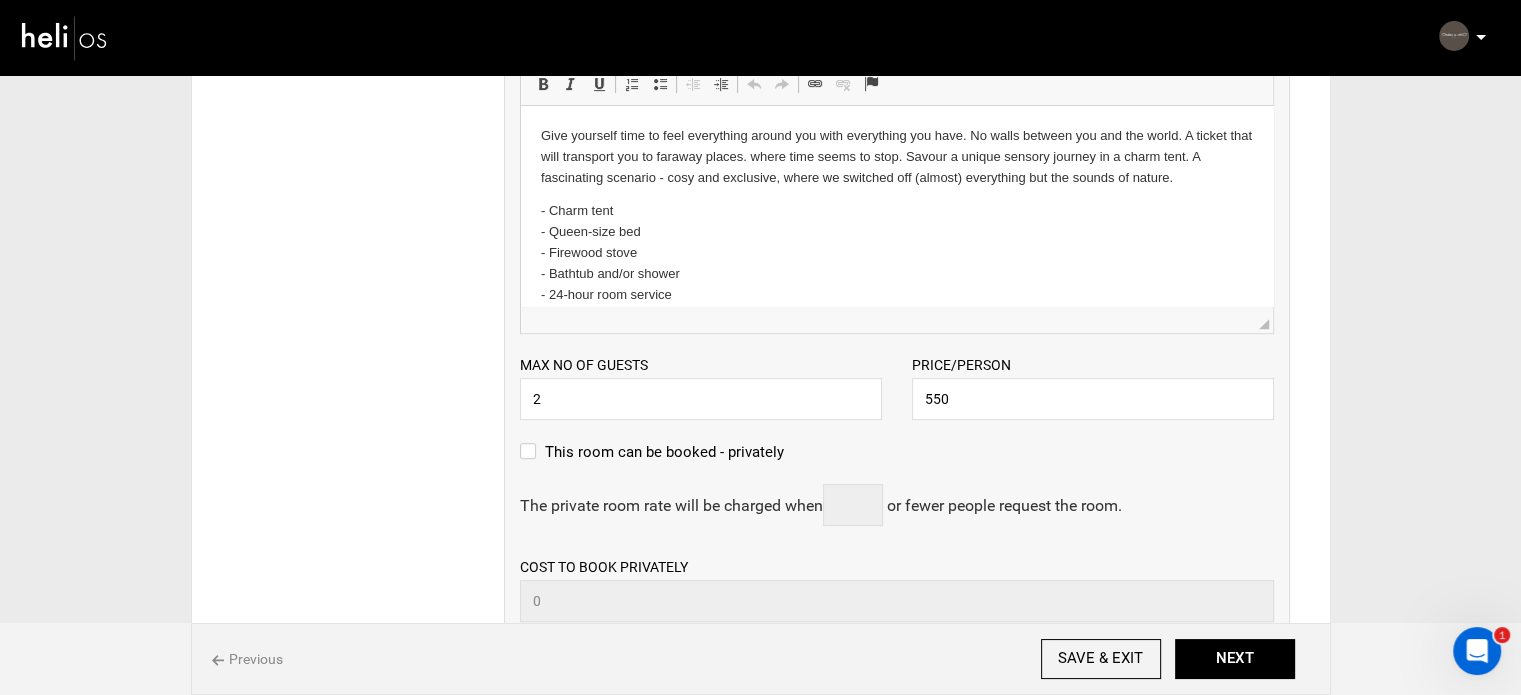 scroll, scrollTop: 696, scrollLeft: 0, axis: vertical 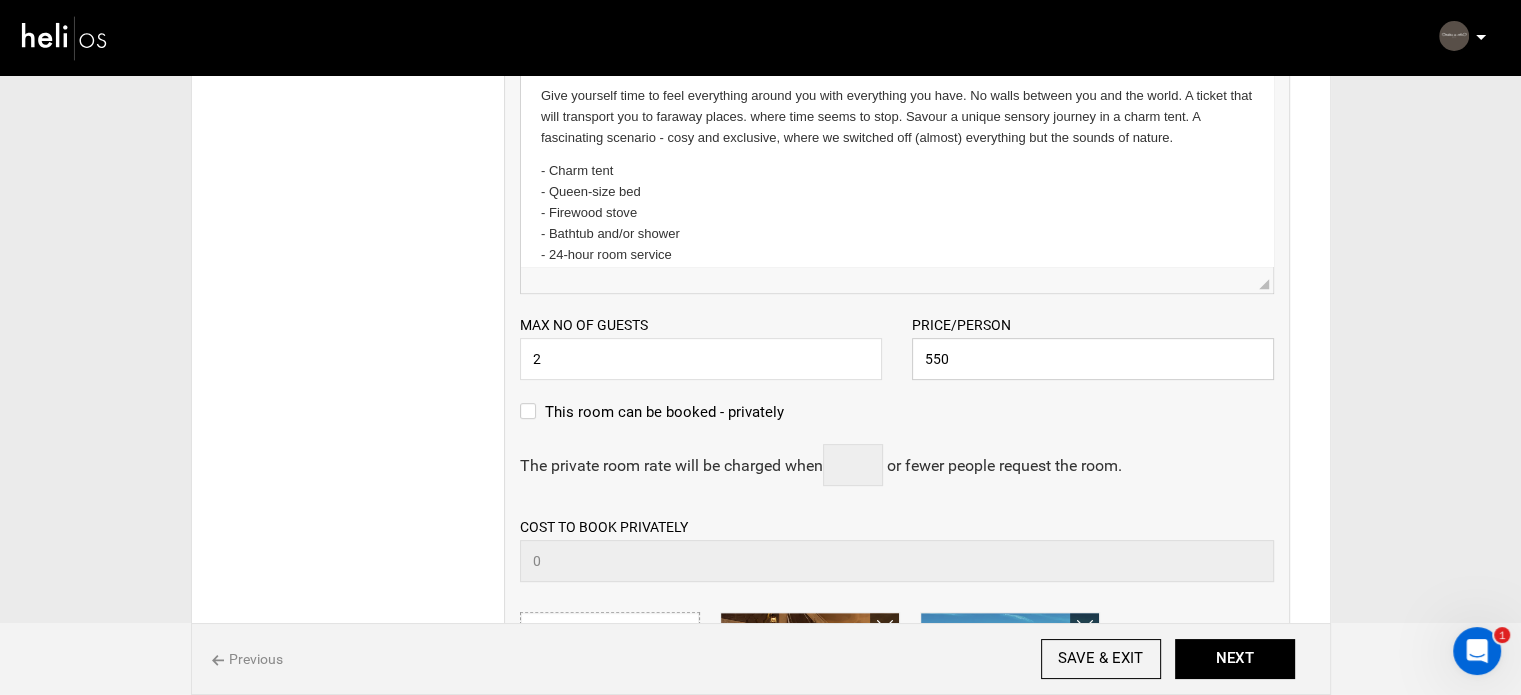 drag, startPoint x: 951, startPoint y: 356, endPoint x: 901, endPoint y: 351, distance: 50.24938 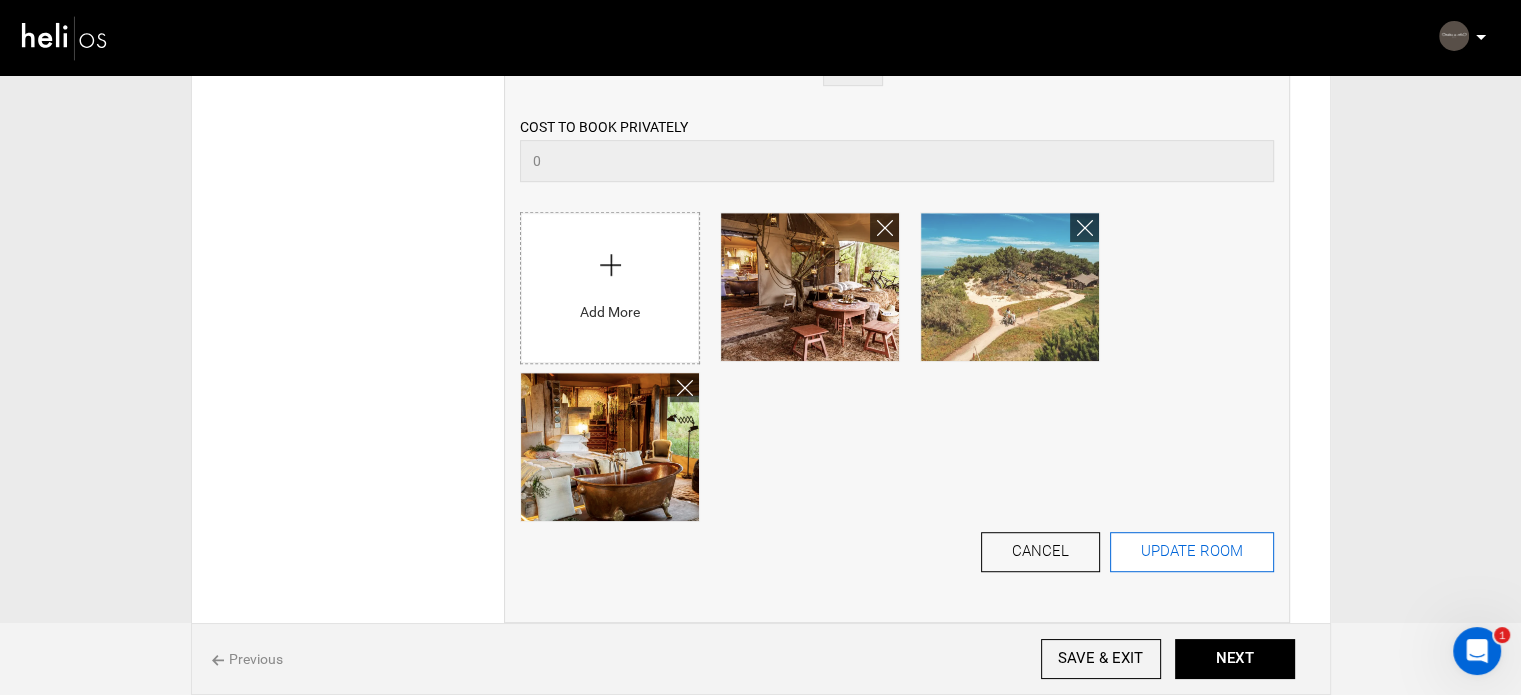 type on "3300" 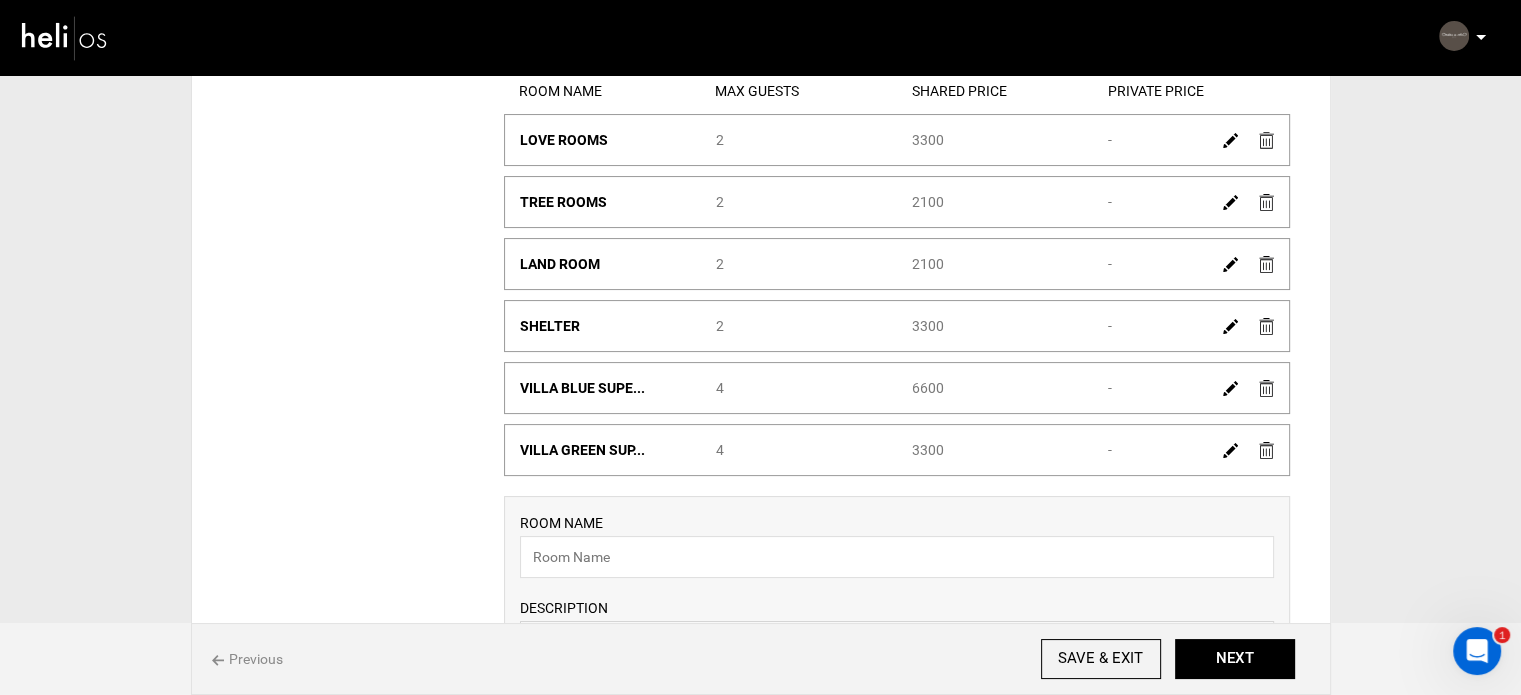 scroll, scrollTop: 332, scrollLeft: 0, axis: vertical 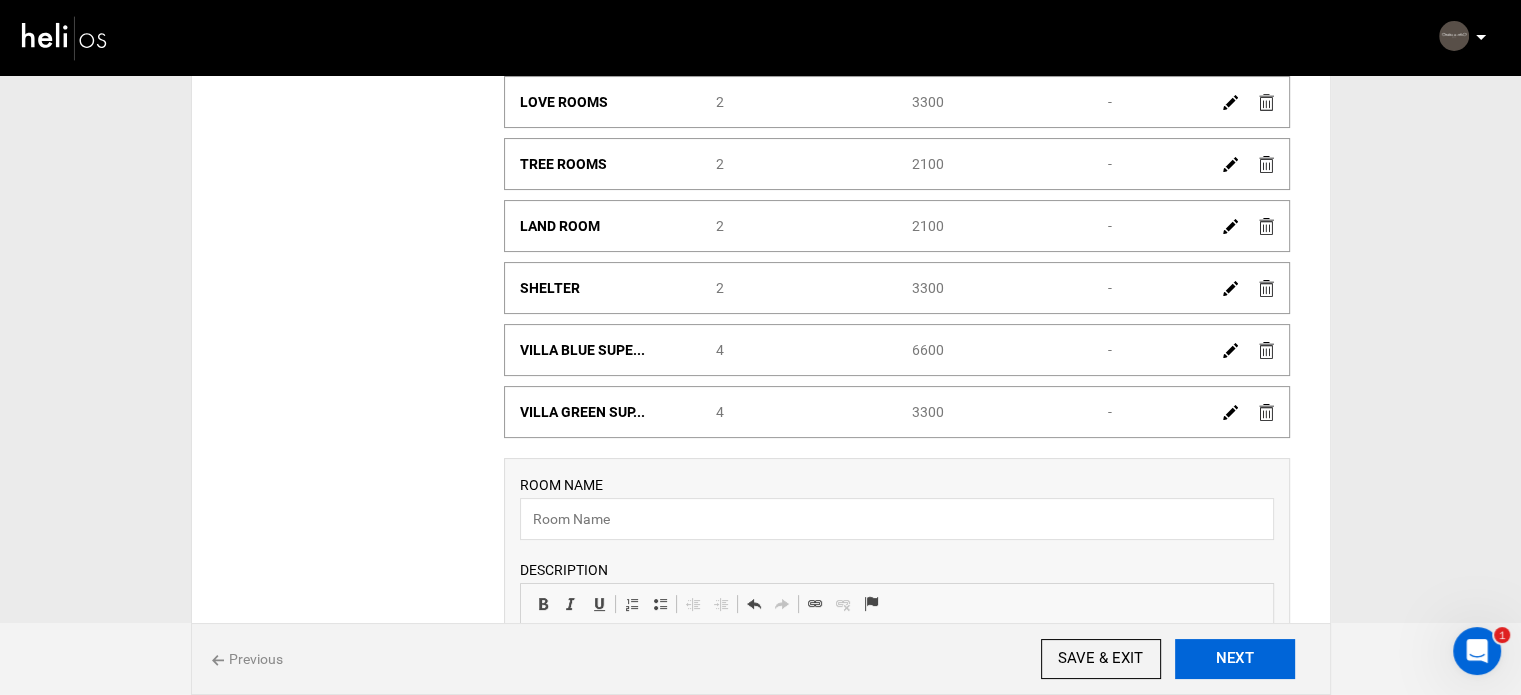 click on "NEXT" at bounding box center (1235, 659) 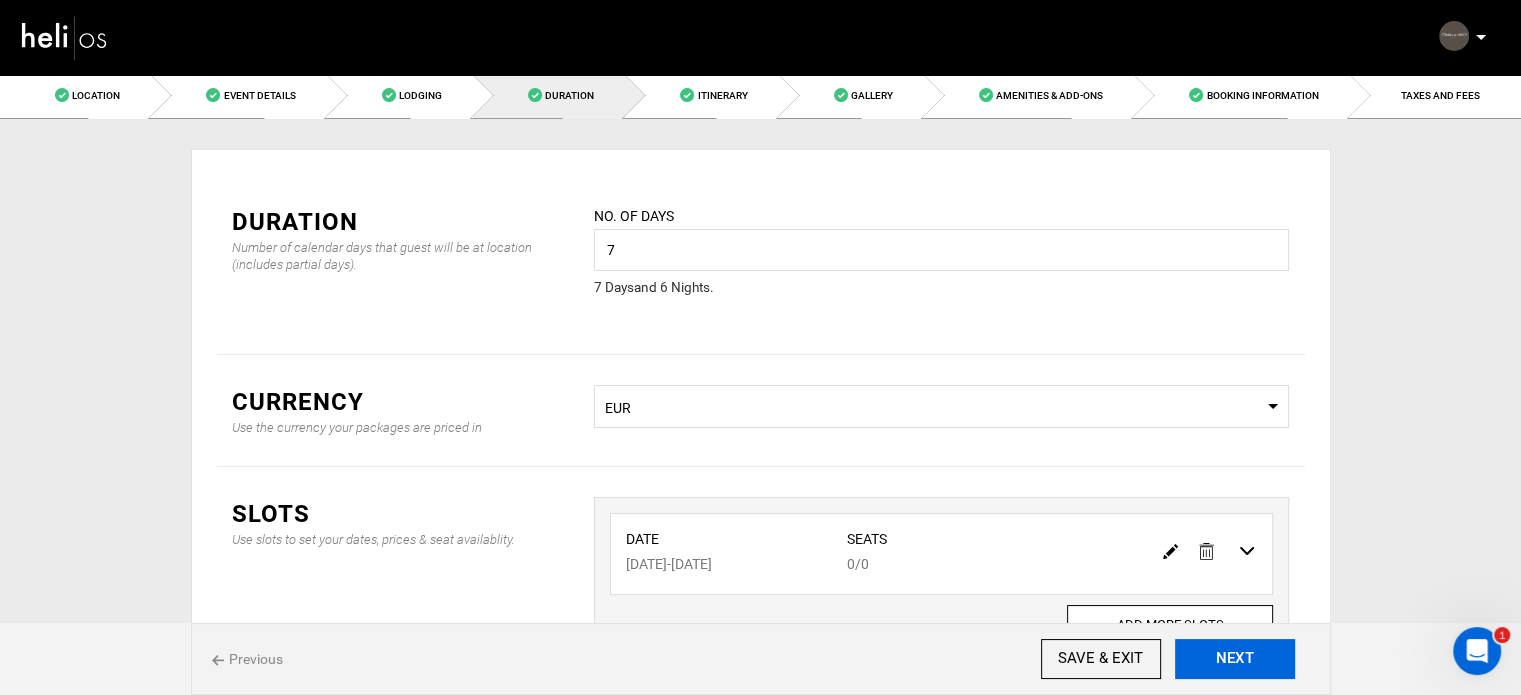 click on "NEXT" at bounding box center (1235, 659) 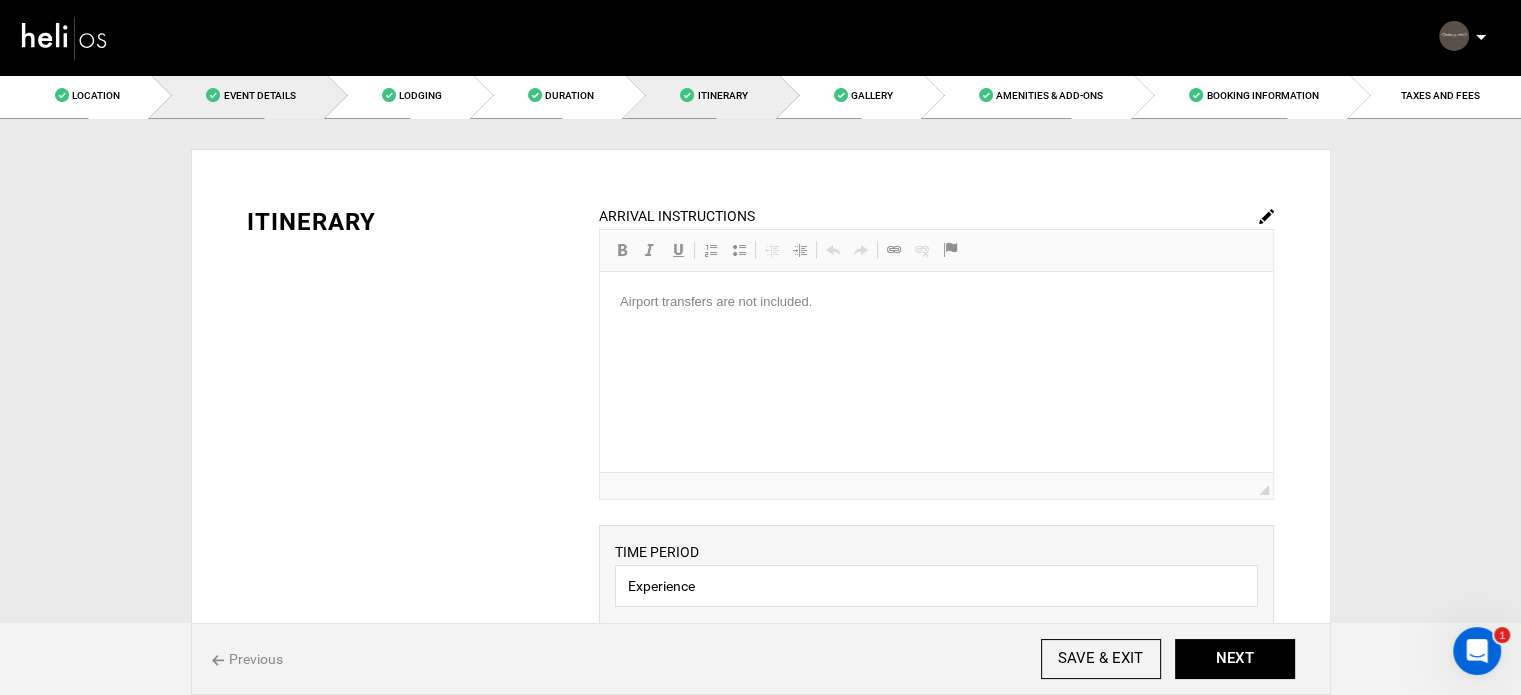 click on "Event Details" at bounding box center (238, 95) 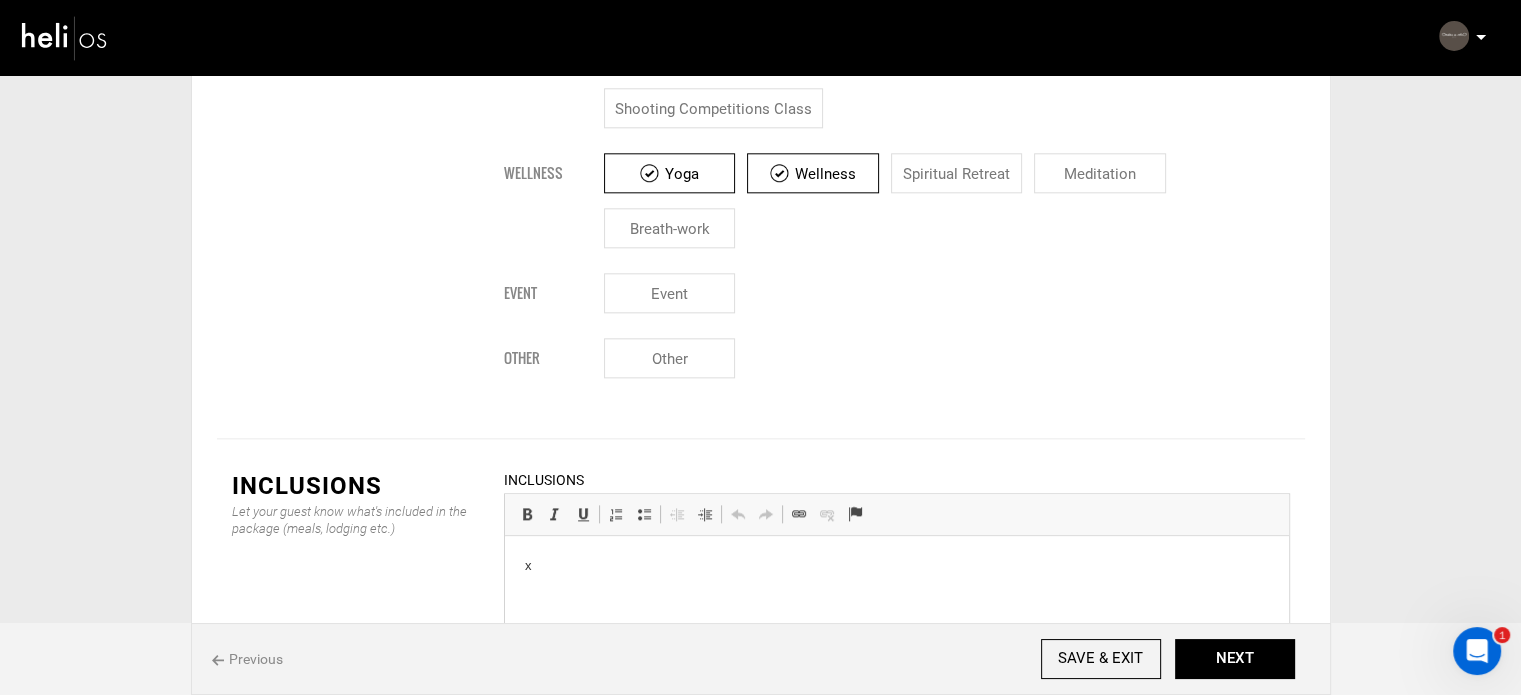 scroll, scrollTop: 2289, scrollLeft: 0, axis: vertical 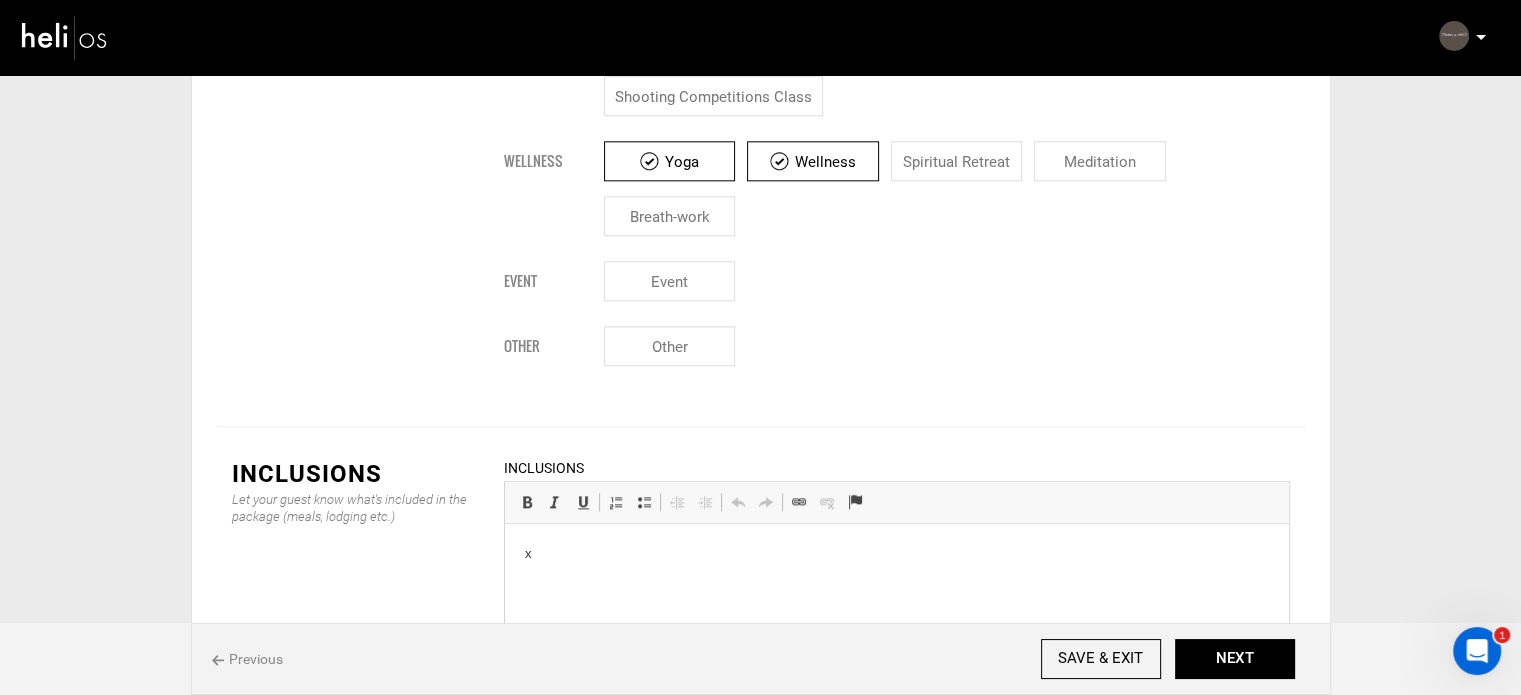 click on "x" at bounding box center [896, 554] 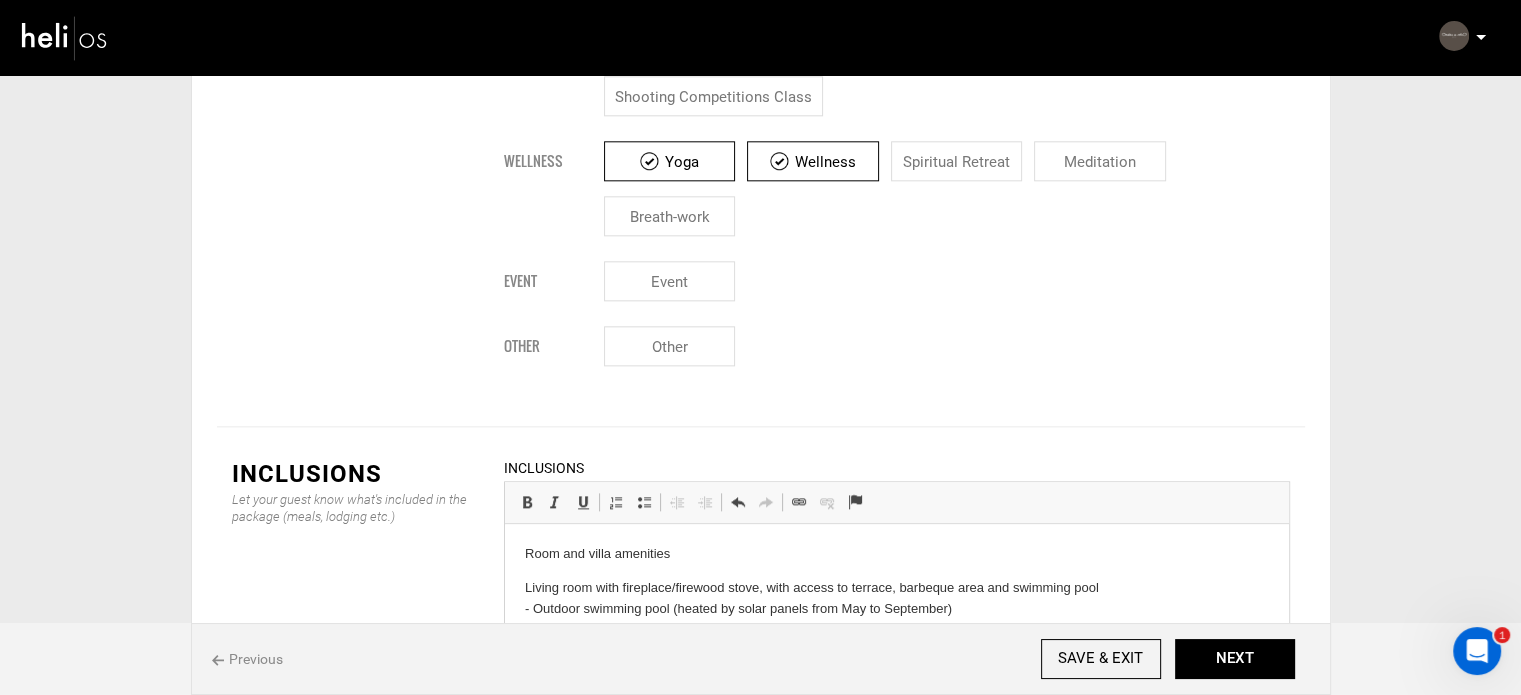 click on "Living room with fireplace/firewood stove, with access to terrace, barbeque area and swimming pool - Outdoor swimming pool (heated by solar panels from May to September) - Fully equipped kitchen and dining area - Outdoor terrace and barbecue area" at bounding box center [896, 619] 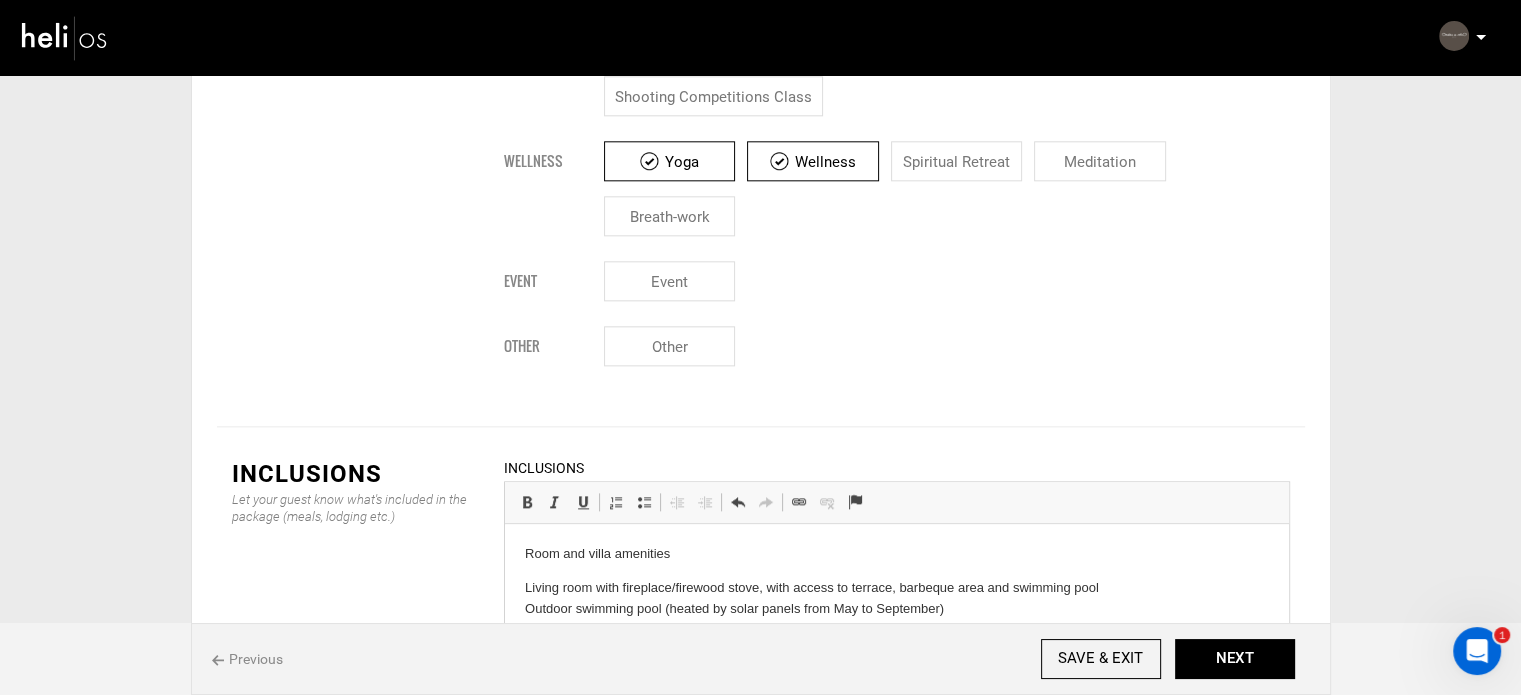 click on "Living room with fireplace/firewood stove, with access to terrace, barbeque area and swimming pool Outdoor swimming pool (heated by solar panels from May to September) - Fully equipped kitchen and dining area - Outdoor terrace and barbecue area" at bounding box center (896, 619) 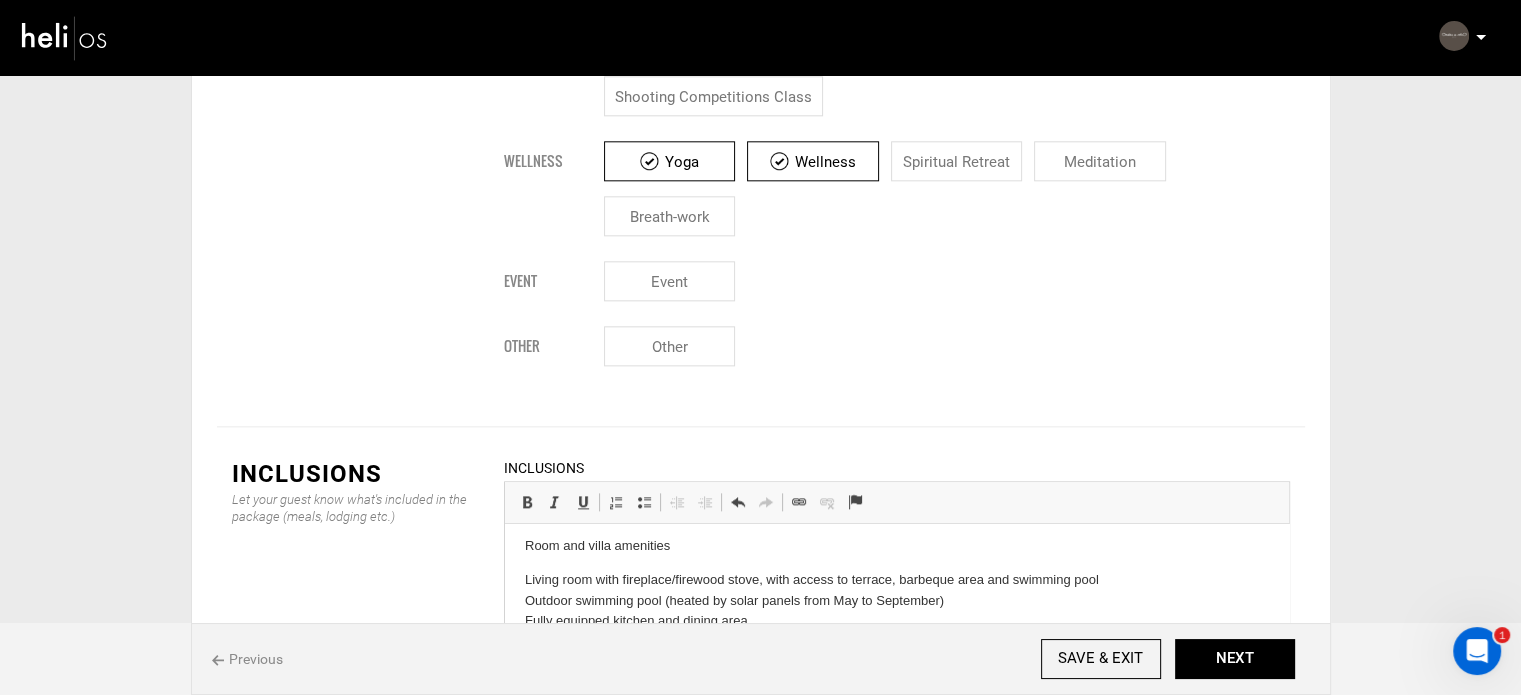 click on "Log fireplace - Wooden terrace - Bathtub with or without jacuzzi" at bounding box center [896, 697] 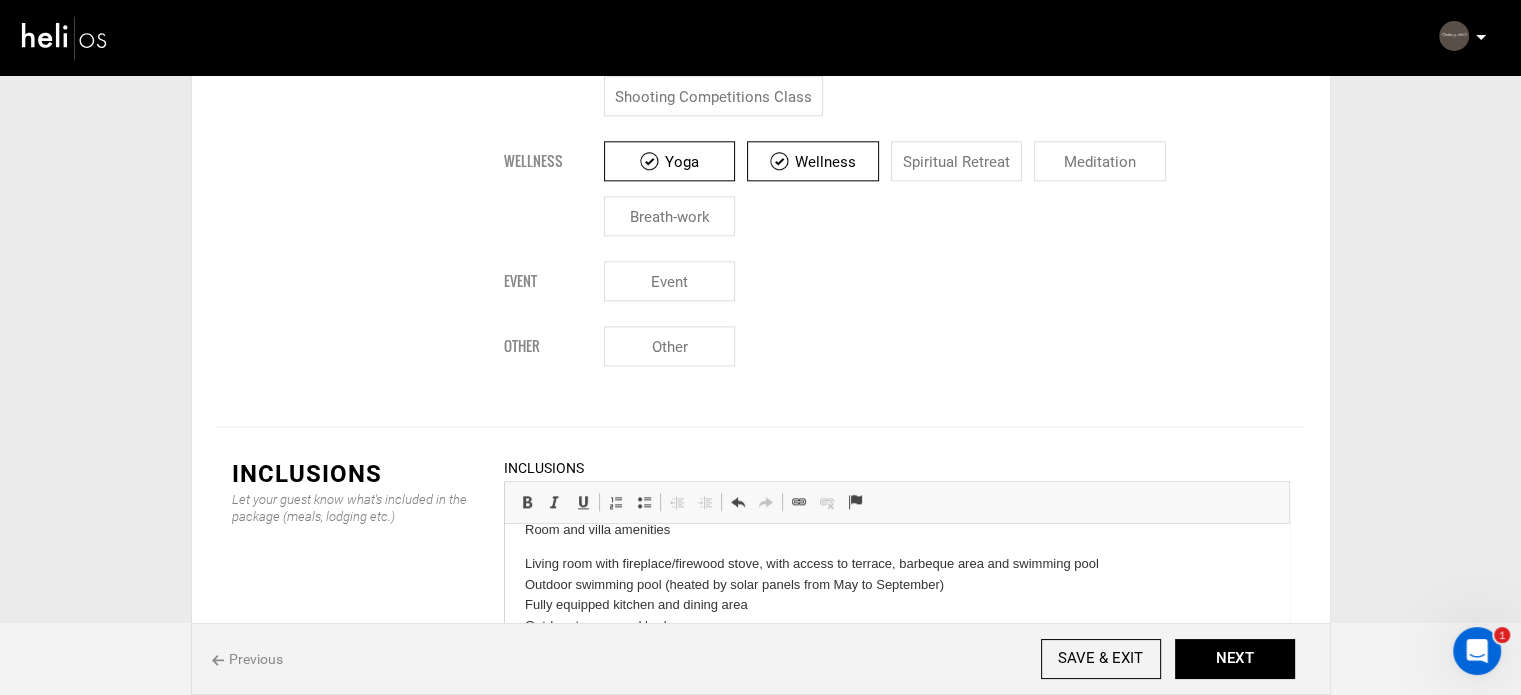 scroll, scrollTop: 32, scrollLeft: 0, axis: vertical 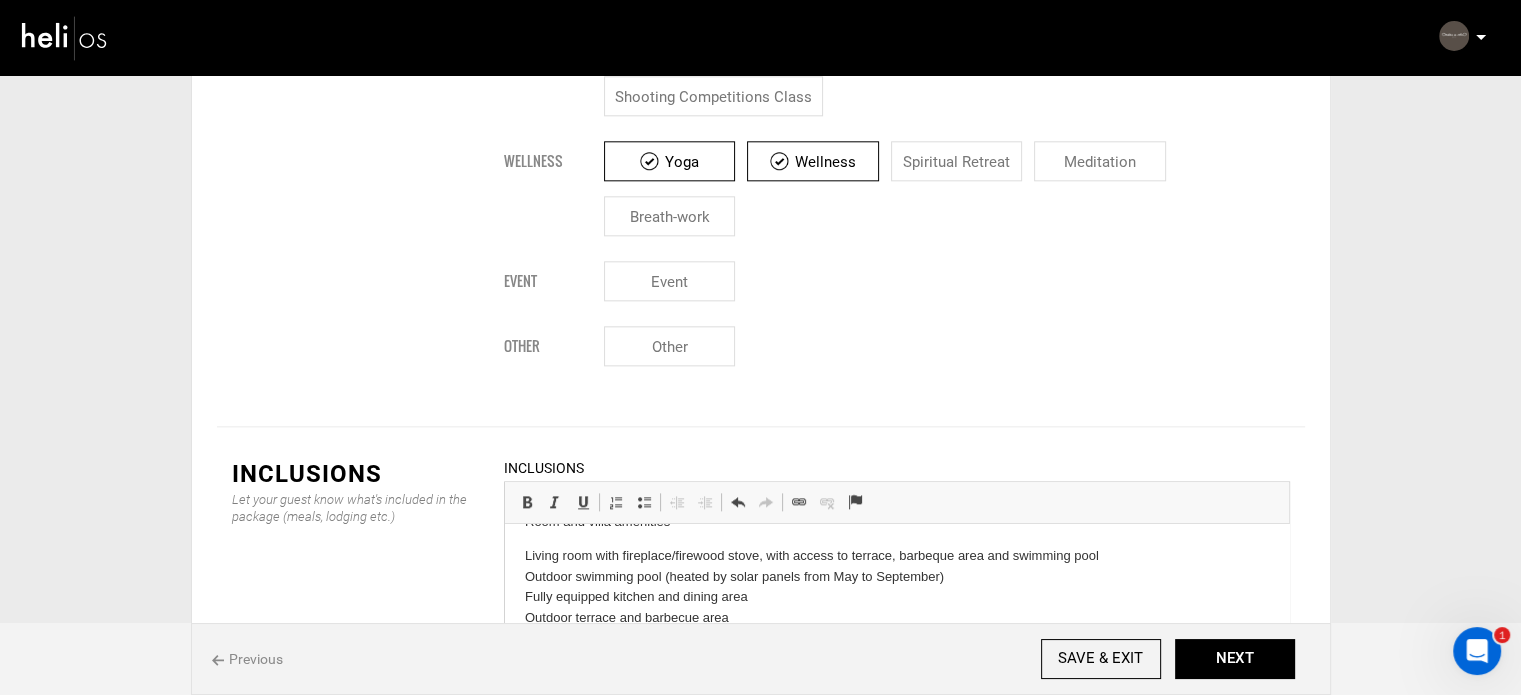 click on "Room and villa amenities Living room with fireplace/firewood stove, with access to terrace, barbeque area and swimming pool Outdoor swimming pool (heated by solar panels from May to September) Fully equipped kitchen and dining area Outdoor terrace and barbecue area Log fireplace Wooden terrace Bathtub with or without jacuzzi" at bounding box center (896, 608) 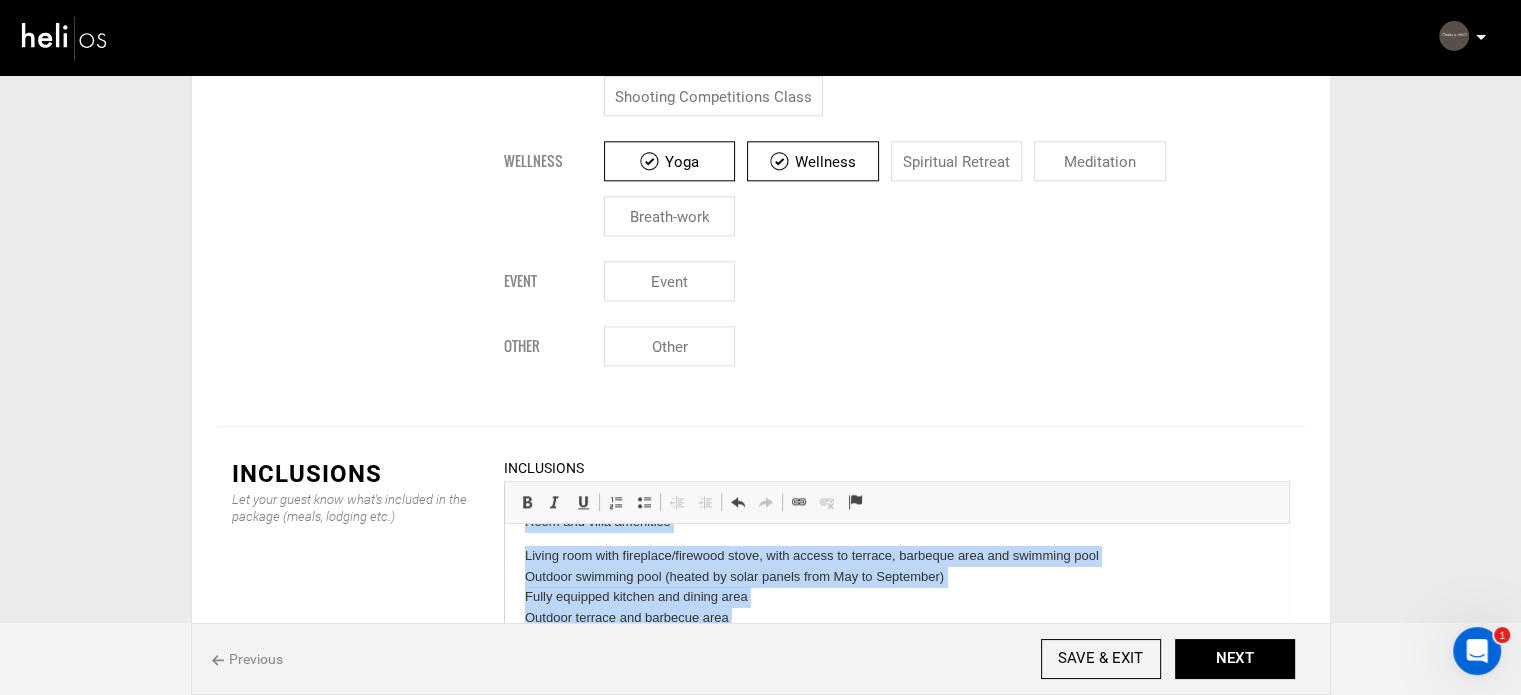 scroll, scrollTop: 0, scrollLeft: 0, axis: both 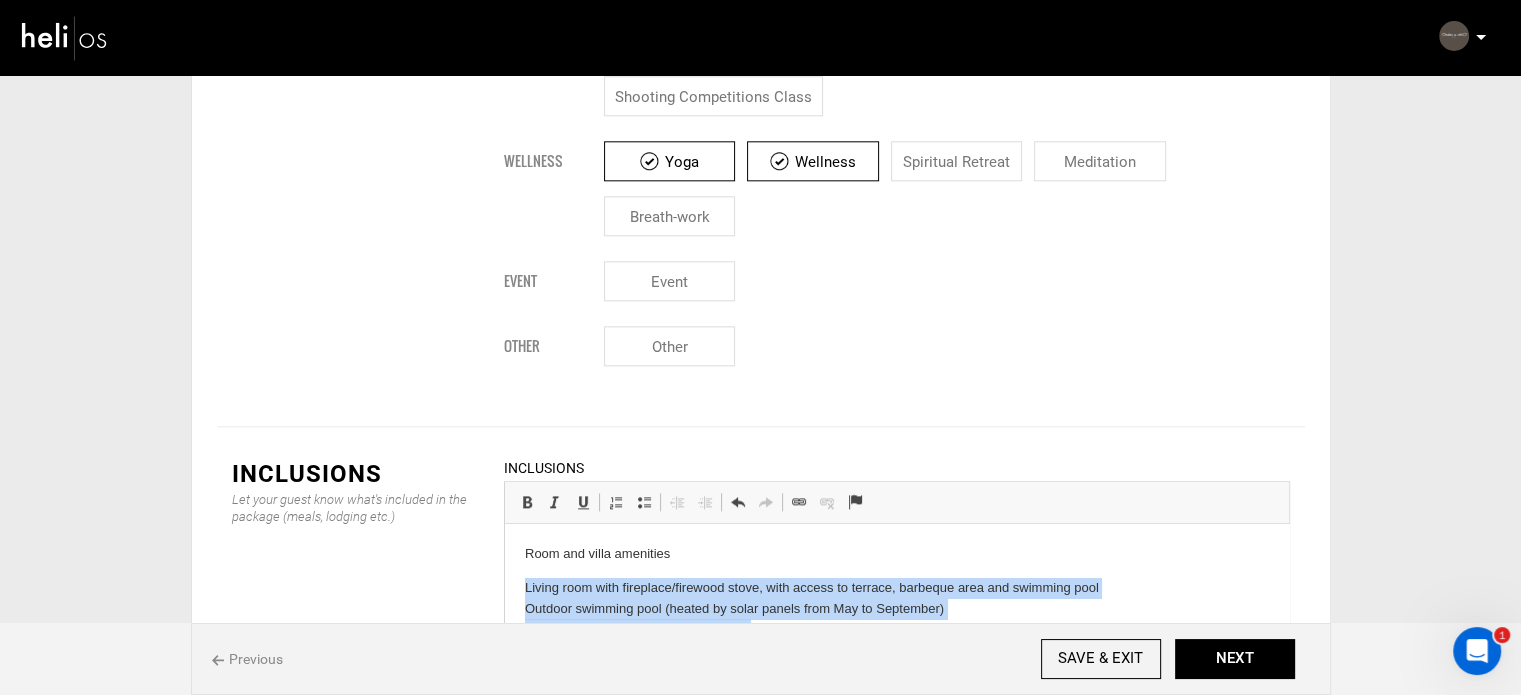 drag, startPoint x: 716, startPoint y: 702, endPoint x: 519, endPoint y: 577, distance: 233.31096 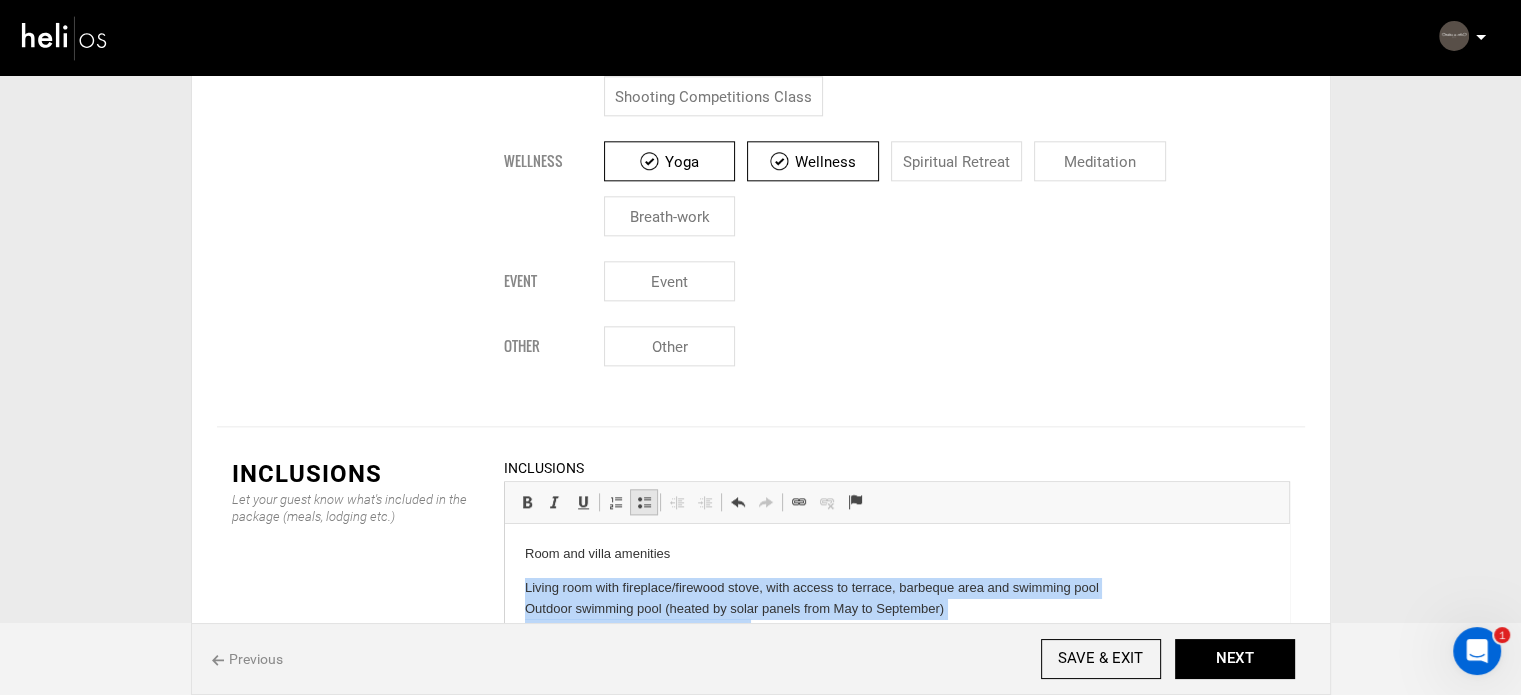 click on "Insert/Remove Bulleted List" at bounding box center [644, 502] 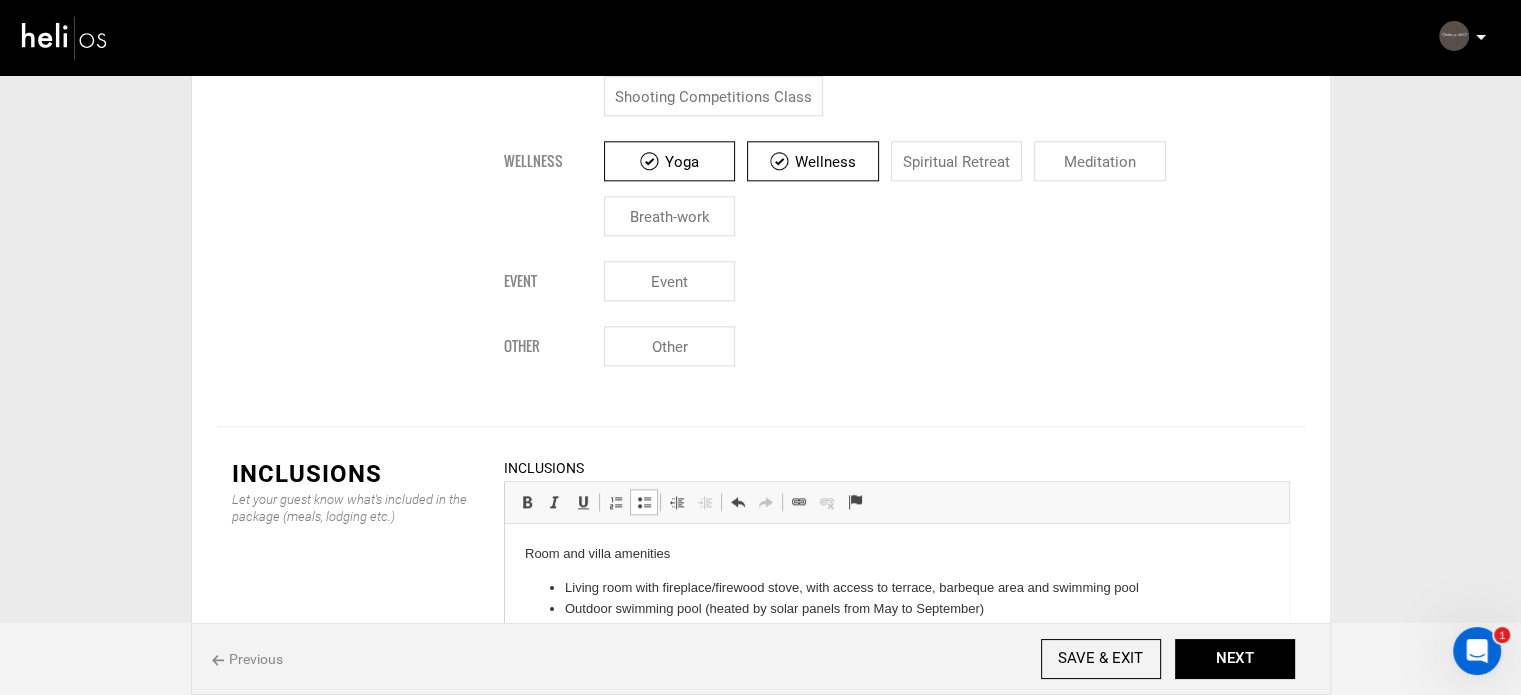 click on "[GEOGRAPHIC_DATA]" at bounding box center (896, 692) 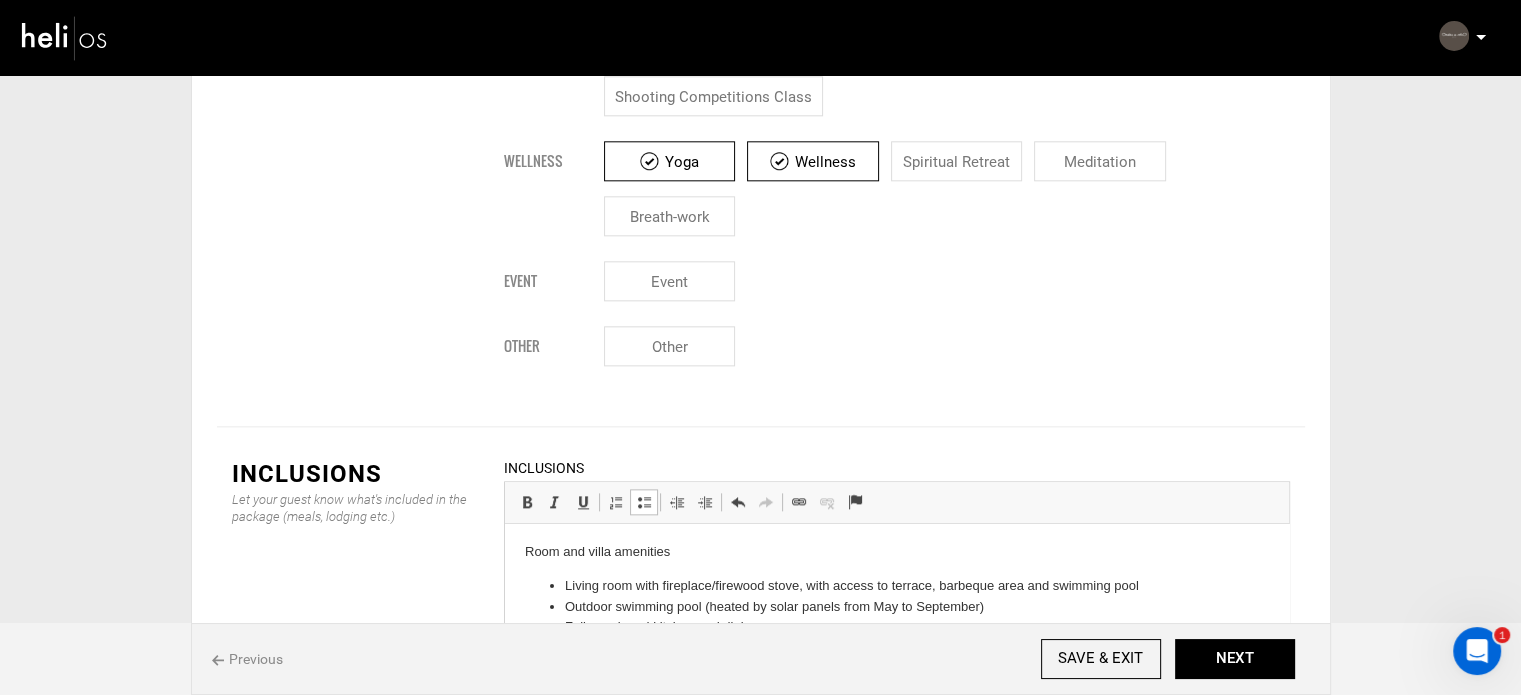 scroll, scrollTop: 19, scrollLeft: 0, axis: vertical 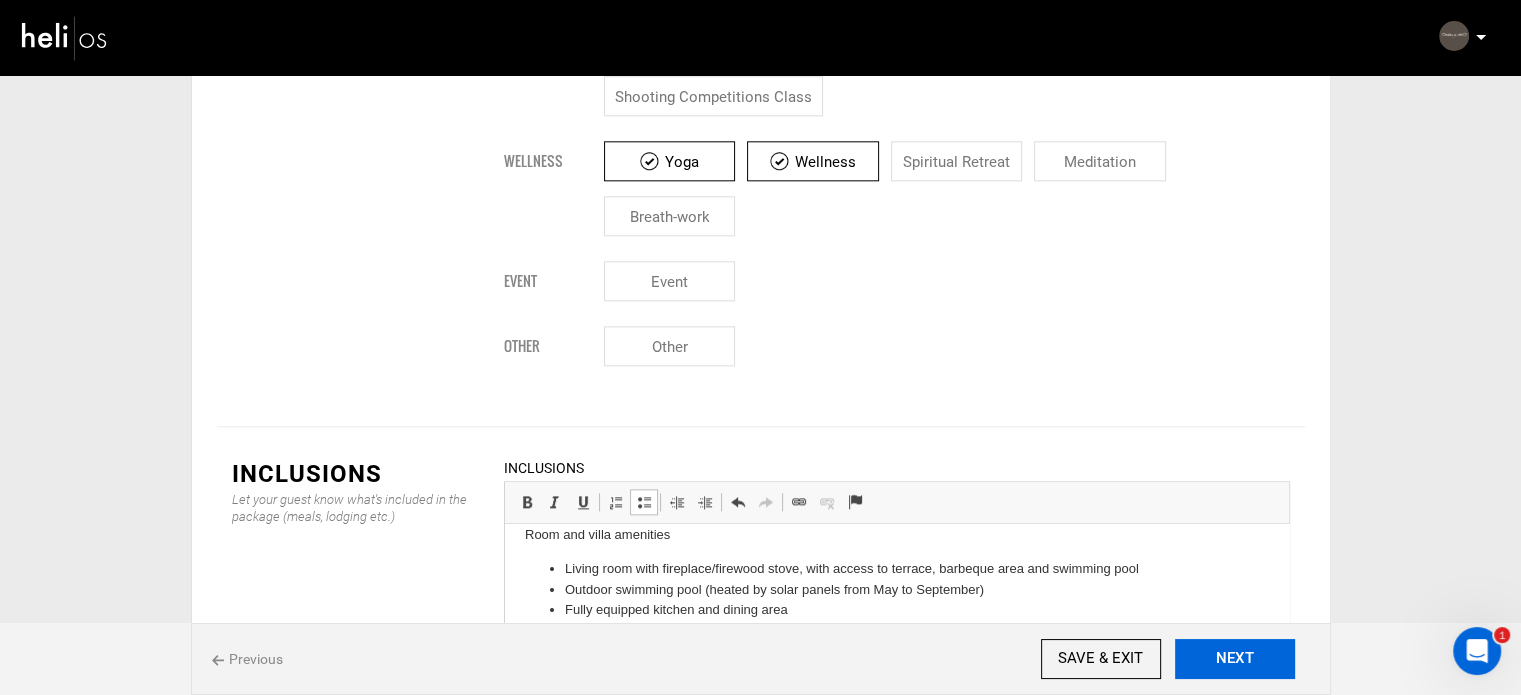 click on "NEXT" at bounding box center (1235, 659) 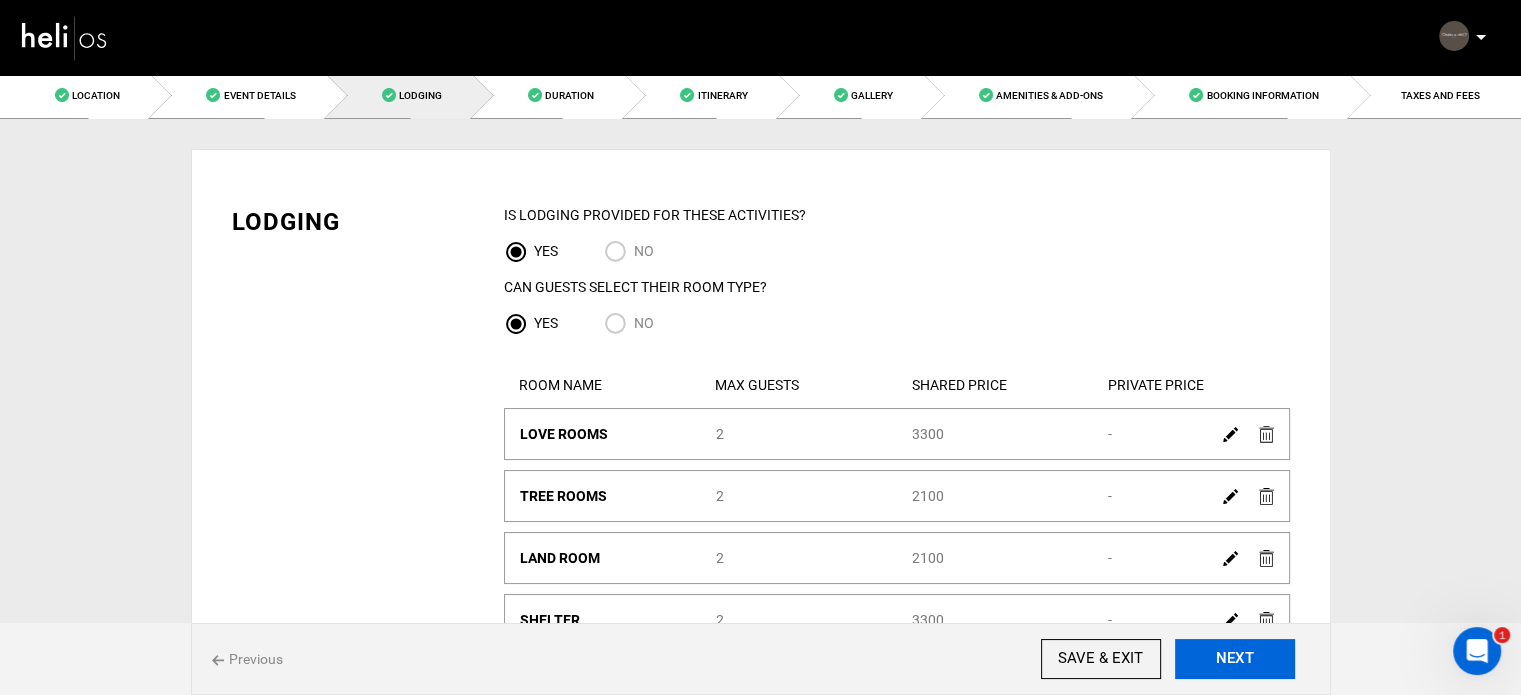 scroll, scrollTop: 0, scrollLeft: 0, axis: both 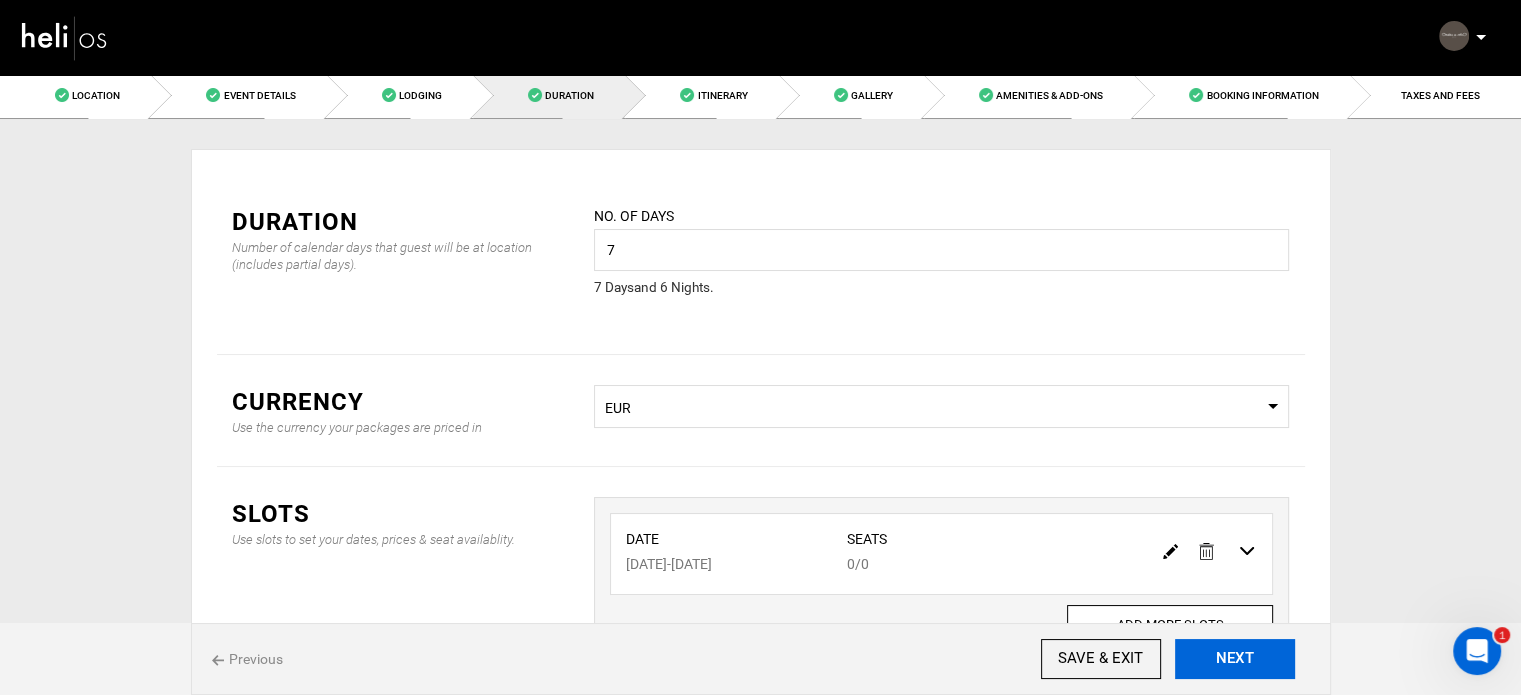 click on "NEXT" at bounding box center (1235, 659) 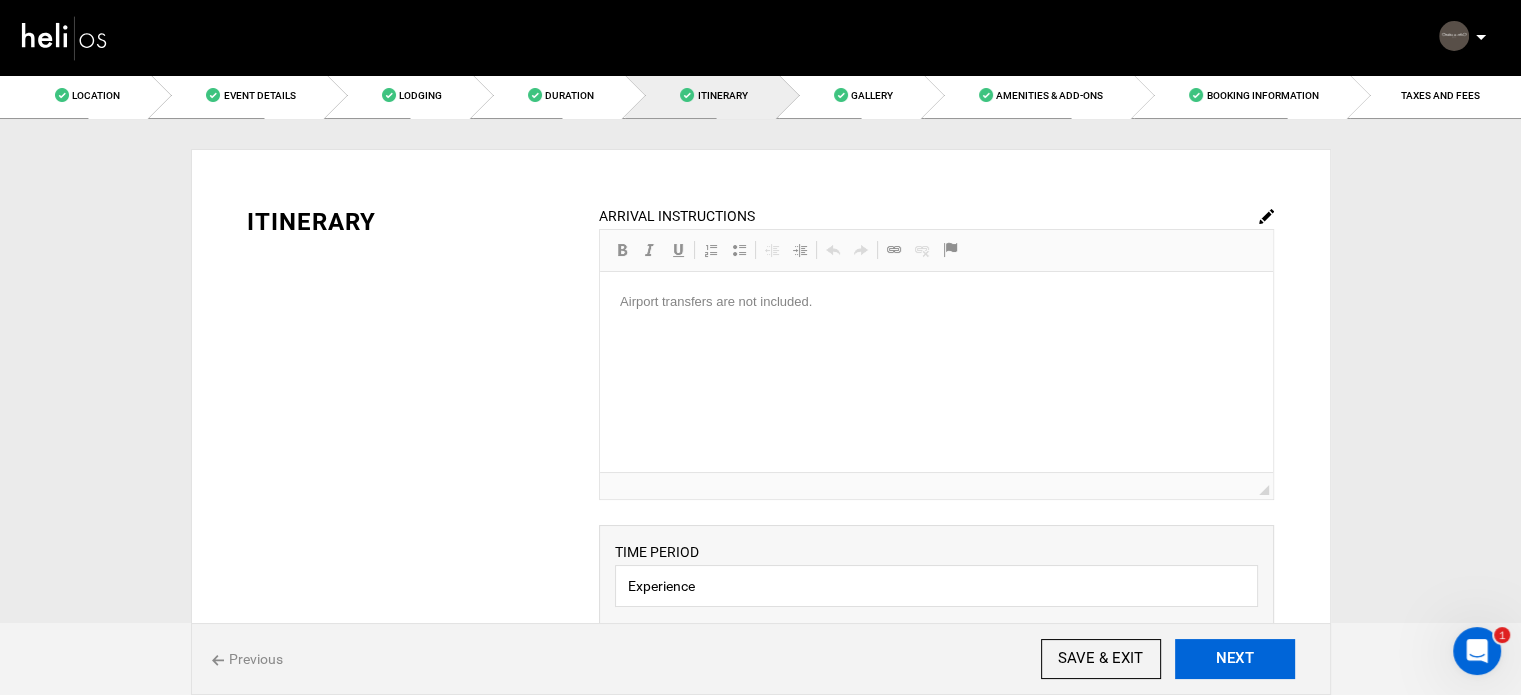 click on "NEXT" at bounding box center [1235, 659] 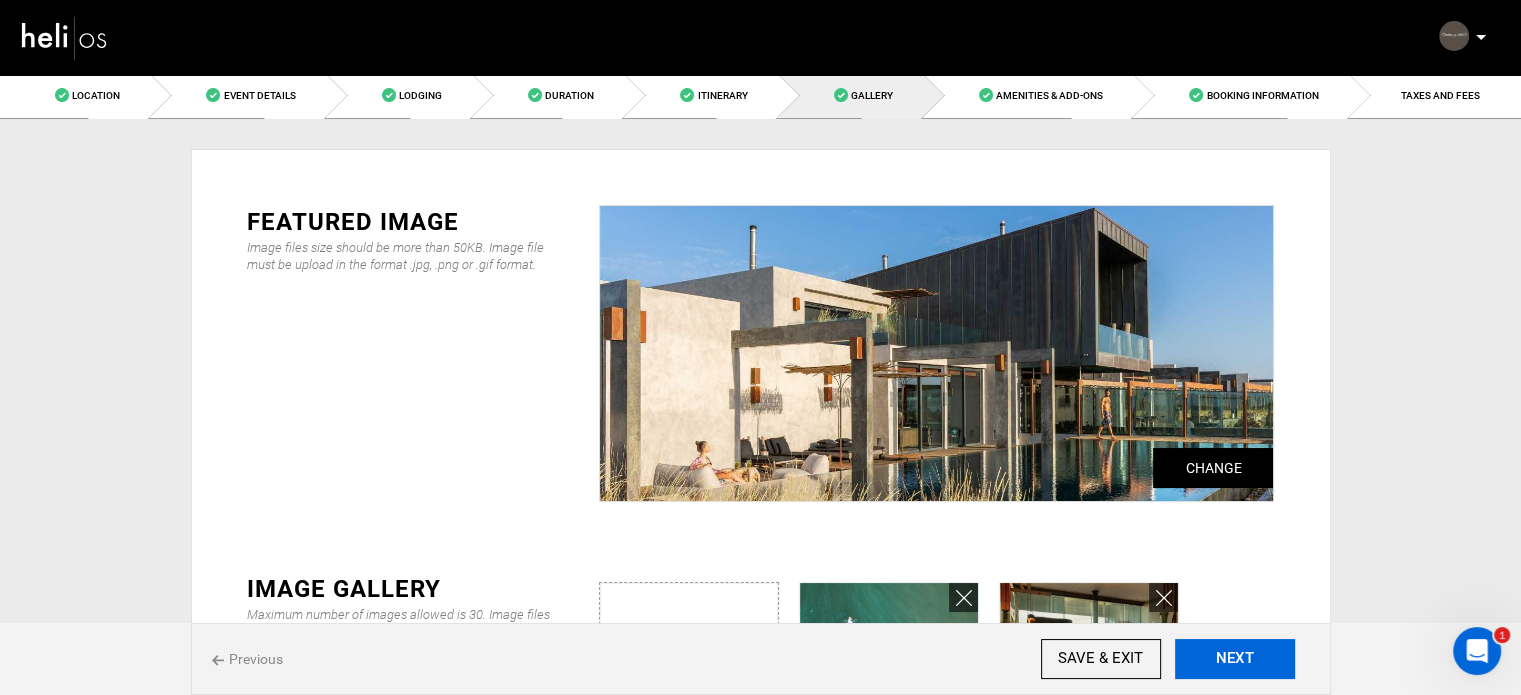 click on "NEXT" at bounding box center [1235, 659] 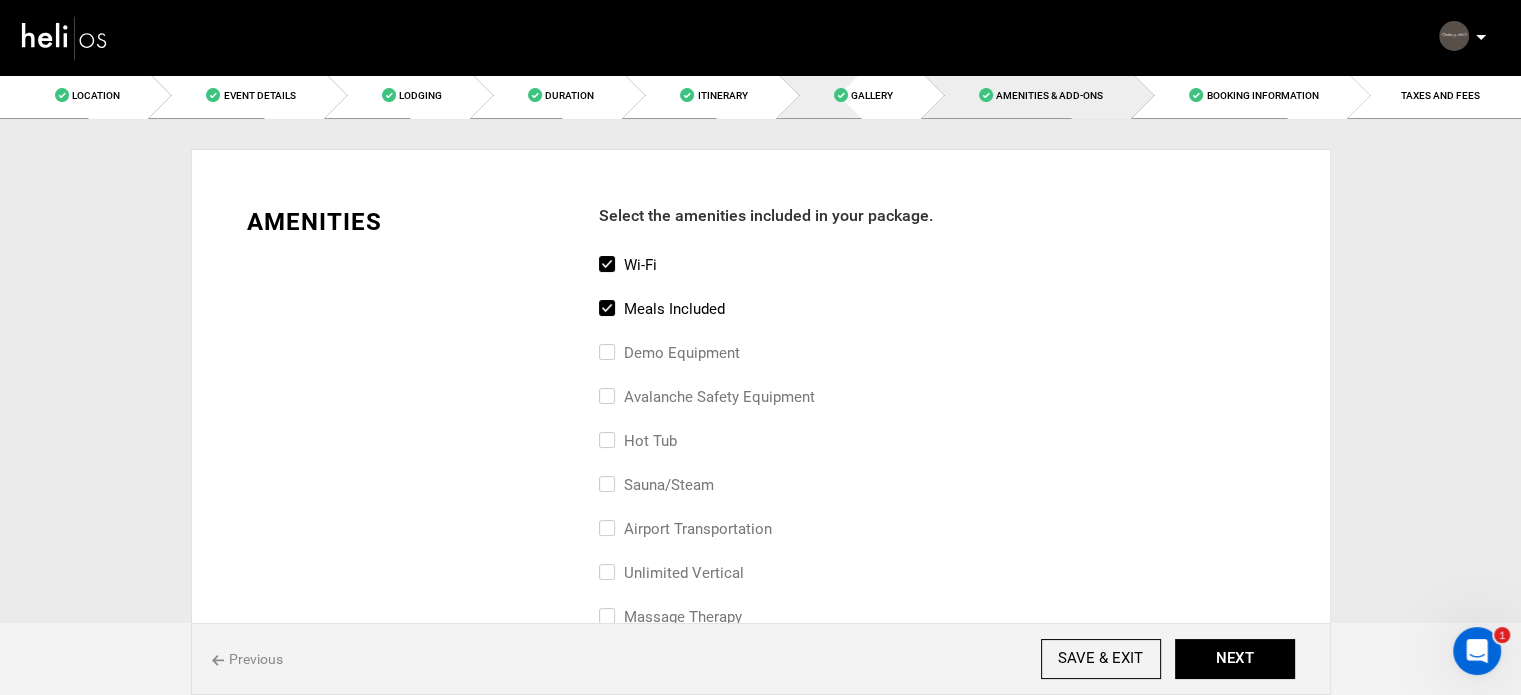 click on "Gallery" at bounding box center [851, 95] 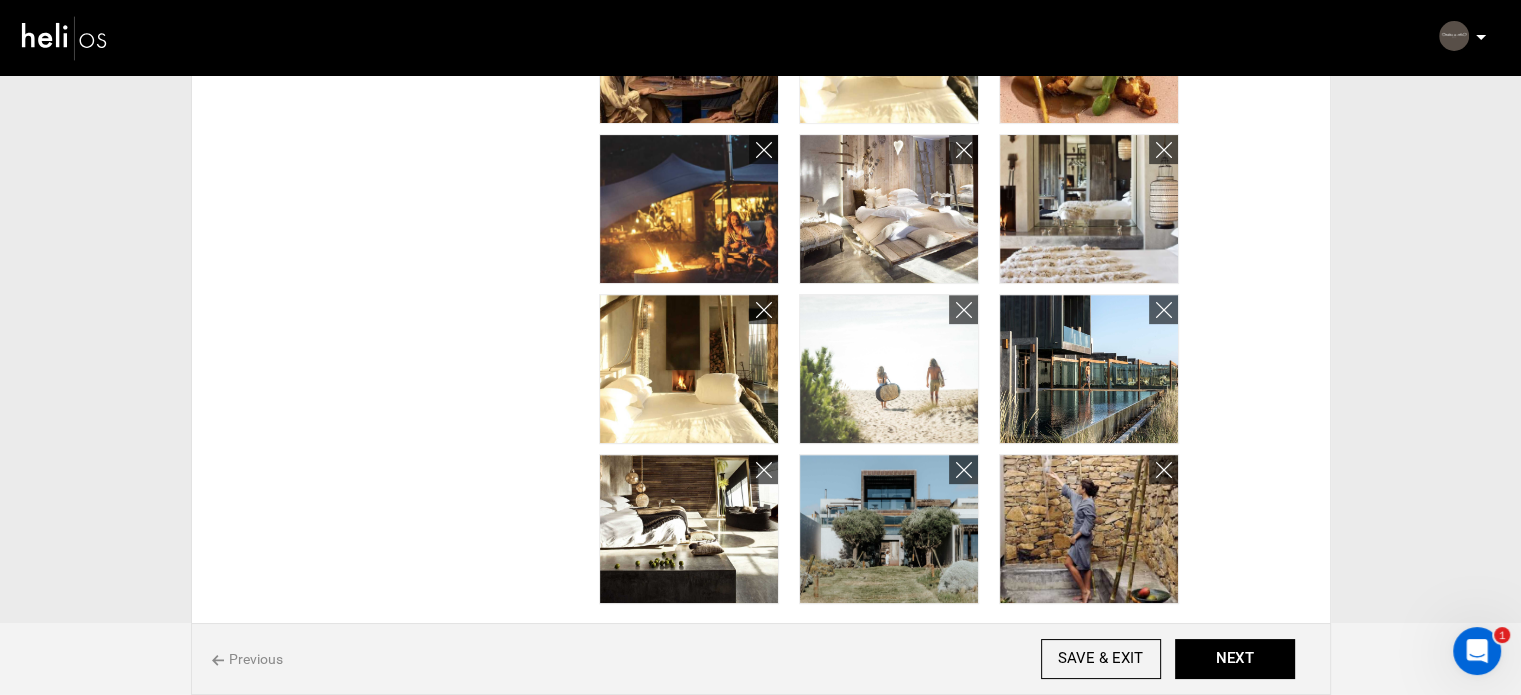scroll, scrollTop: 900, scrollLeft: 0, axis: vertical 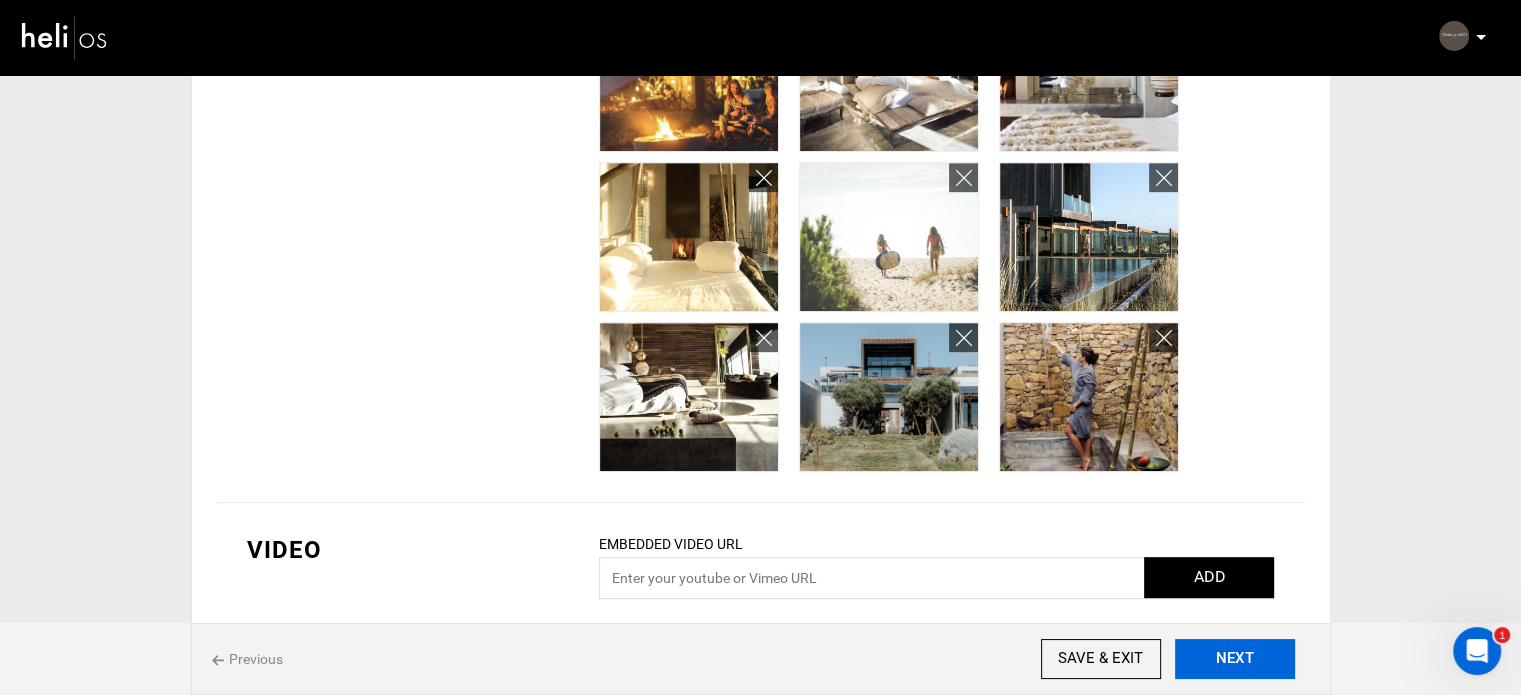 click on "NEXT" at bounding box center (1235, 659) 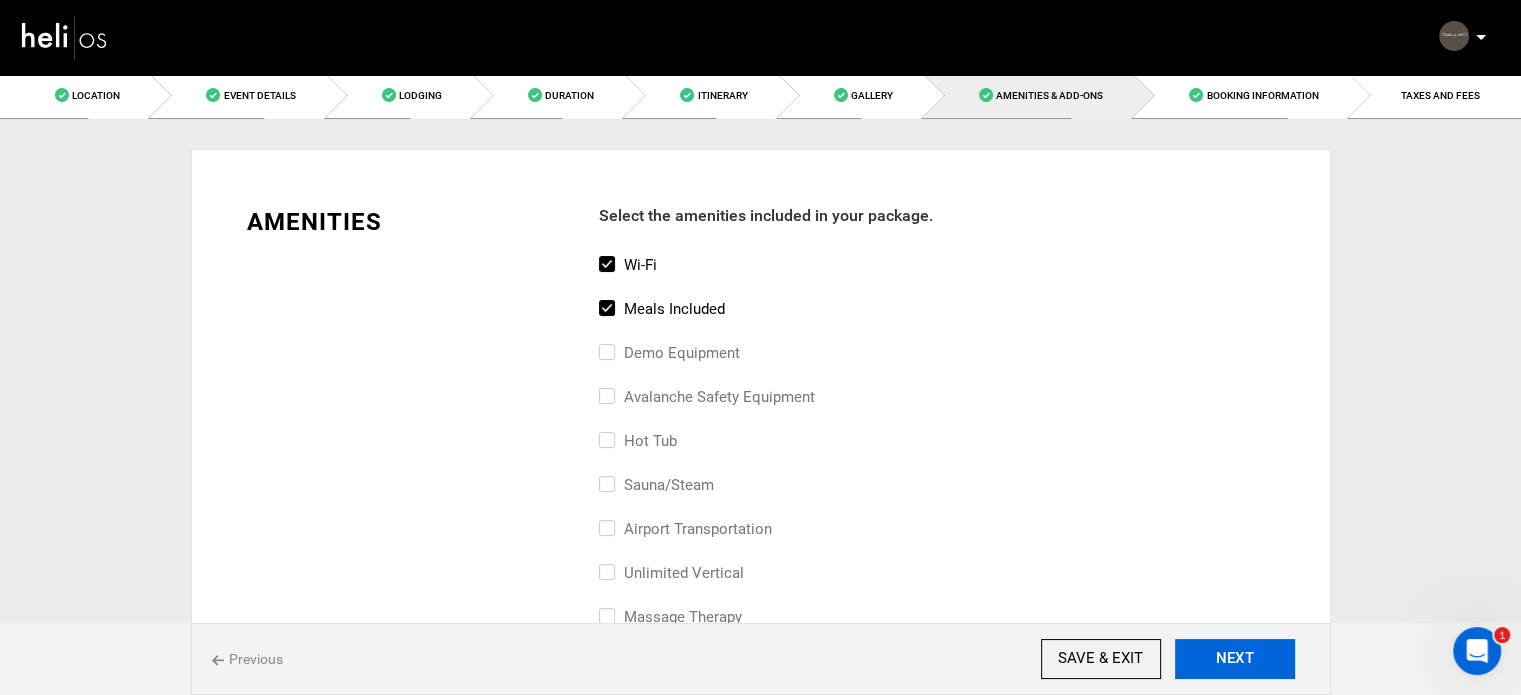 click on "NEXT" at bounding box center (1235, 659) 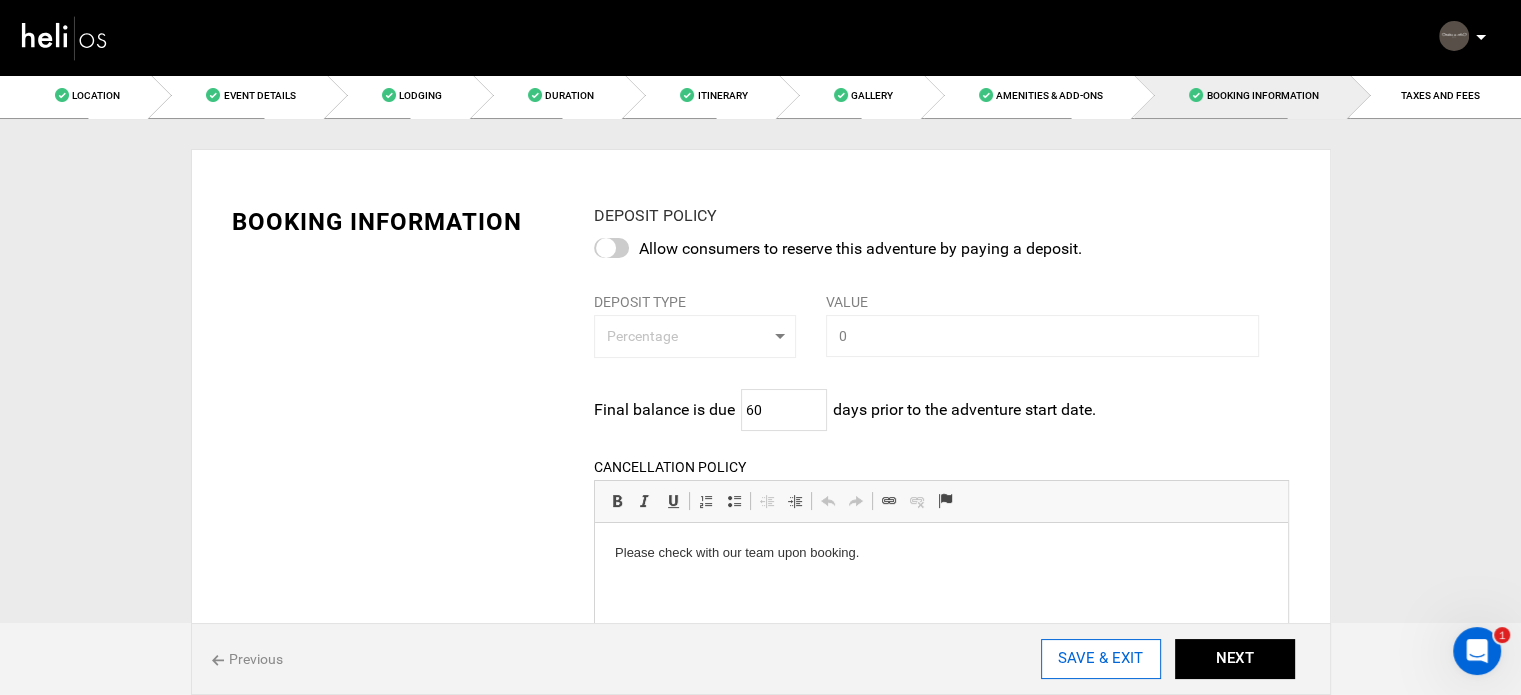 click on "SAVE & EXIT" at bounding box center (1101, 659) 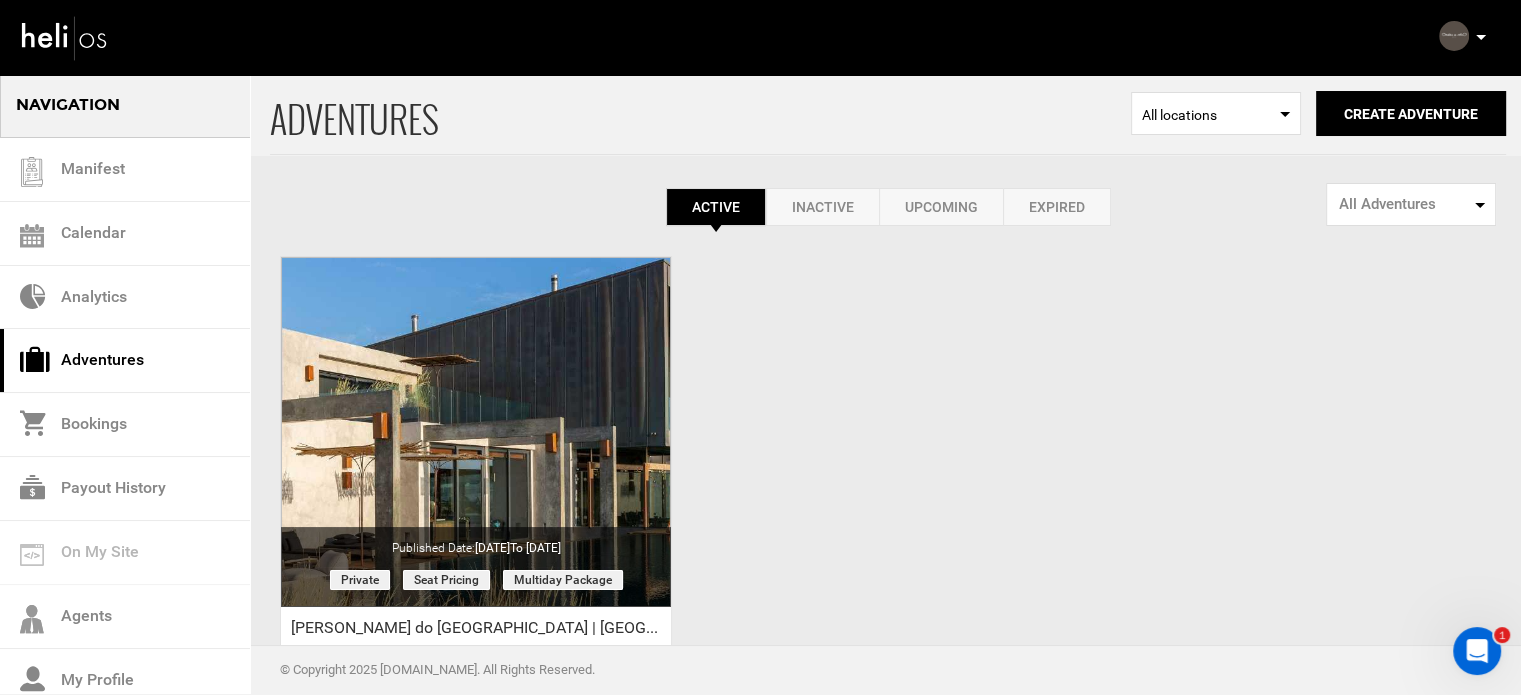 click at bounding box center [1480, 37] 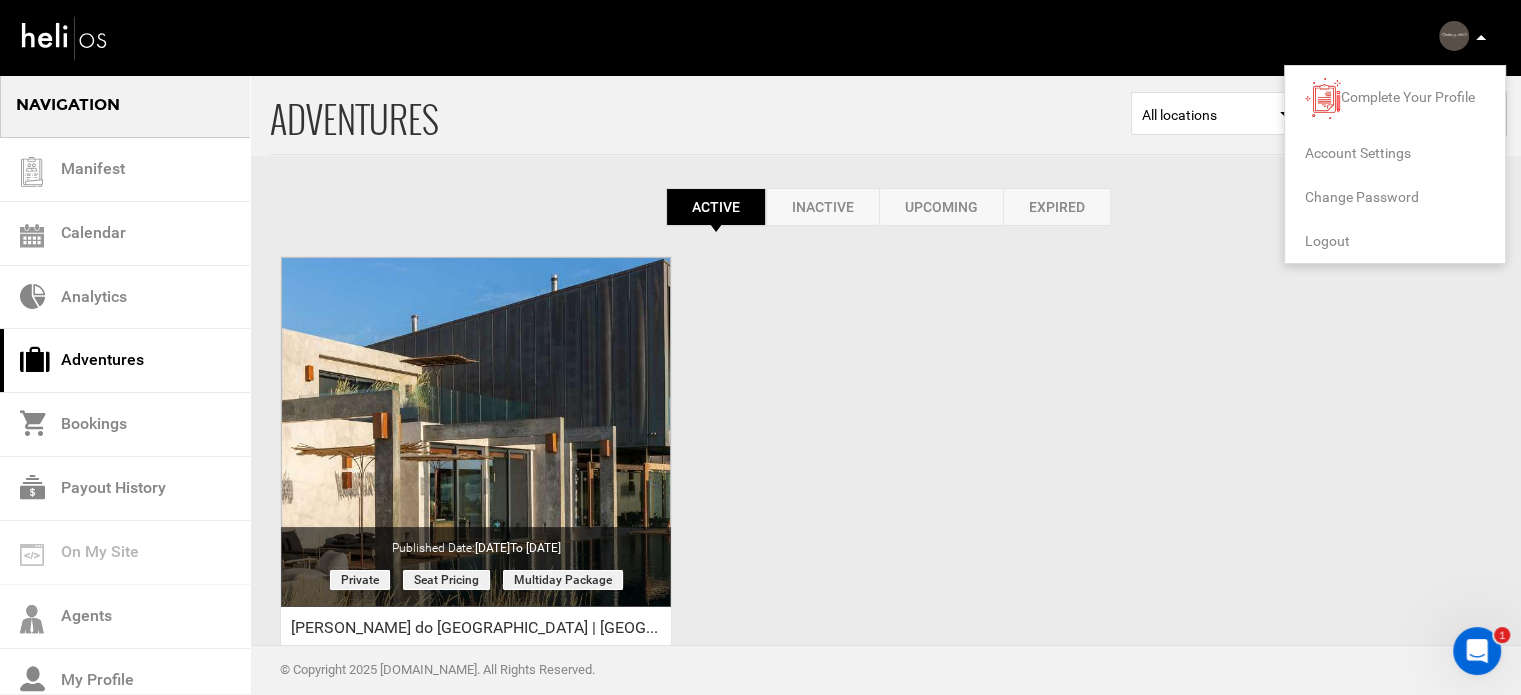 click on "Logout" at bounding box center (1327, 241) 